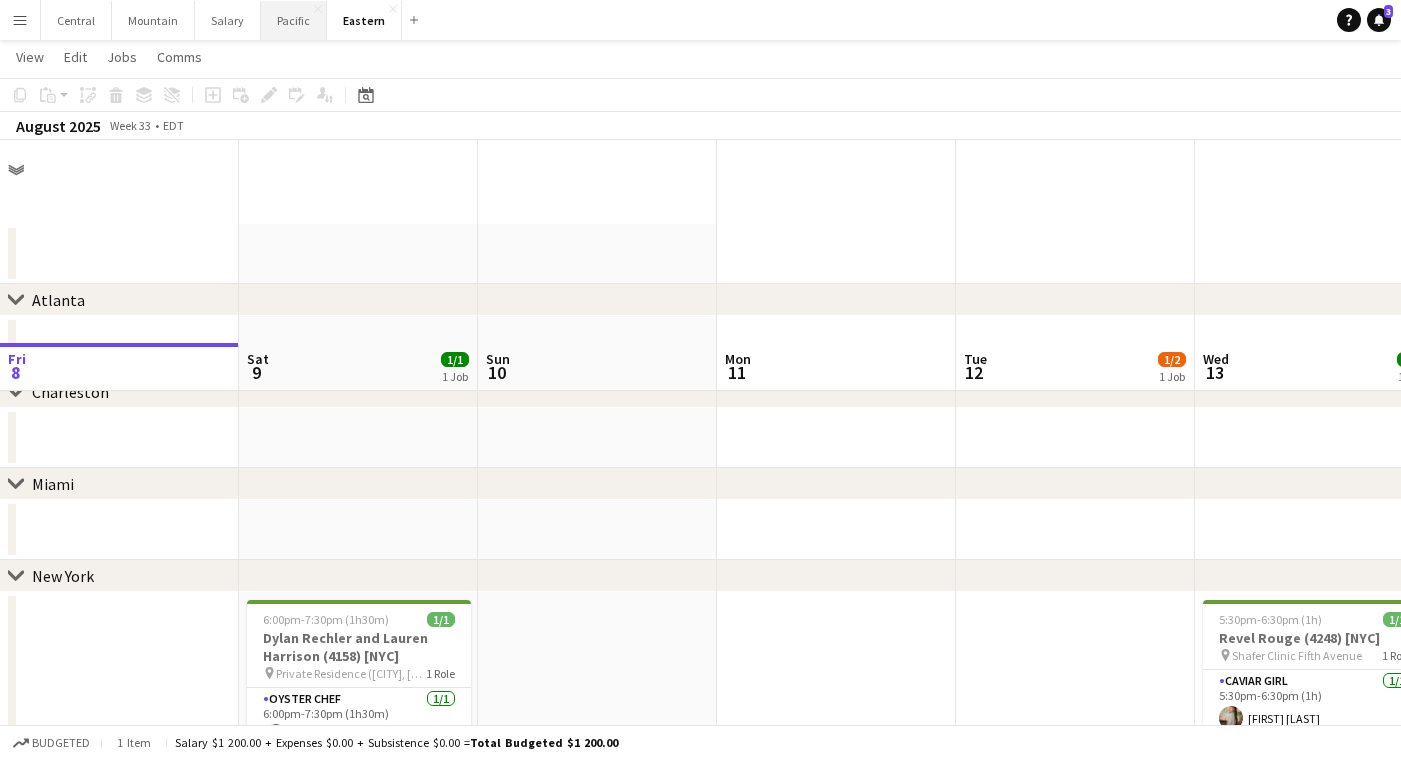 drag, startPoint x: 0, startPoint y: 0, endPoint x: 290, endPoint y: 27, distance: 291.25418 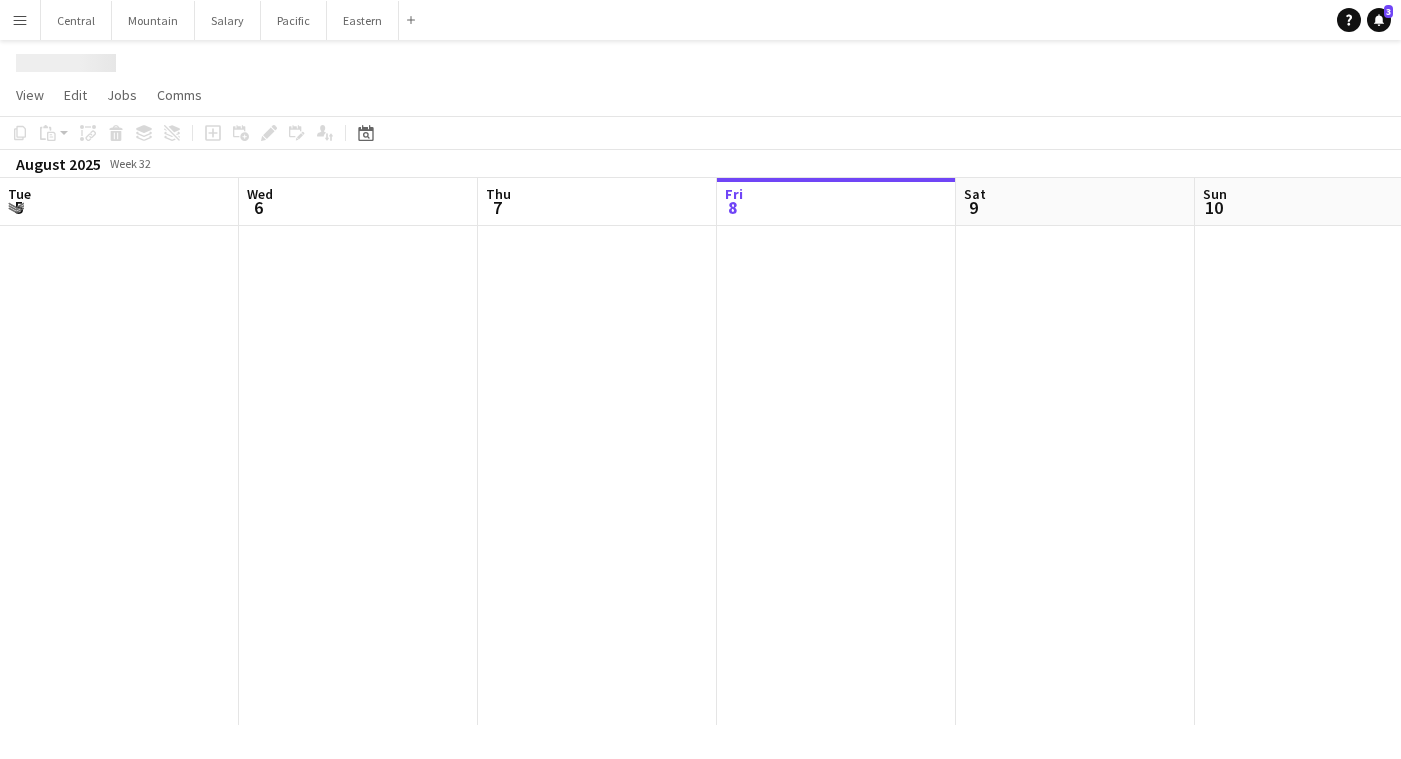 scroll, scrollTop: 0, scrollLeft: 0, axis: both 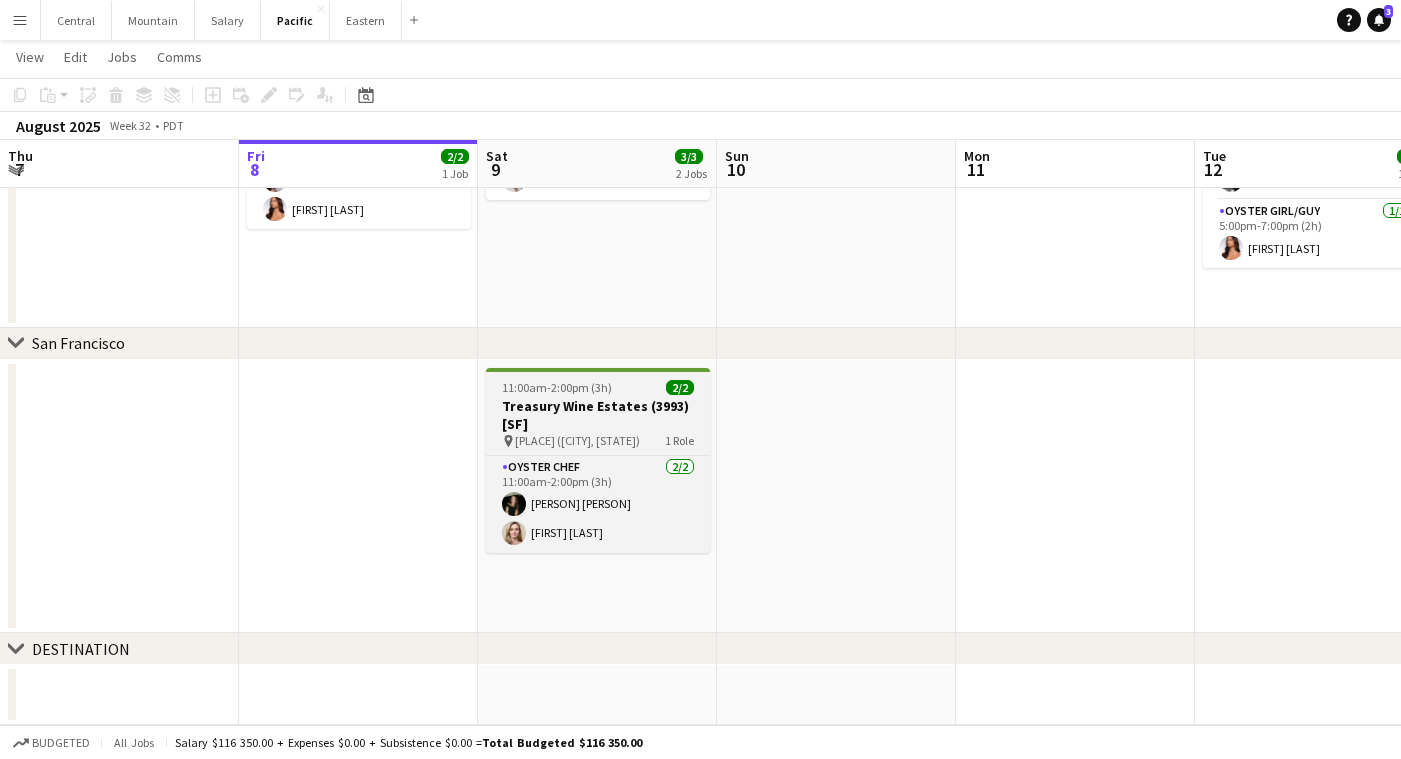 click on "11:00am-2:00pm (3h)" at bounding box center [557, 387] 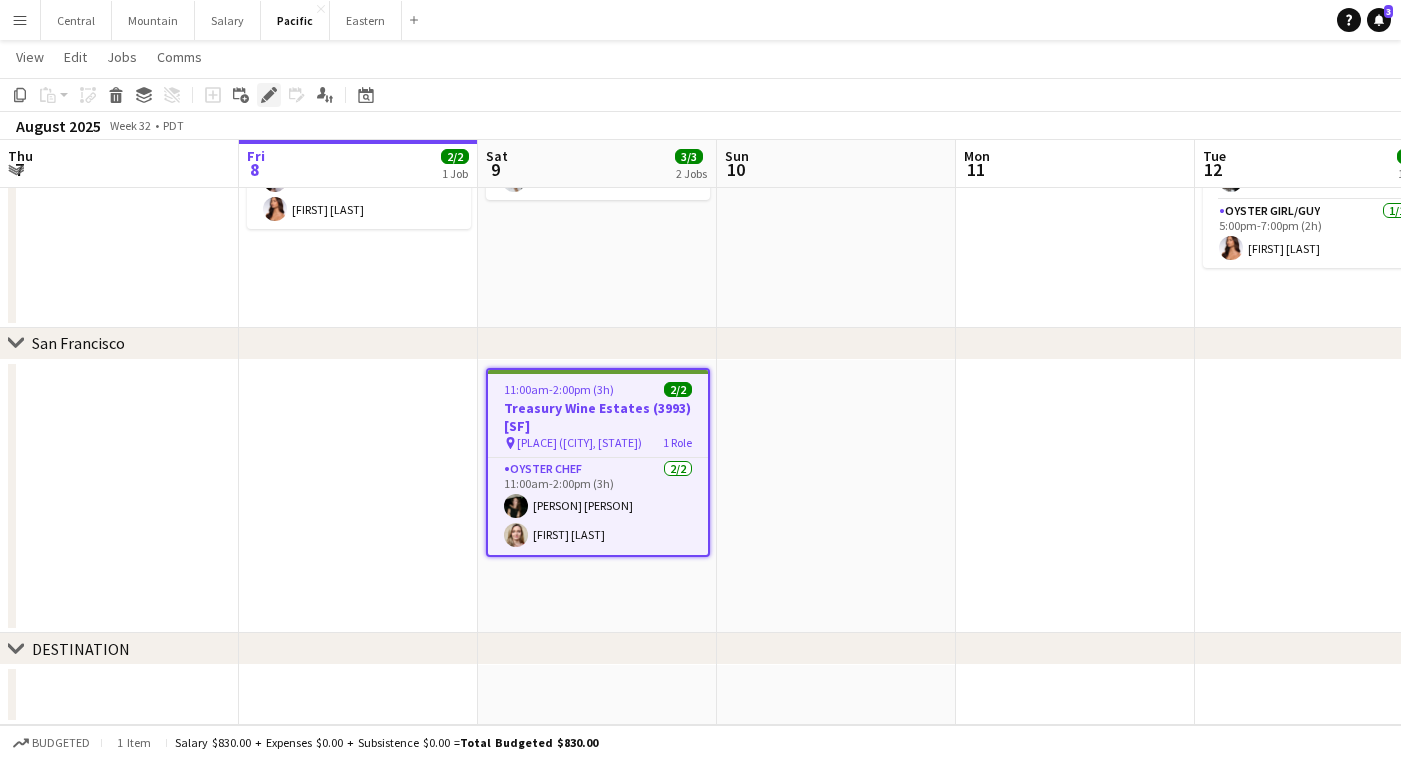 click 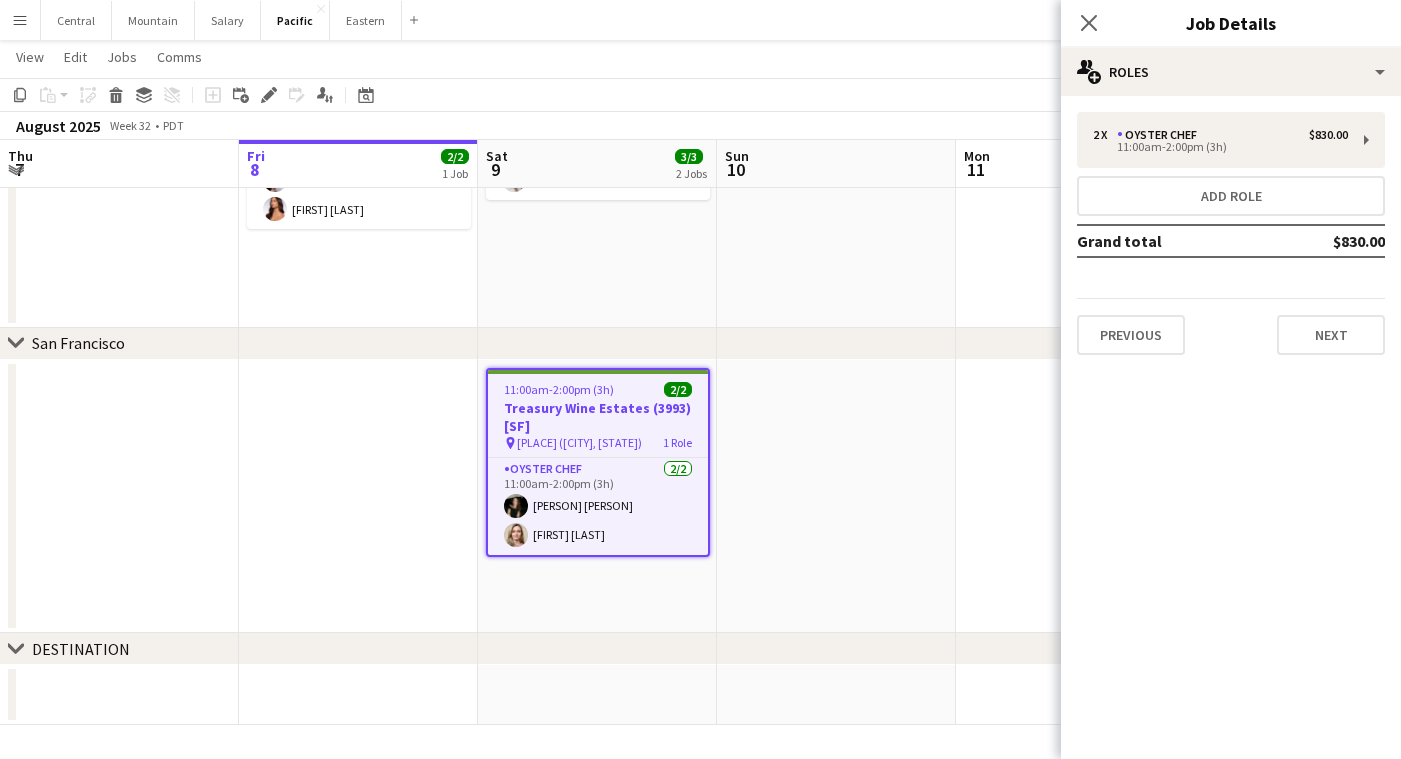 click on "Grand total" at bounding box center [1172, 241] 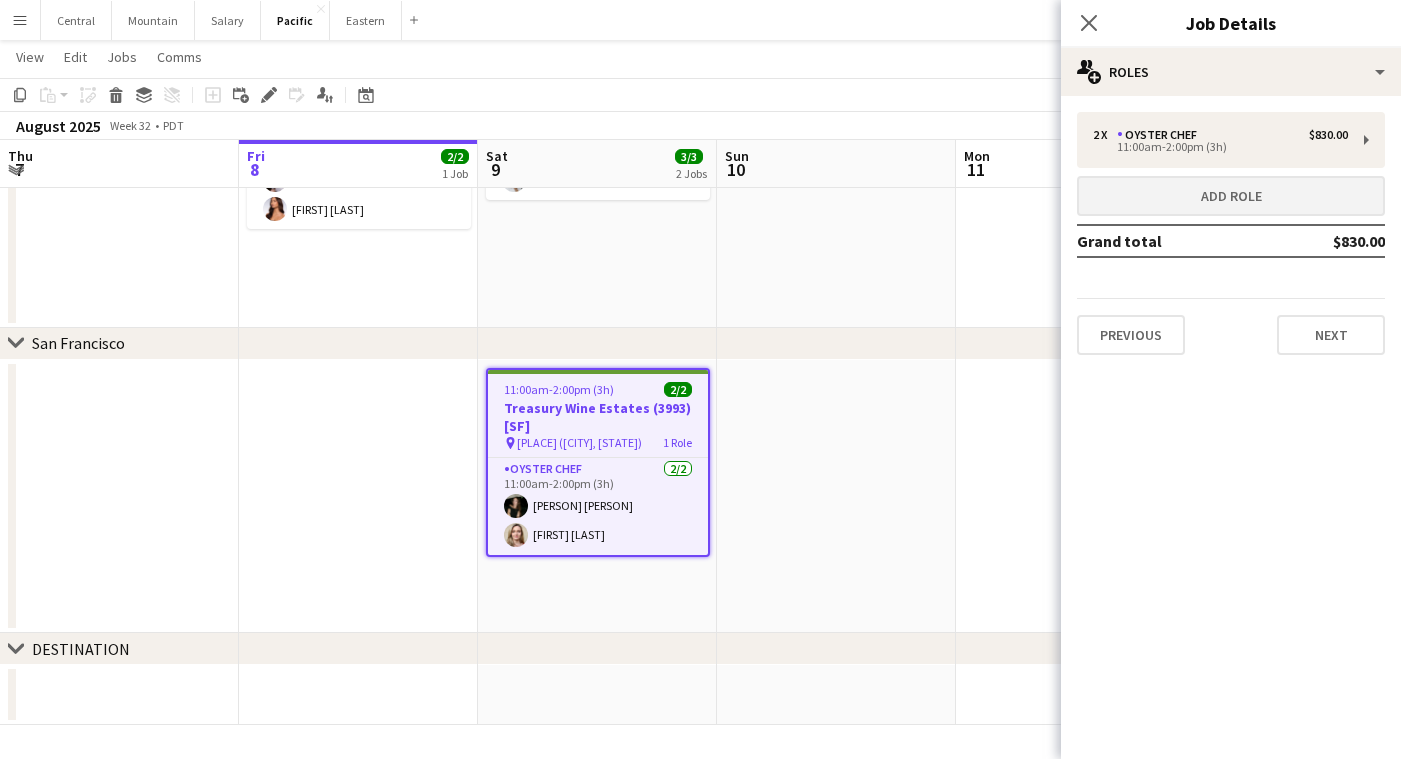 click on "Add role" at bounding box center [1231, 196] 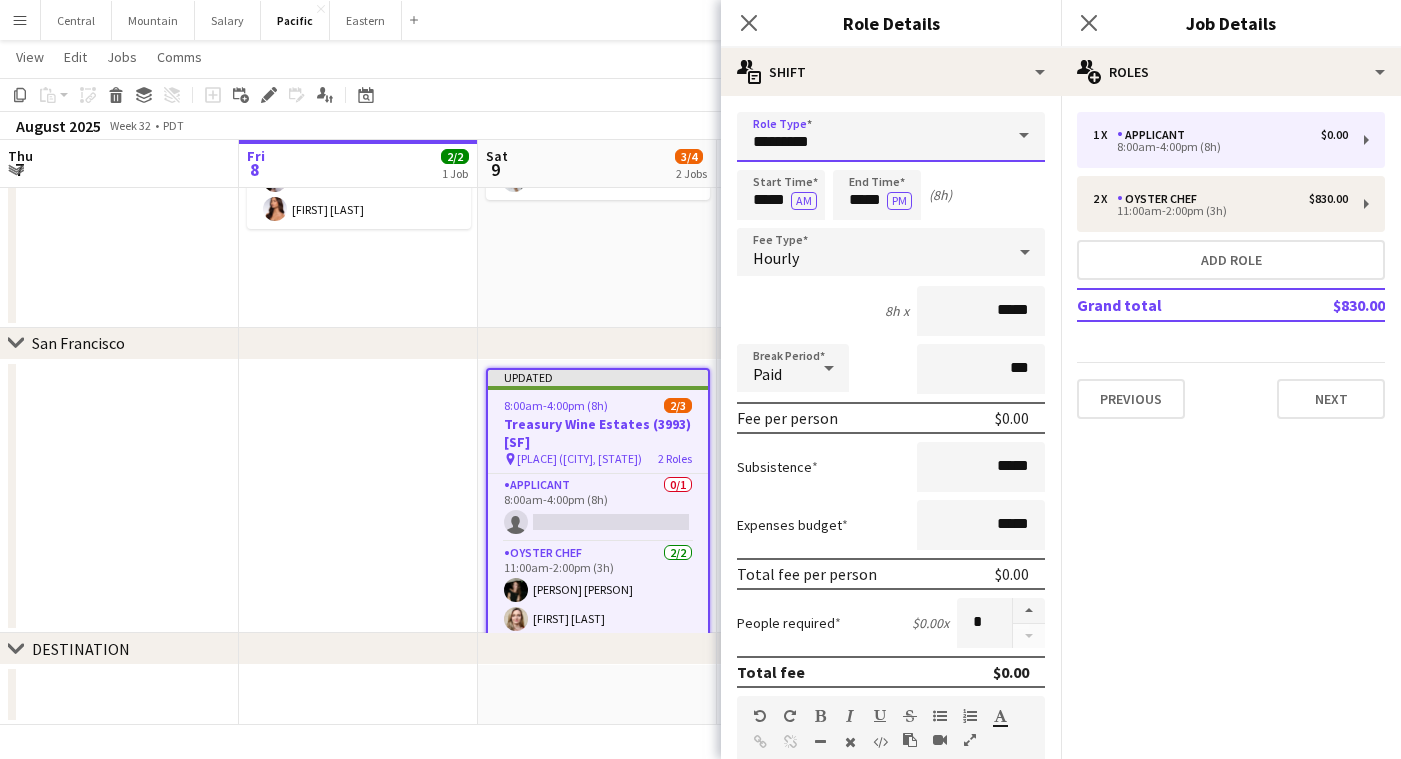 click on "*********" at bounding box center (891, 137) 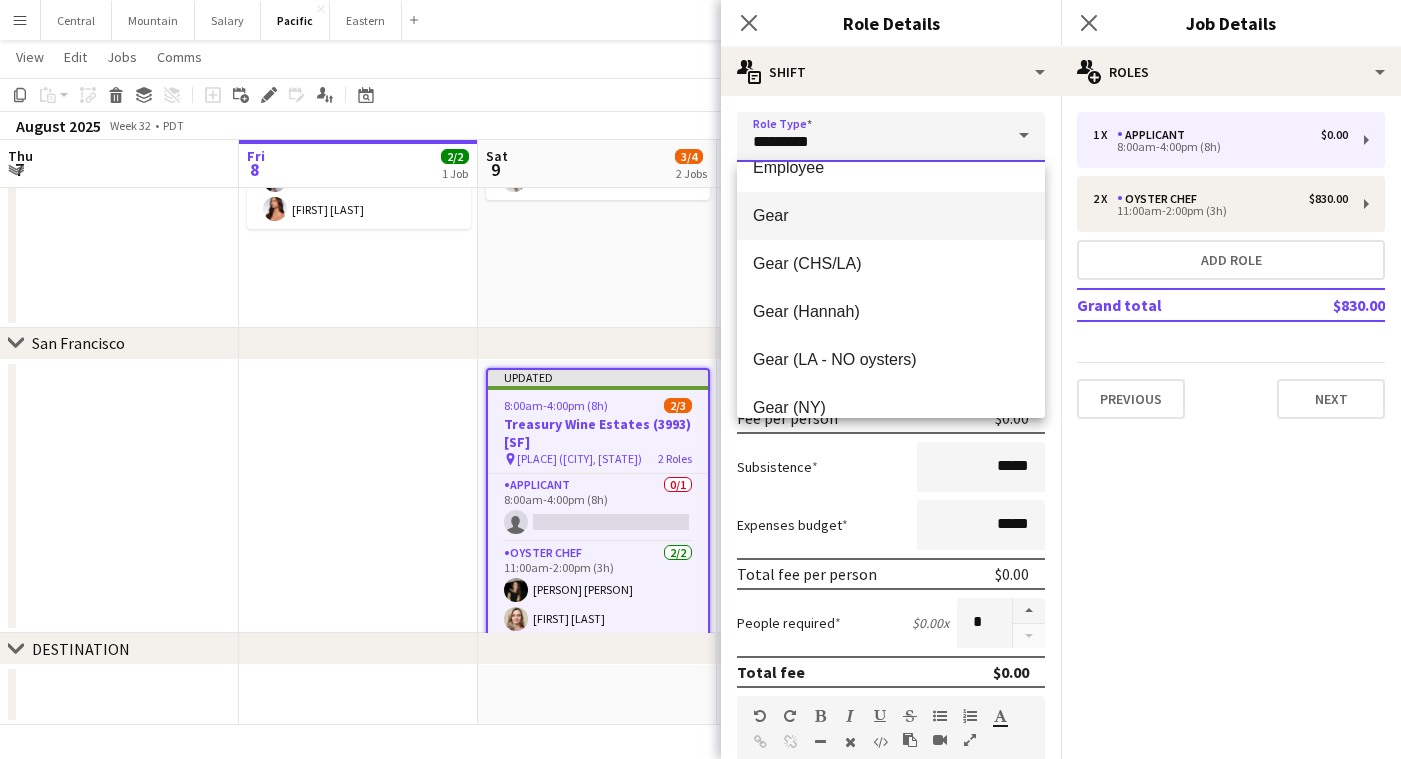 scroll, scrollTop: 321, scrollLeft: 0, axis: vertical 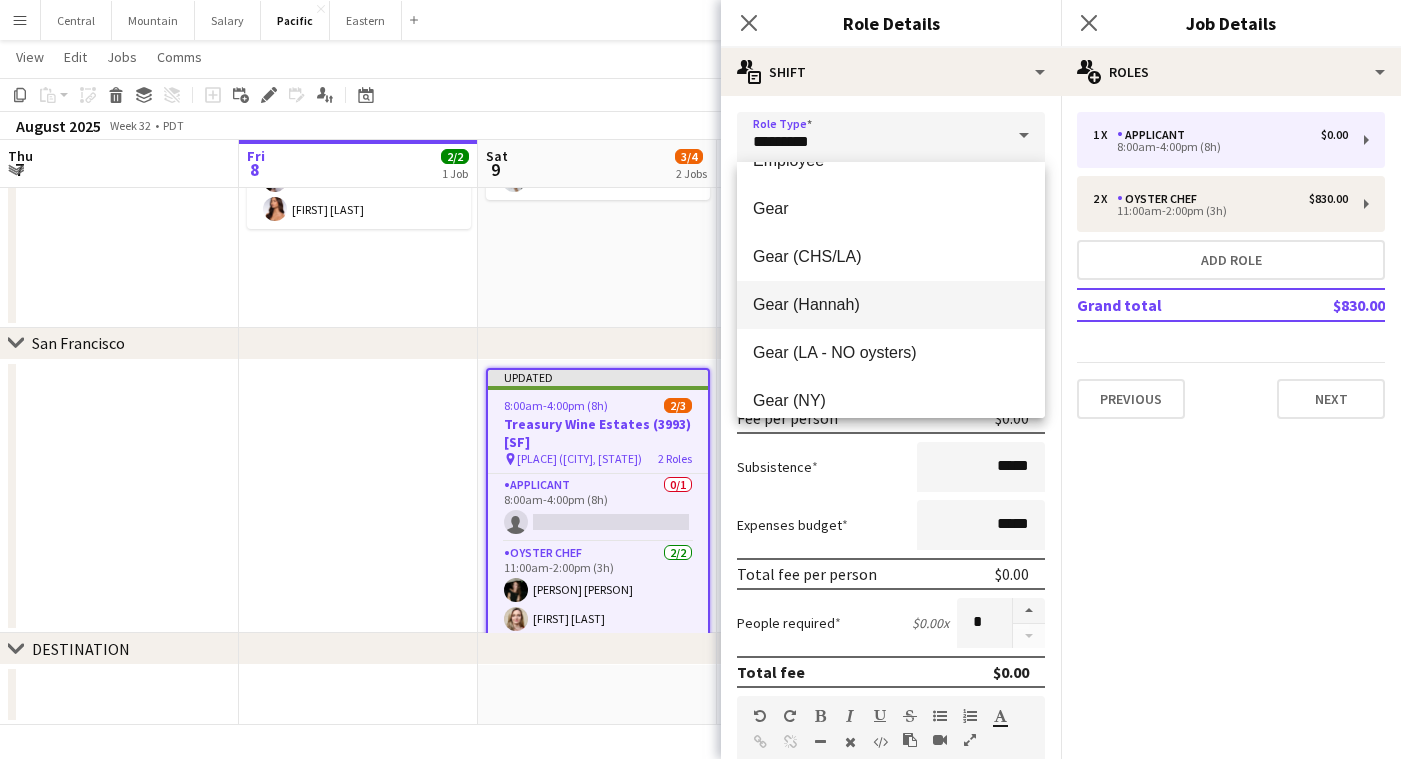 click on "Gear (Hannah)" at bounding box center (891, 304) 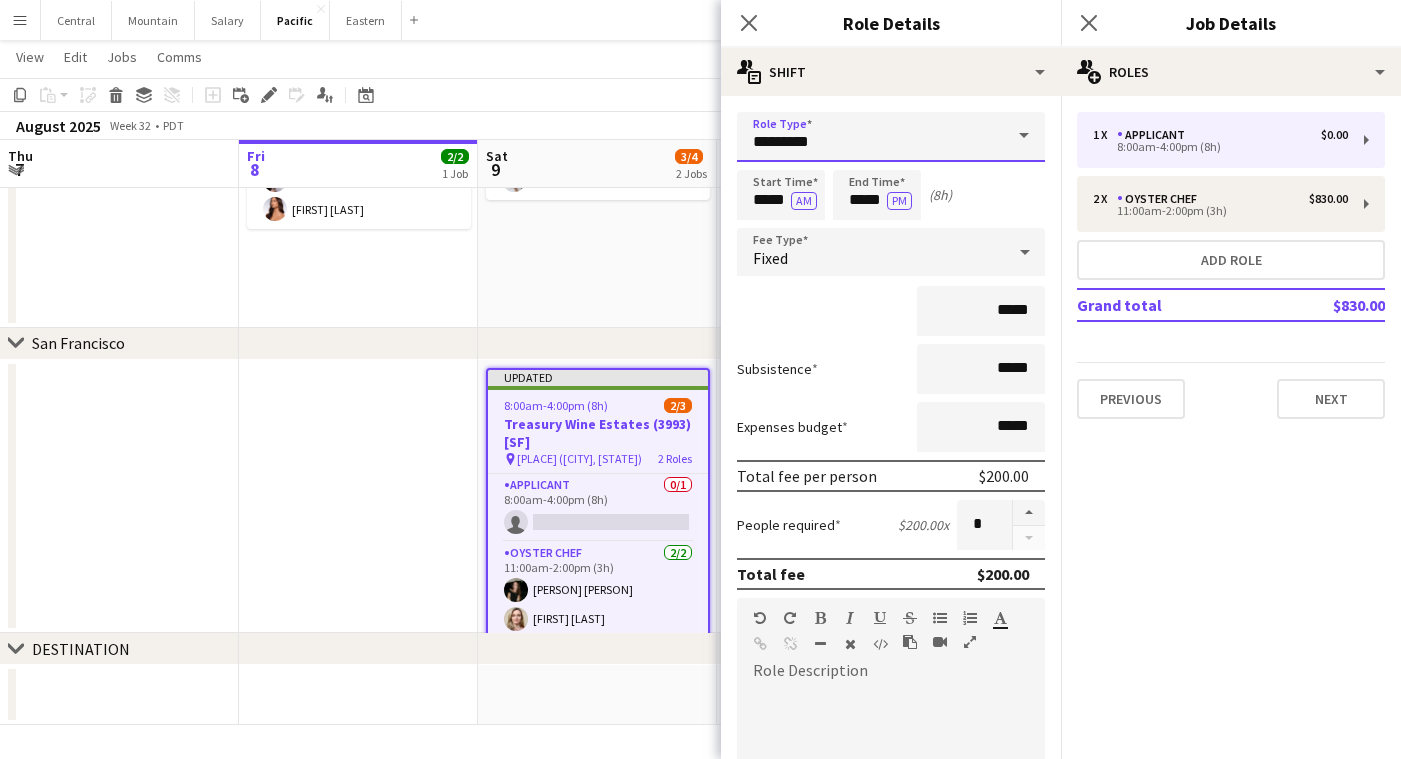 type on "**********" 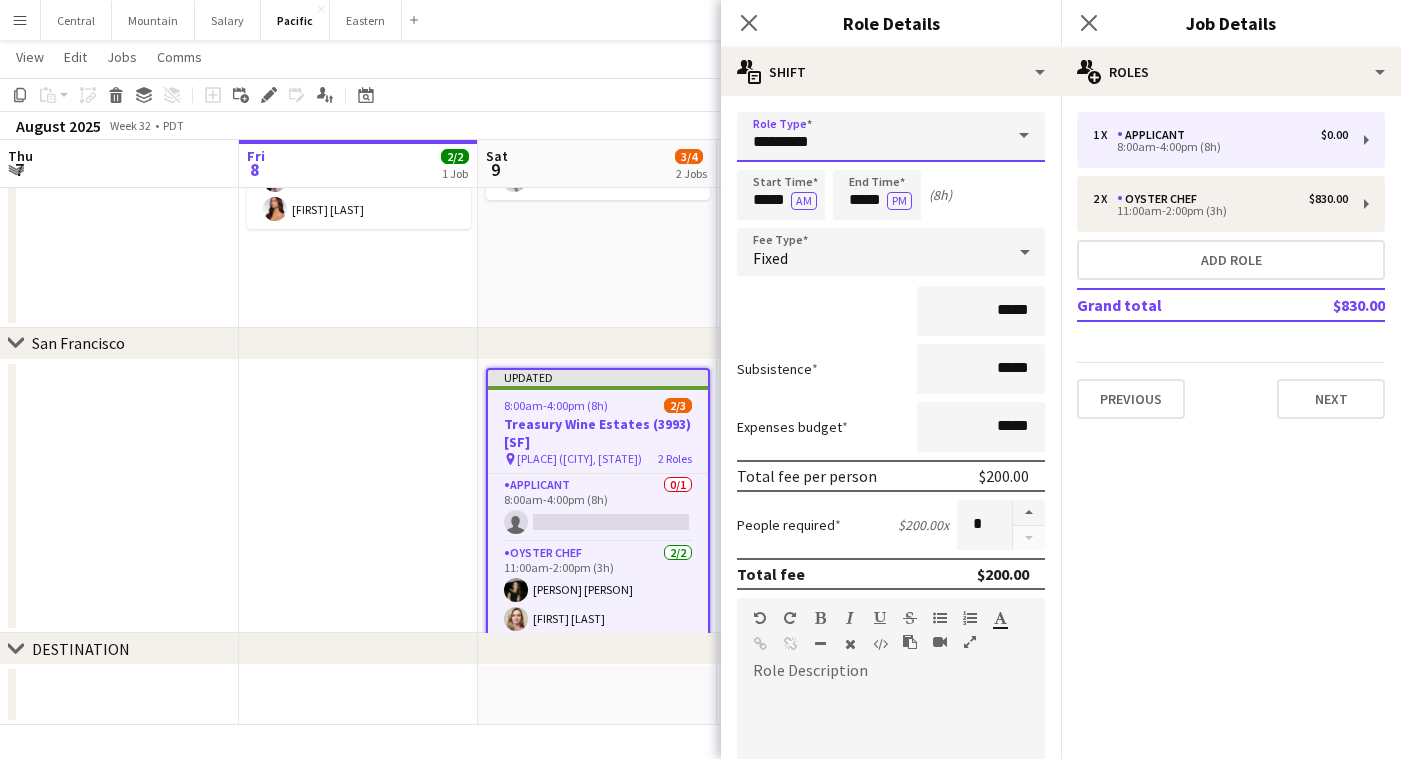 type on "*******" 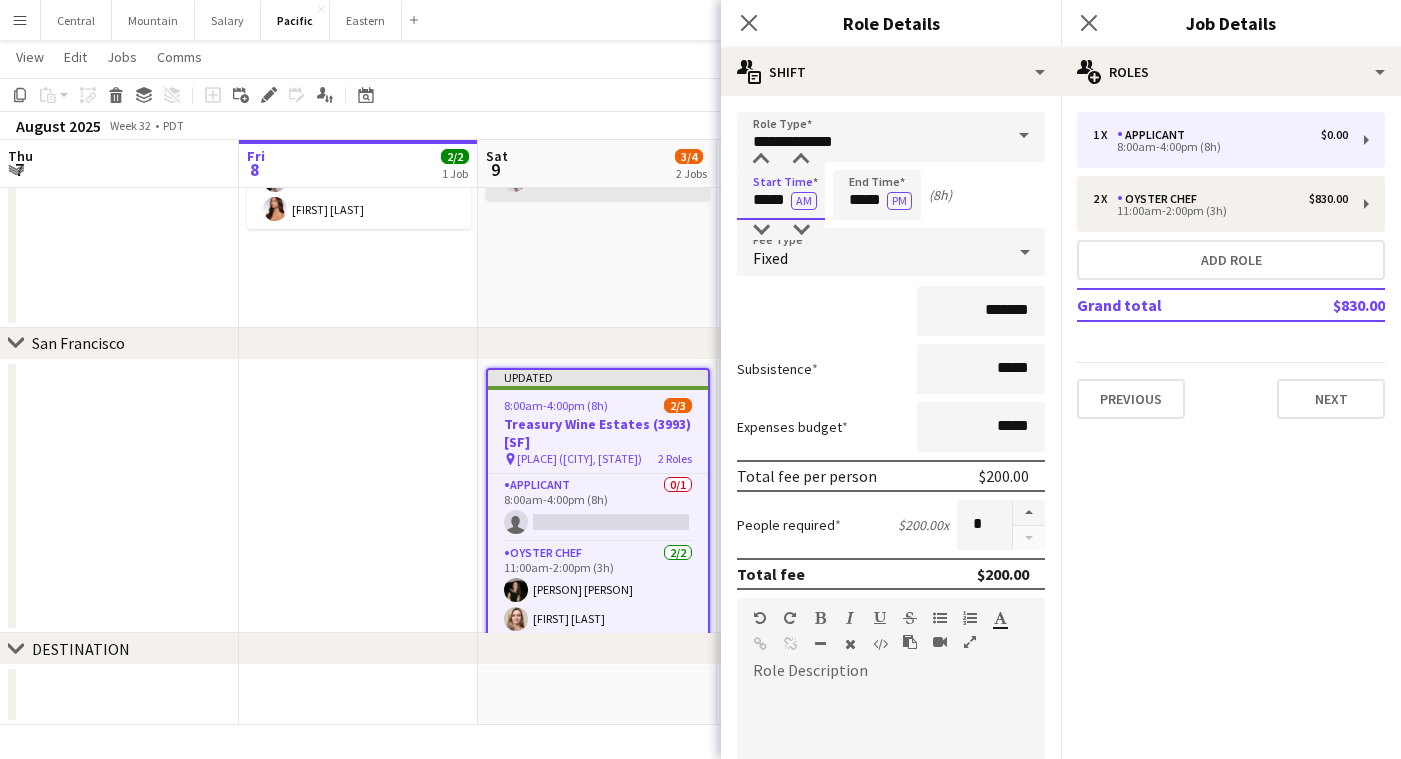 drag, startPoint x: 767, startPoint y: 198, endPoint x: 709, endPoint y: 188, distance: 58.855755 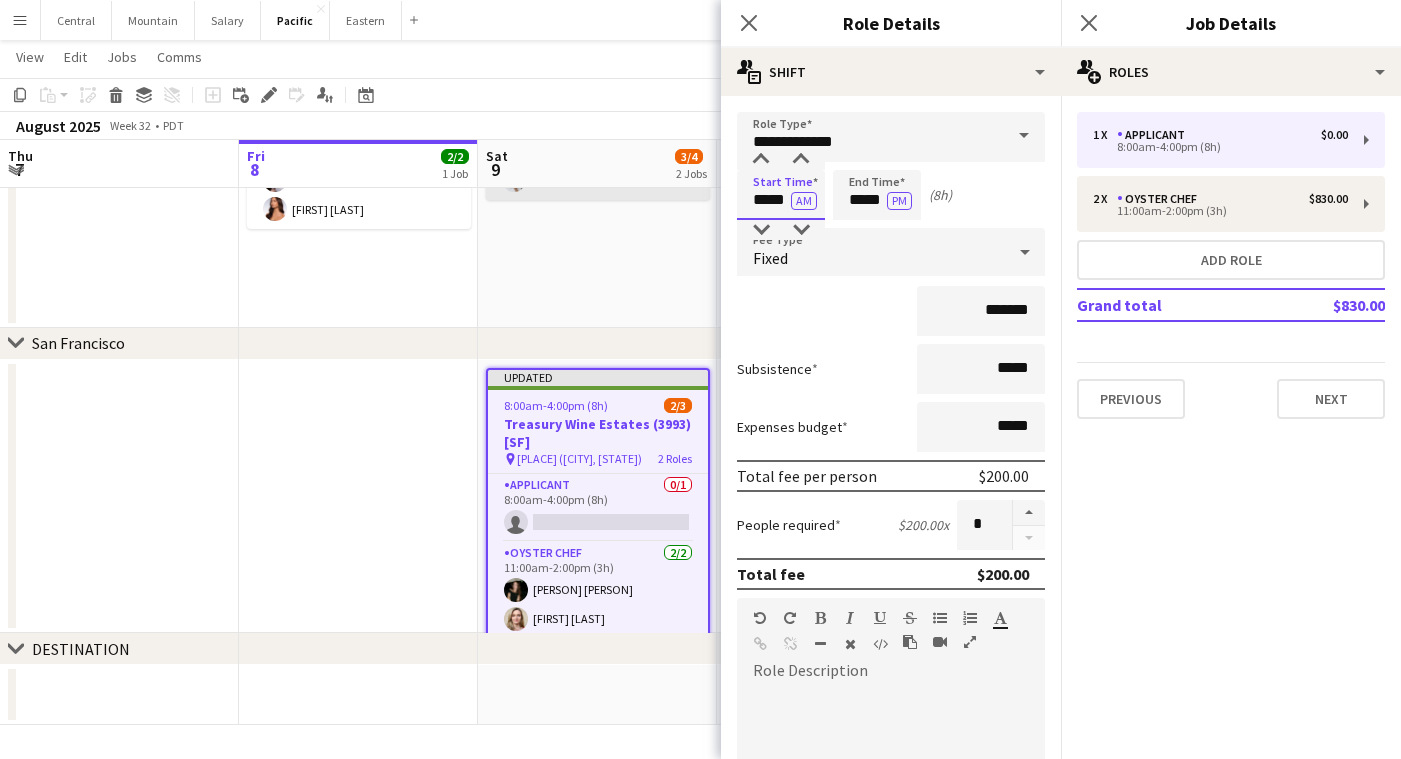 click on "Menu
Boards
Boards   Boards   All jobs   Status
Workforce
Workforce   My Workforce   Recruiting
Comms
Comms
Pay
Pay   Approvals   Payments   Reports
Platform Settings
Platform Settings   App settings   Your settings   Profiles
Training Academy
Training Academy
Knowledge Base
Knowledge Base
Product Updates
Product Updates   Log Out   Privacy   Central
Close
Mountain
Close
Salary
Close
Pacific
Close
Eastern
Close
Add
Help
Notifications
3   Pacific
user" at bounding box center (700, 202) 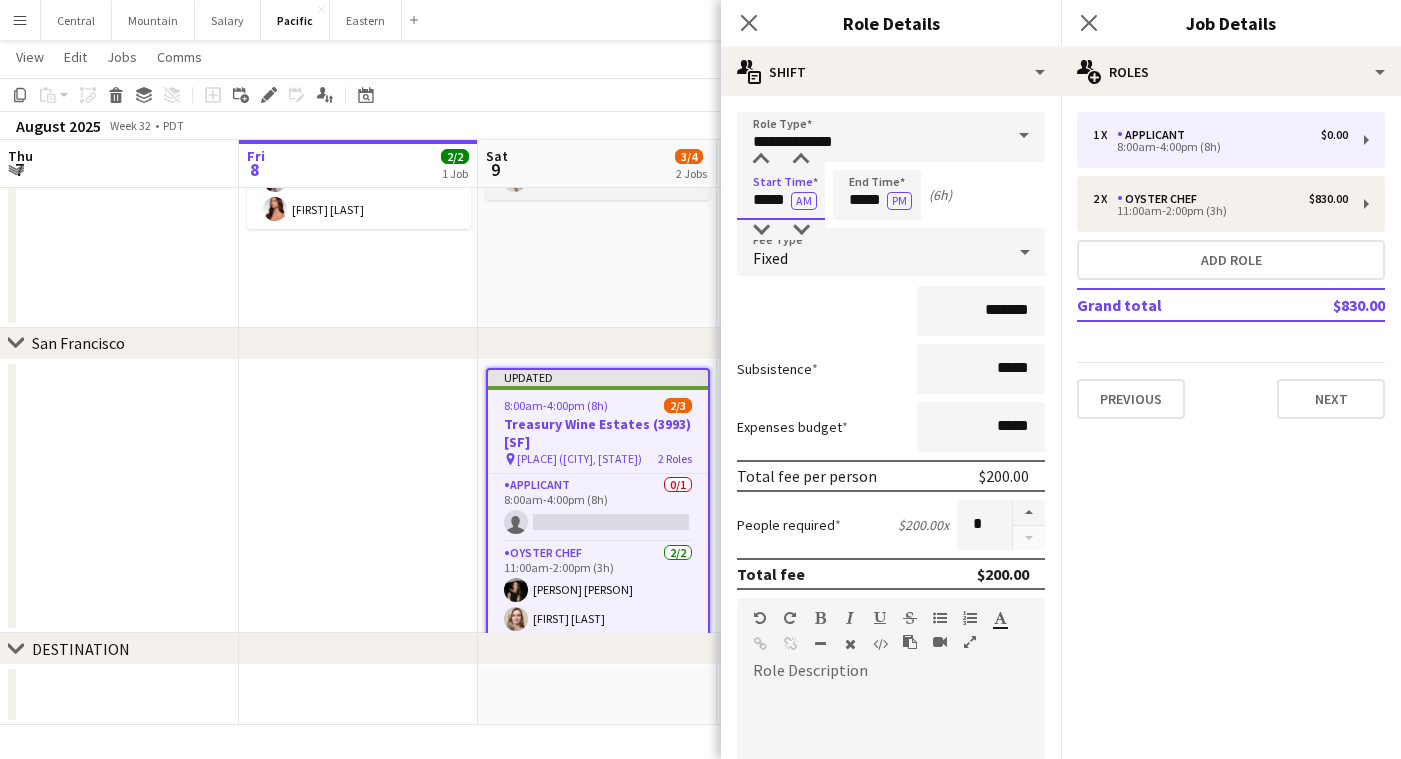 type on "*****" 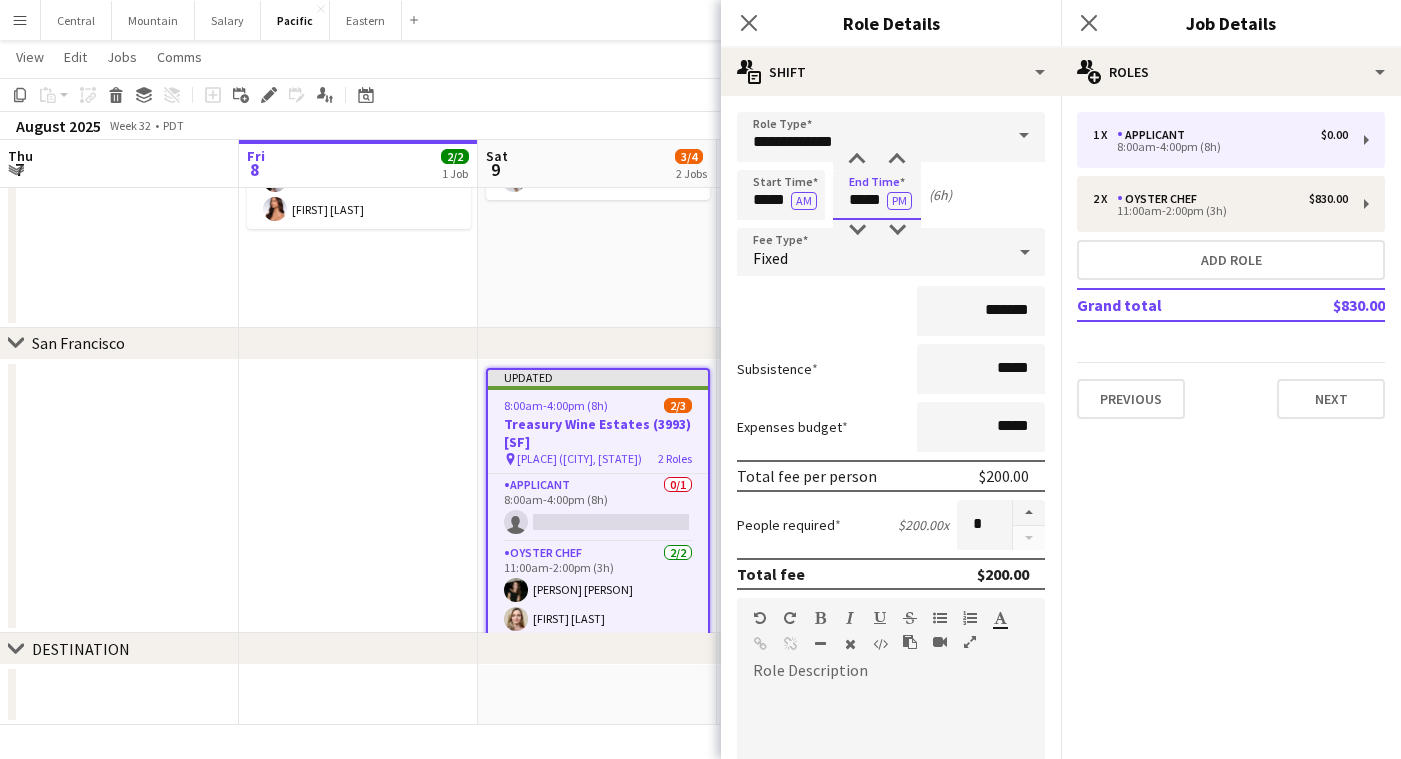 drag, startPoint x: 863, startPoint y: 195, endPoint x: 850, endPoint y: 196, distance: 13.038404 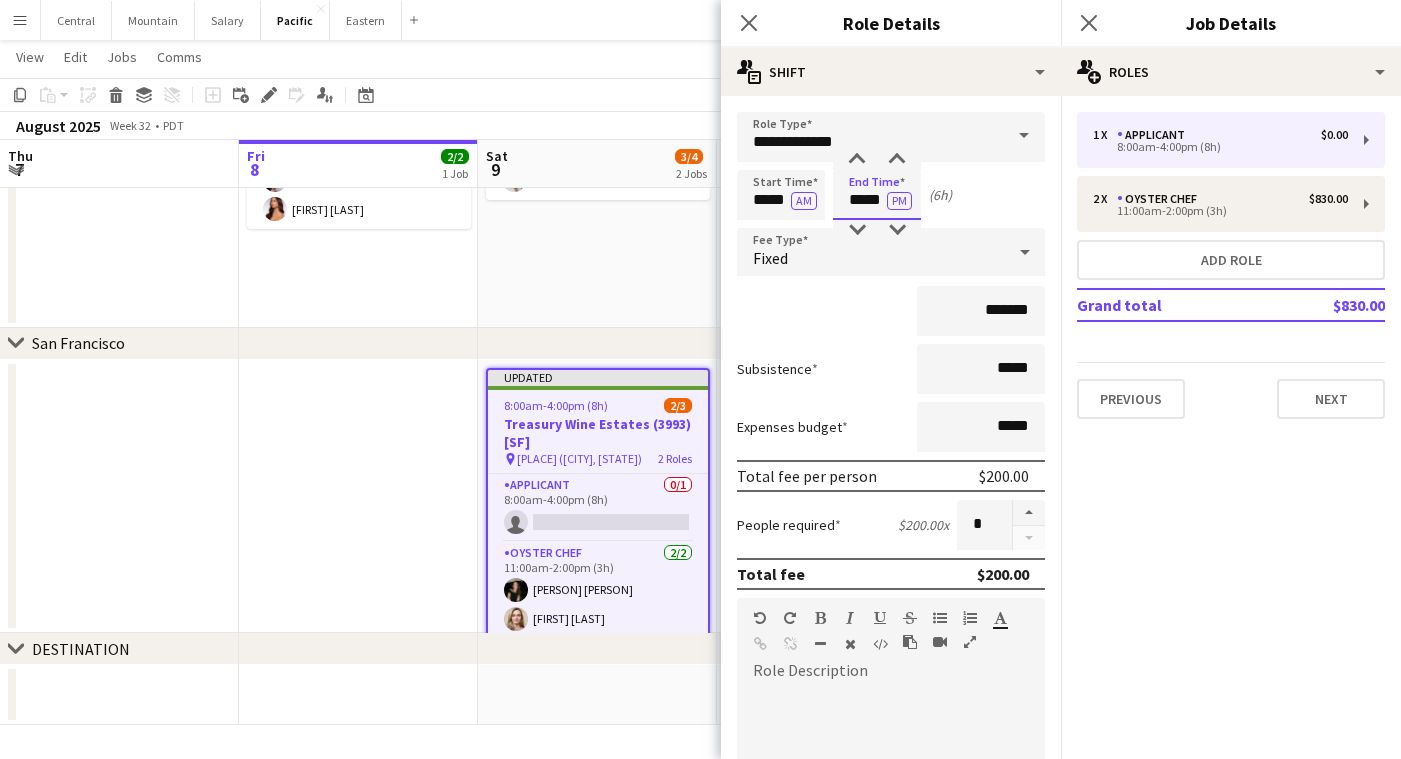 click on "*****" at bounding box center (877, 195) 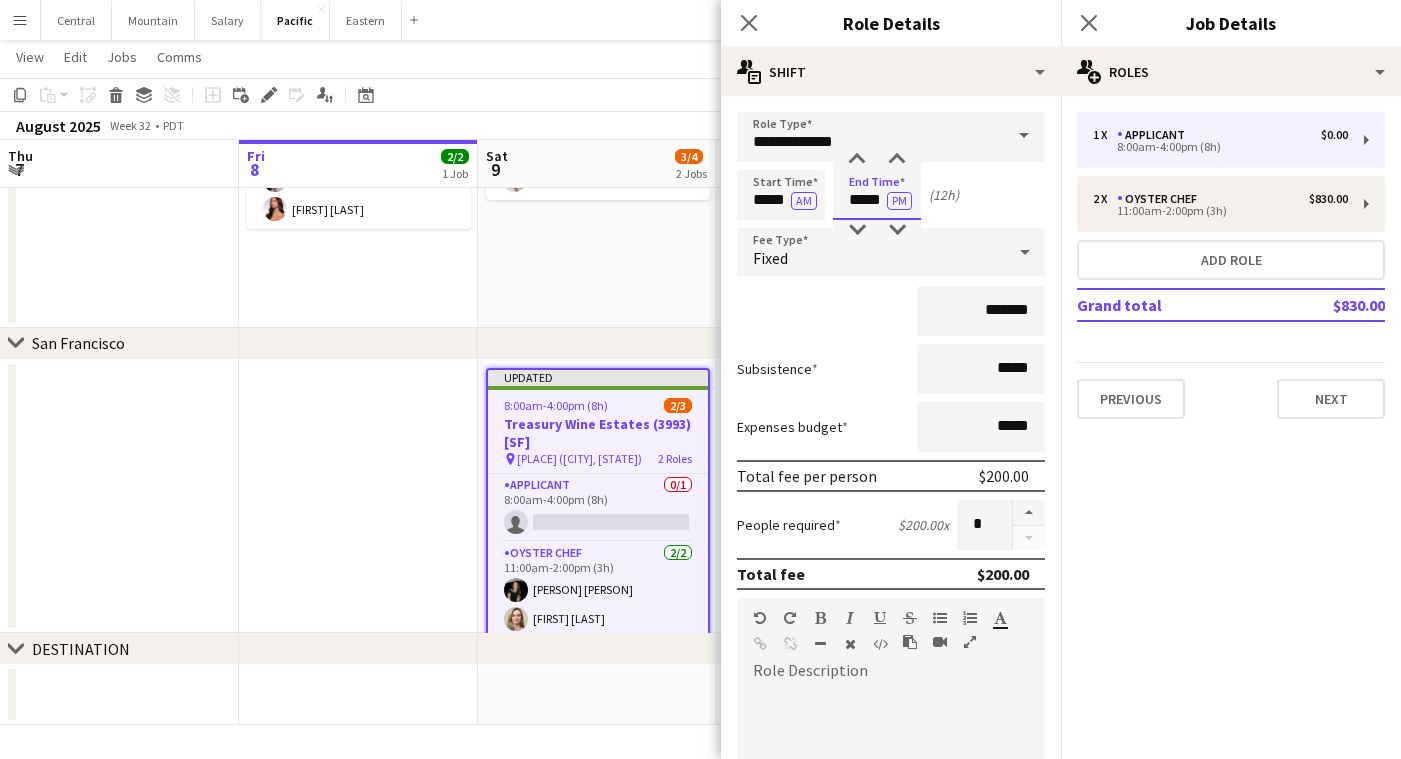 type on "*****" 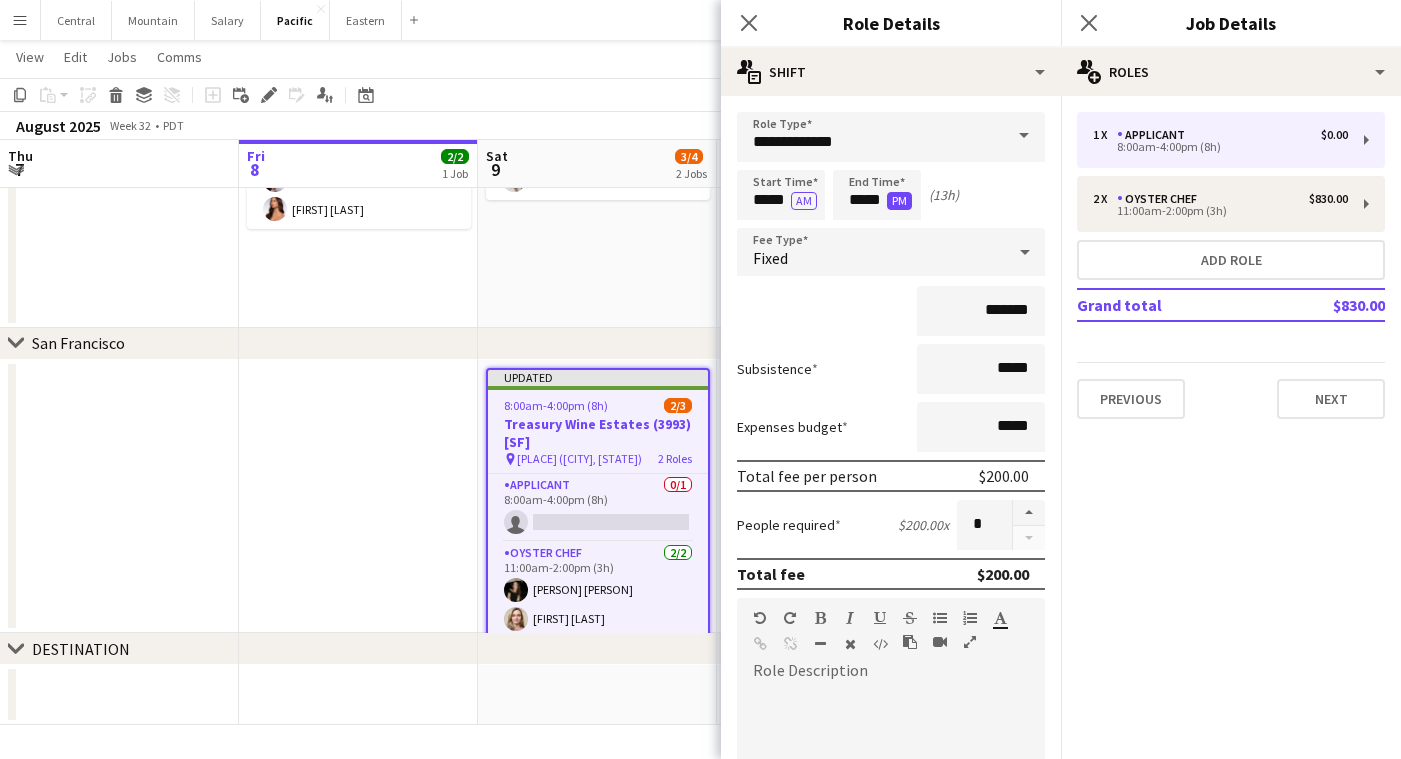 click on "PM" at bounding box center (899, 201) 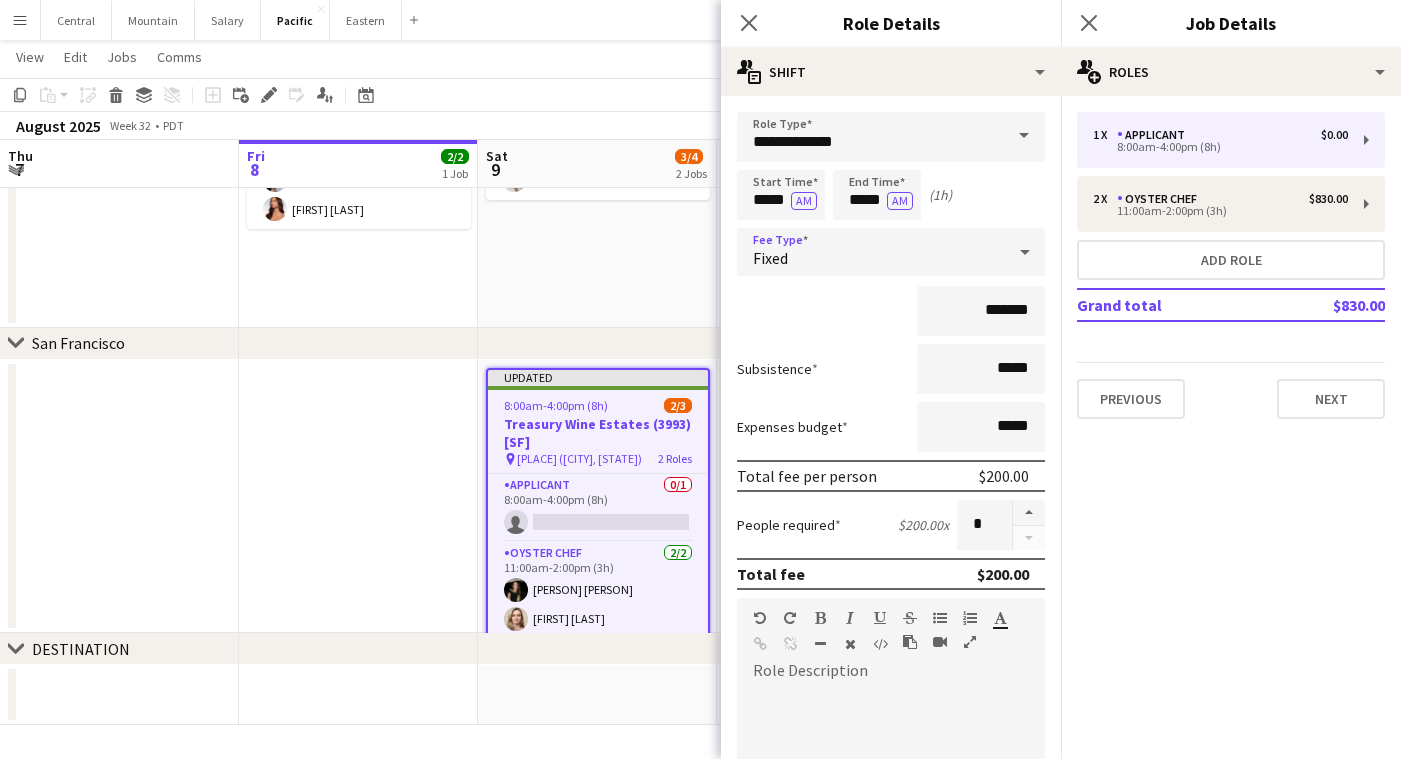 click on "Fixed" at bounding box center [871, 252] 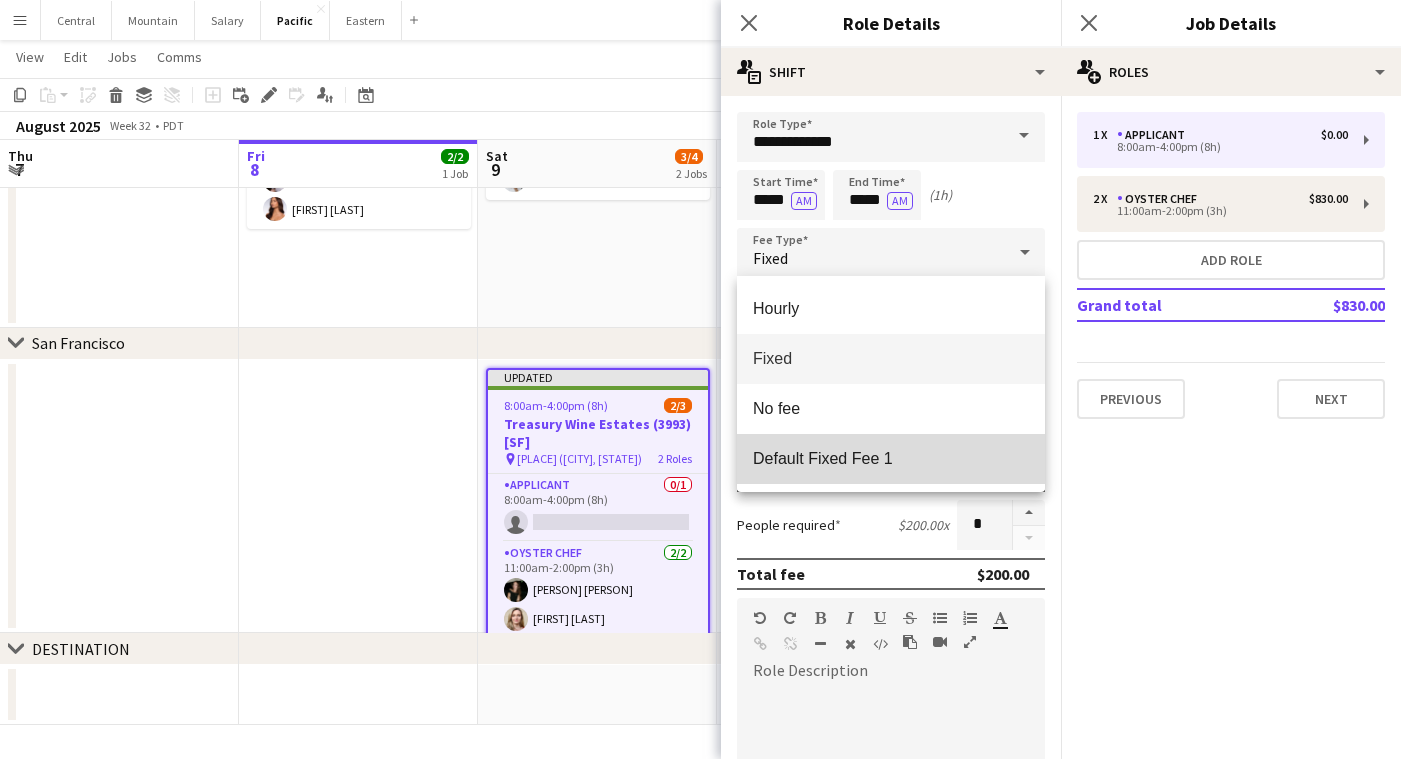 click on "Default Fixed Fee 1" at bounding box center [891, 459] 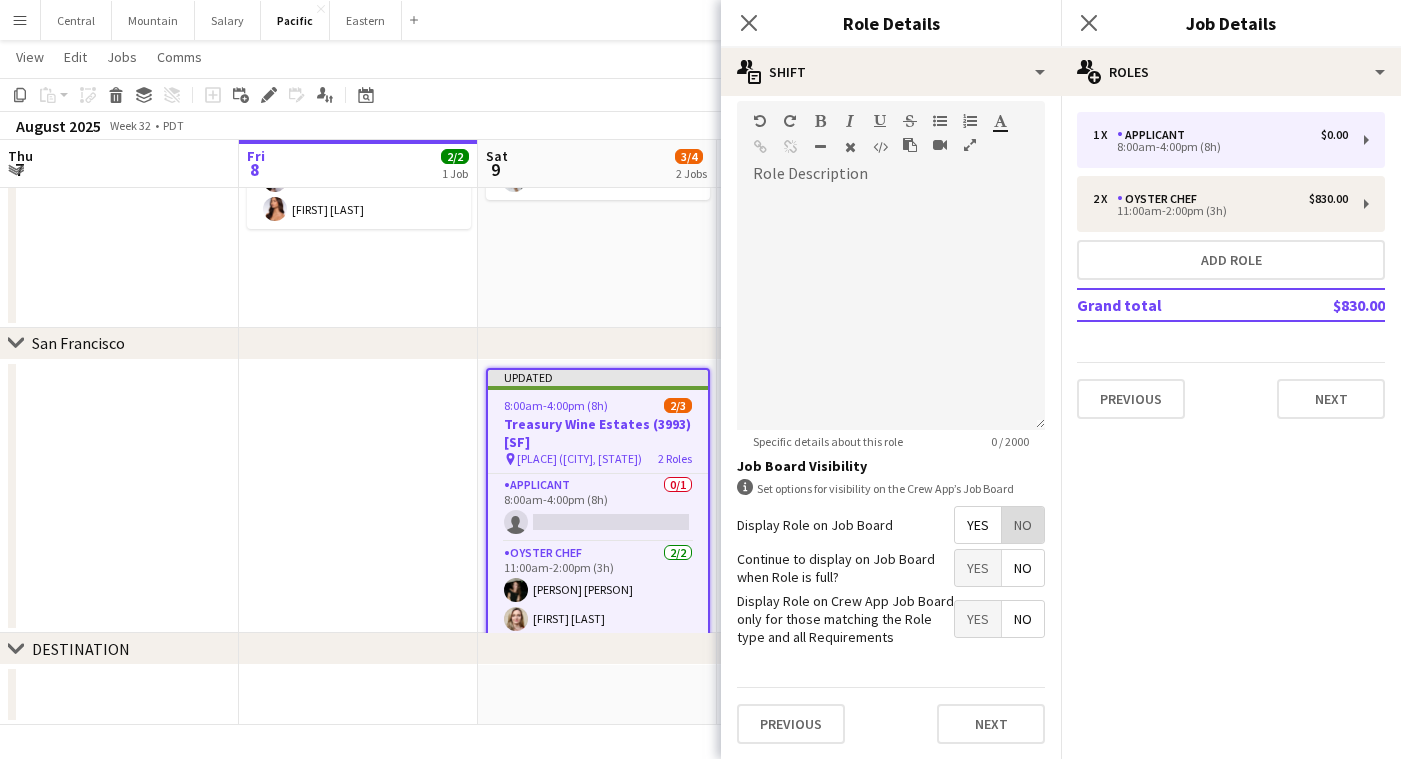 click on "No" at bounding box center (1023, 525) 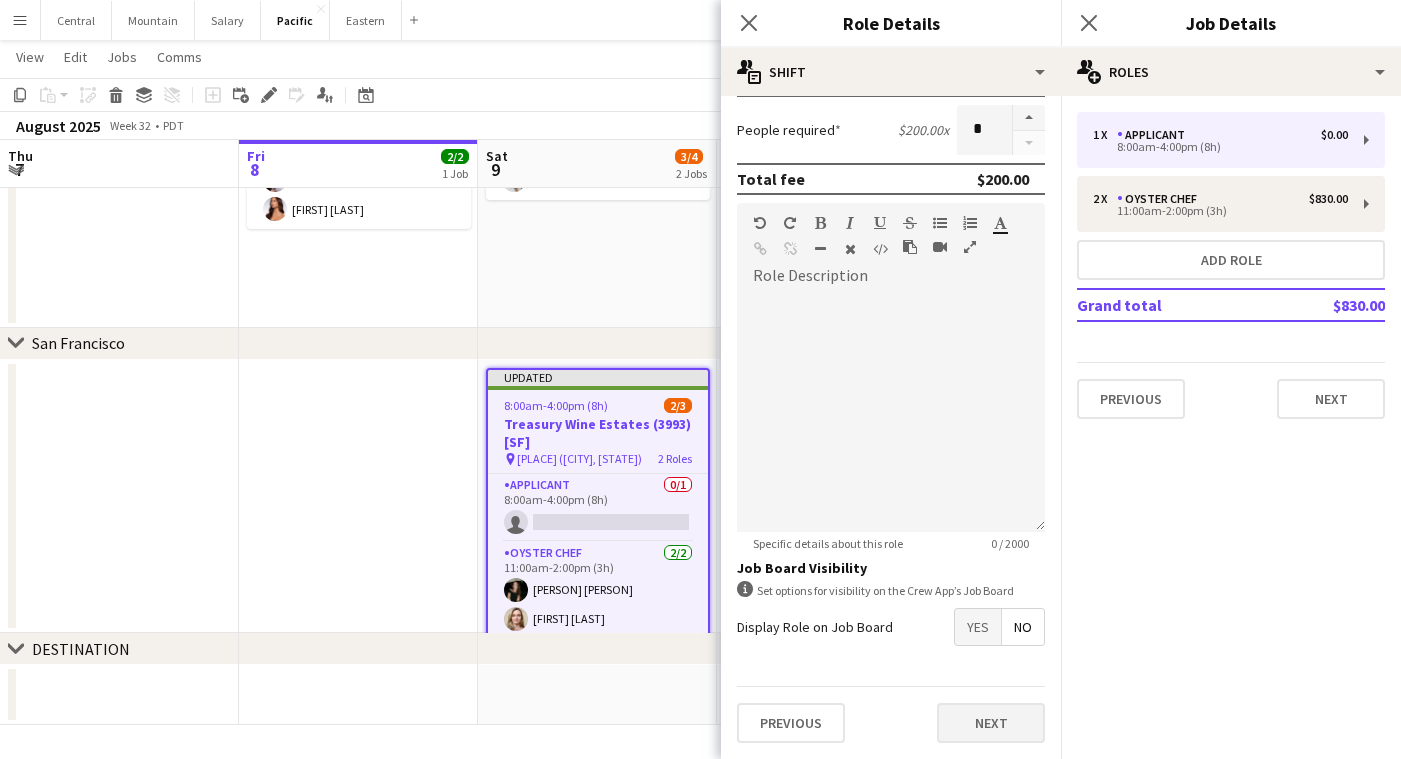 click on "Next" at bounding box center [991, 723] 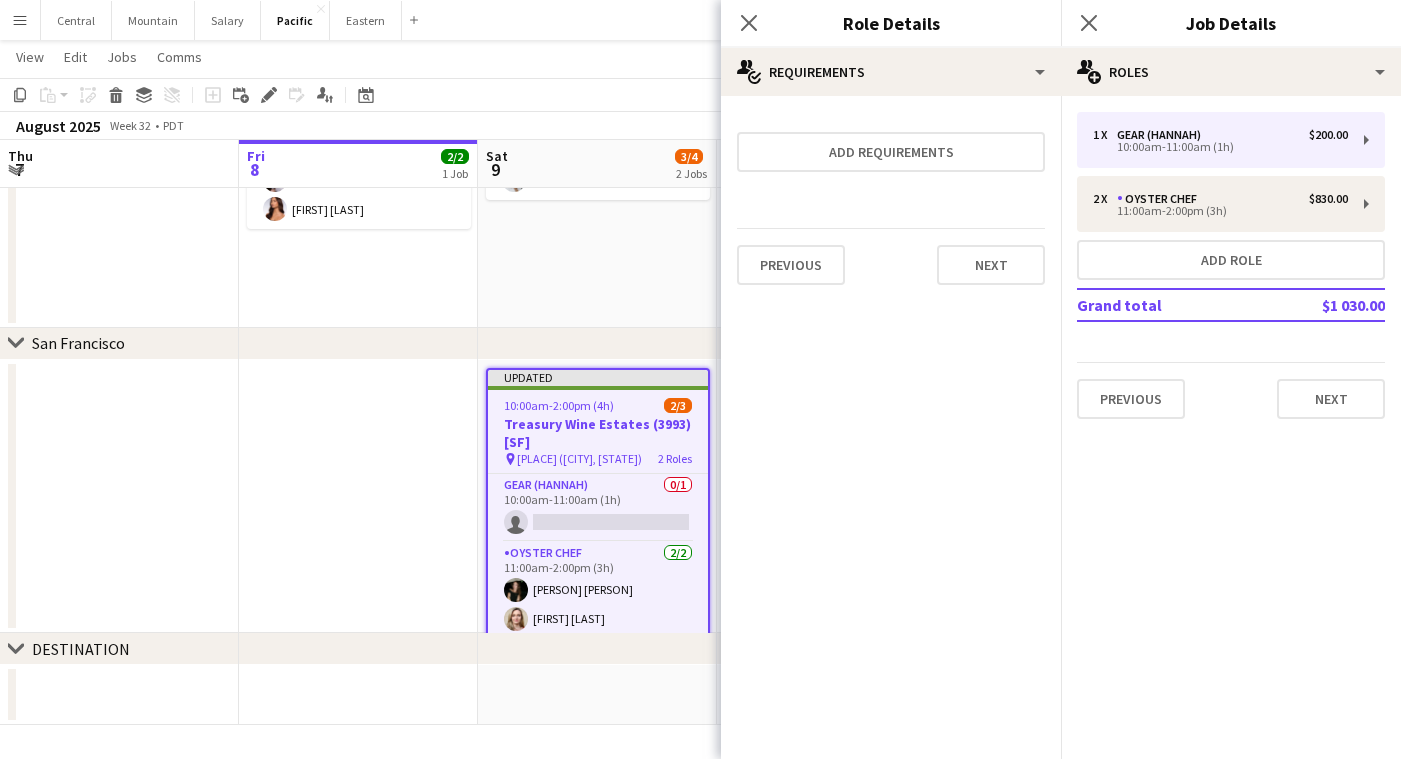 scroll, scrollTop: 0, scrollLeft: 0, axis: both 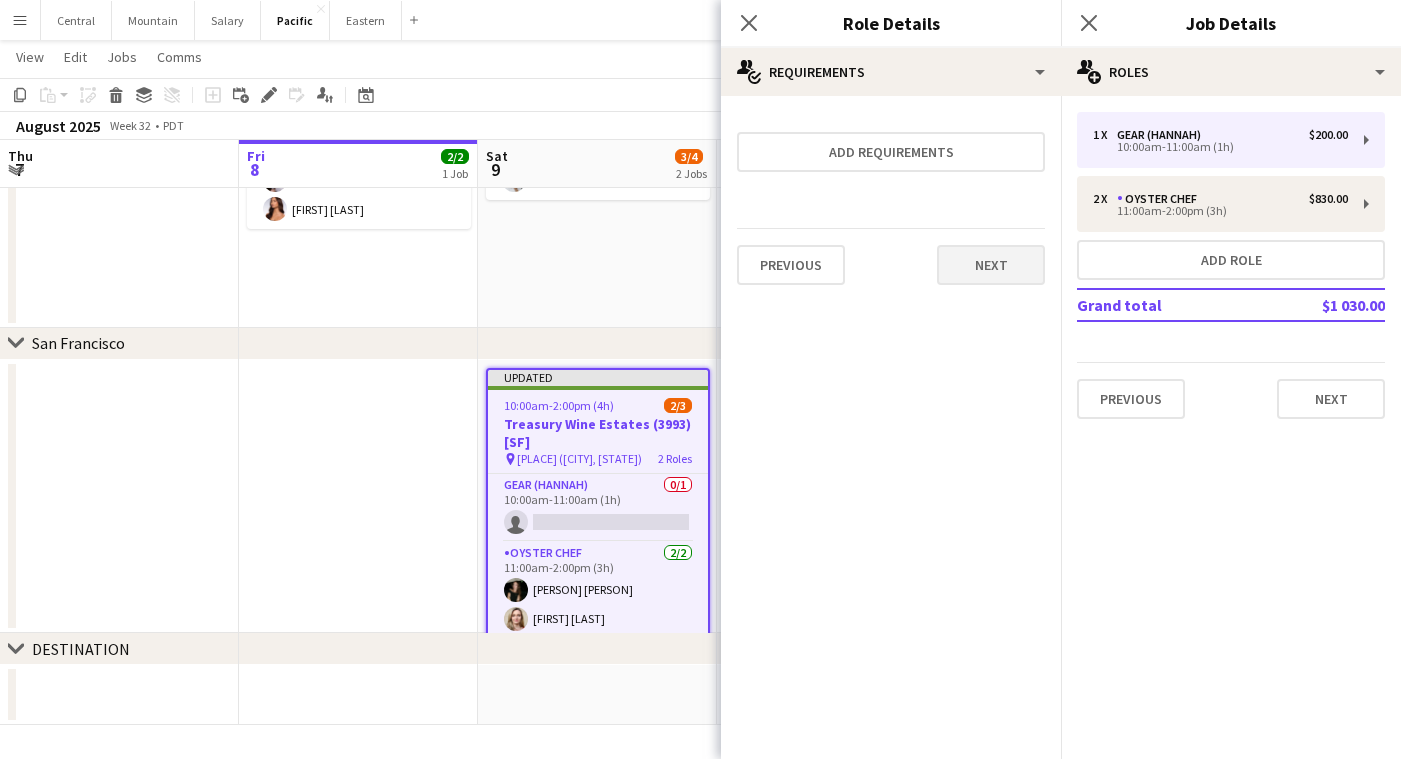 click on "Next" at bounding box center [991, 265] 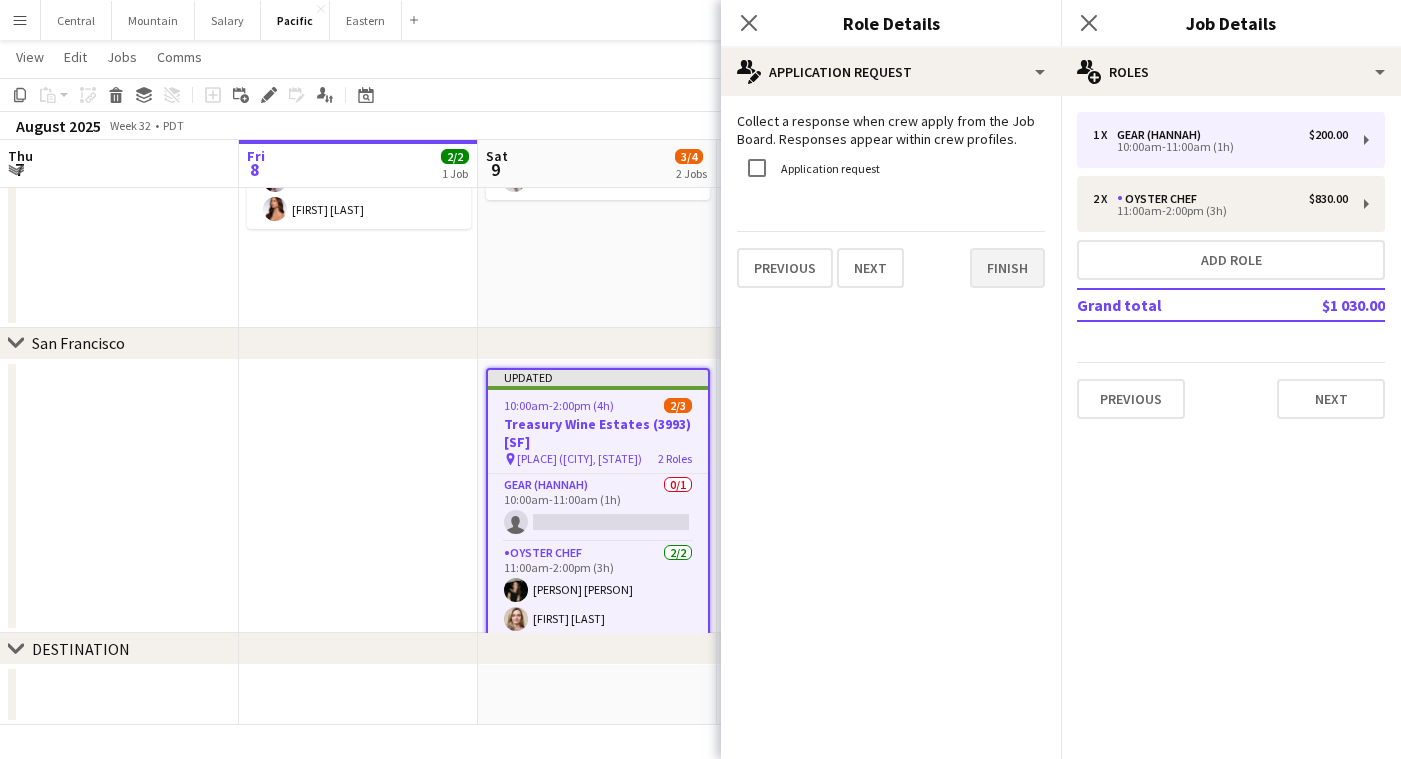 click on "Finish" at bounding box center (1007, 268) 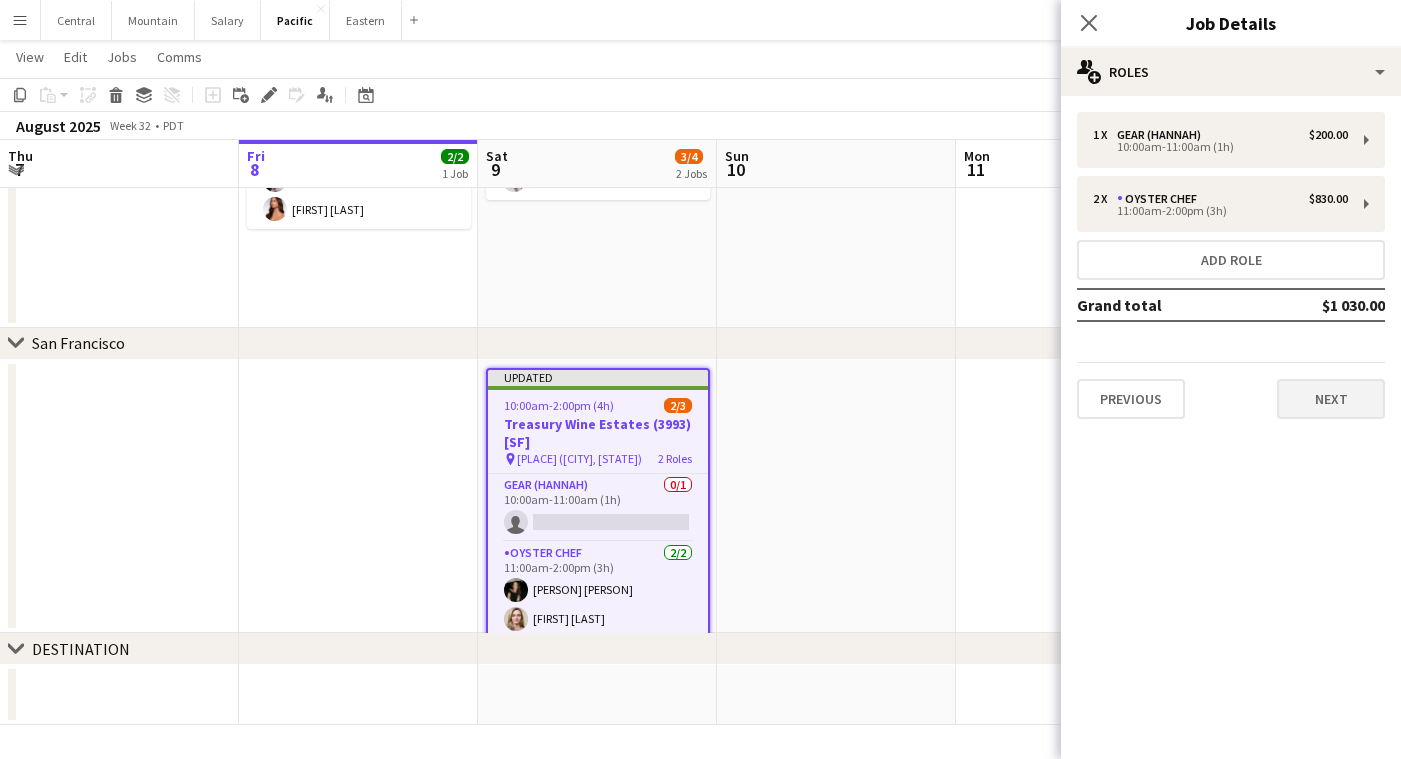 click on "Next" at bounding box center [1331, 399] 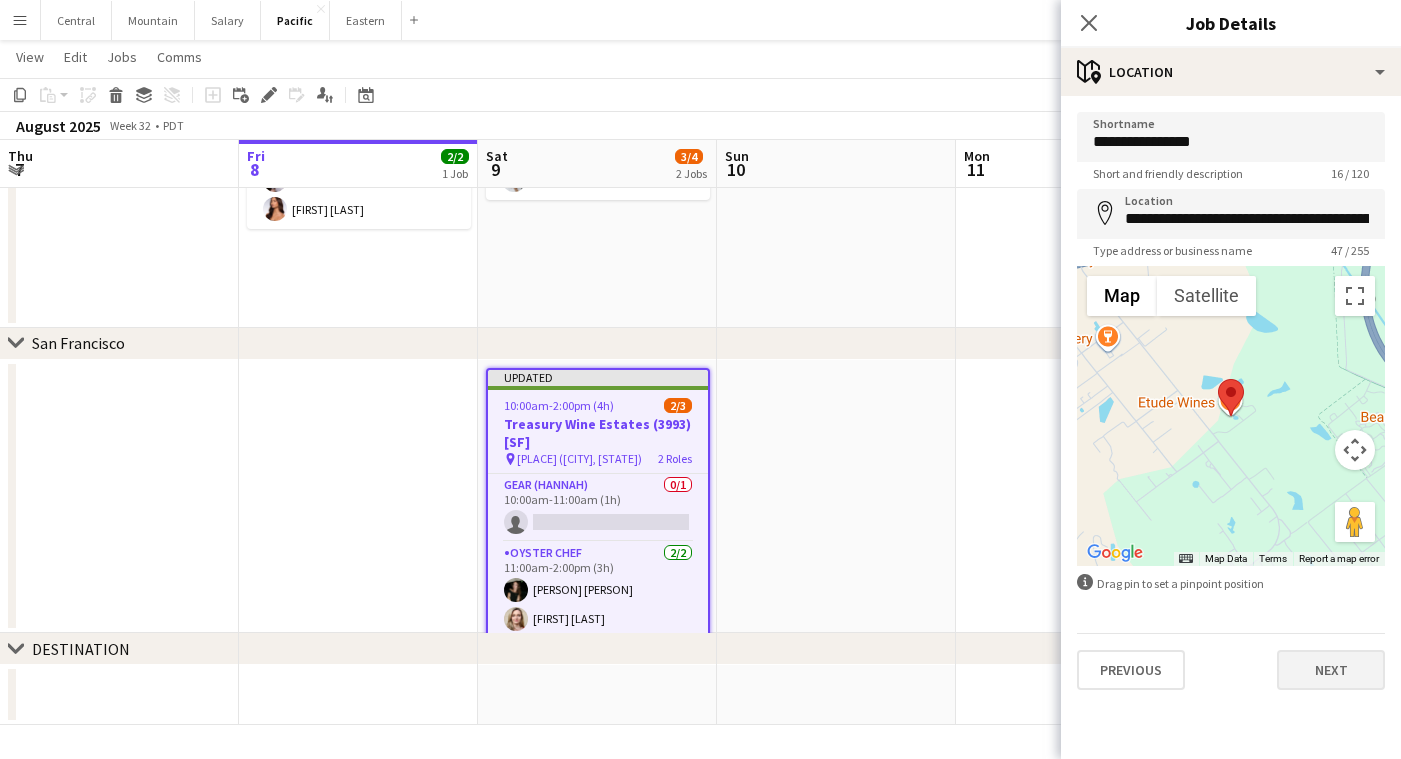 click on "Next" at bounding box center (1331, 670) 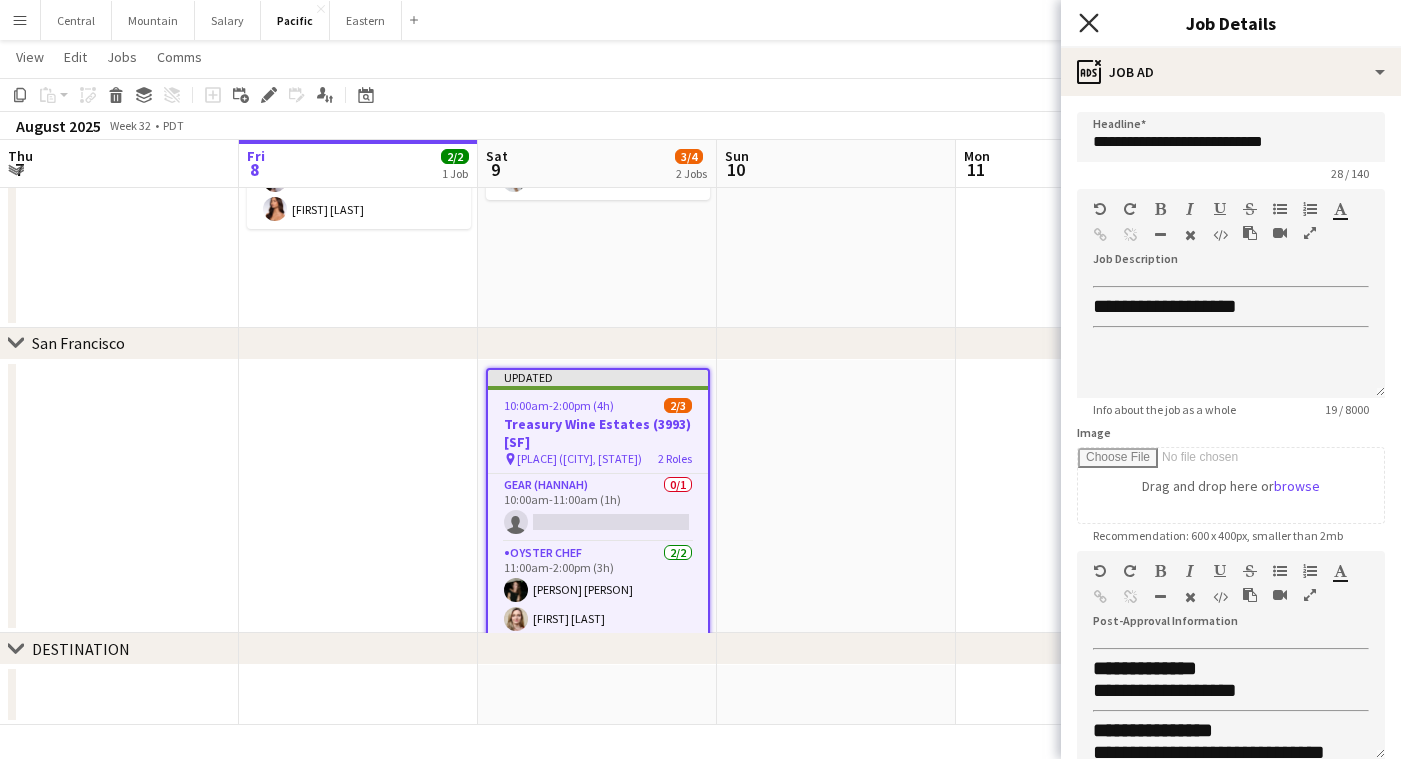 click 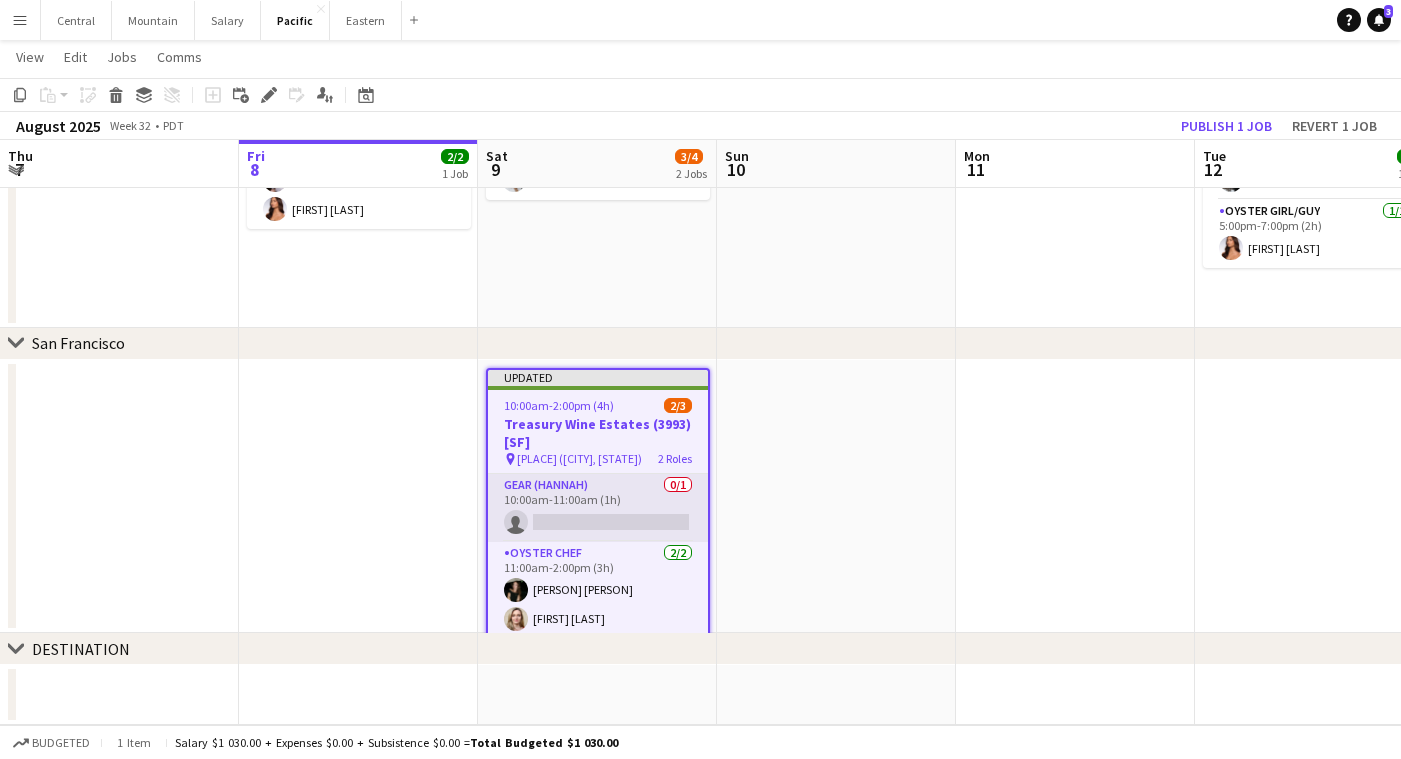 click on "Gear ([FIRST])   0/1   [TIME]-[TIME] (1h)
single-neutral-actions" at bounding box center (598, 508) 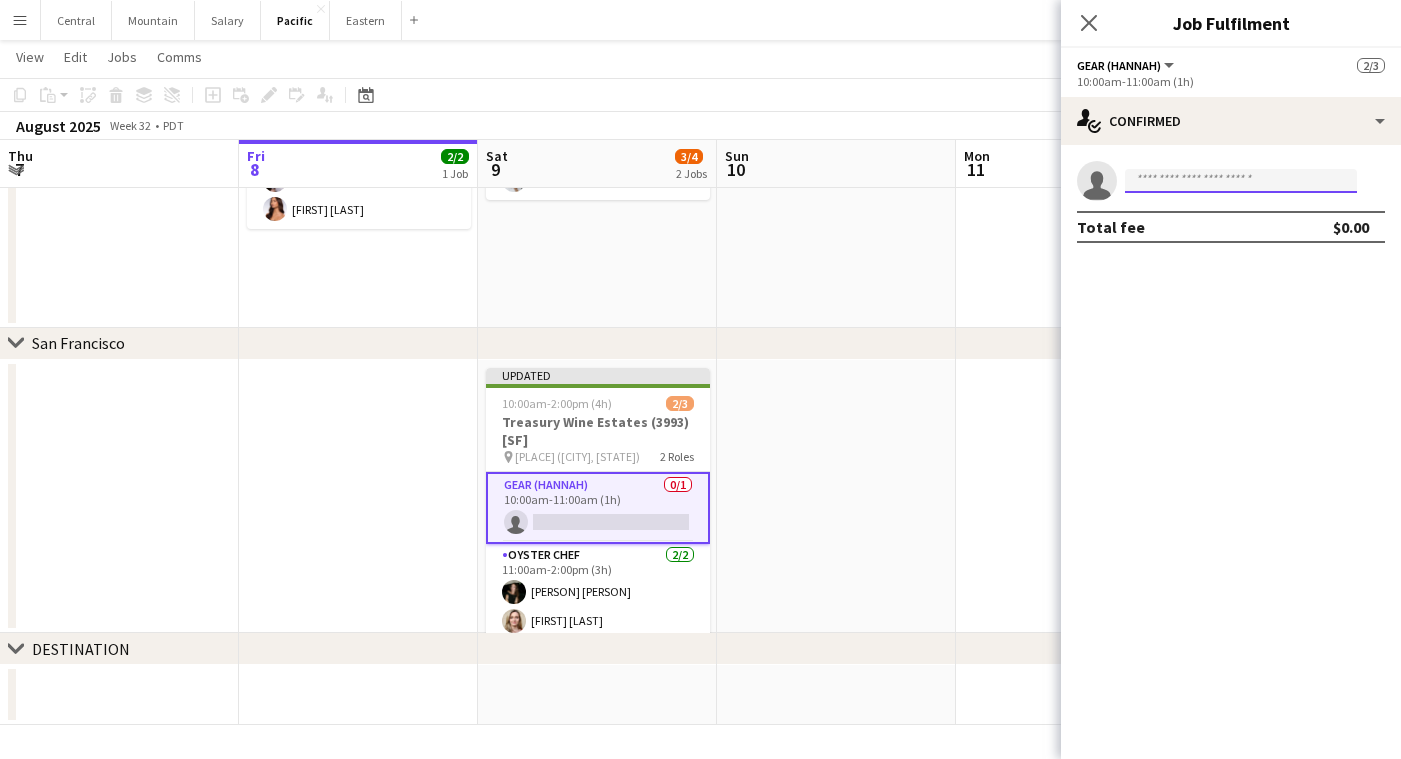 click at bounding box center (1241, 181) 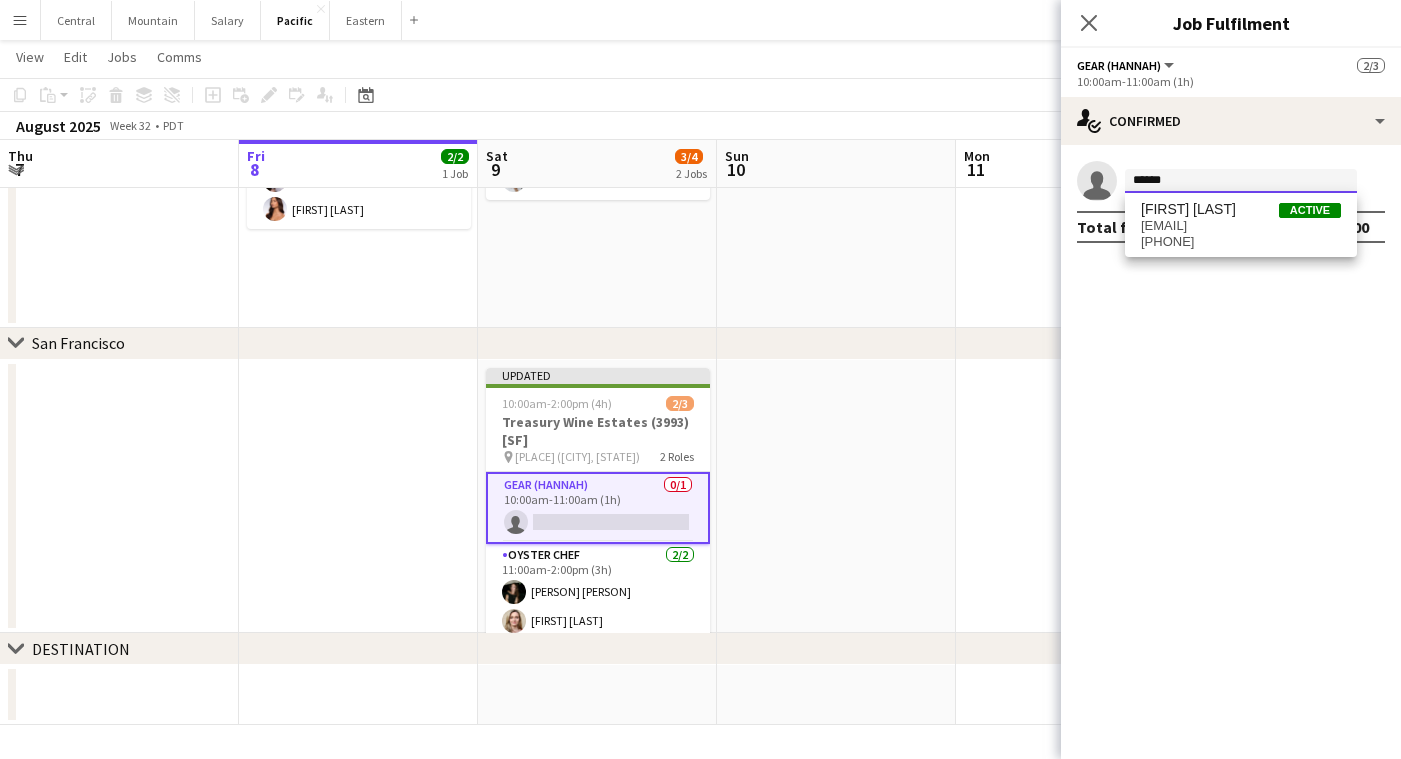 type on "******" 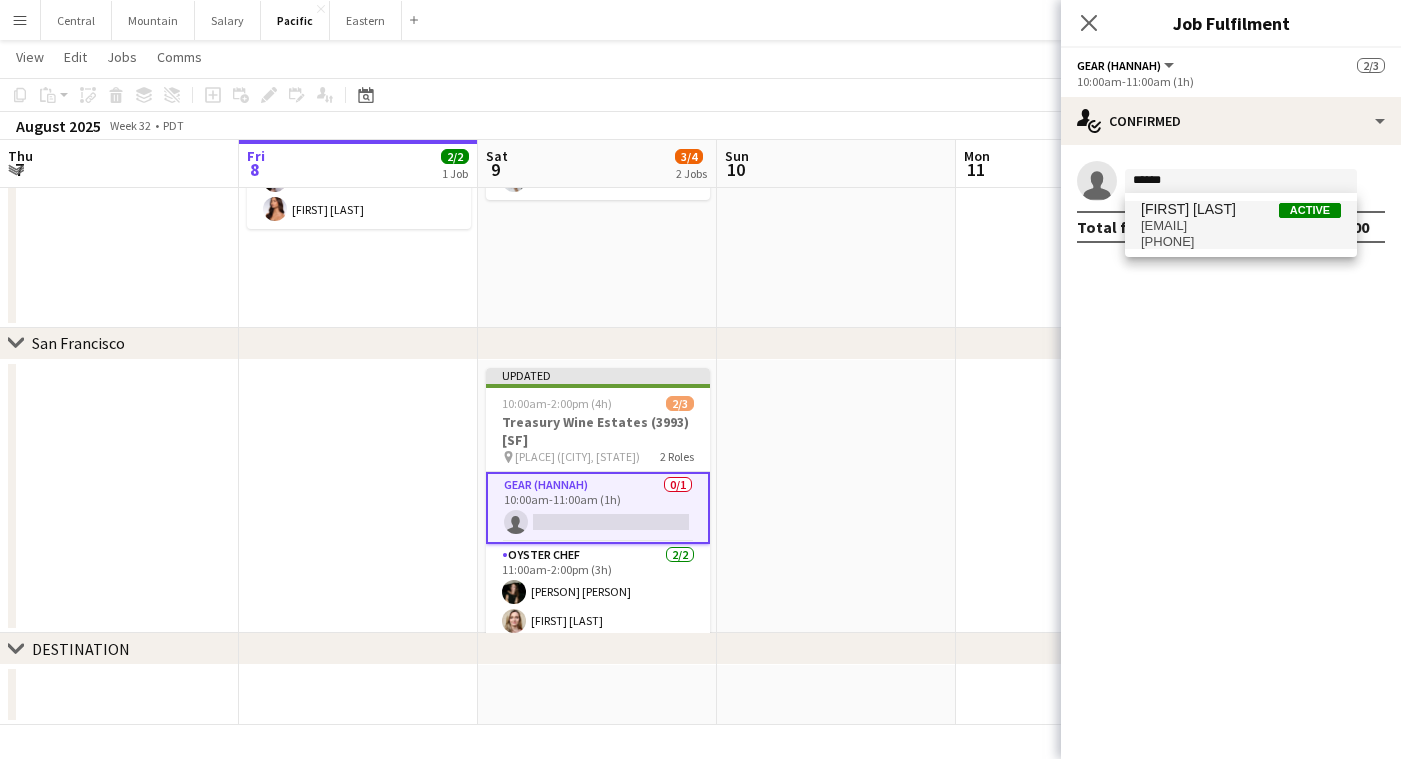 drag, startPoint x: 1247, startPoint y: 171, endPoint x: 1231, endPoint y: 244, distance: 74.73286 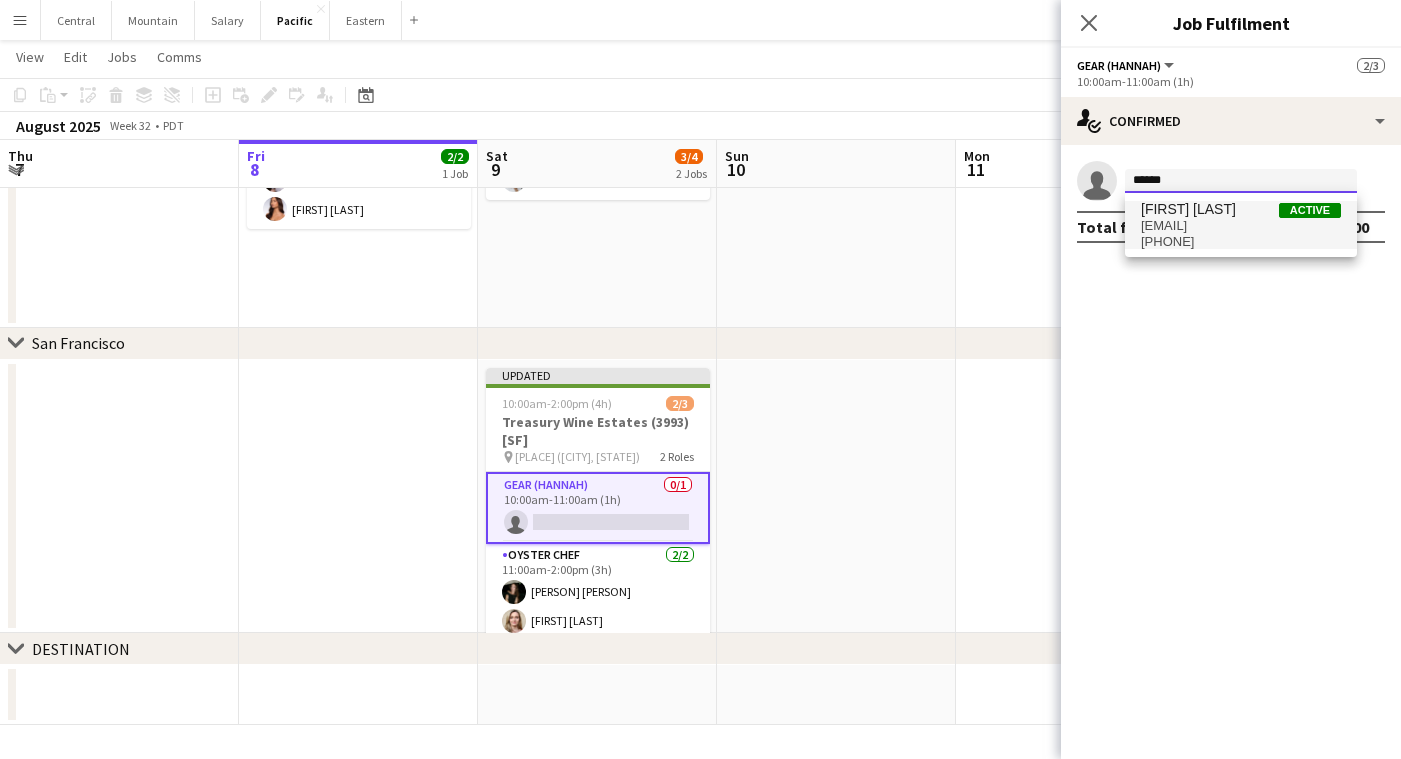 type 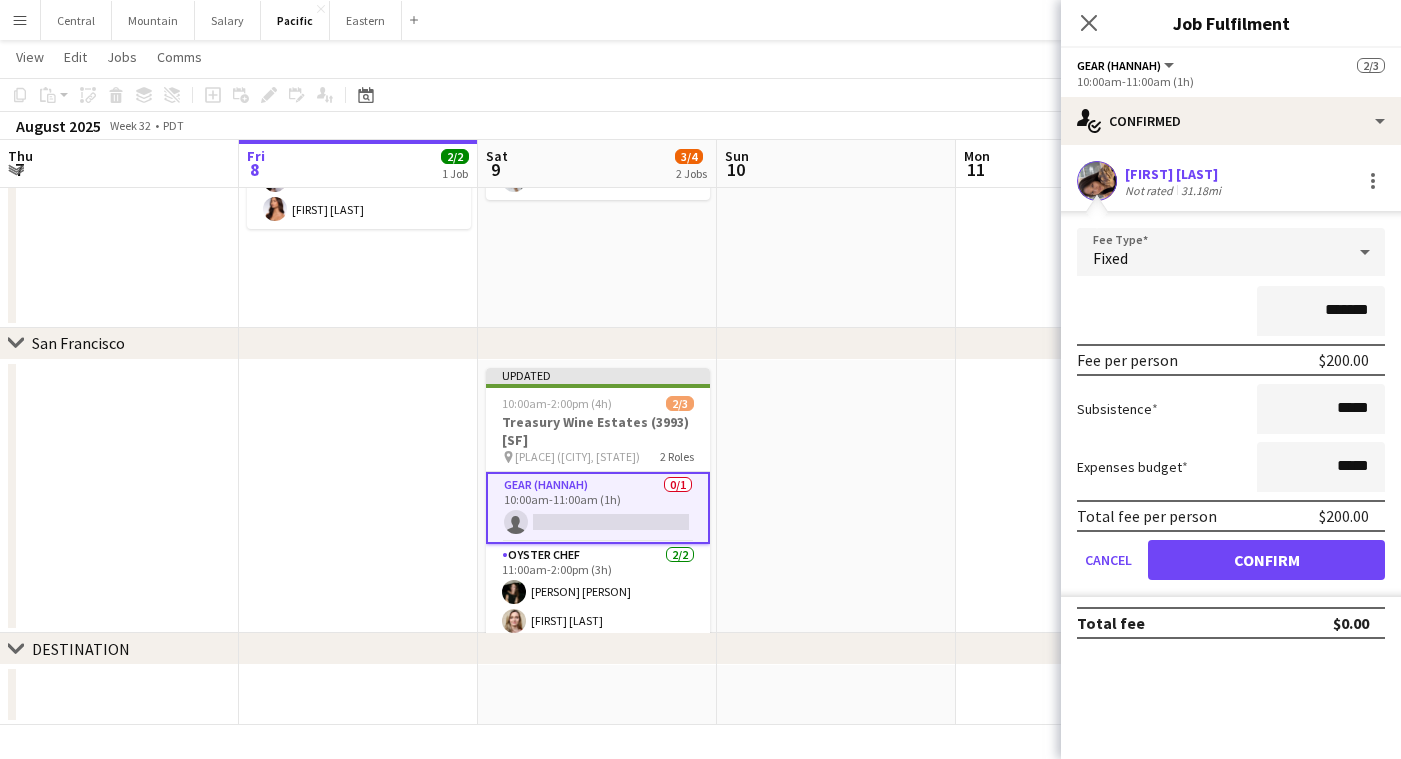 click on "Confirm" at bounding box center (1266, 560) 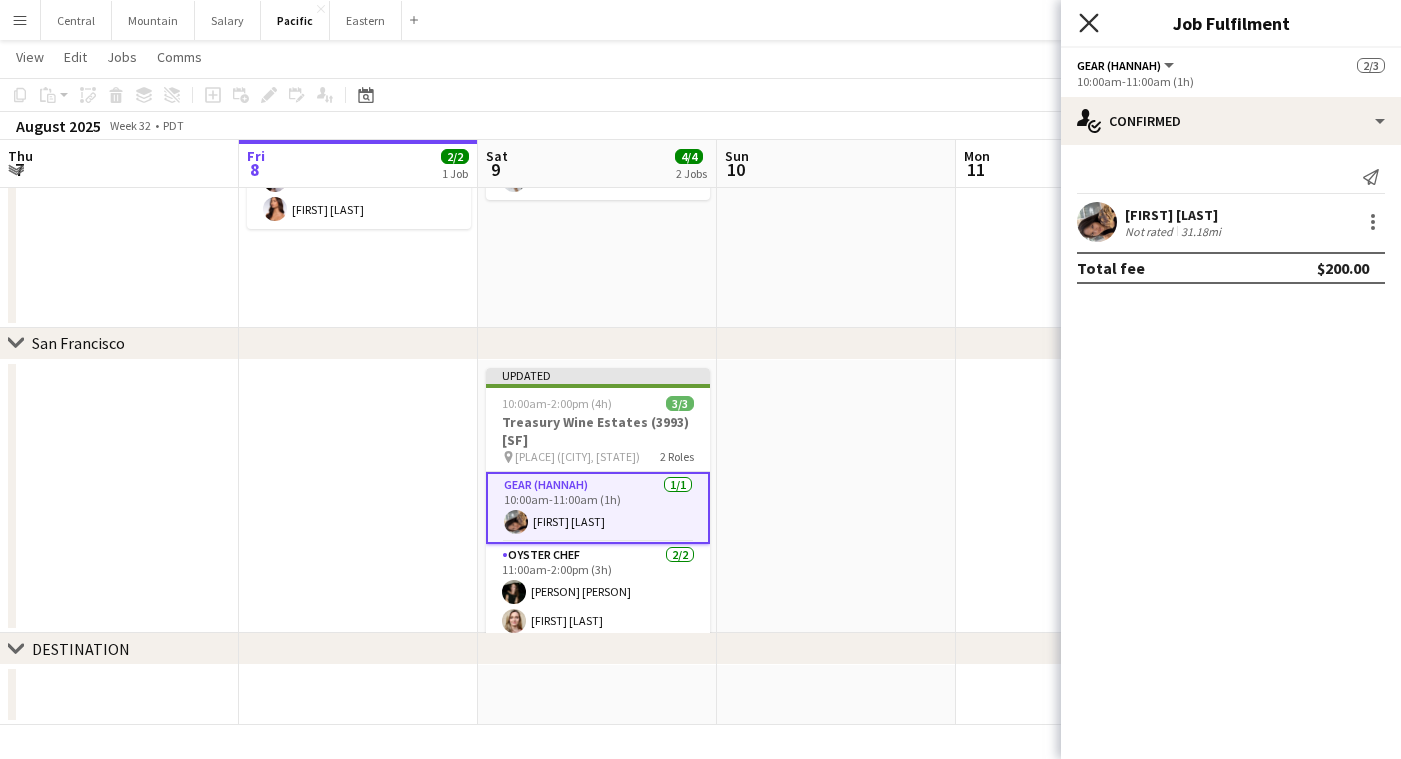 click on "Close pop-in" 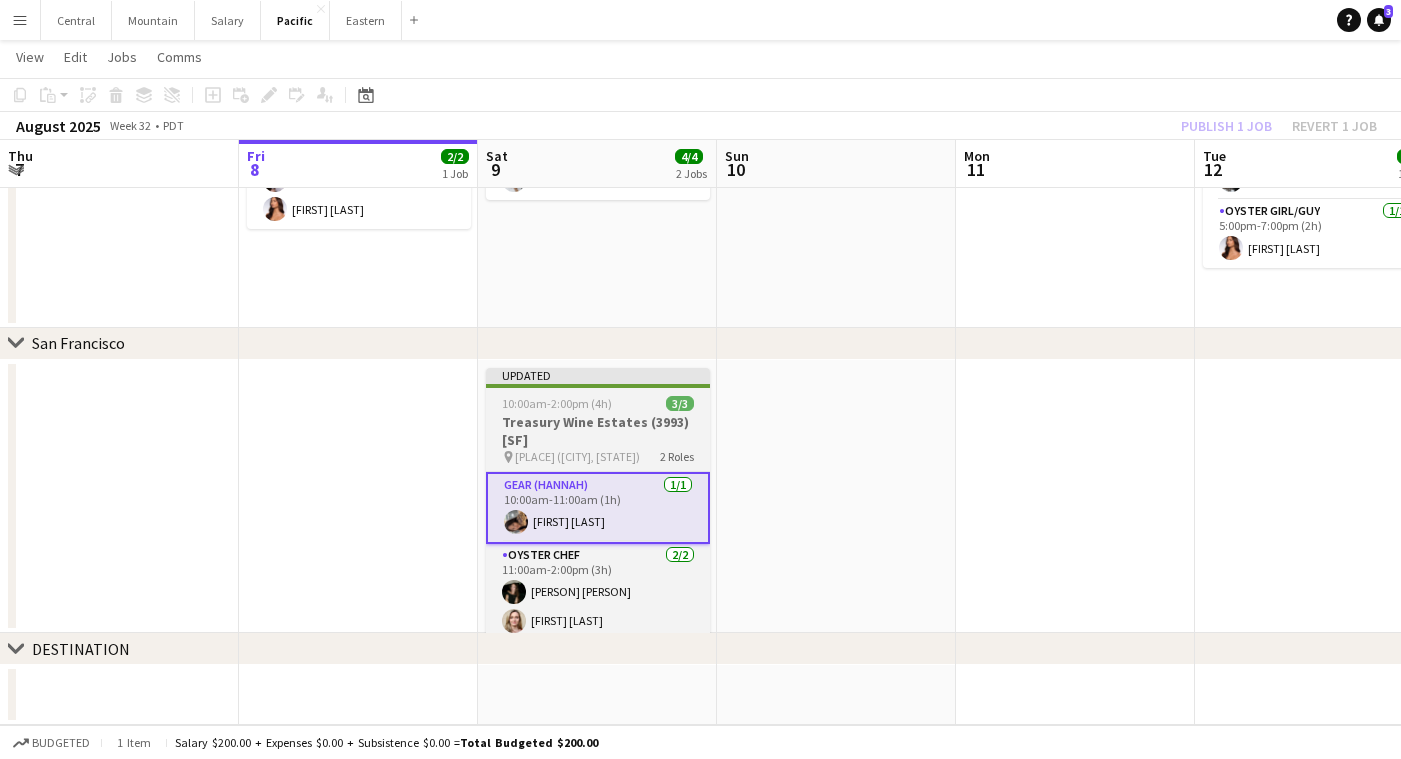 click on "Treasury Wine Estates (3993) [SF]" at bounding box center (598, 431) 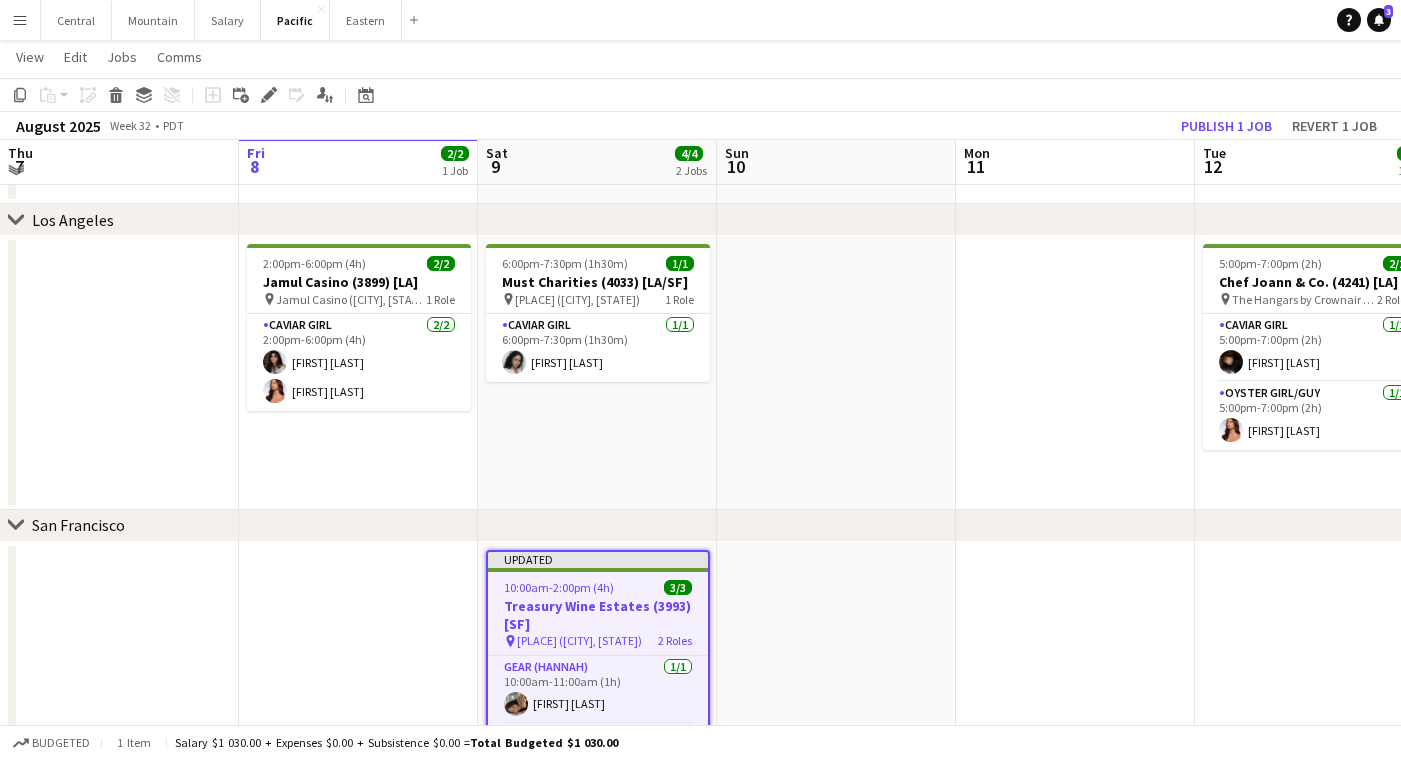 scroll, scrollTop: 169, scrollLeft: 0, axis: vertical 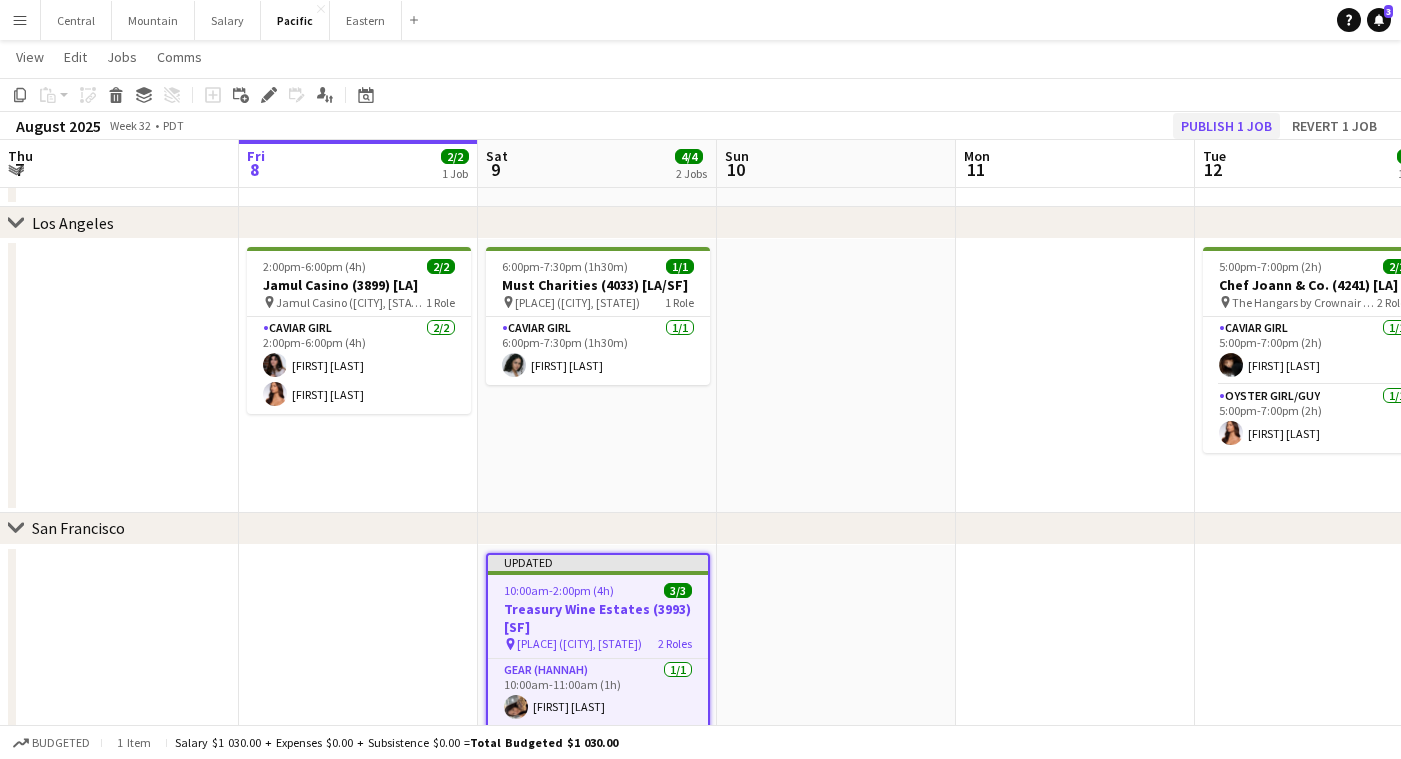 click on "Publish 1 job" 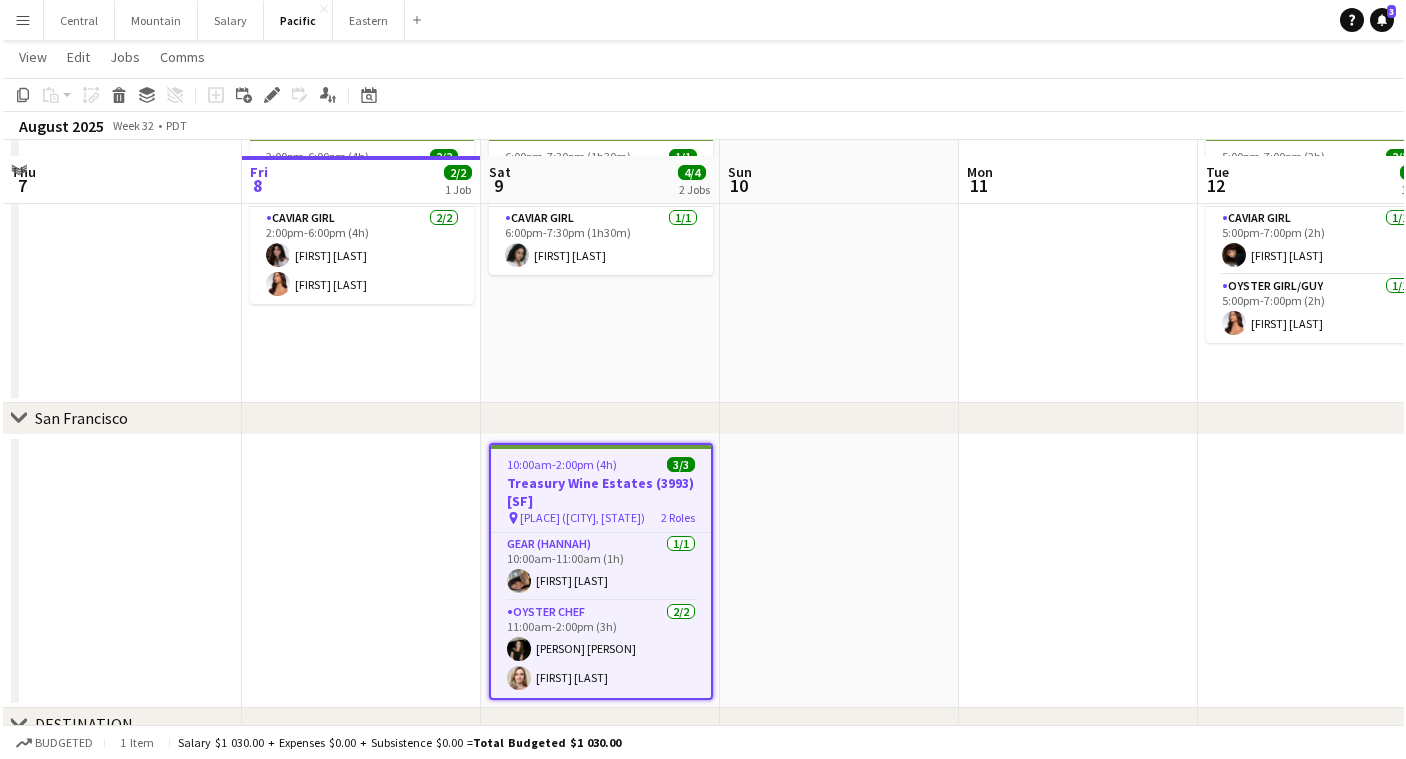 scroll, scrollTop: 304, scrollLeft: 0, axis: vertical 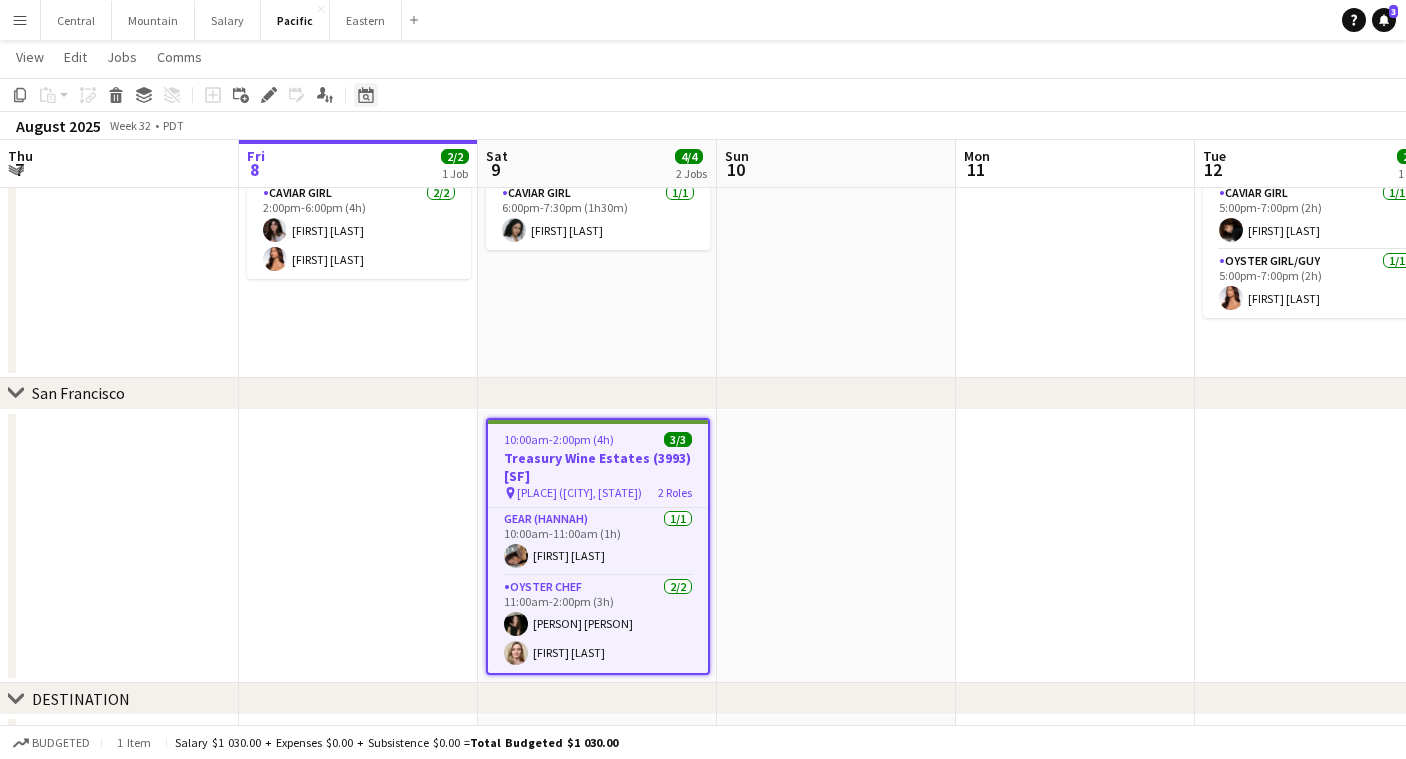 click on "Date picker" at bounding box center (366, 95) 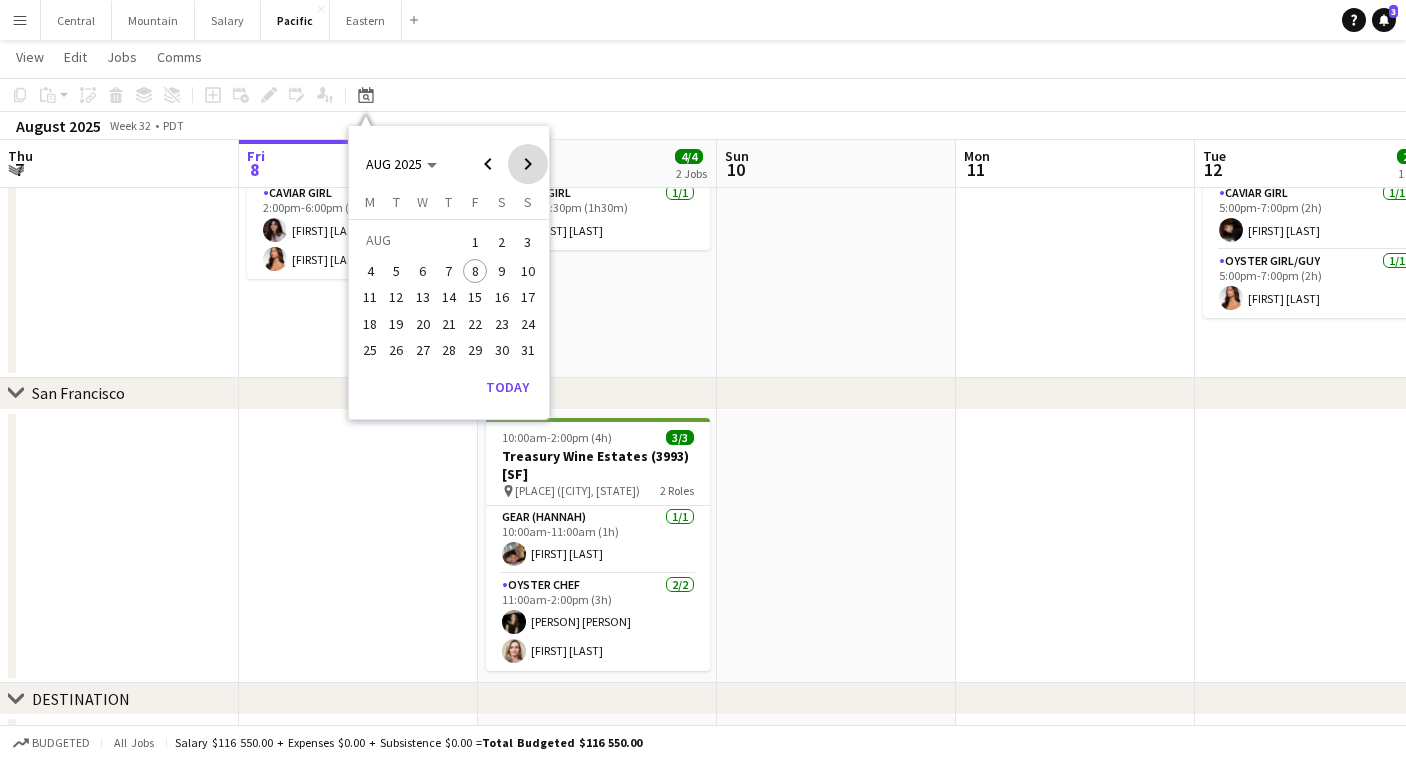click at bounding box center (528, 164) 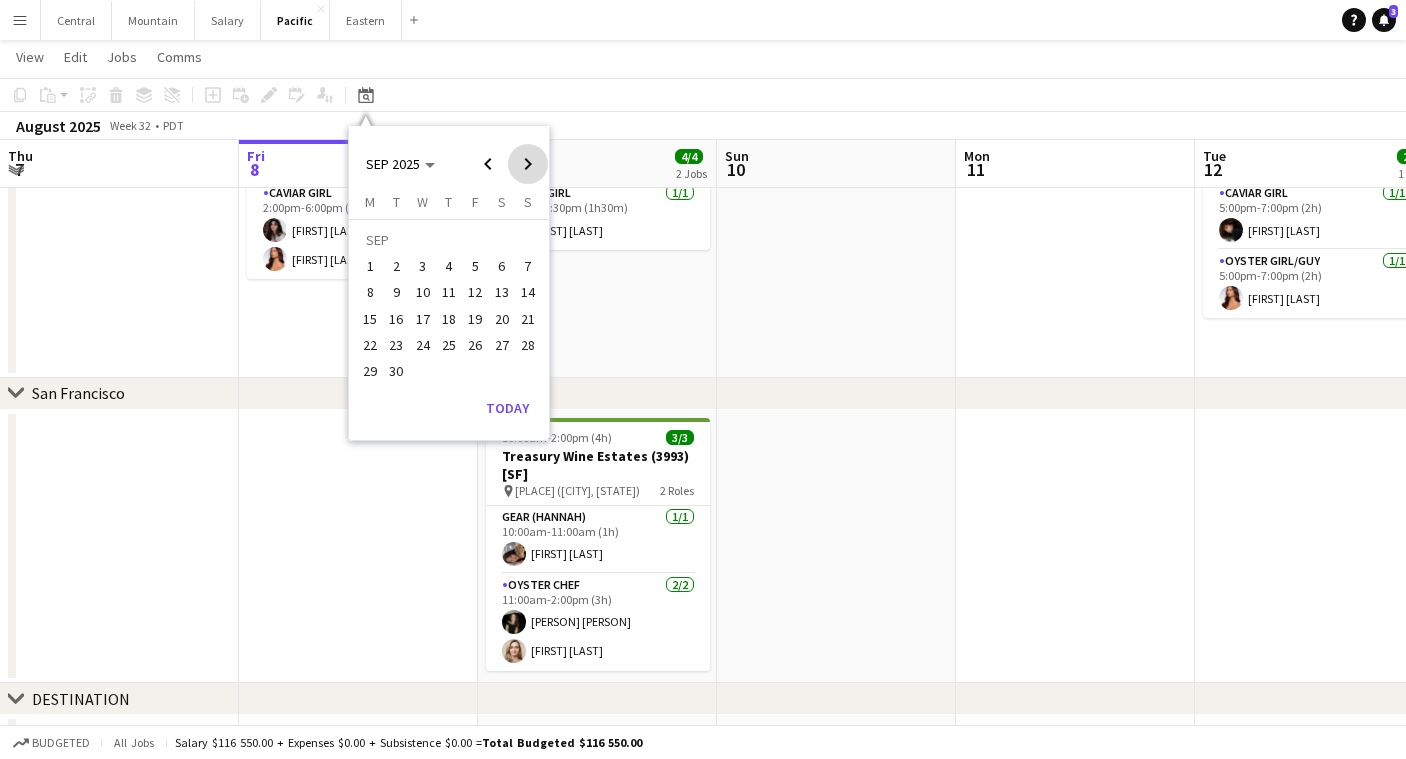click at bounding box center [528, 164] 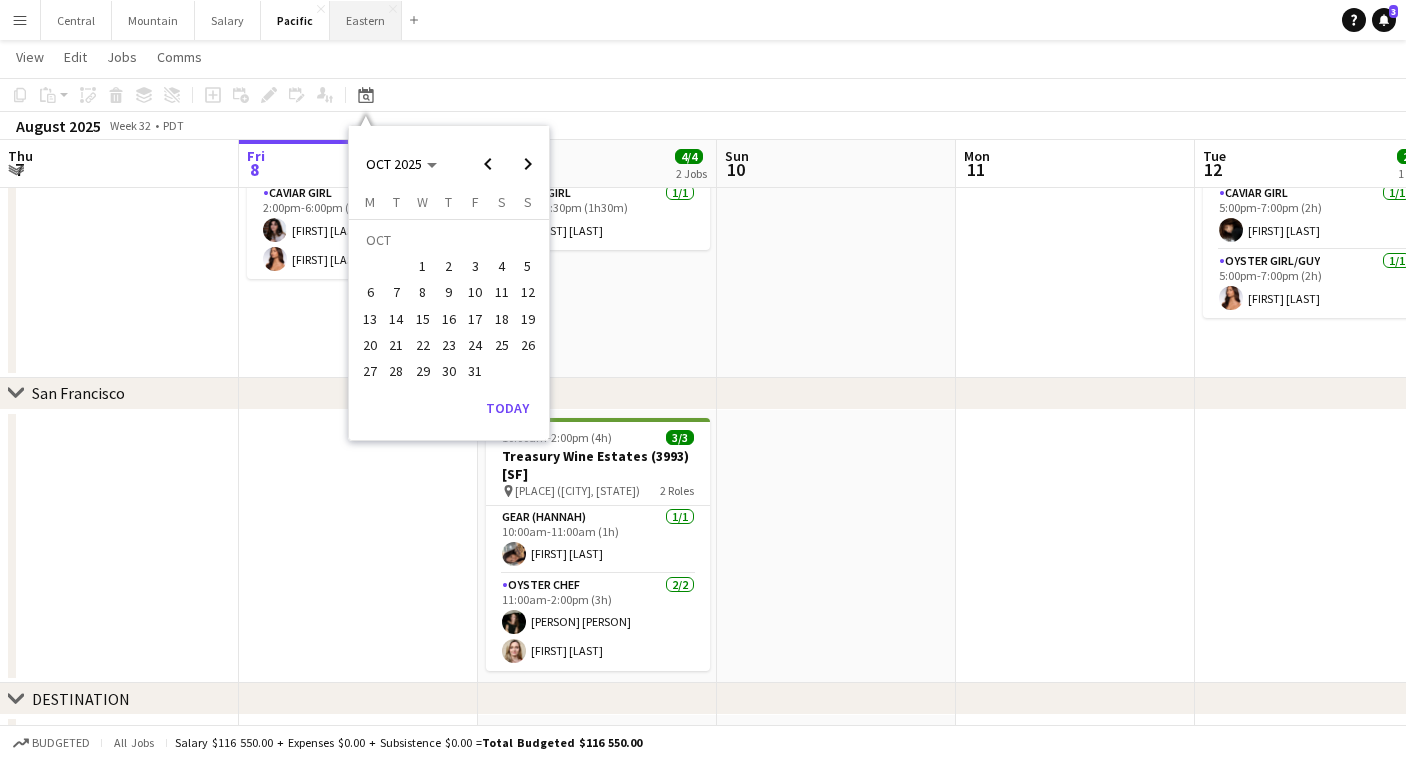 click on "Eastern
Close" at bounding box center [366, 20] 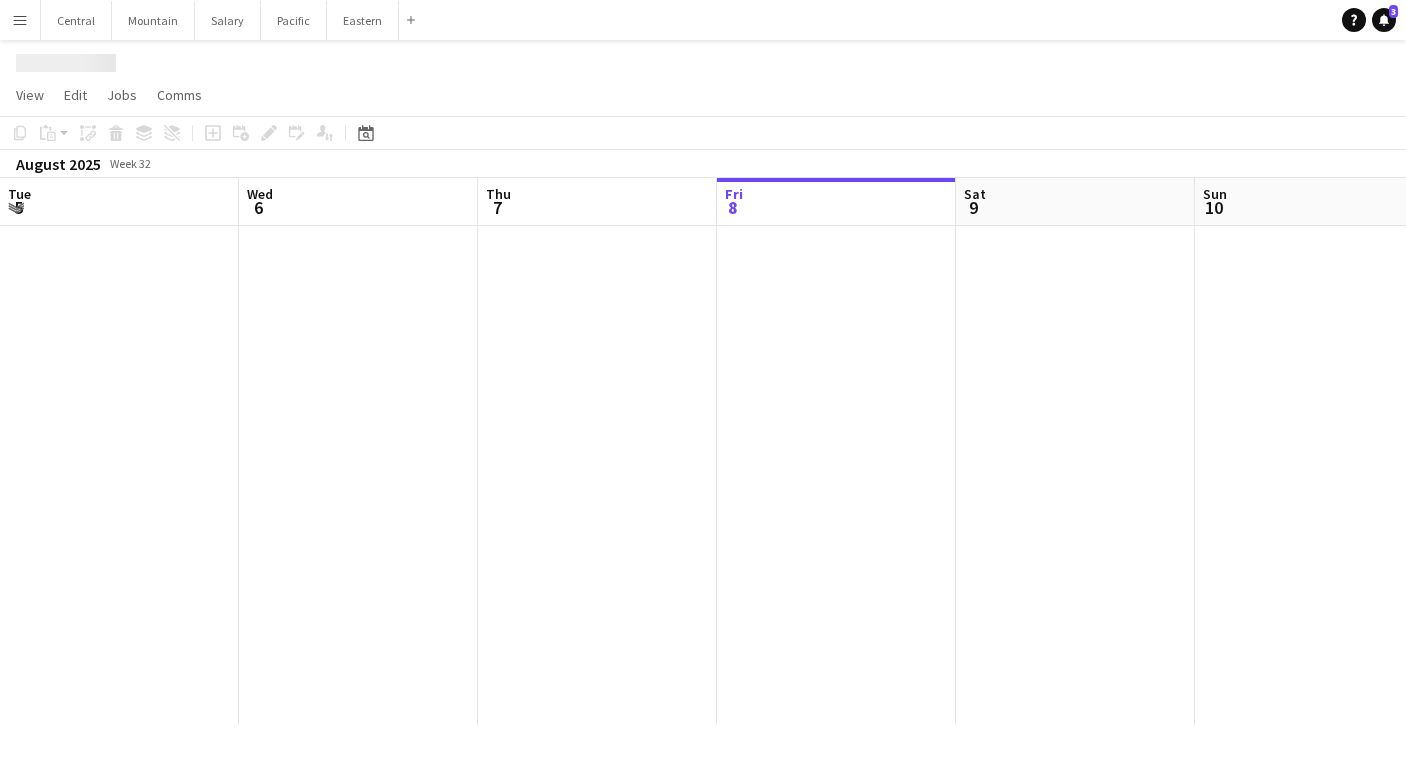 scroll, scrollTop: 0, scrollLeft: 0, axis: both 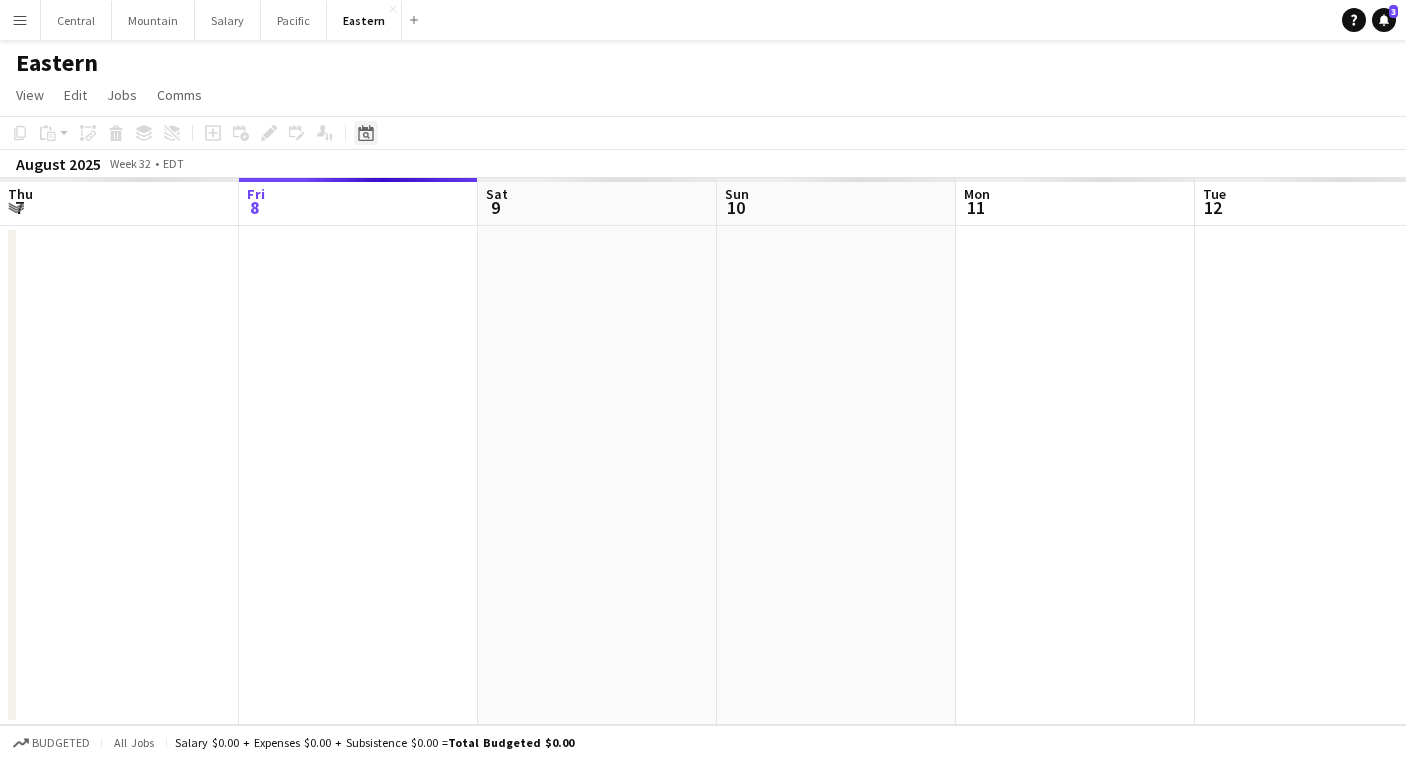 click on "Date picker" 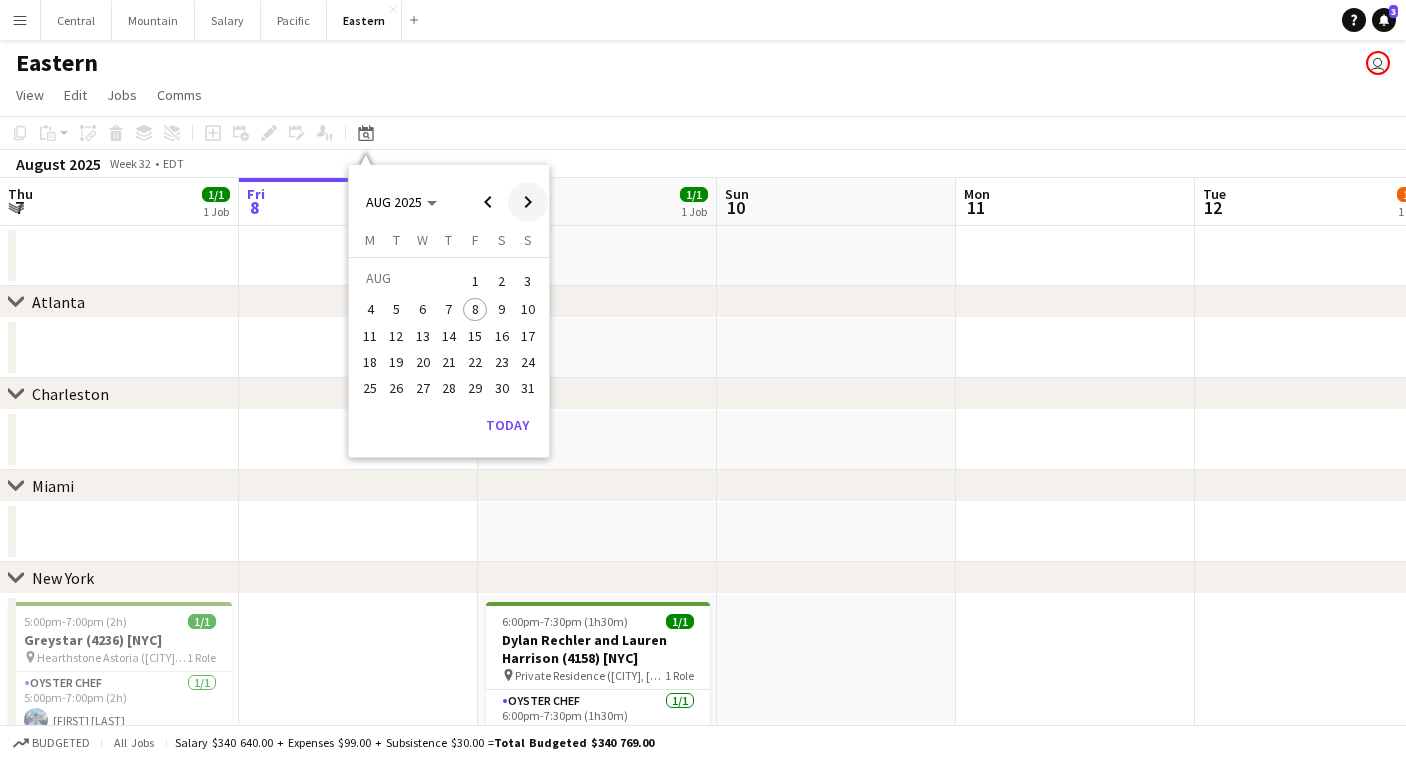 click at bounding box center (528, 202) 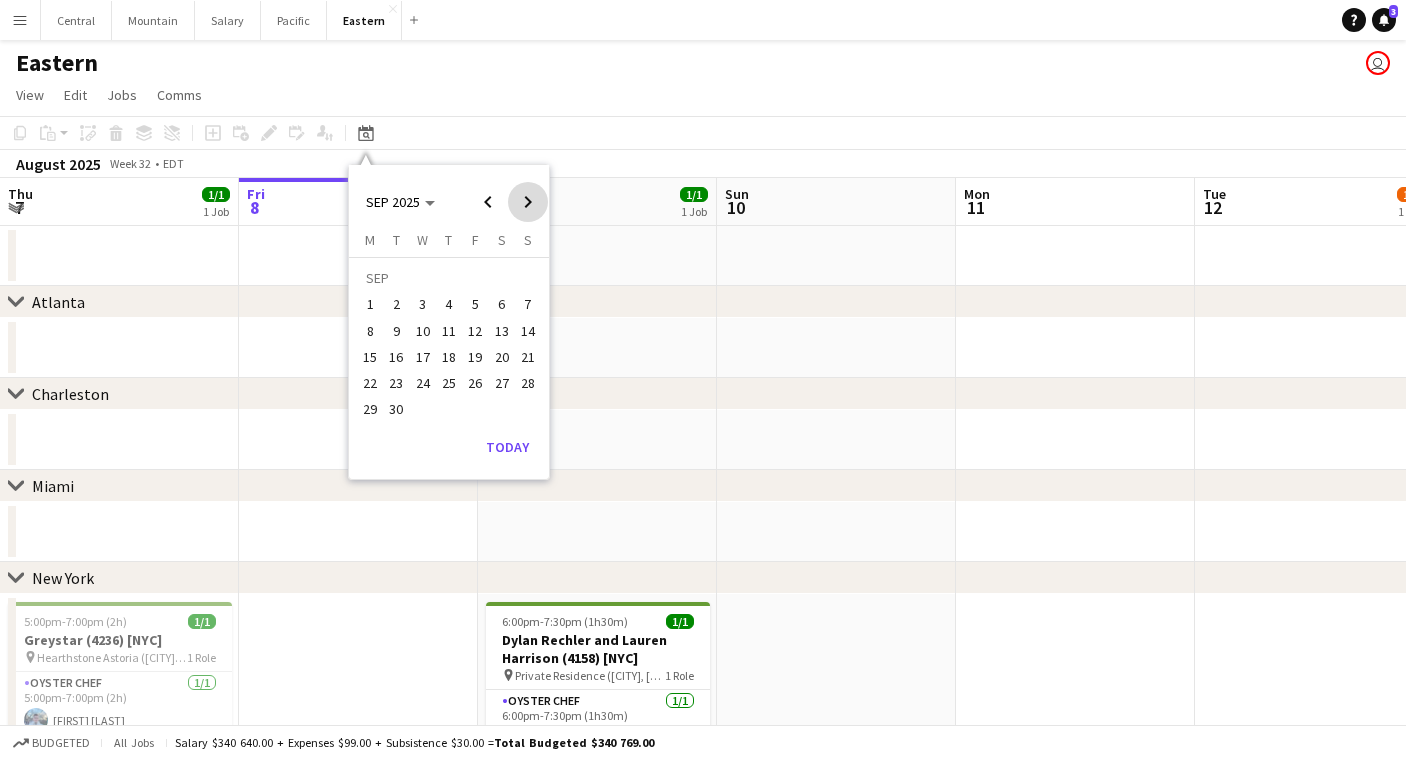 click at bounding box center (528, 202) 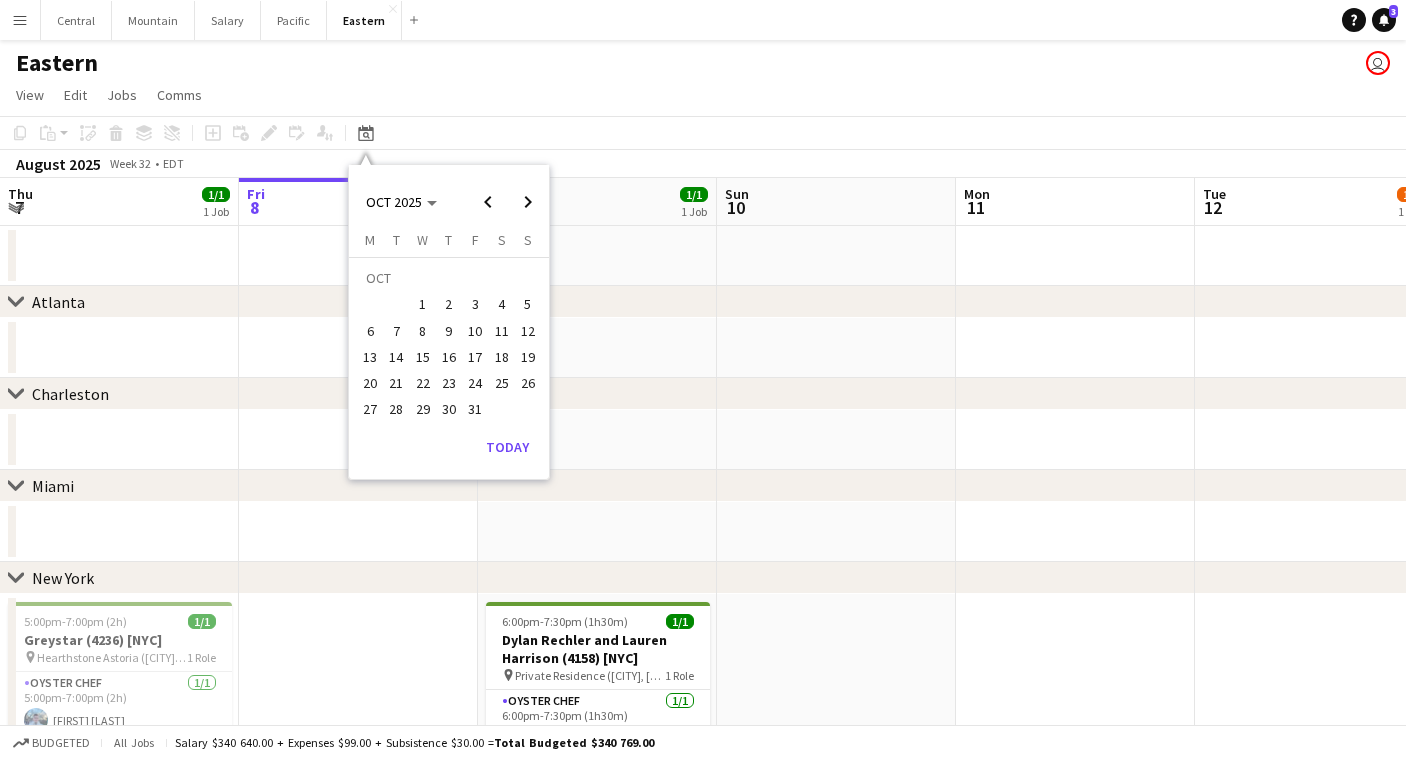 click on "17" at bounding box center (475, 357) 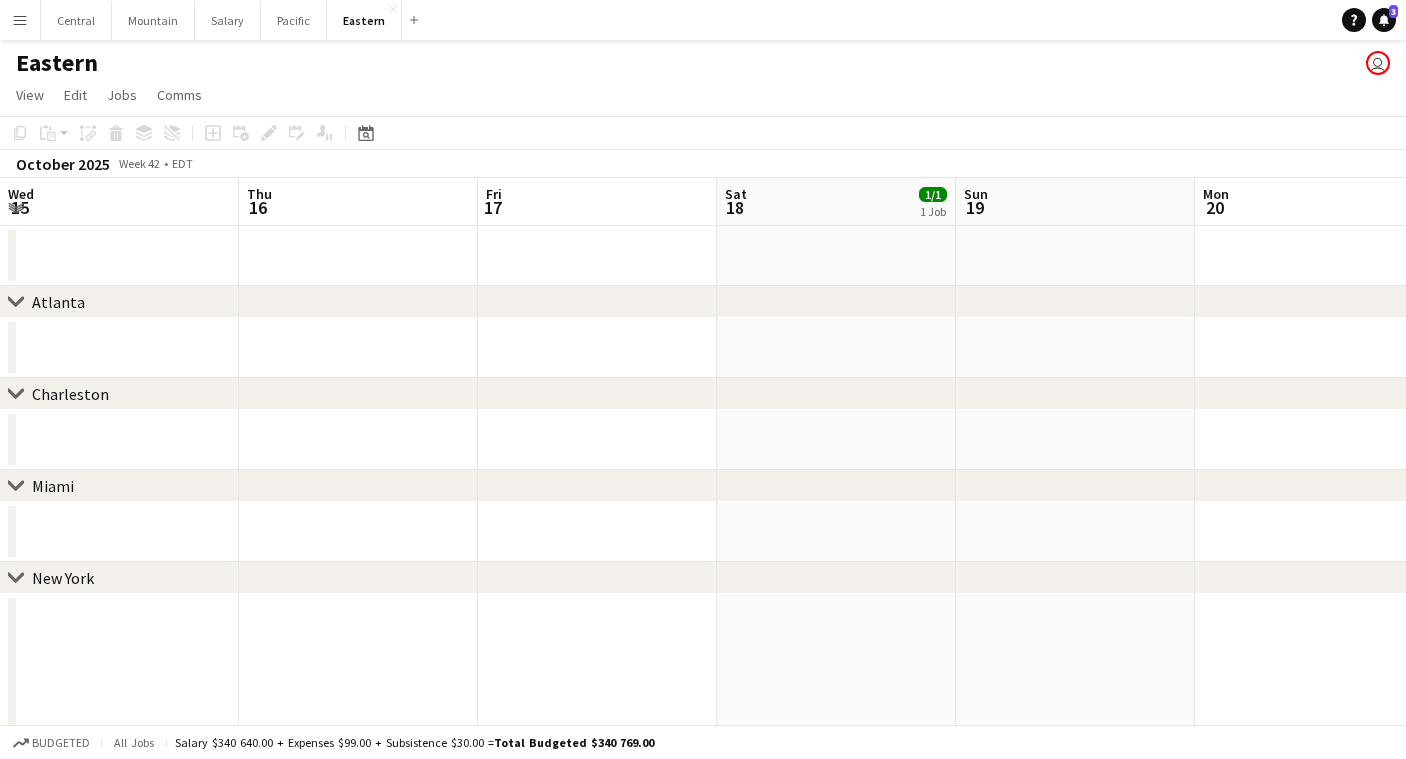 scroll, scrollTop: 0, scrollLeft: 687, axis: horizontal 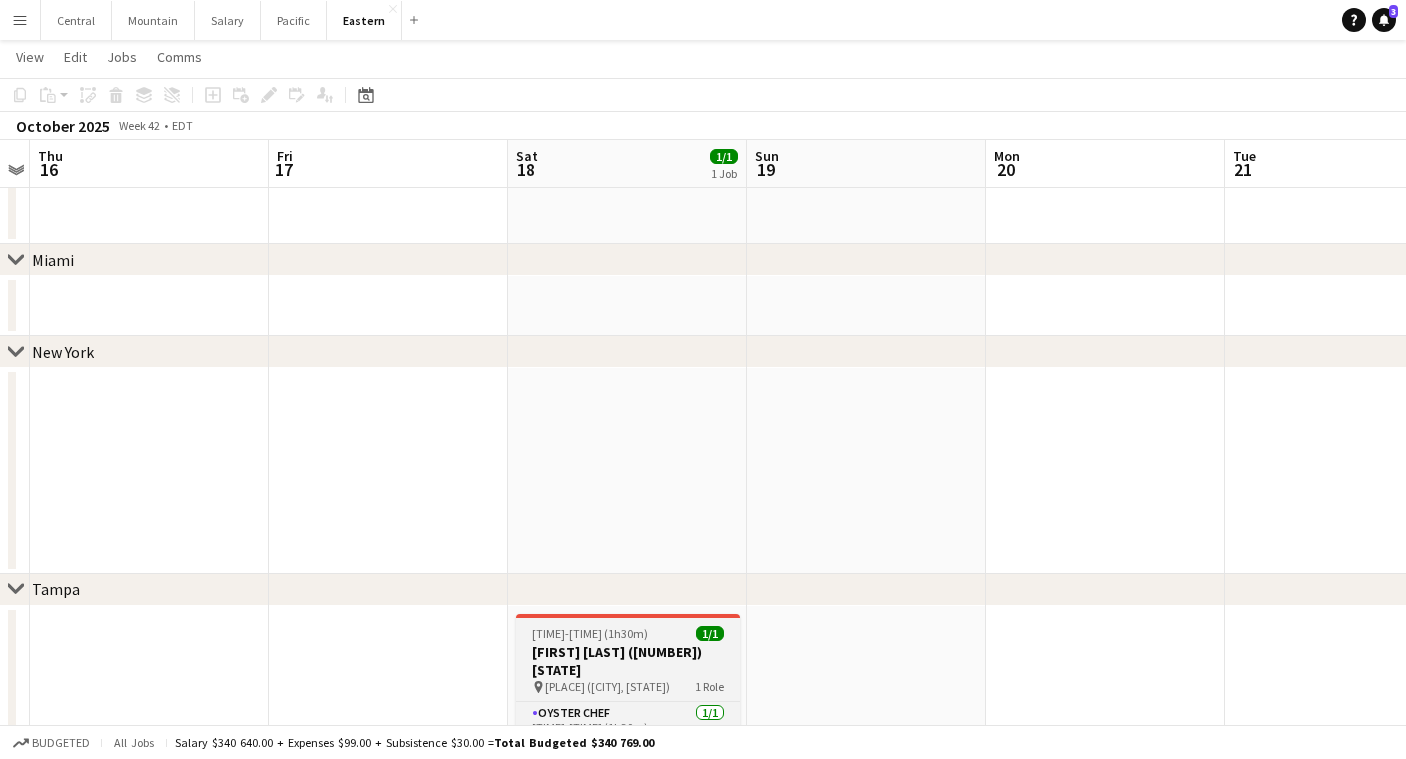 click on "[PLACE] ([CITY], [STATE])" at bounding box center (607, 686) 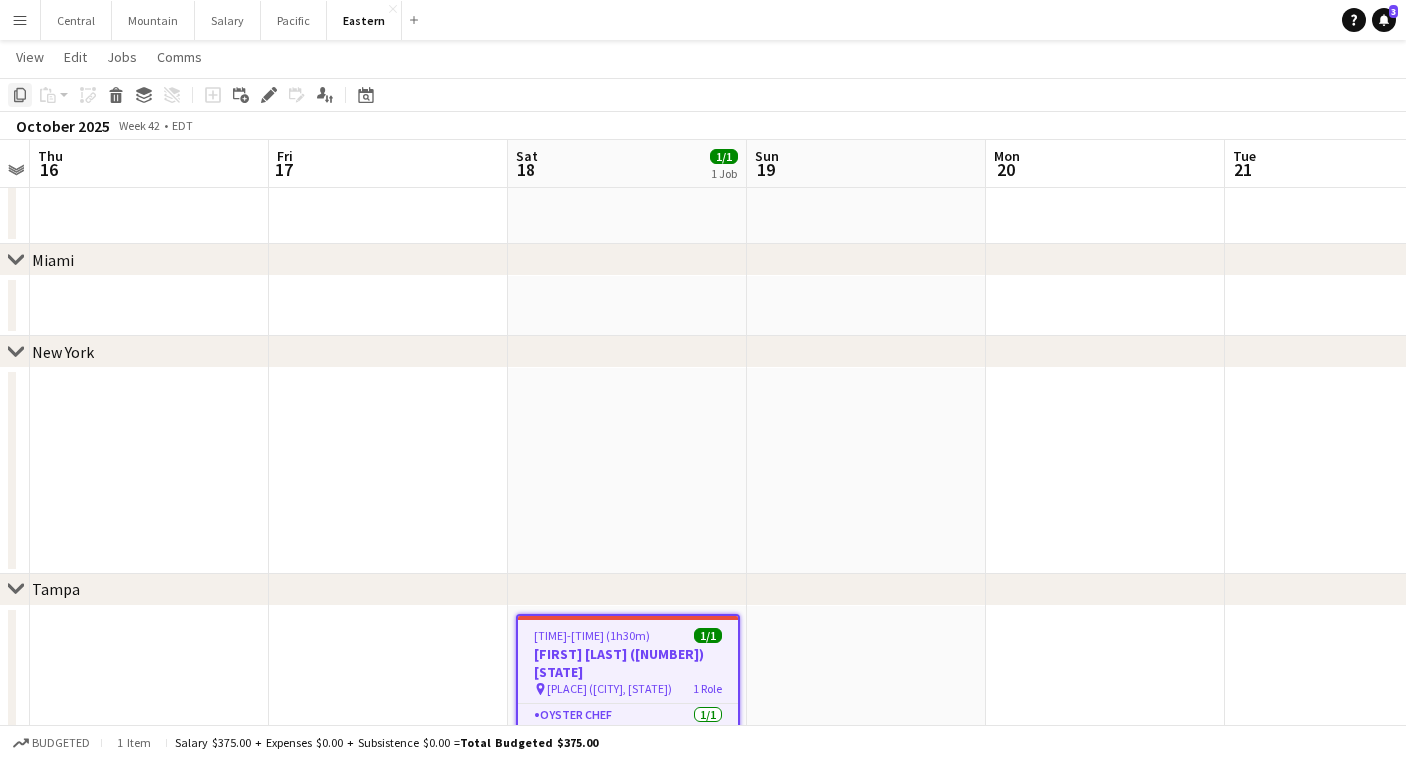 click on "Copy" 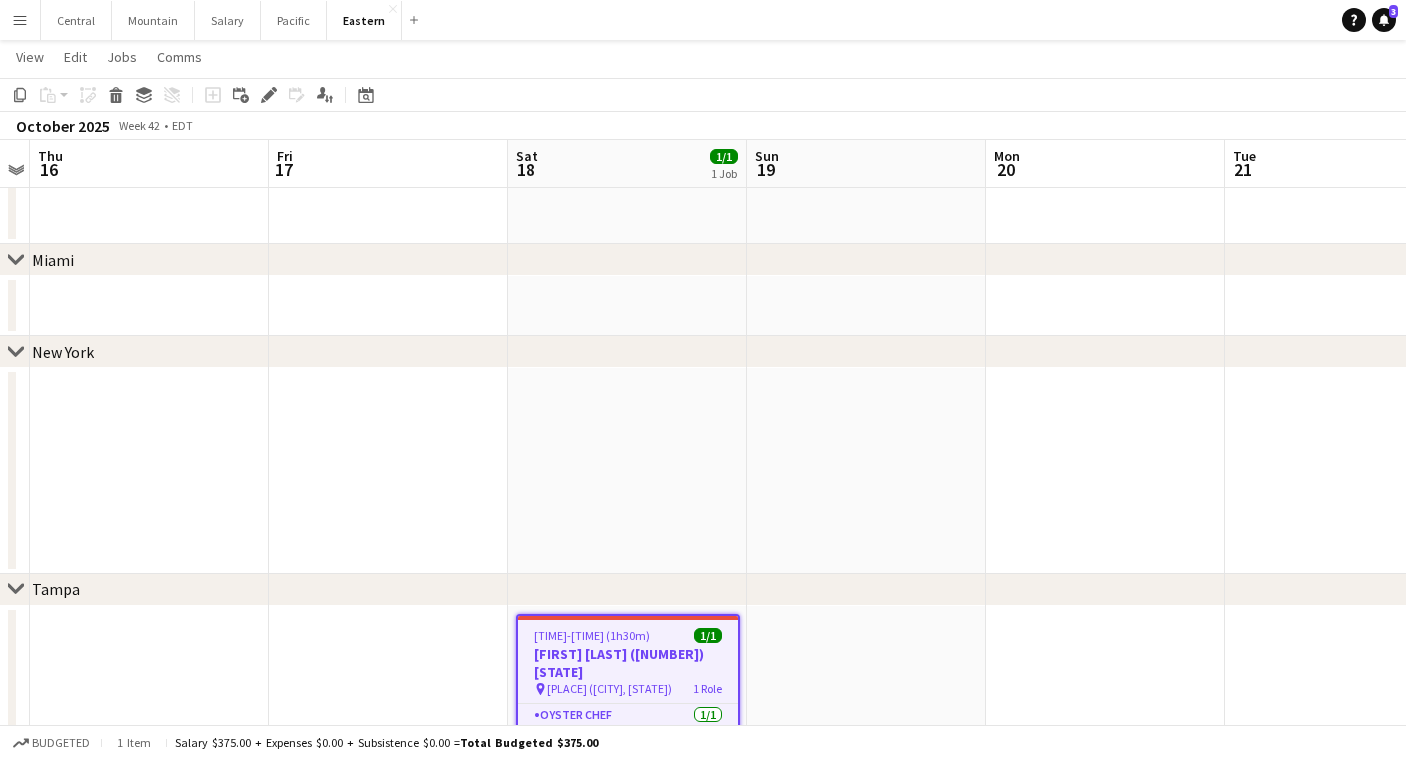 click at bounding box center [388, 471] 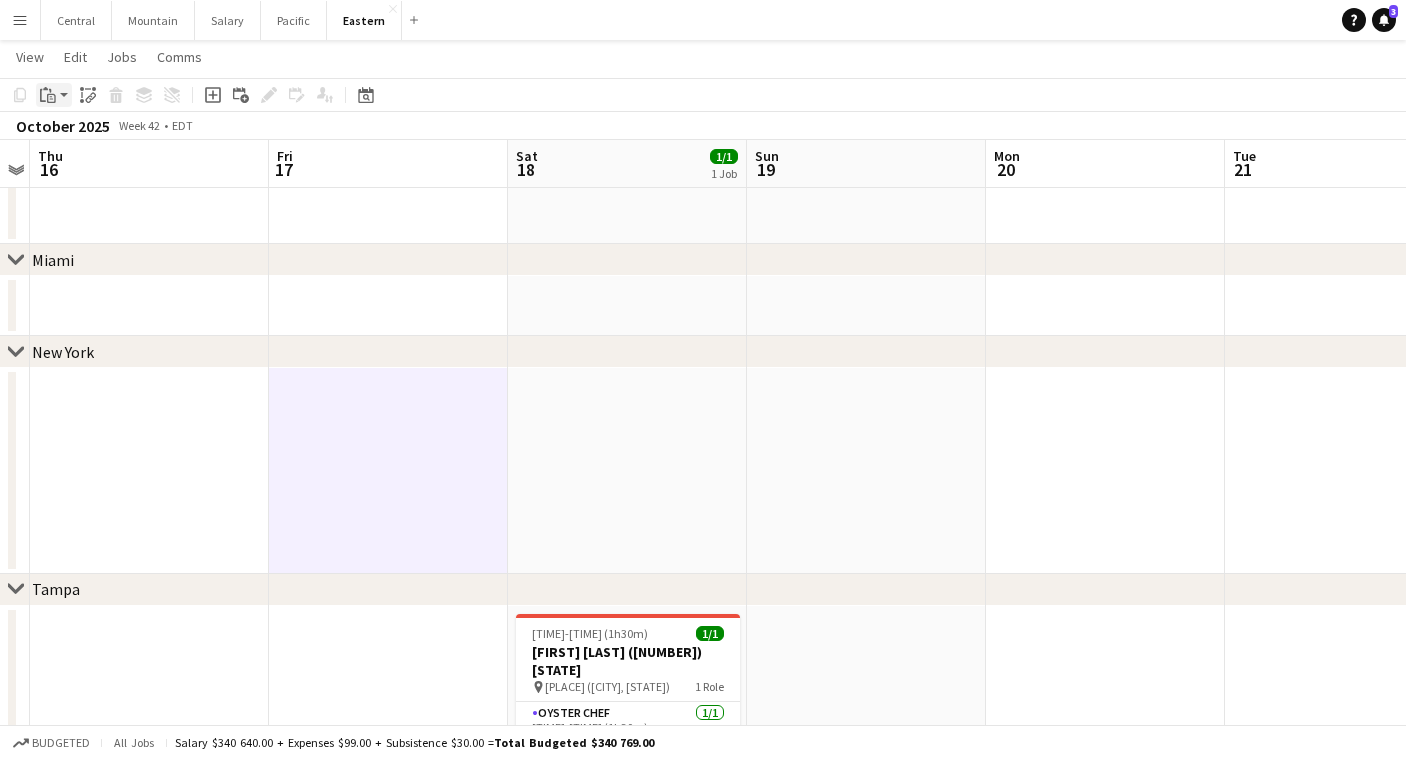 click on "Paste" 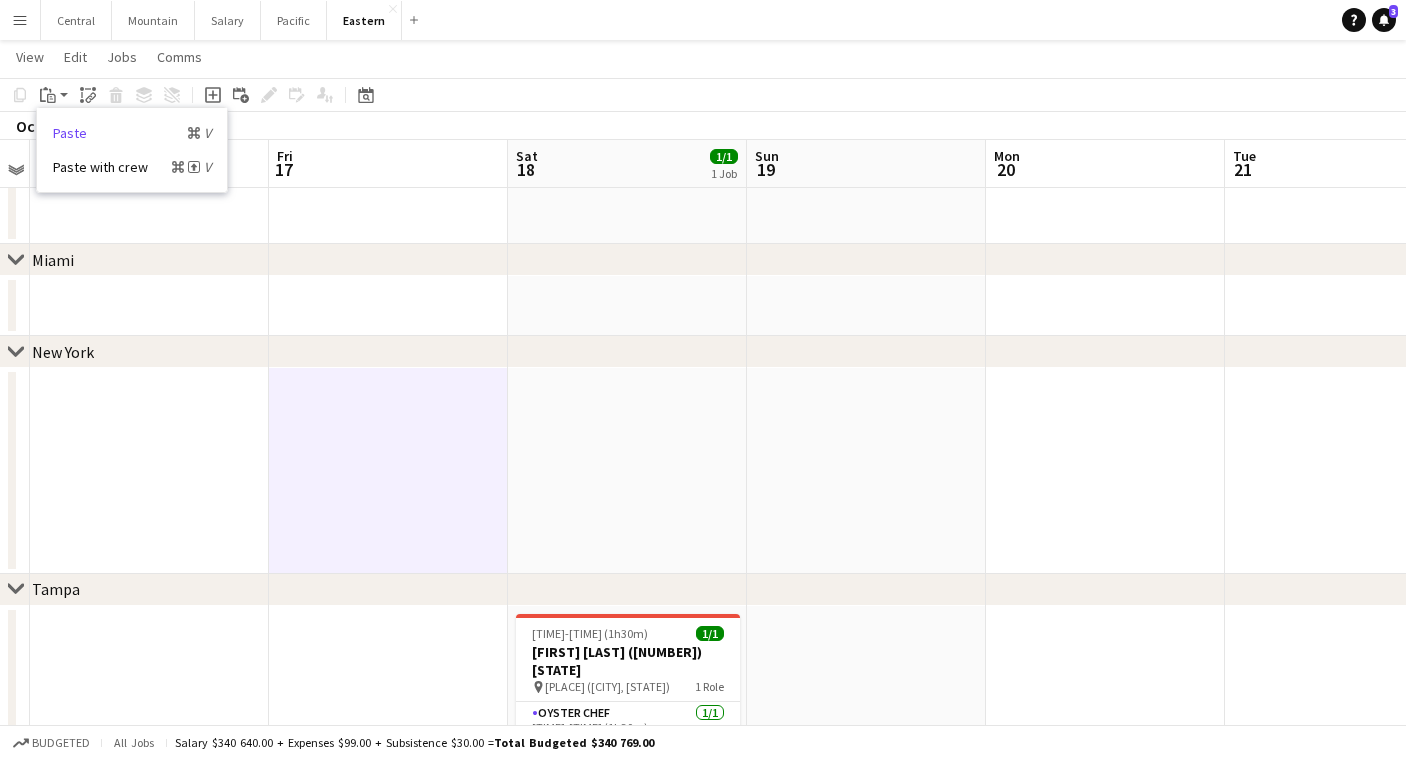 click on "Paste
Command
V" at bounding box center [132, 133] 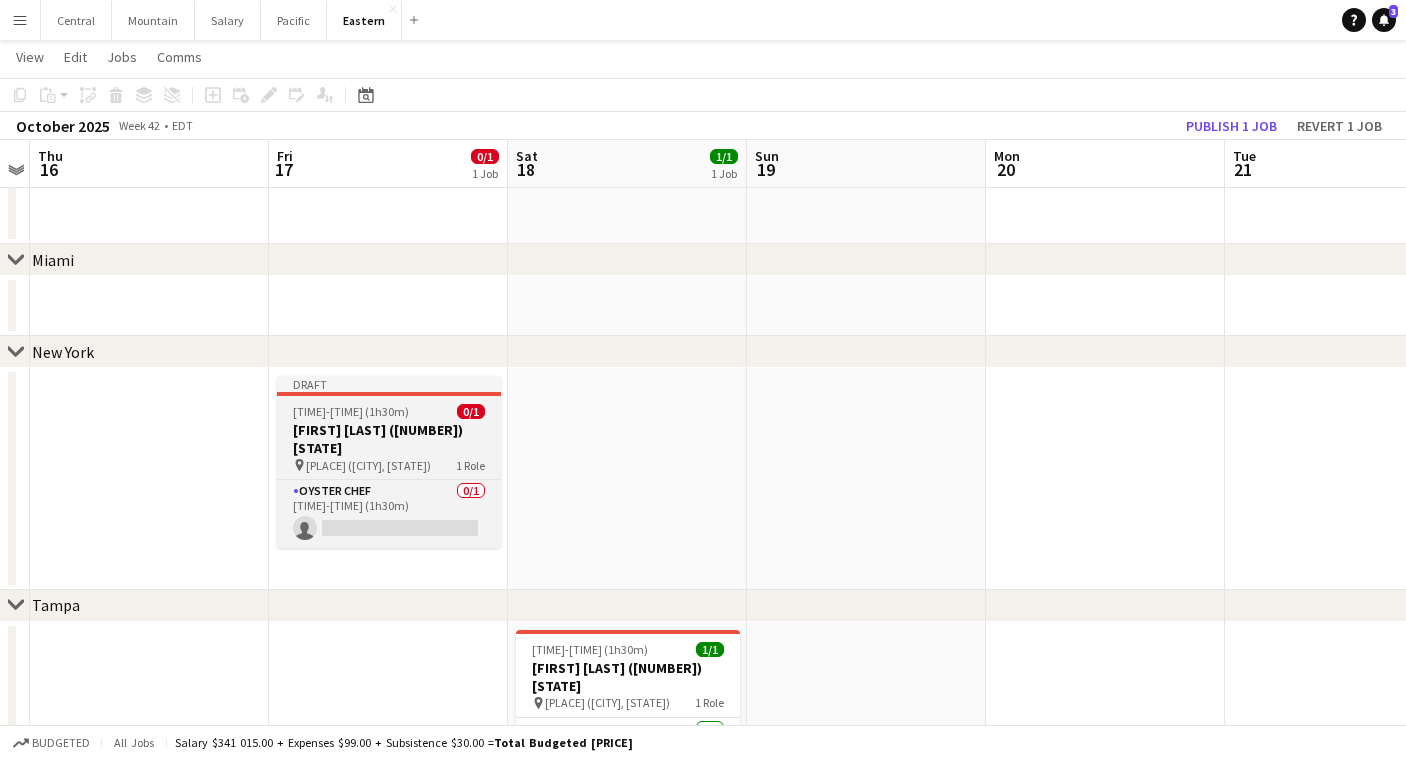 click on "[TIME]-[TIME] (1h30m)" at bounding box center (351, 411) 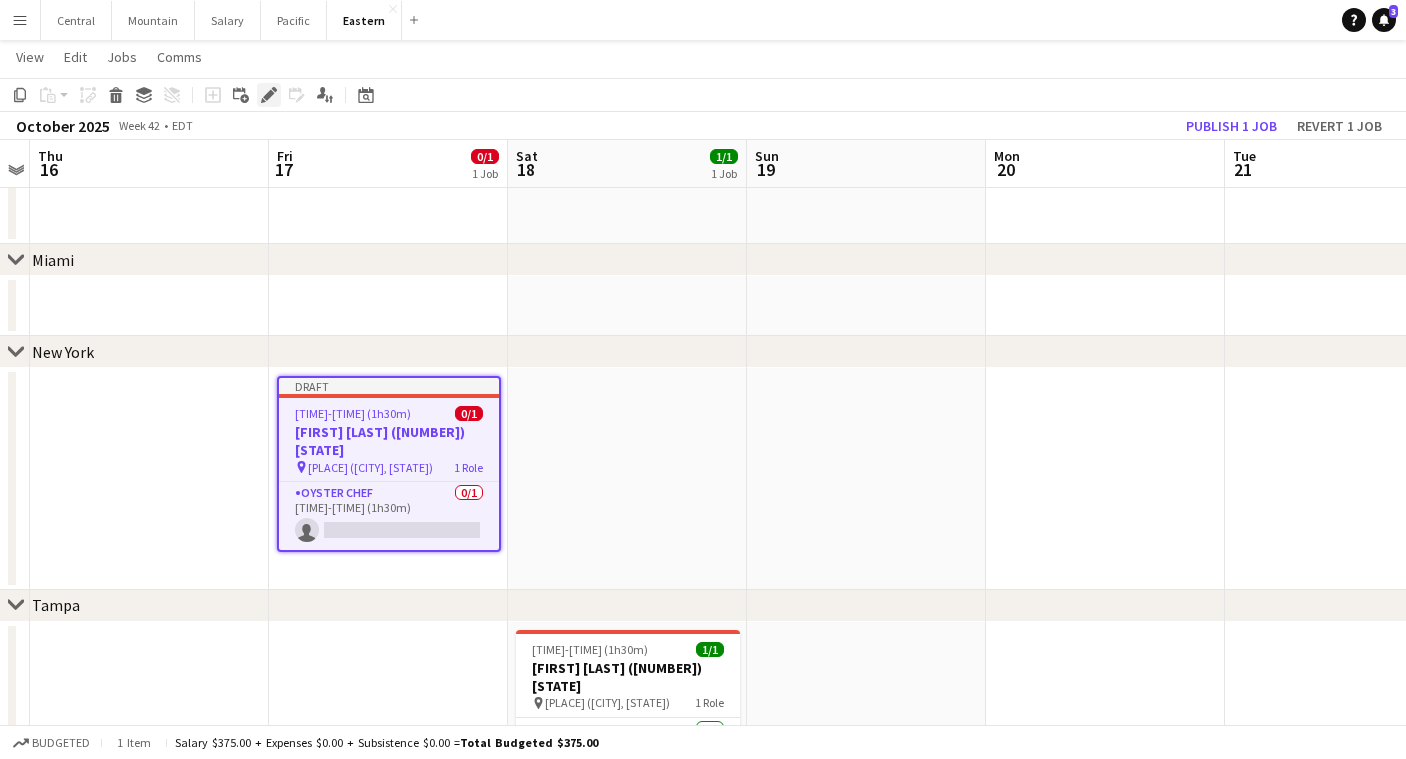 click 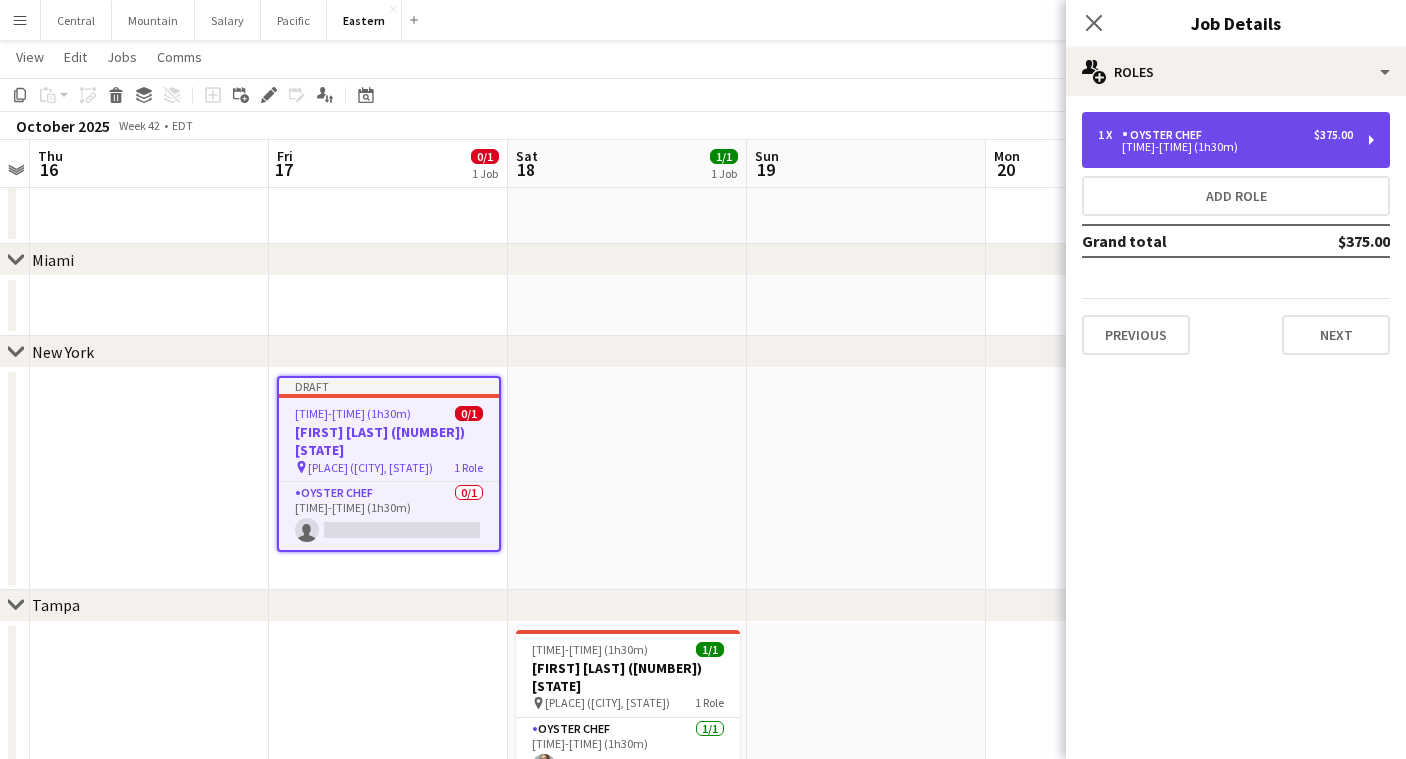 click on "[TIME]-[TIME] (1h30m)" at bounding box center [1225, 147] 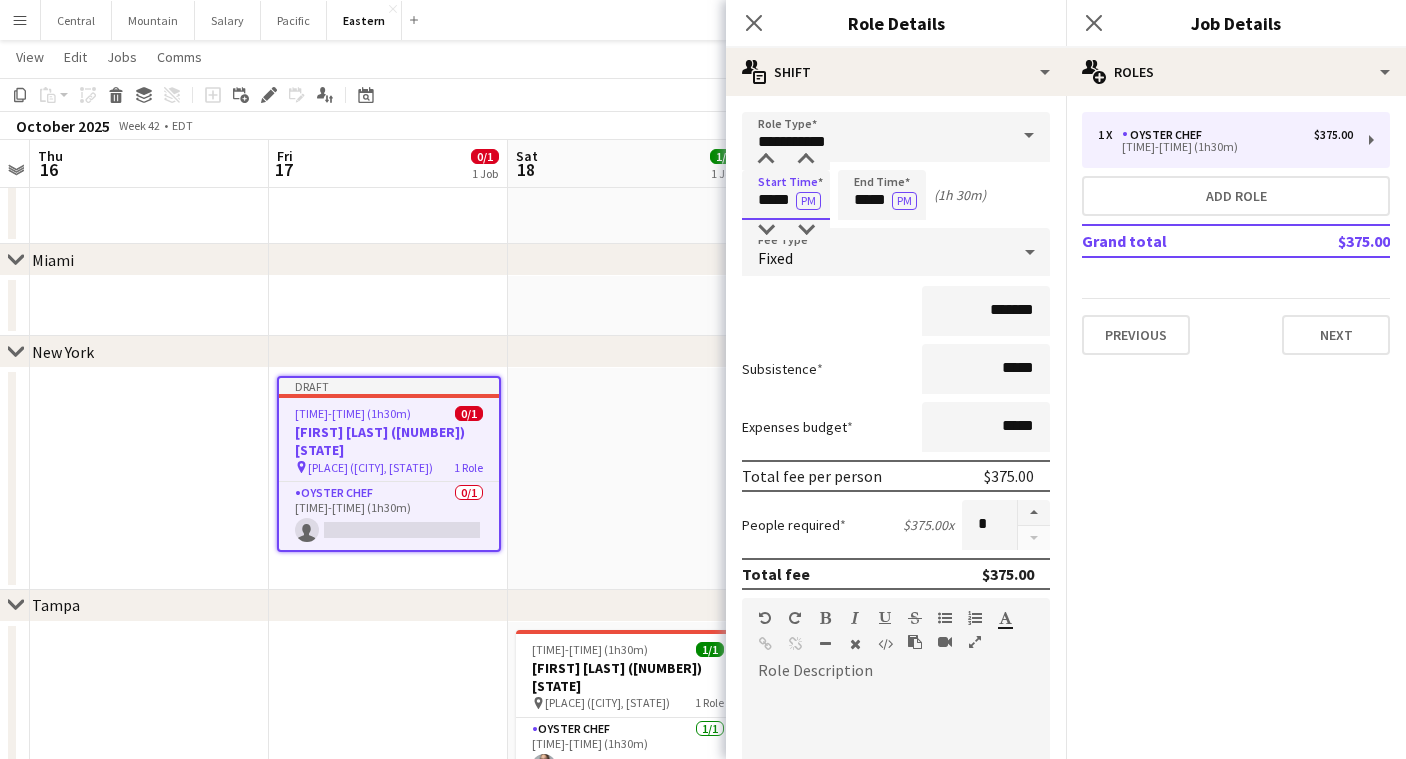 drag, startPoint x: 784, startPoint y: 194, endPoint x: 766, endPoint y: 194, distance: 18 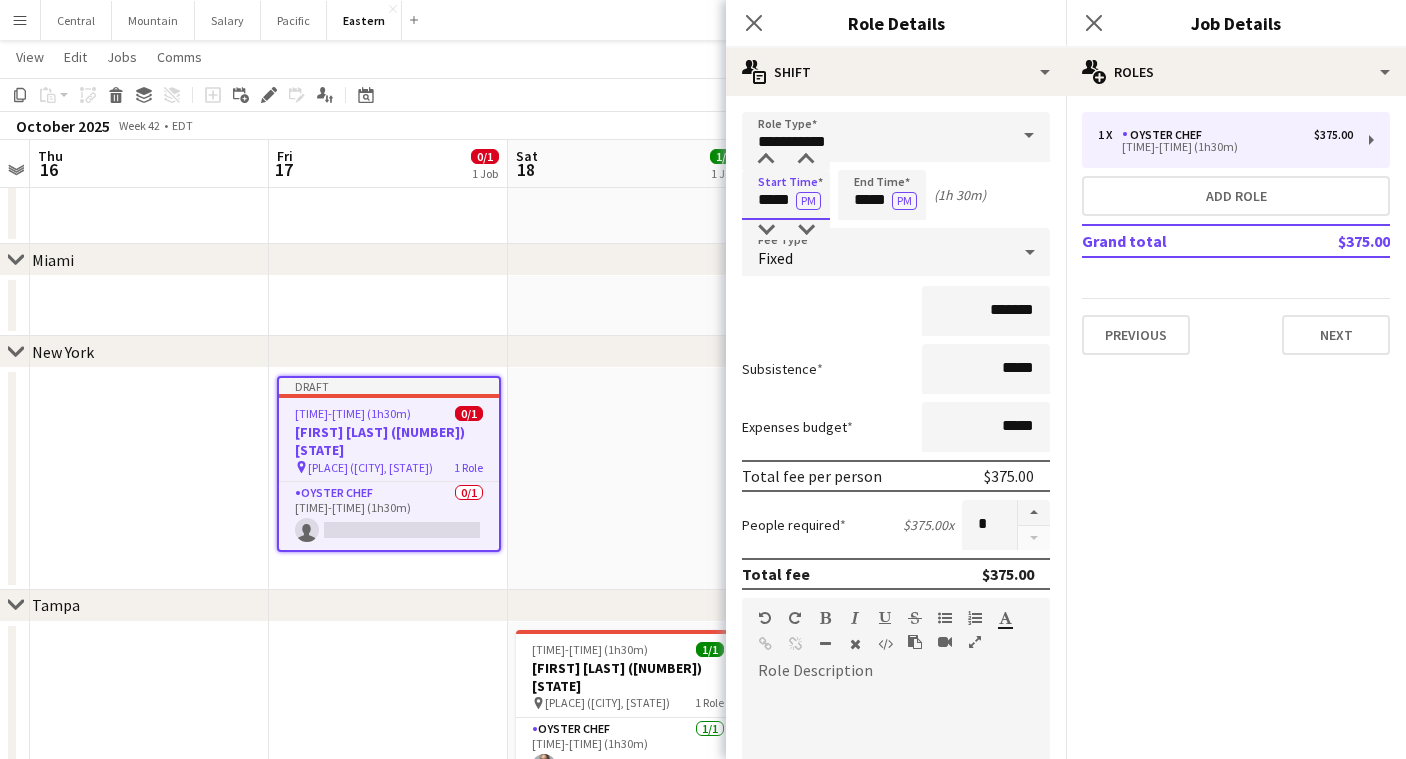 click on "*****" at bounding box center [786, 195] 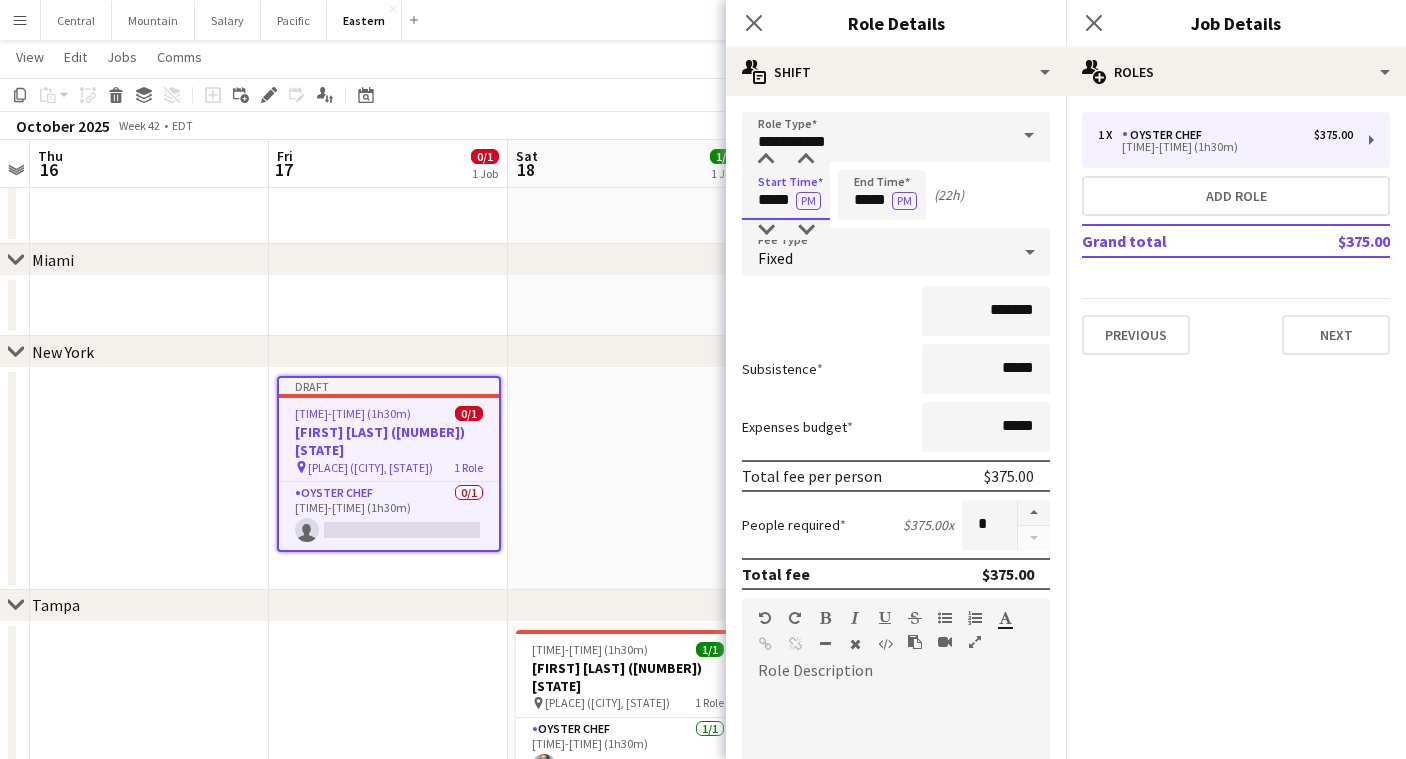type on "*****" 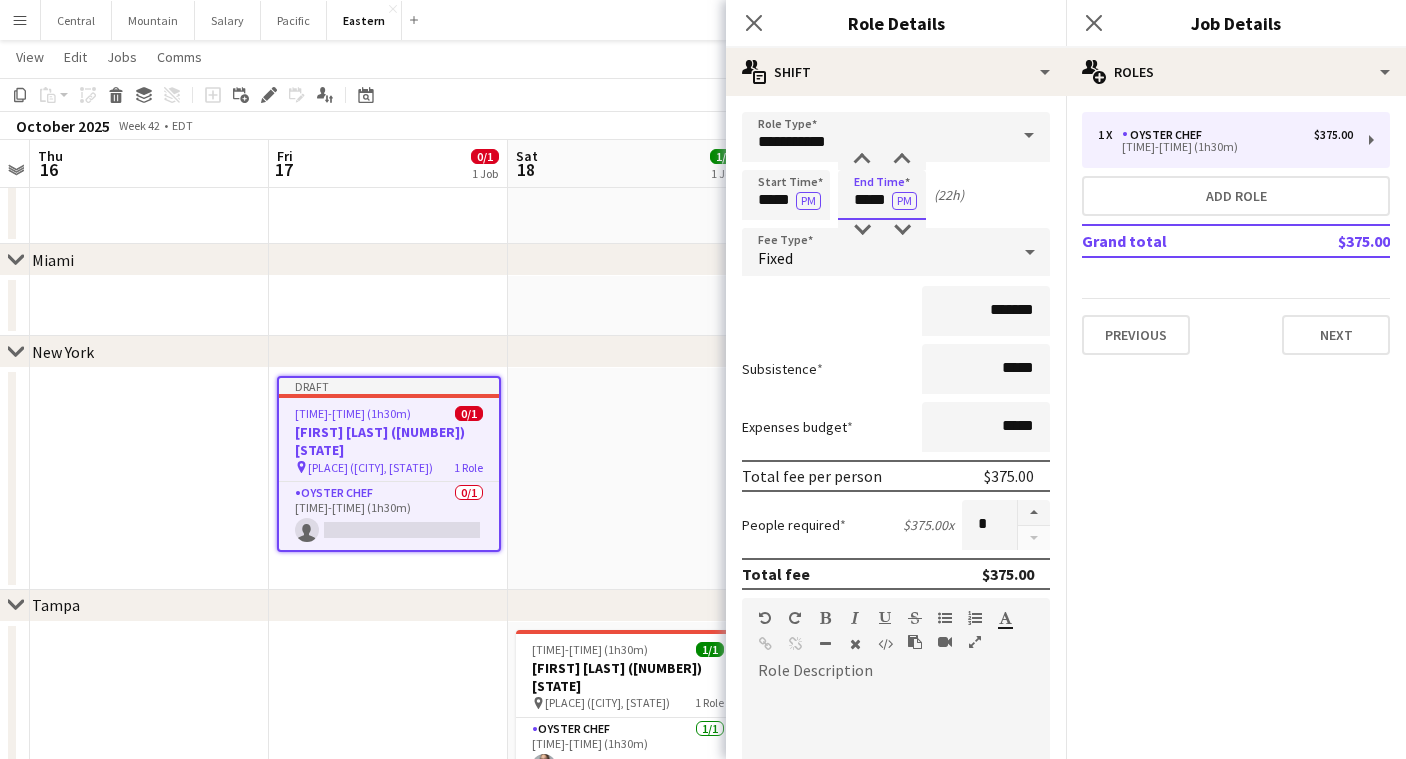click on "*****" at bounding box center (882, 195) 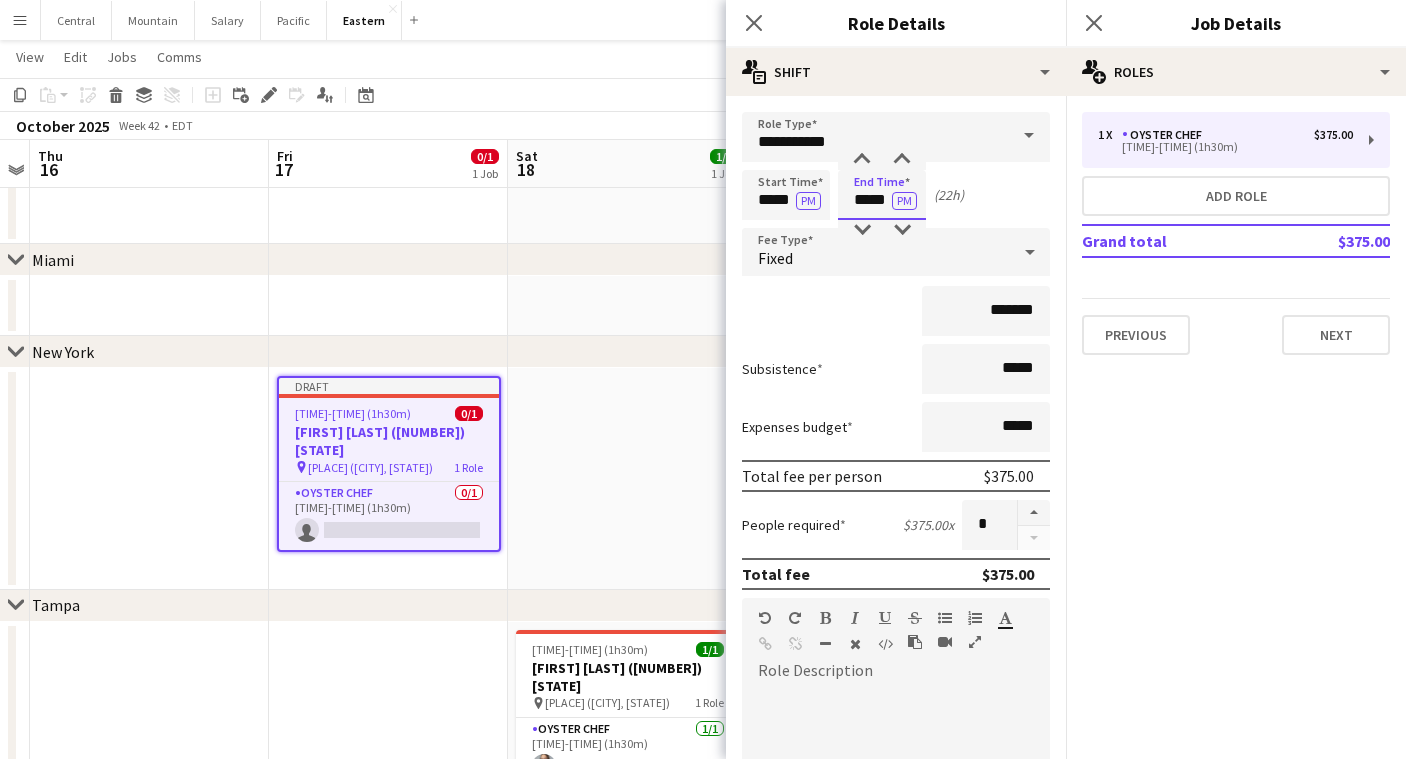type on "*****" 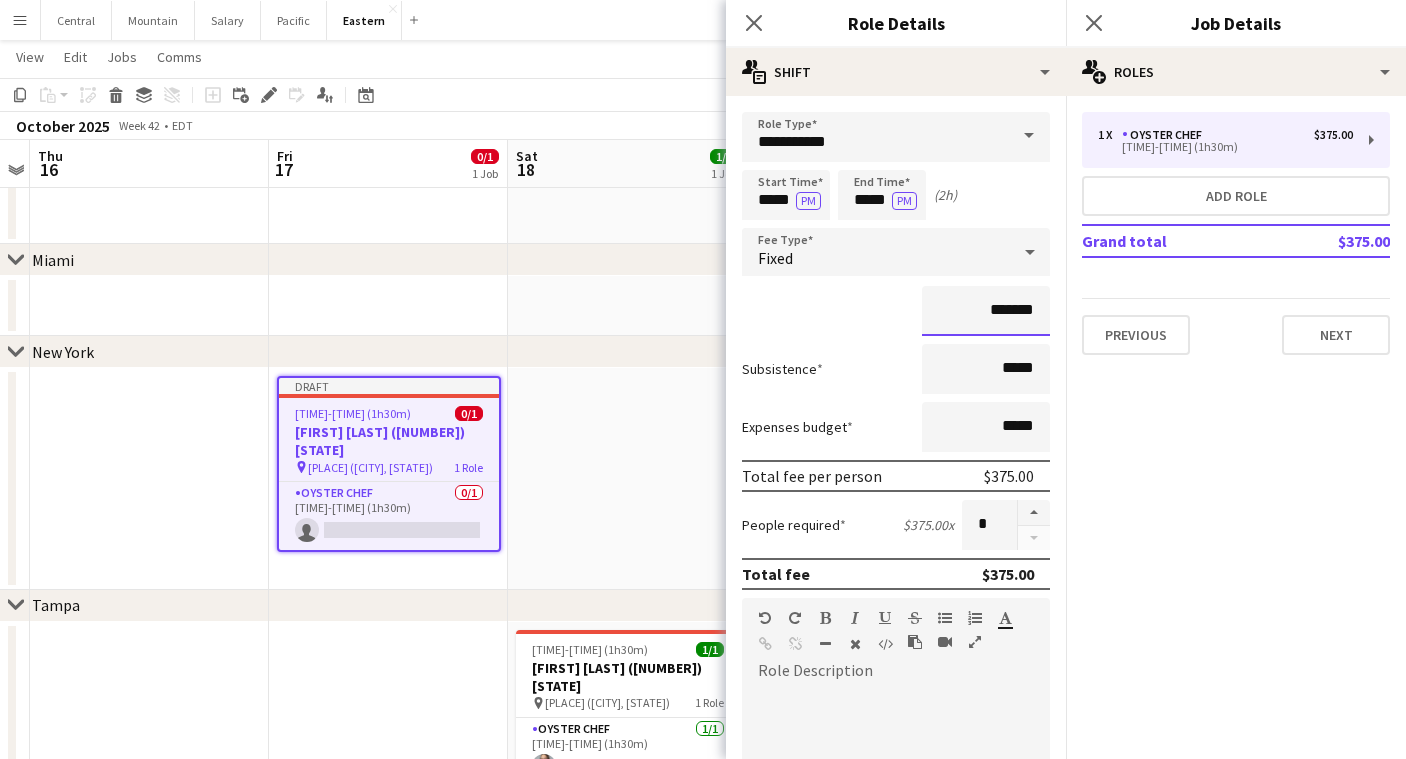 click on "*******" at bounding box center [986, 311] 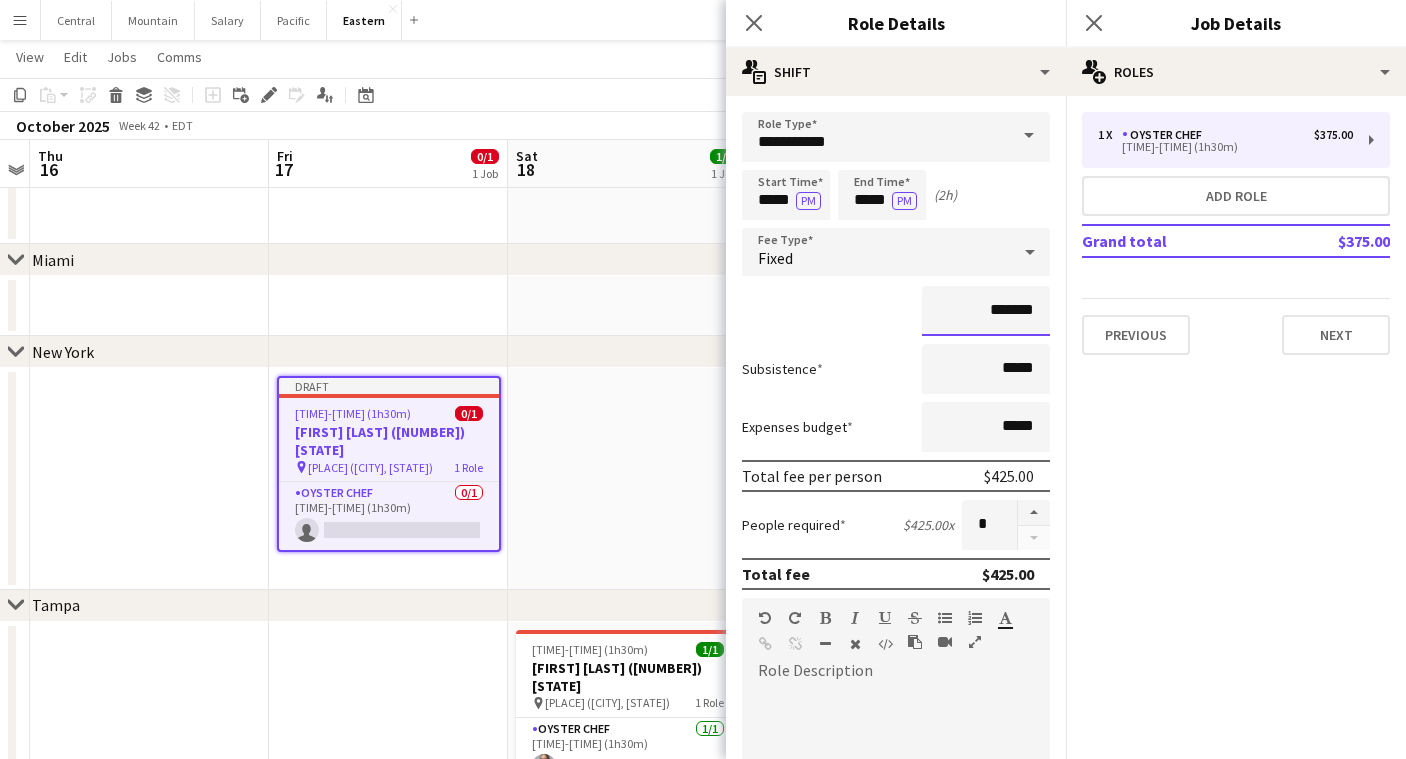 type on "*******" 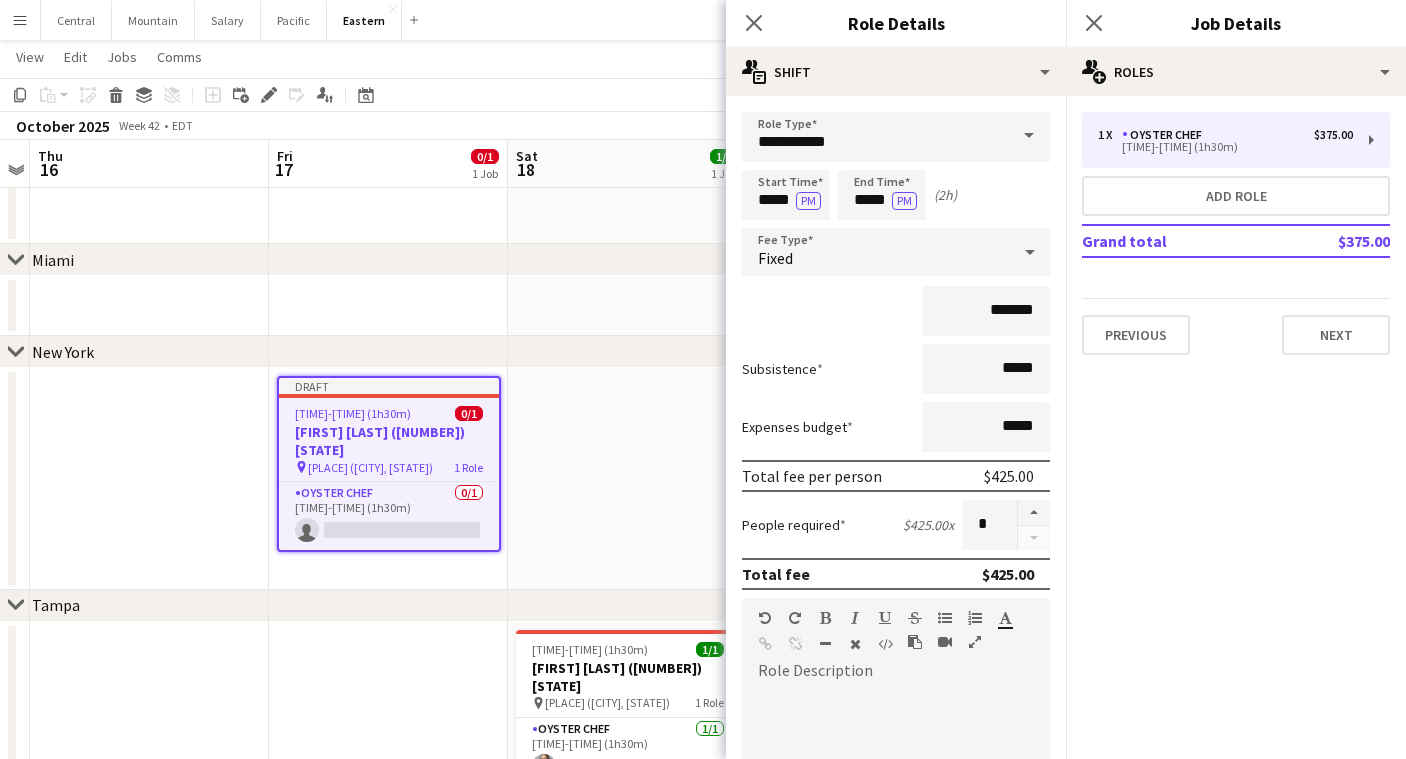 click on "Subsistence  *****" at bounding box center [896, 369] 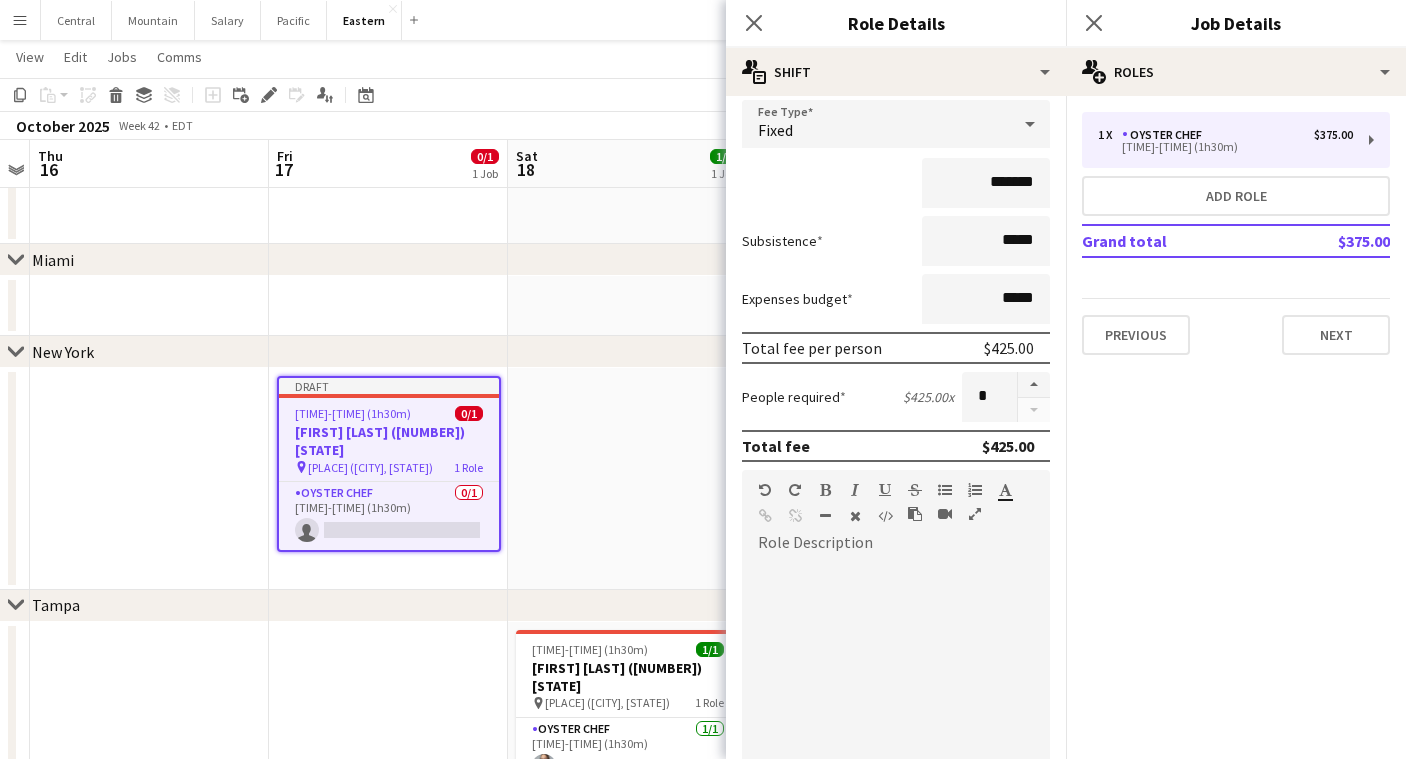 scroll, scrollTop: 156, scrollLeft: 0, axis: vertical 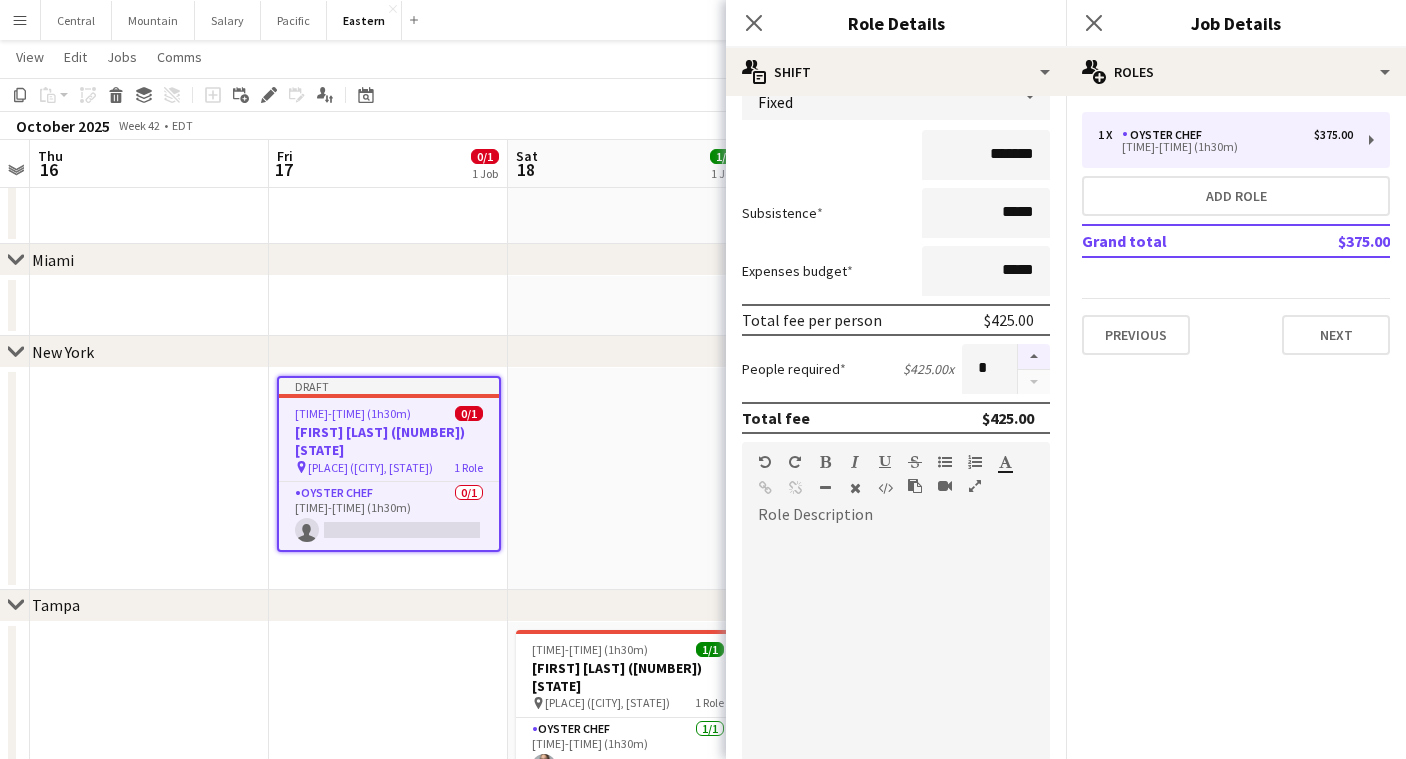 click at bounding box center (1034, 357) 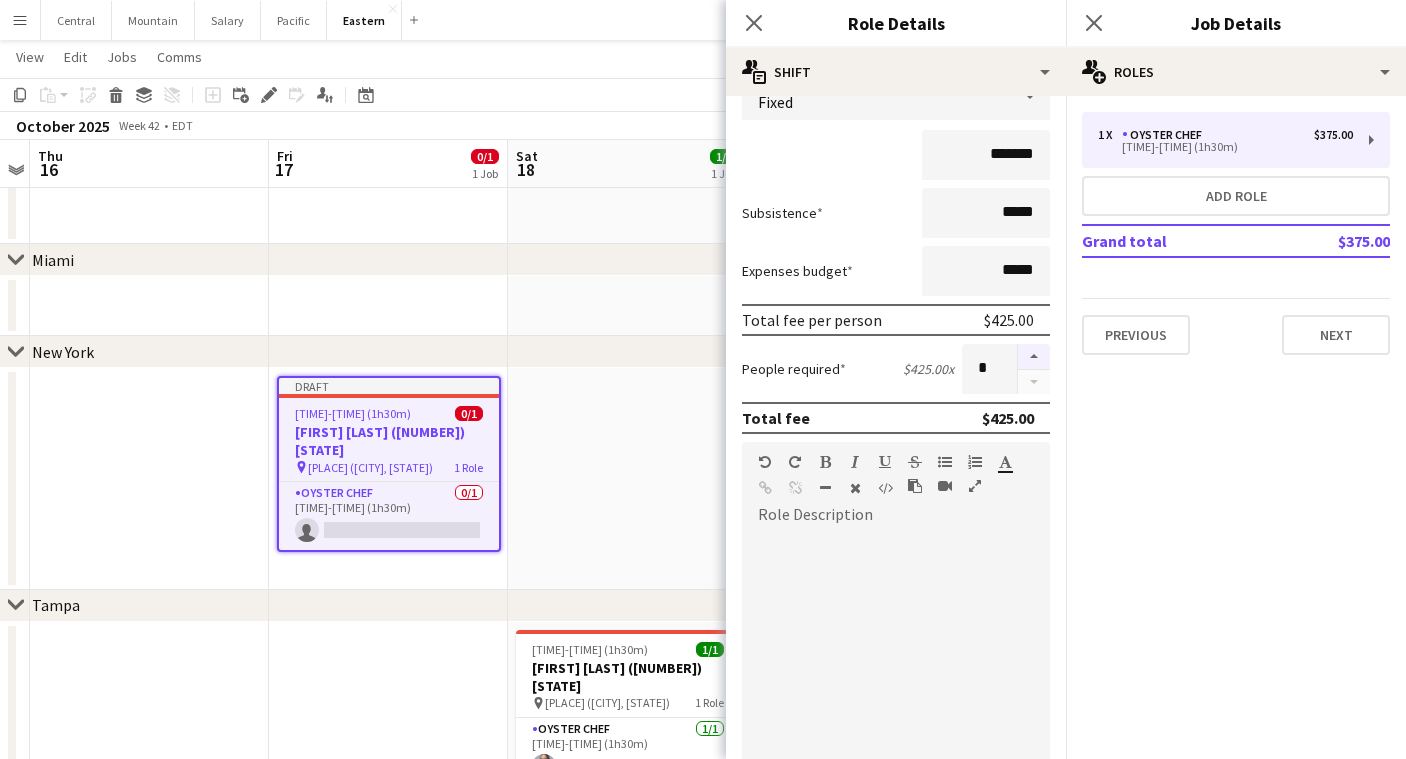 type on "*" 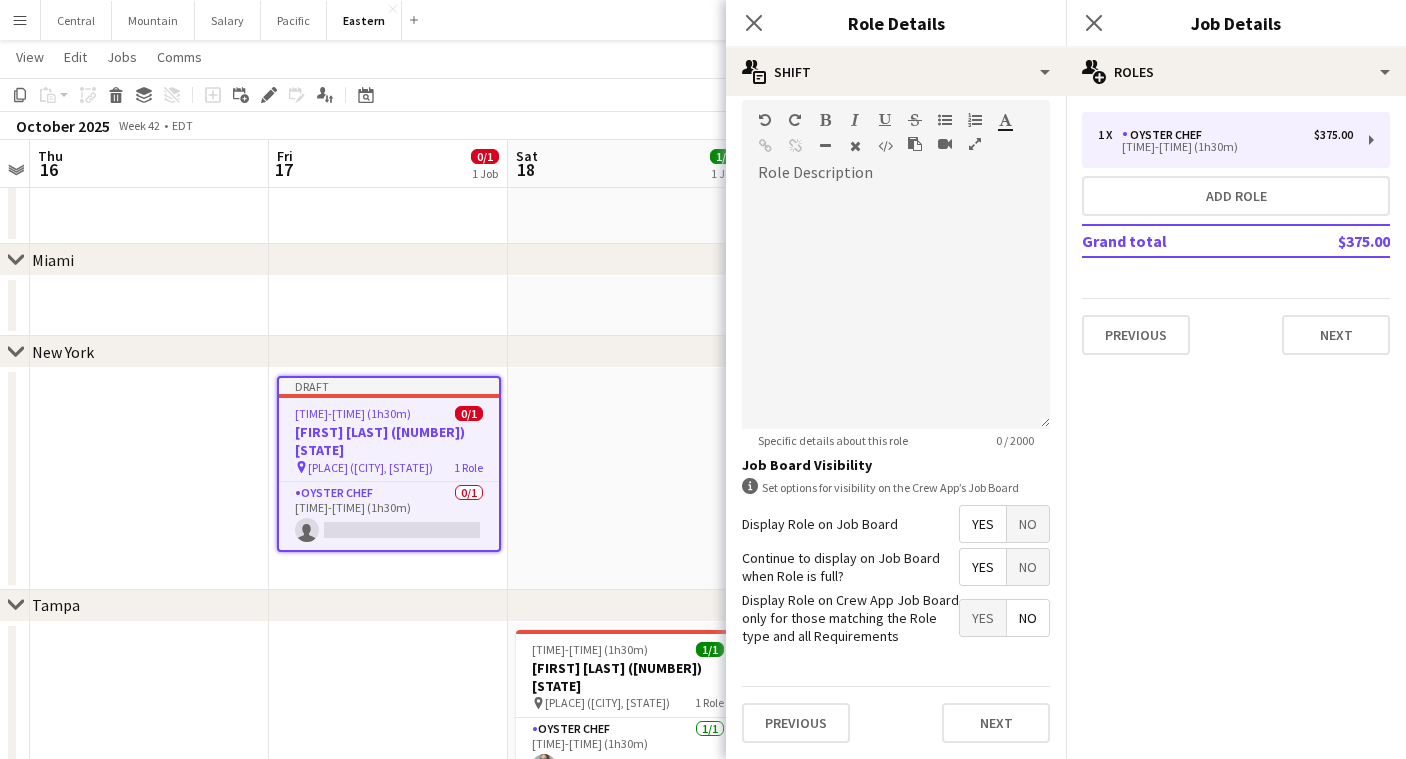 scroll, scrollTop: 497, scrollLeft: 0, axis: vertical 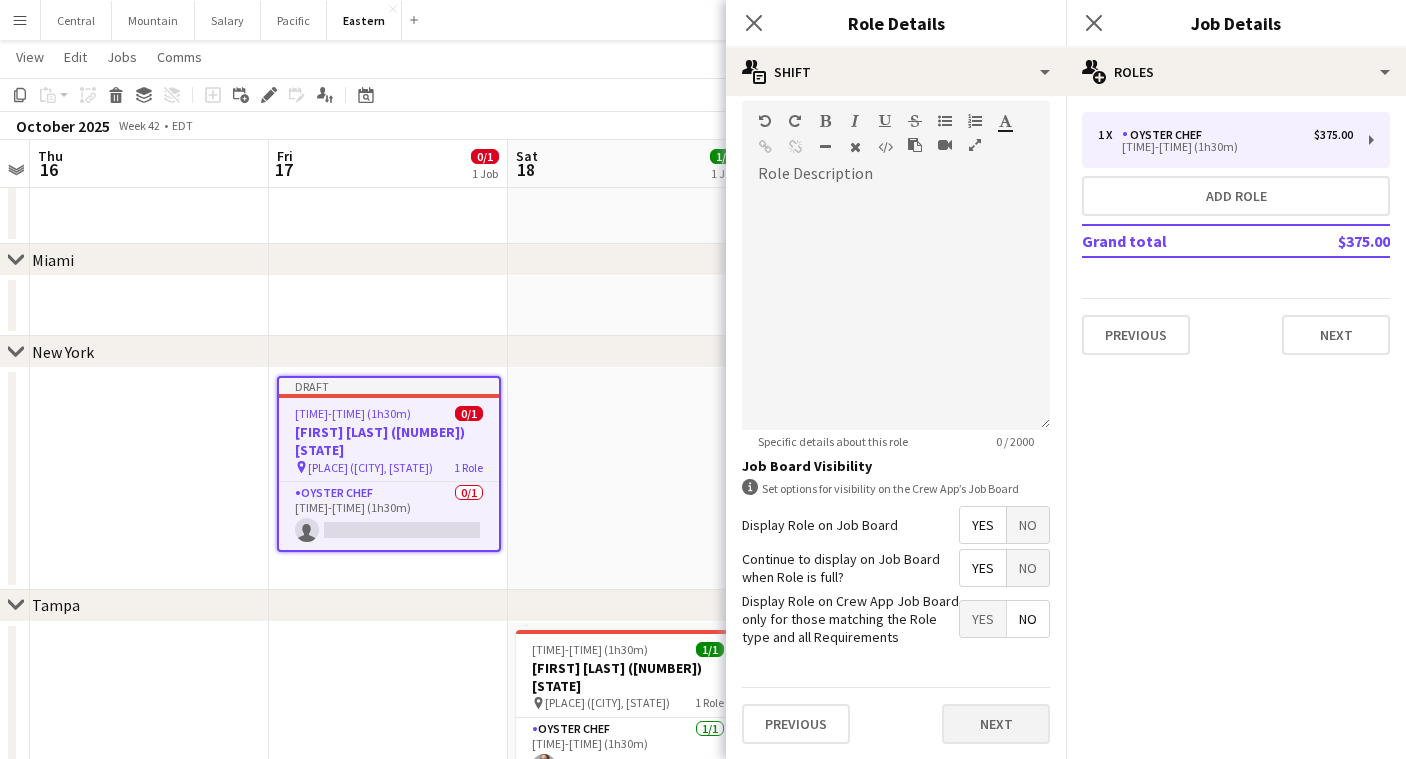 click on "Next" at bounding box center (996, 724) 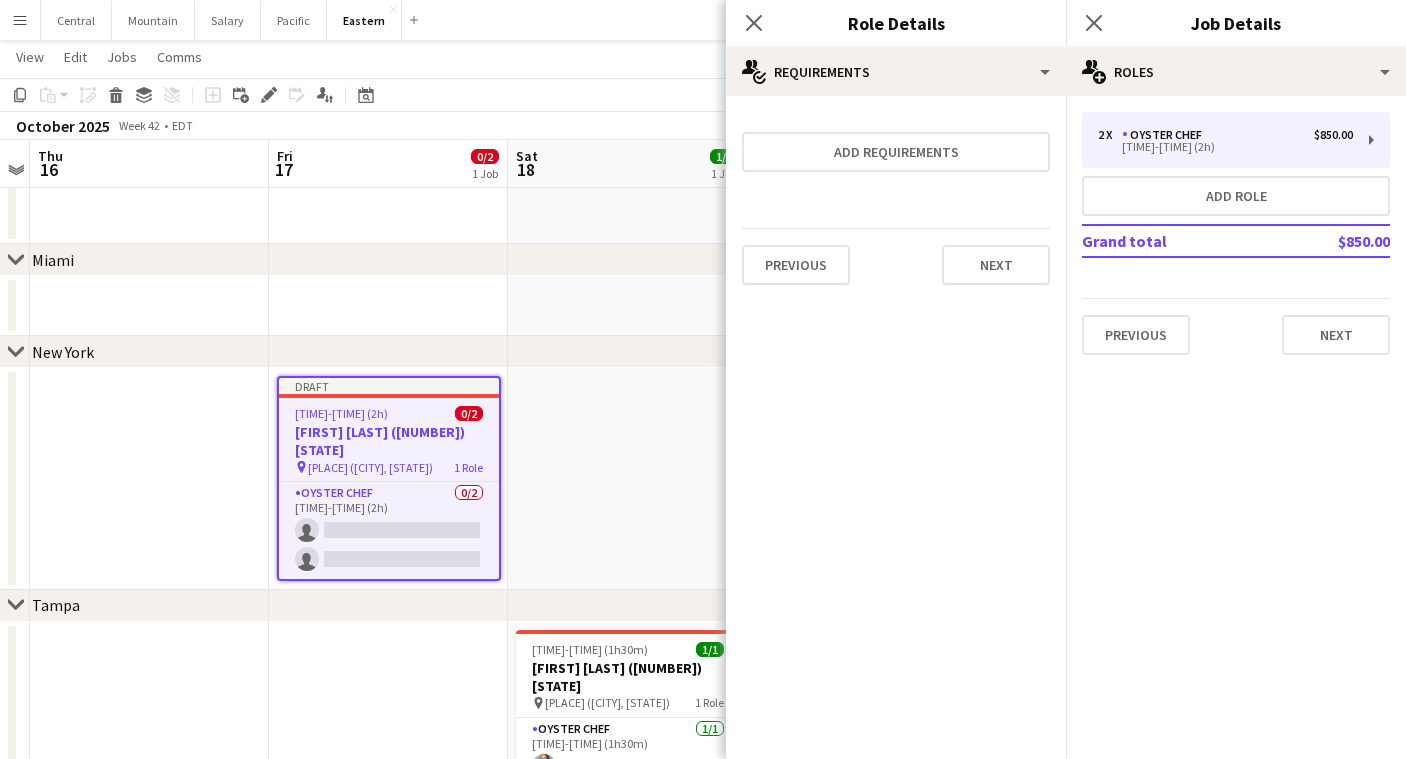 scroll, scrollTop: 0, scrollLeft: 0, axis: both 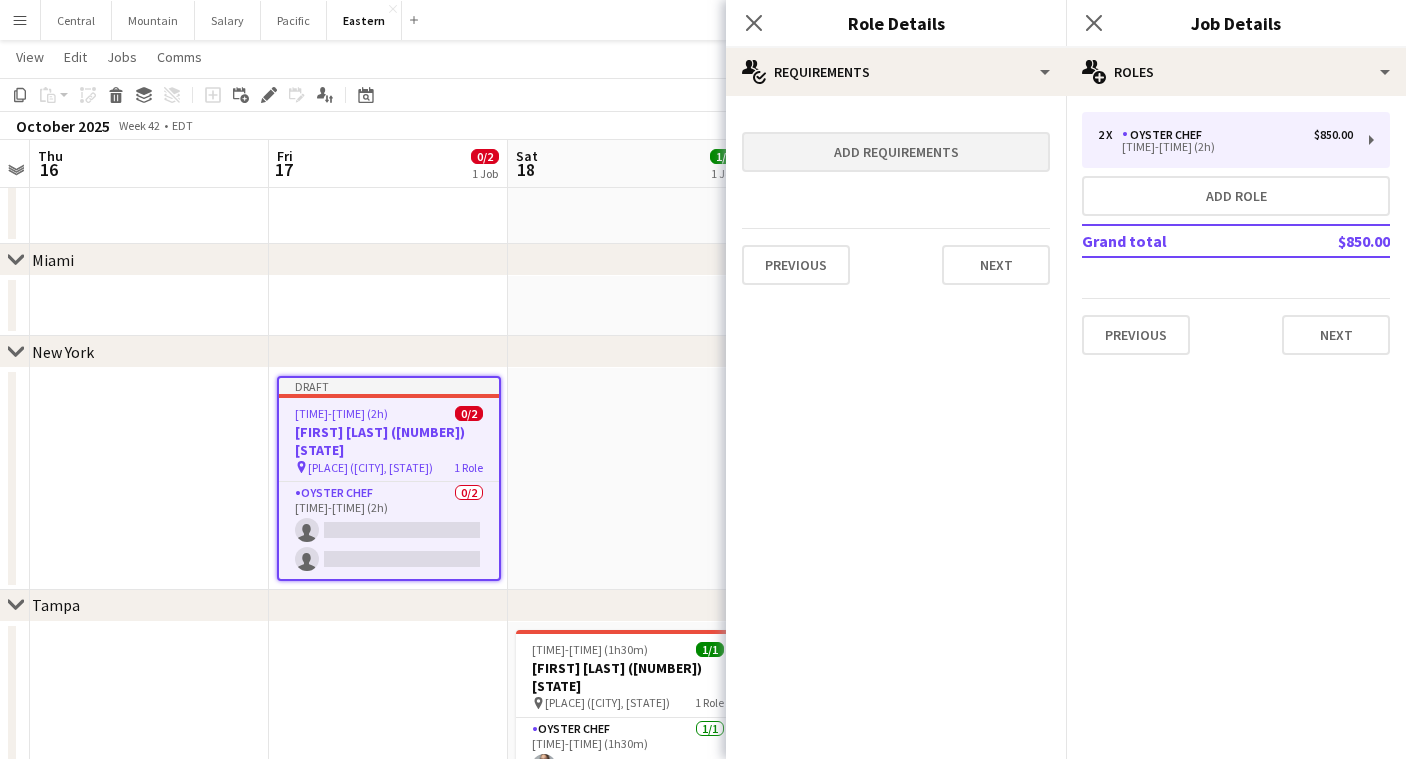 click on "Add requirements" at bounding box center (896, 152) 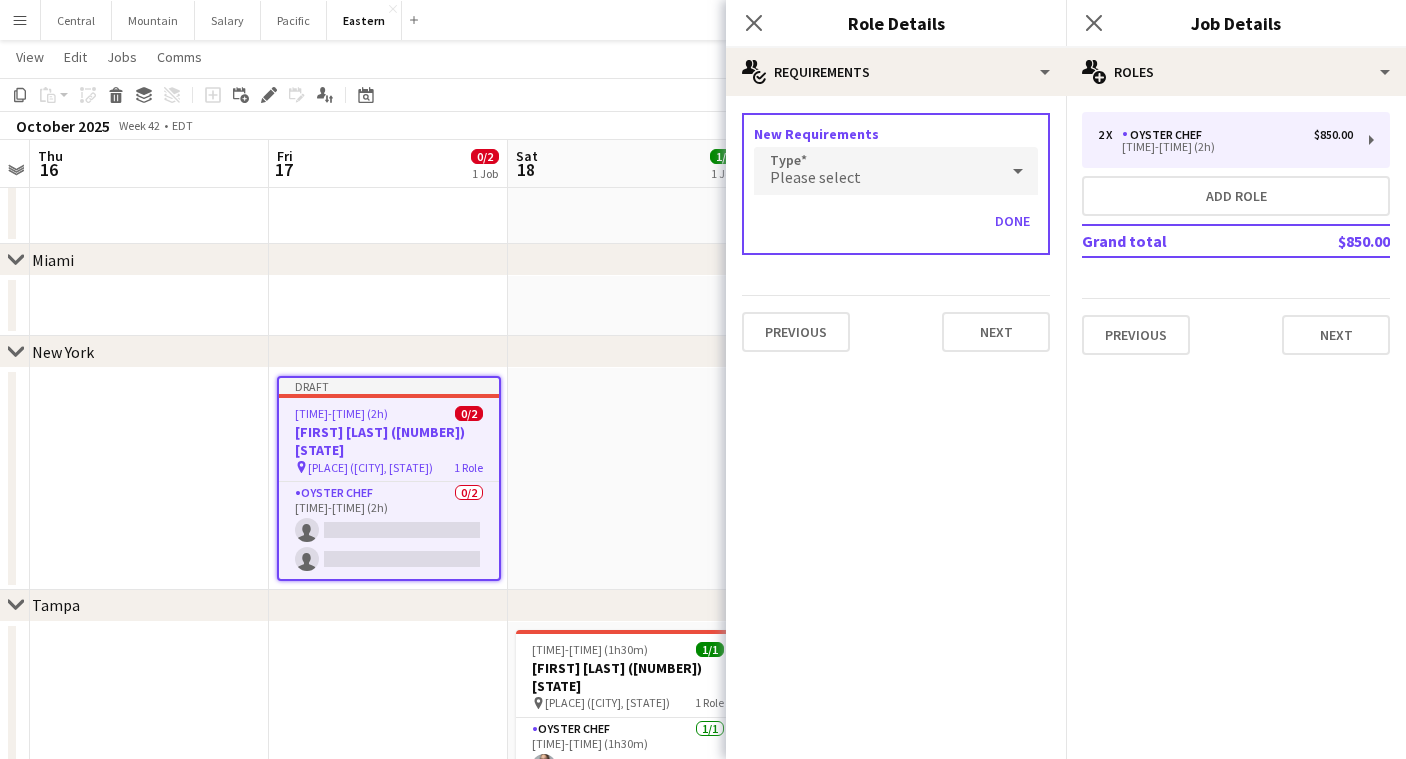 click on "Please select" at bounding box center [876, 171] 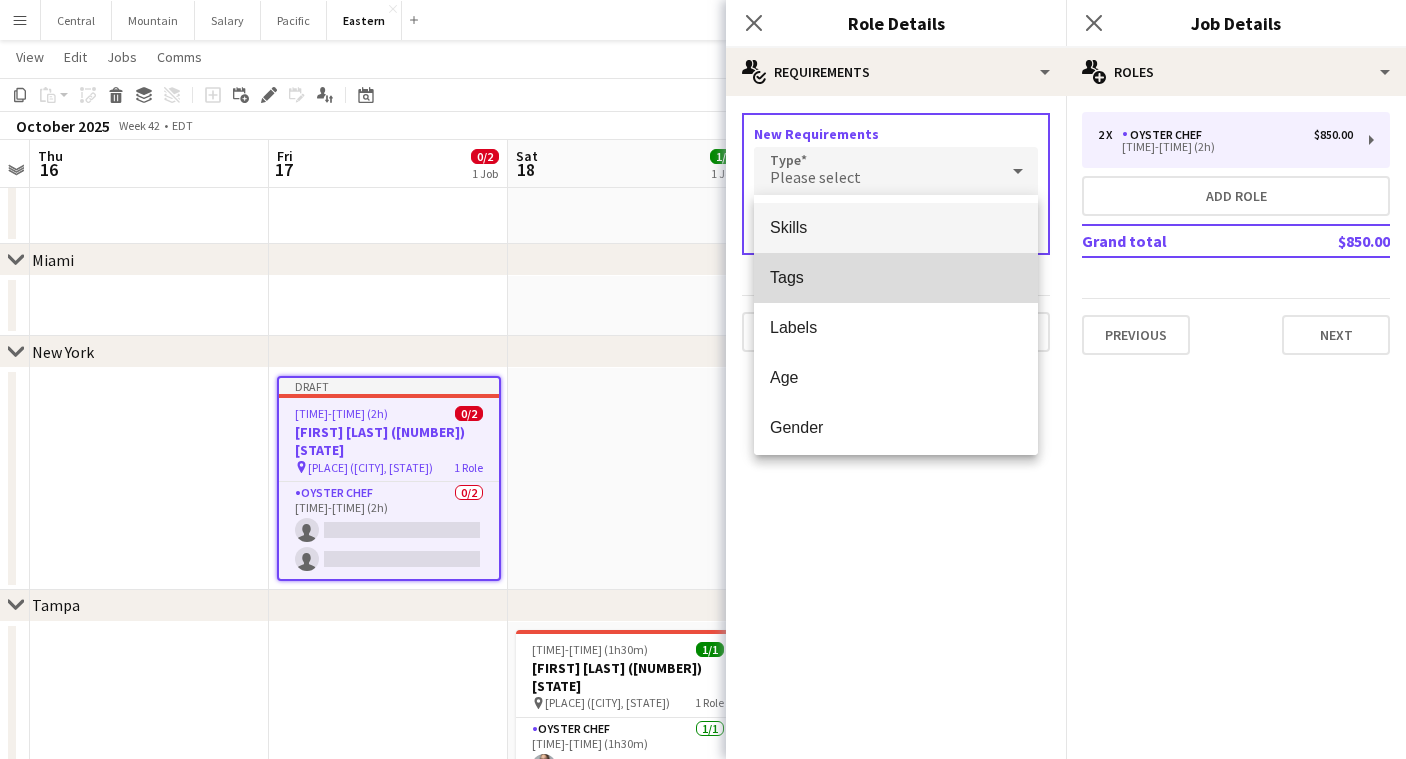 click on "Tags" at bounding box center (896, 277) 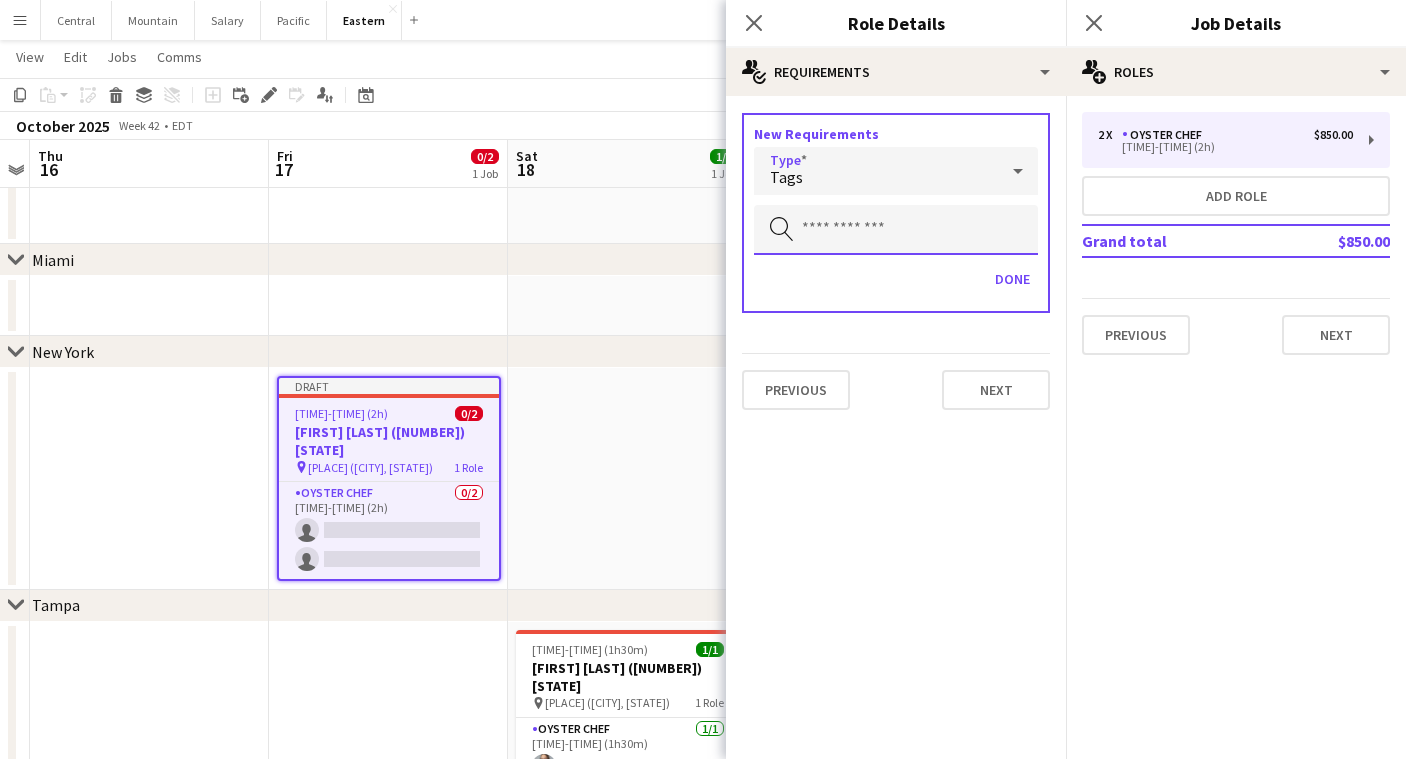 click at bounding box center (896, 230) 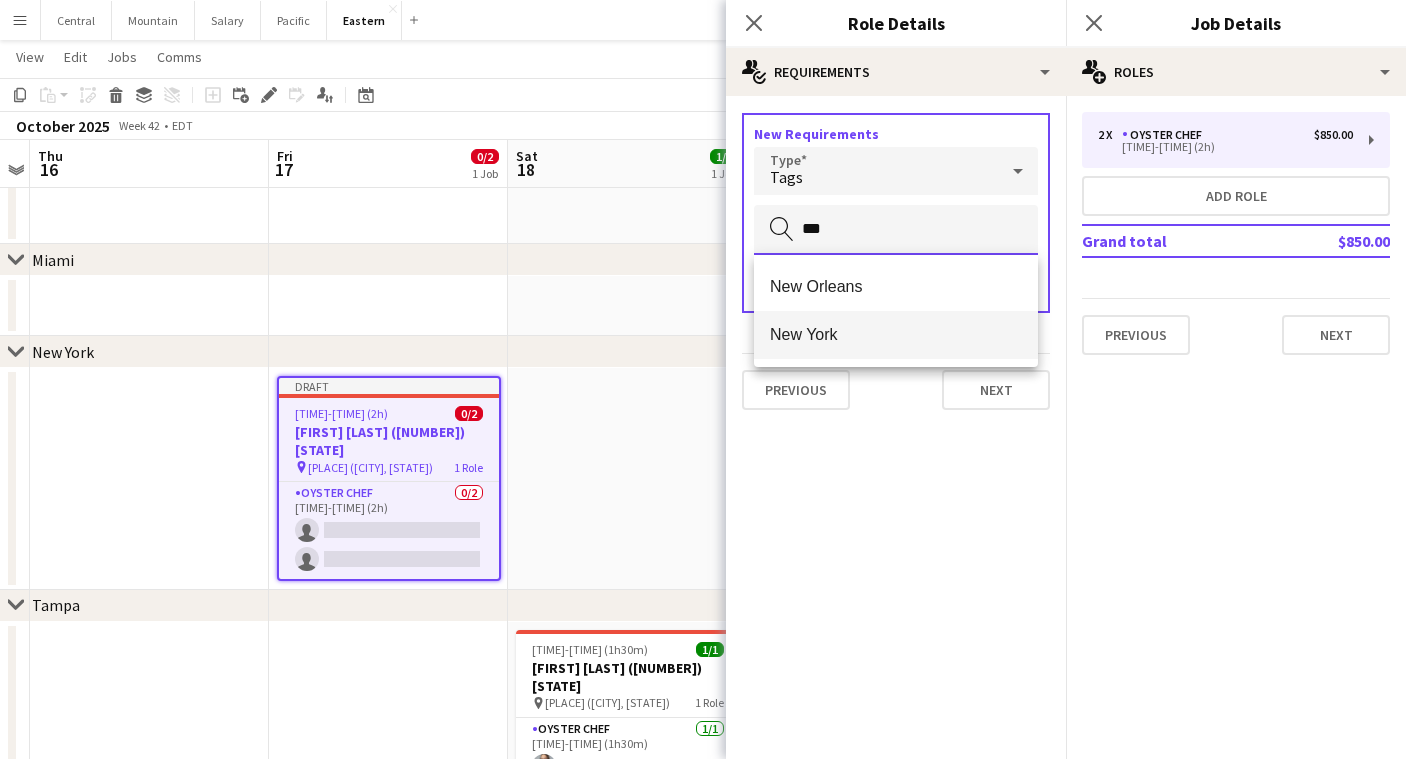 type on "***" 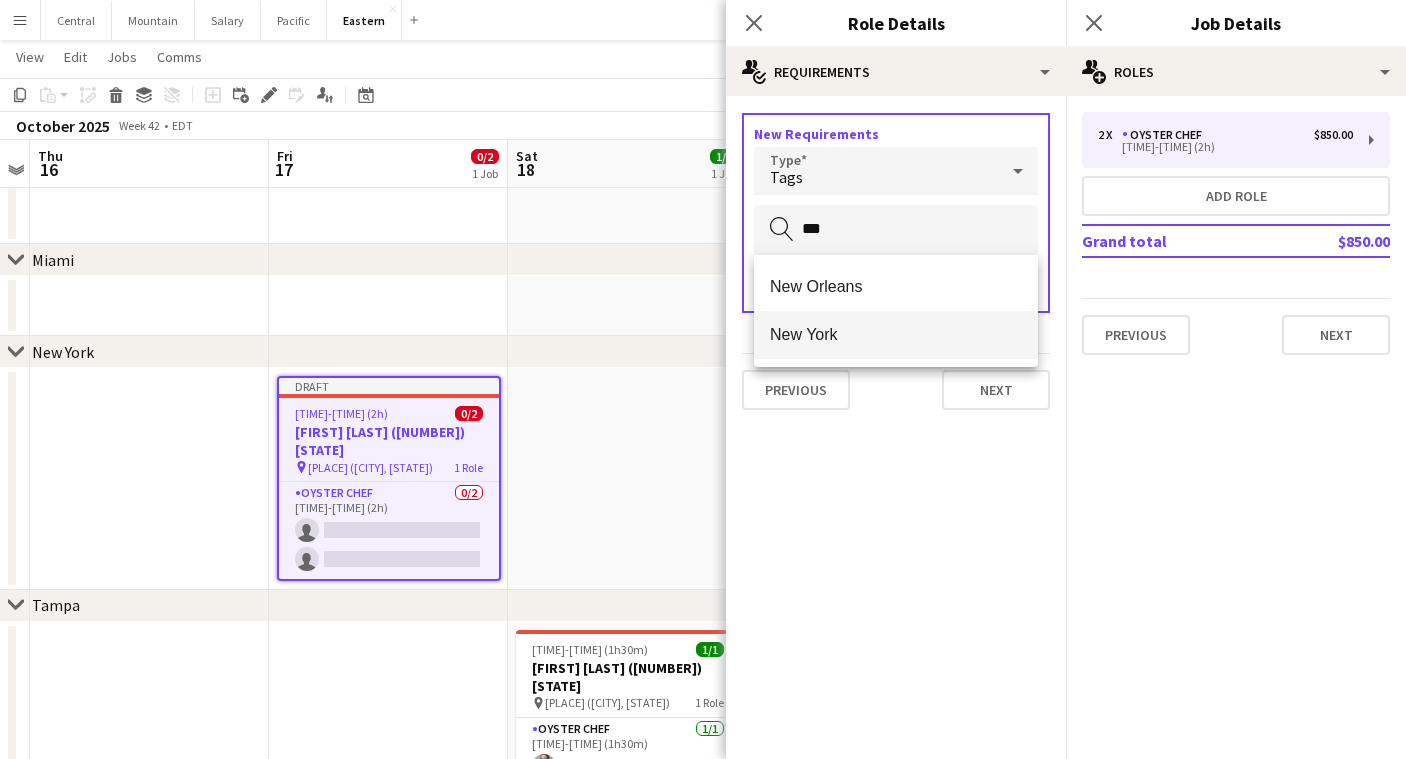 click on "New York" at bounding box center (896, 335) 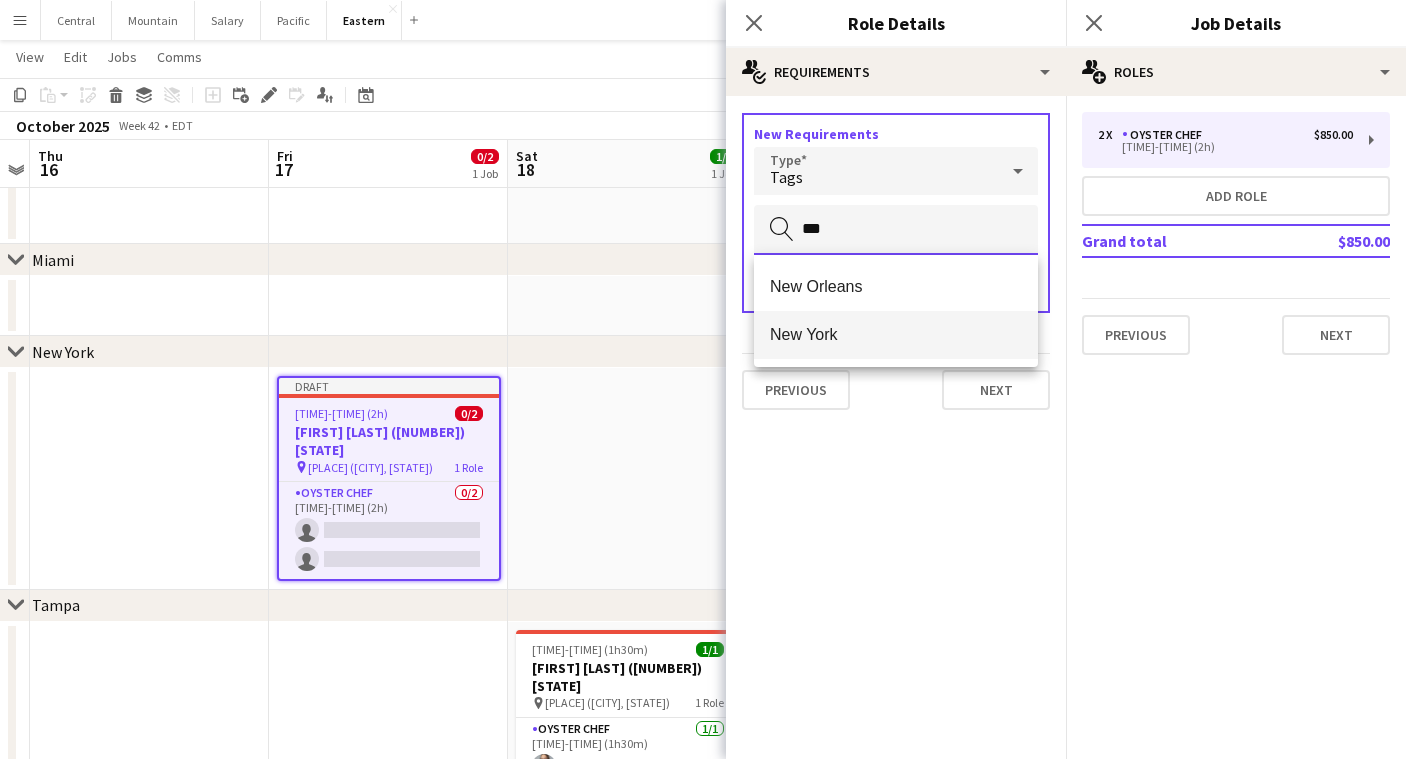 type 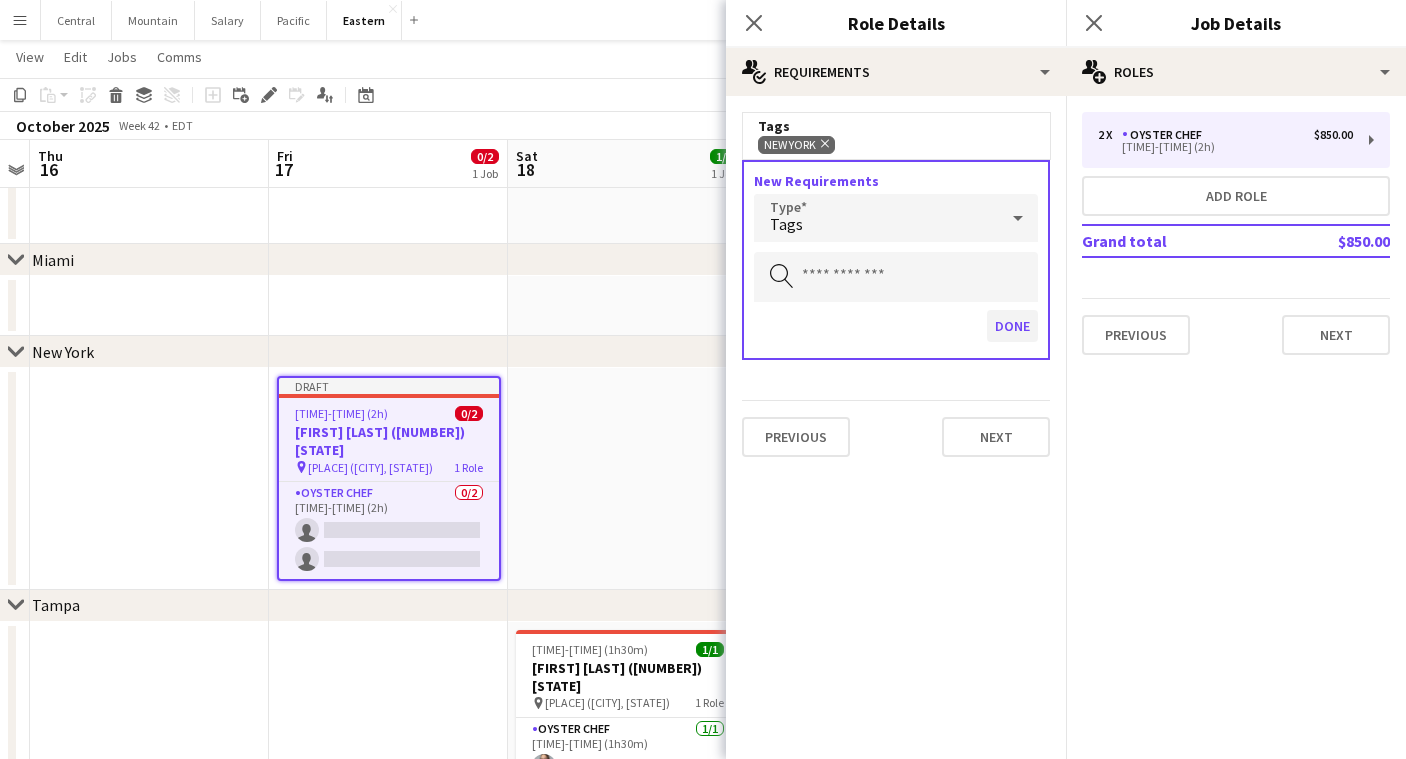 click on "Done" at bounding box center [1012, 326] 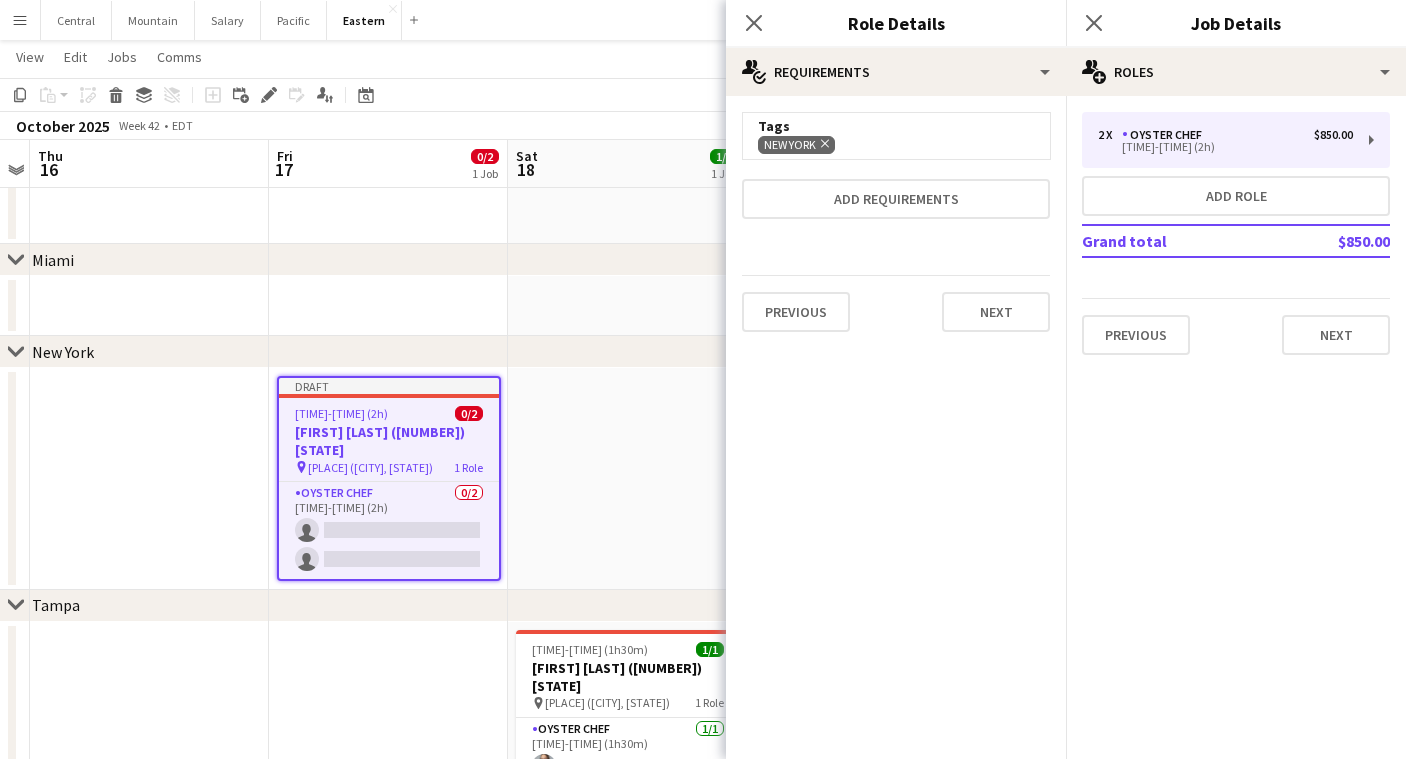 click on "Previous   Next" at bounding box center (896, 311) 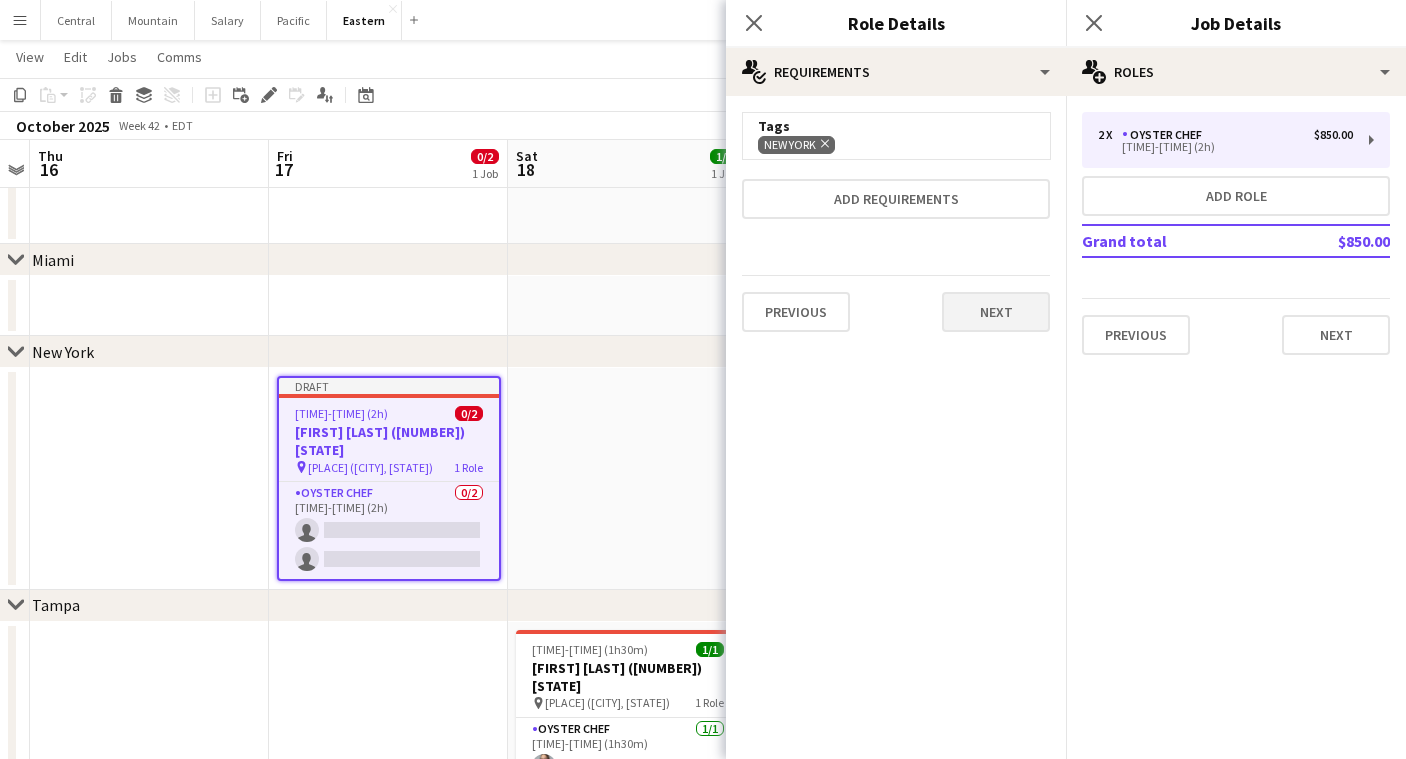 click on "Next" at bounding box center (996, 312) 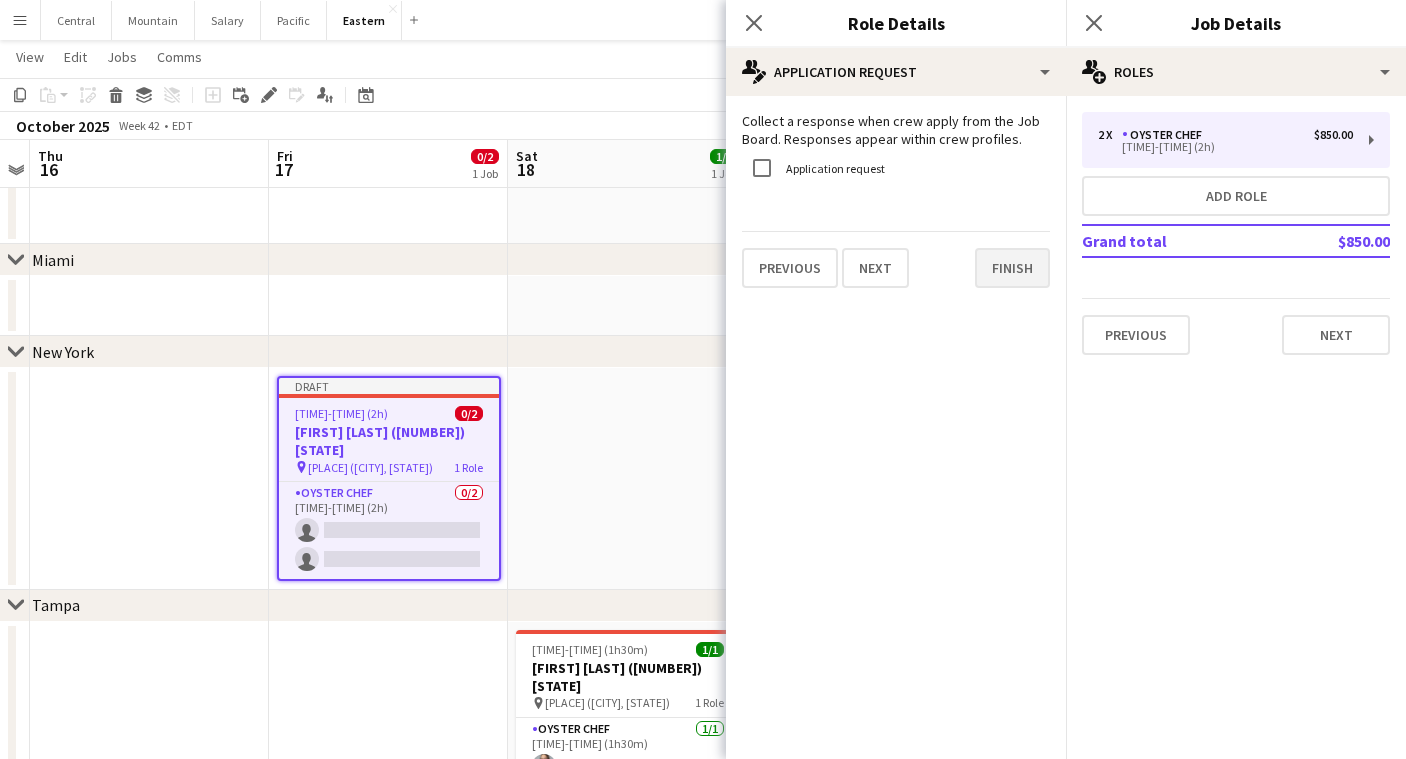 click on "Finish" at bounding box center [1012, 268] 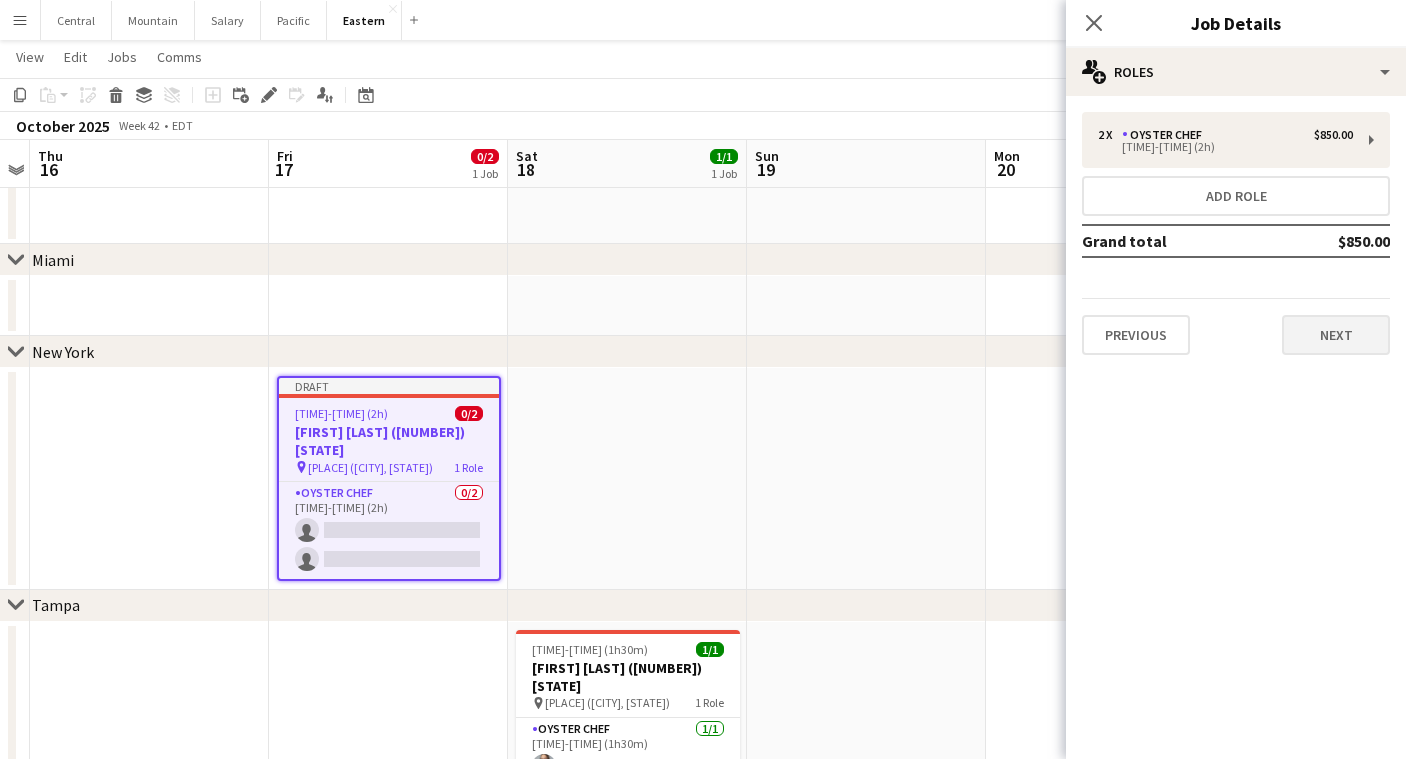 click on "Next" at bounding box center (1336, 335) 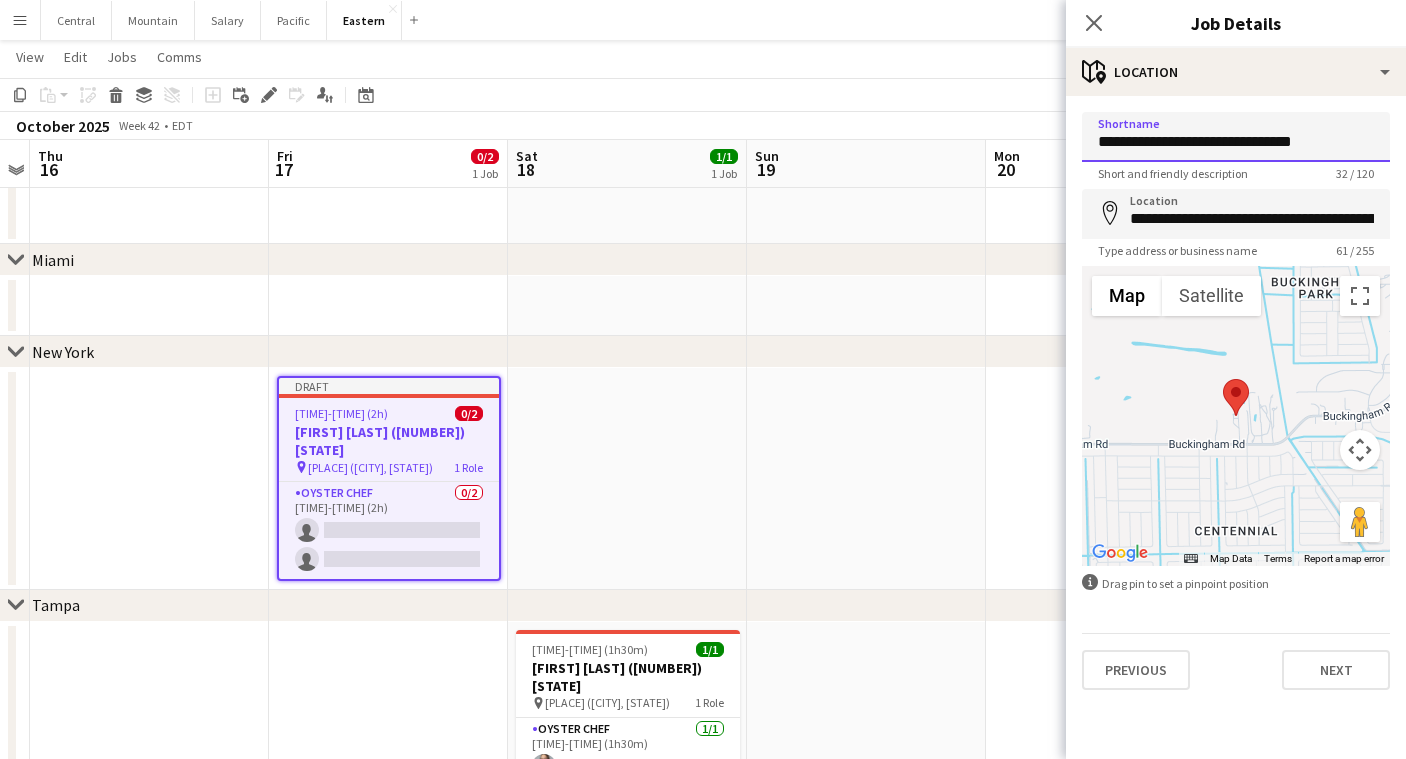 drag, startPoint x: 1204, startPoint y: 145, endPoint x: 994, endPoint y: 133, distance: 210.34258 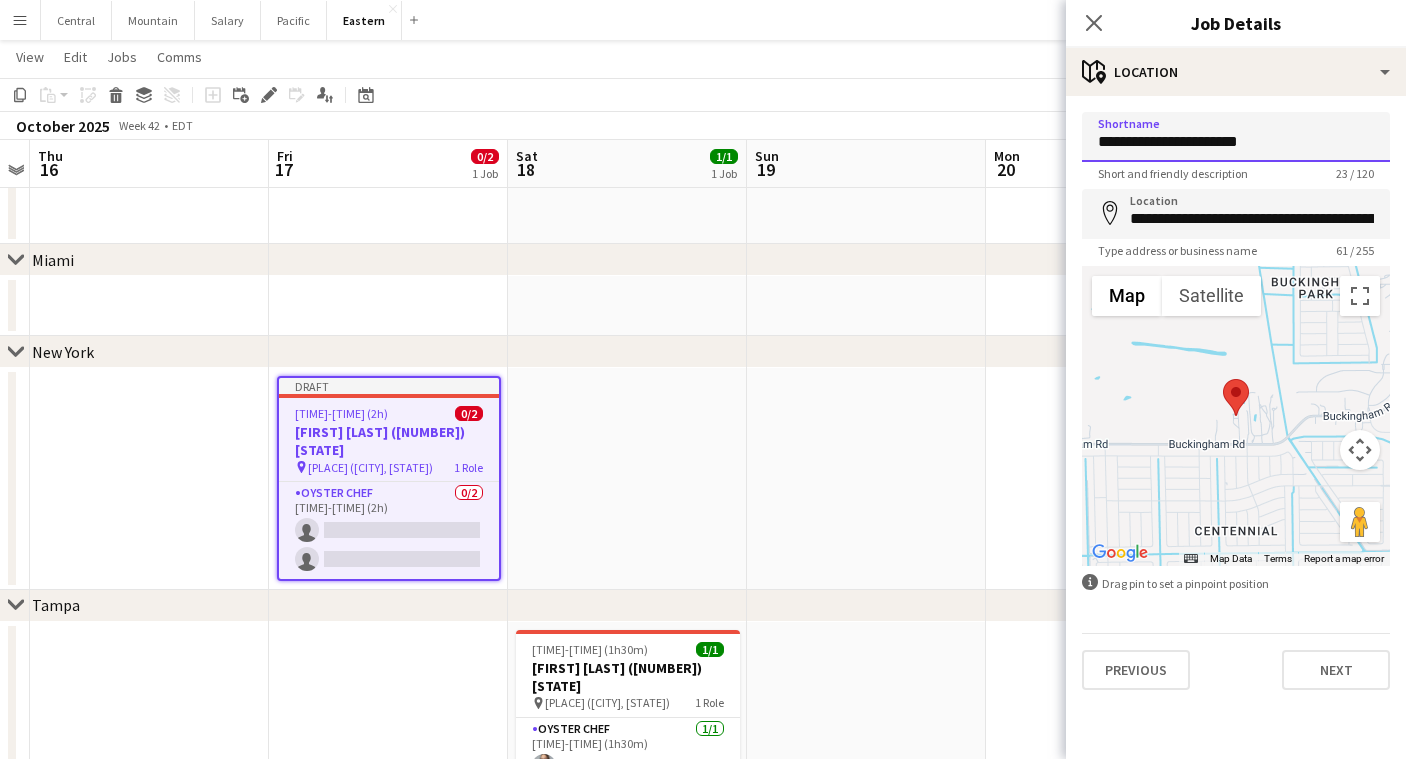drag, startPoint x: 1153, startPoint y: 139, endPoint x: 1244, endPoint y: 140, distance: 91.00549 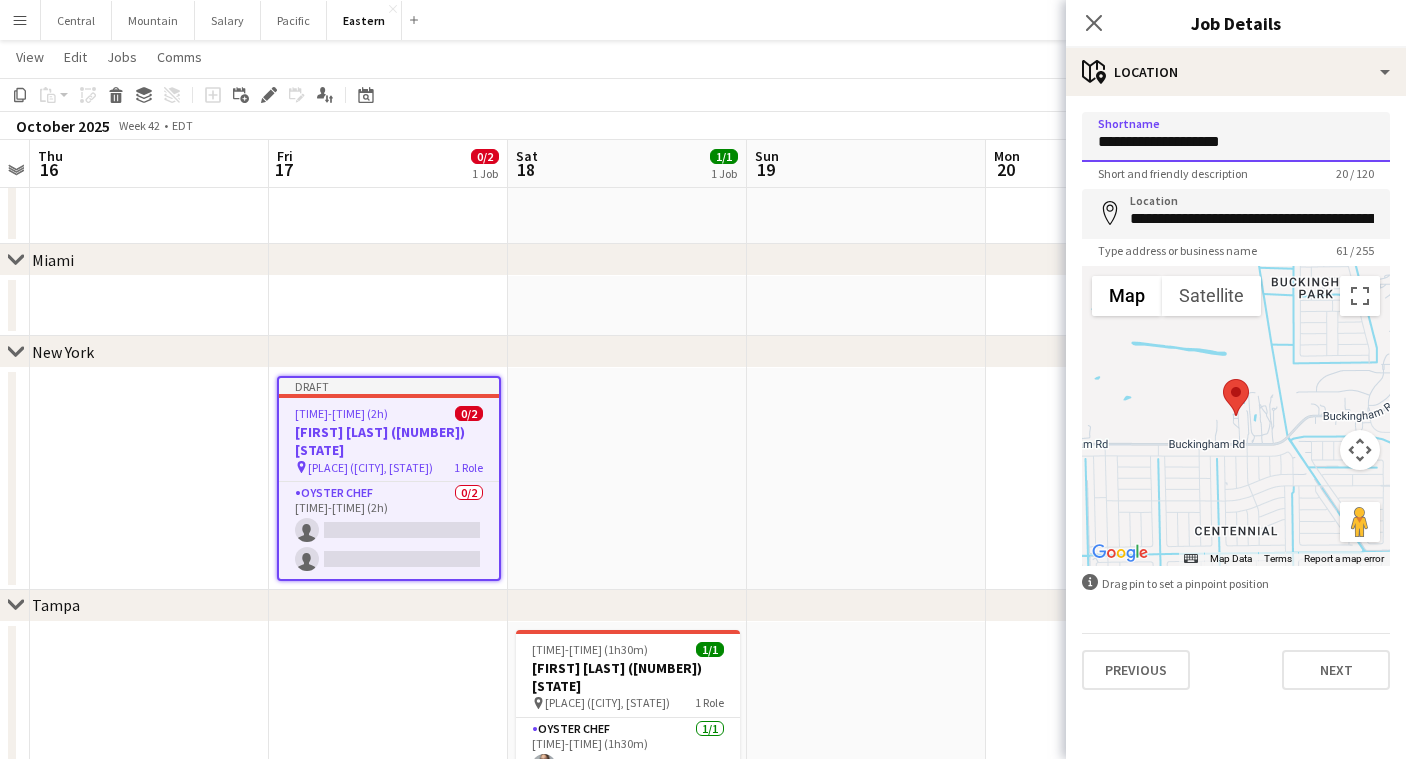 type on "**********" 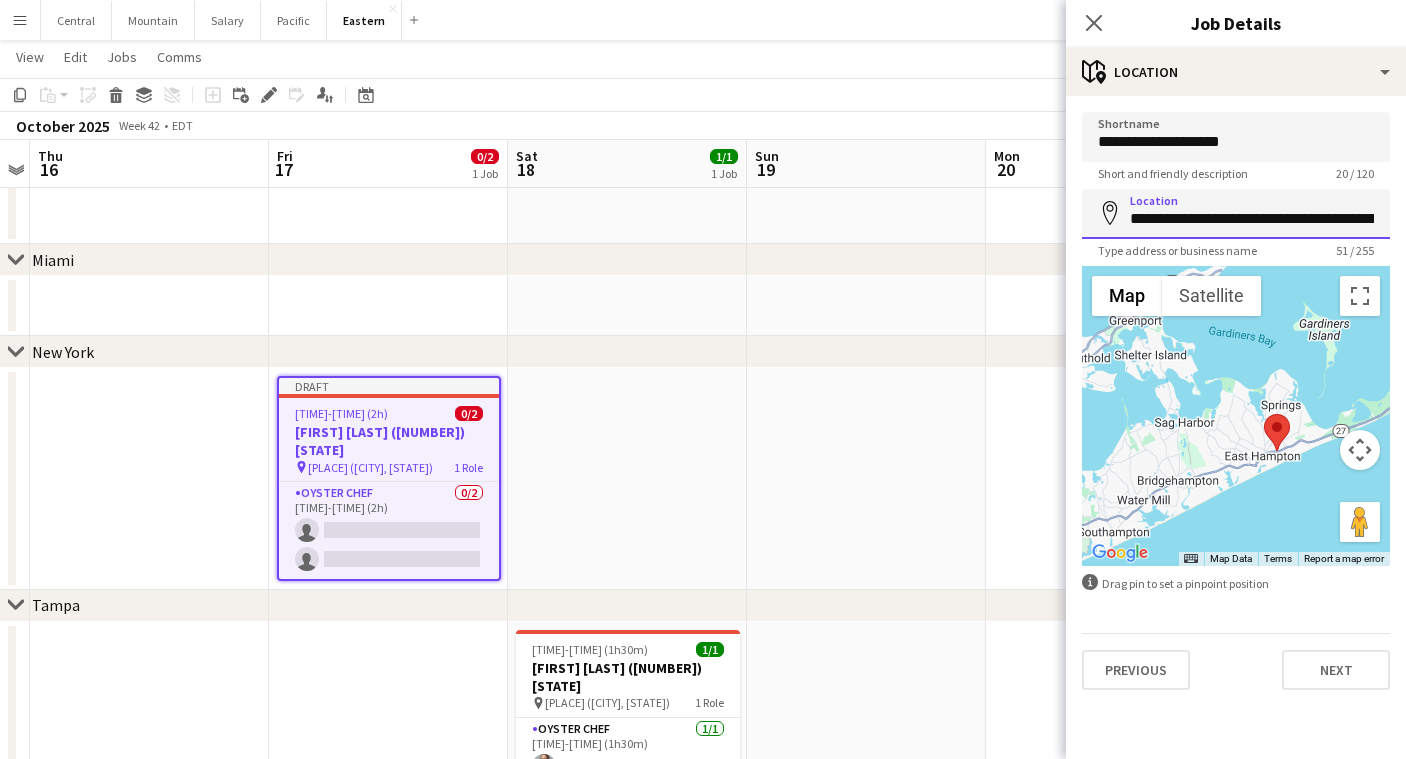drag, startPoint x: 1186, startPoint y: 223, endPoint x: 1079, endPoint y: 217, distance: 107.16809 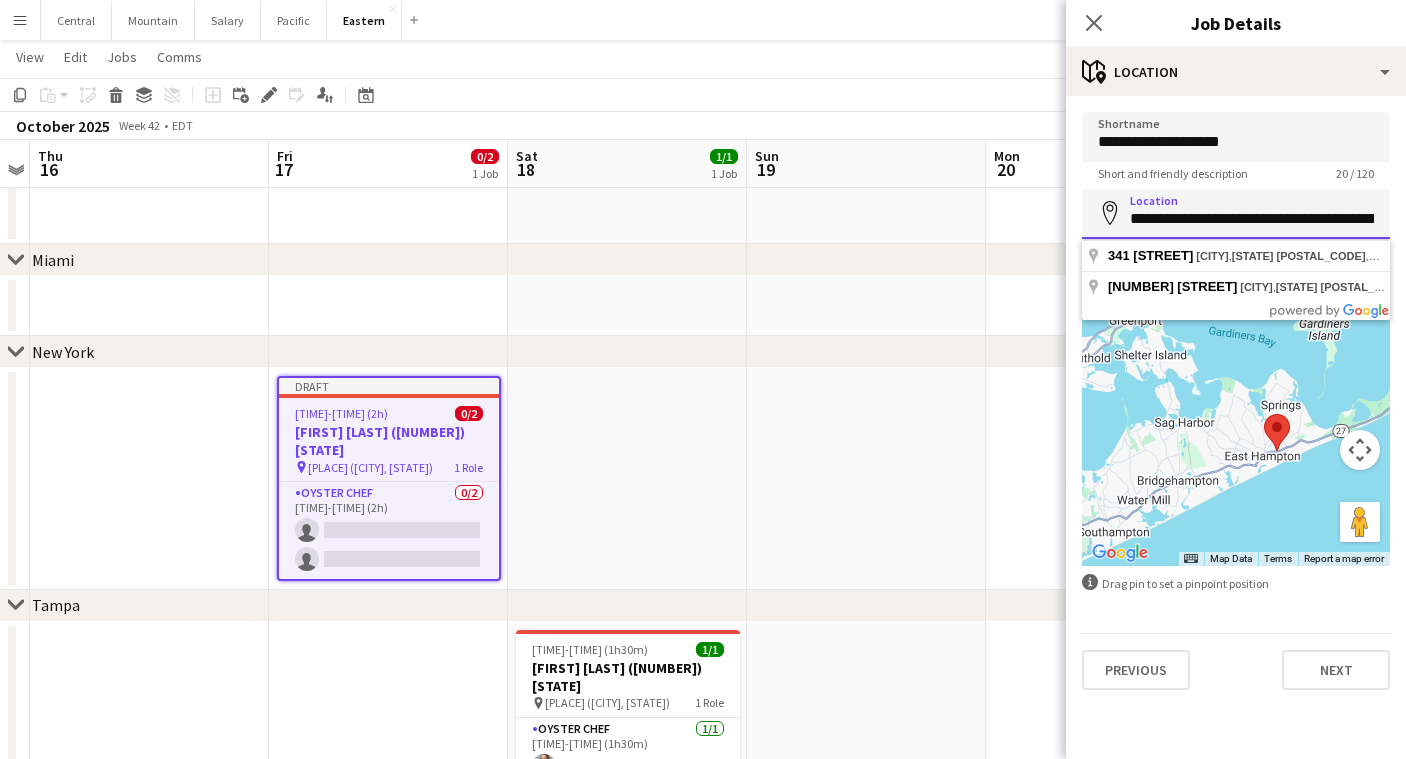 type on "**********" 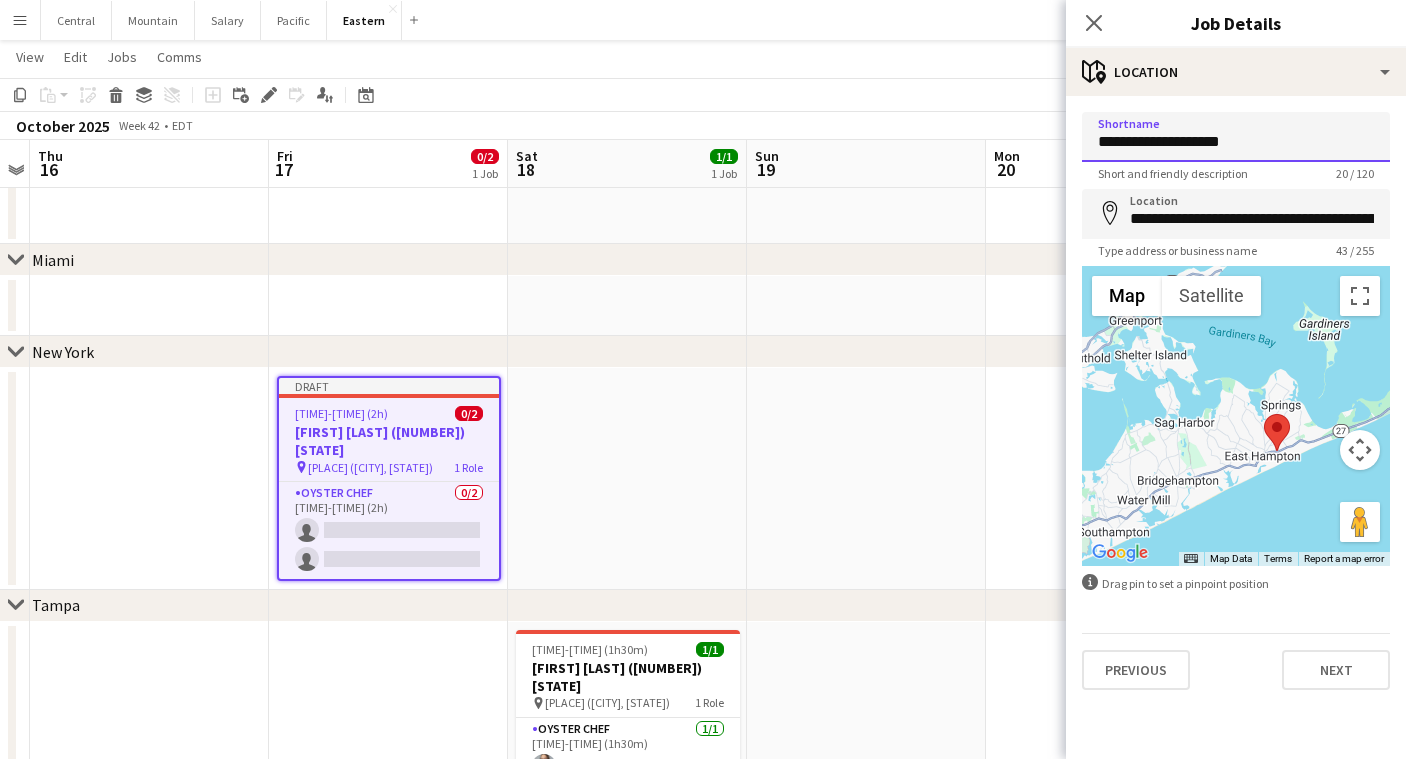 drag, startPoint x: 1199, startPoint y: 139, endPoint x: 1156, endPoint y: 139, distance: 43 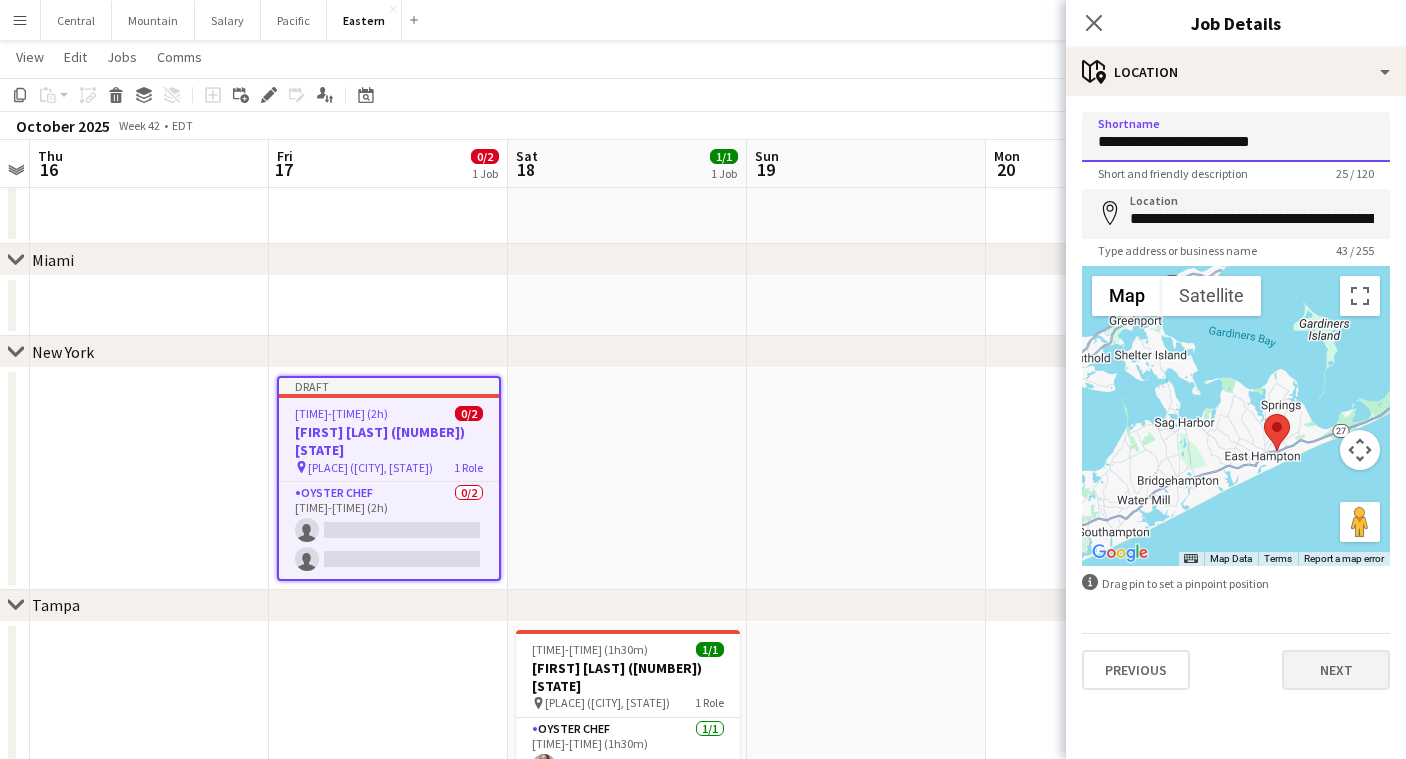 type on "**********" 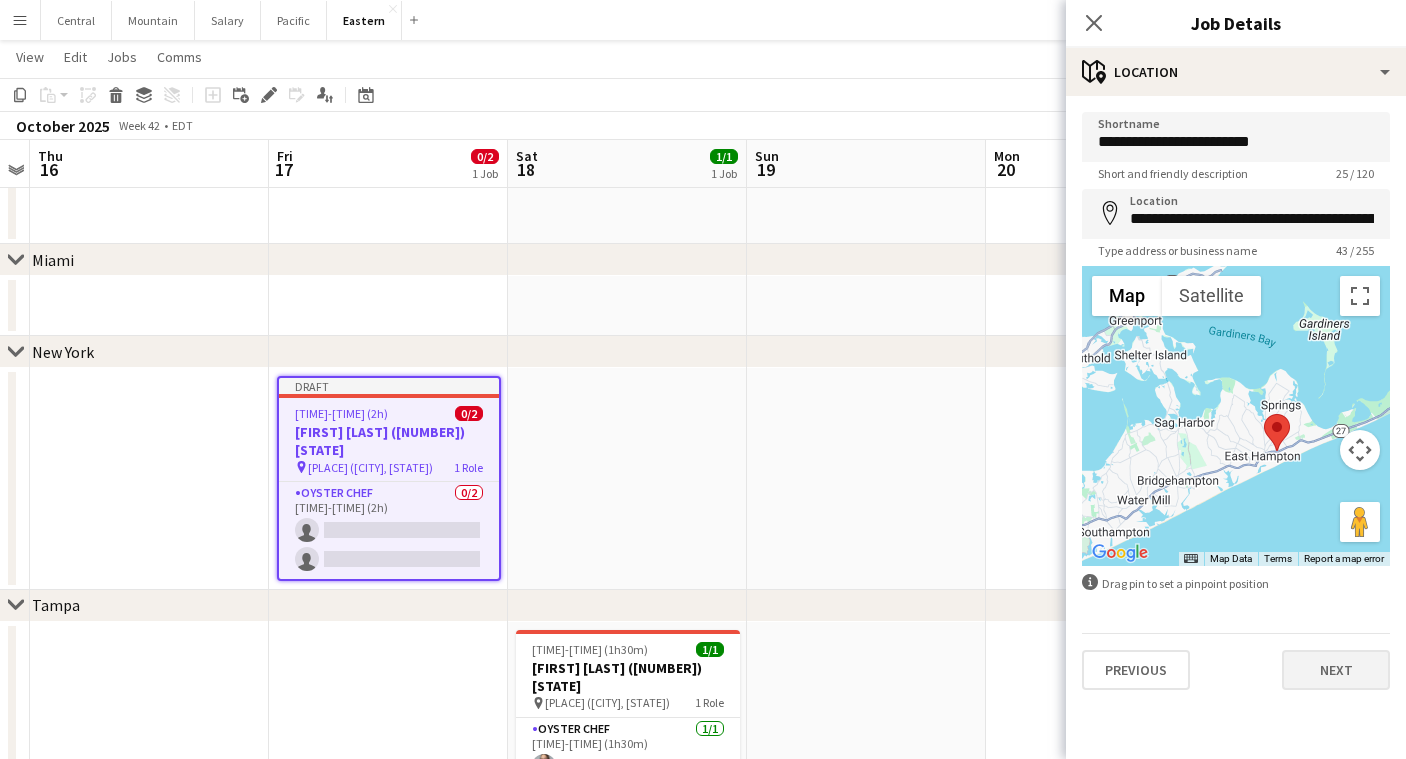 click on "Next" at bounding box center (1336, 670) 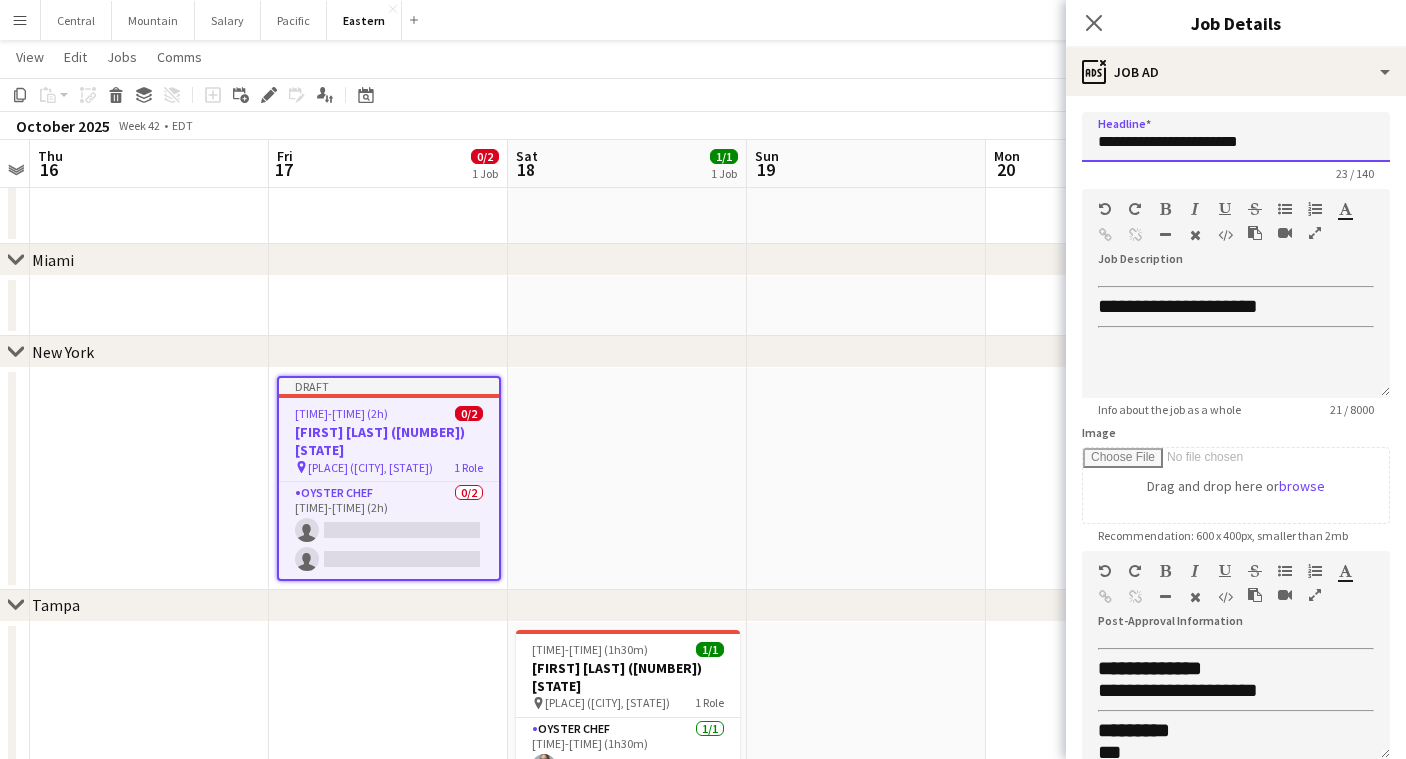 drag, startPoint x: 1223, startPoint y: 146, endPoint x: 865, endPoint y: 127, distance: 358.50385 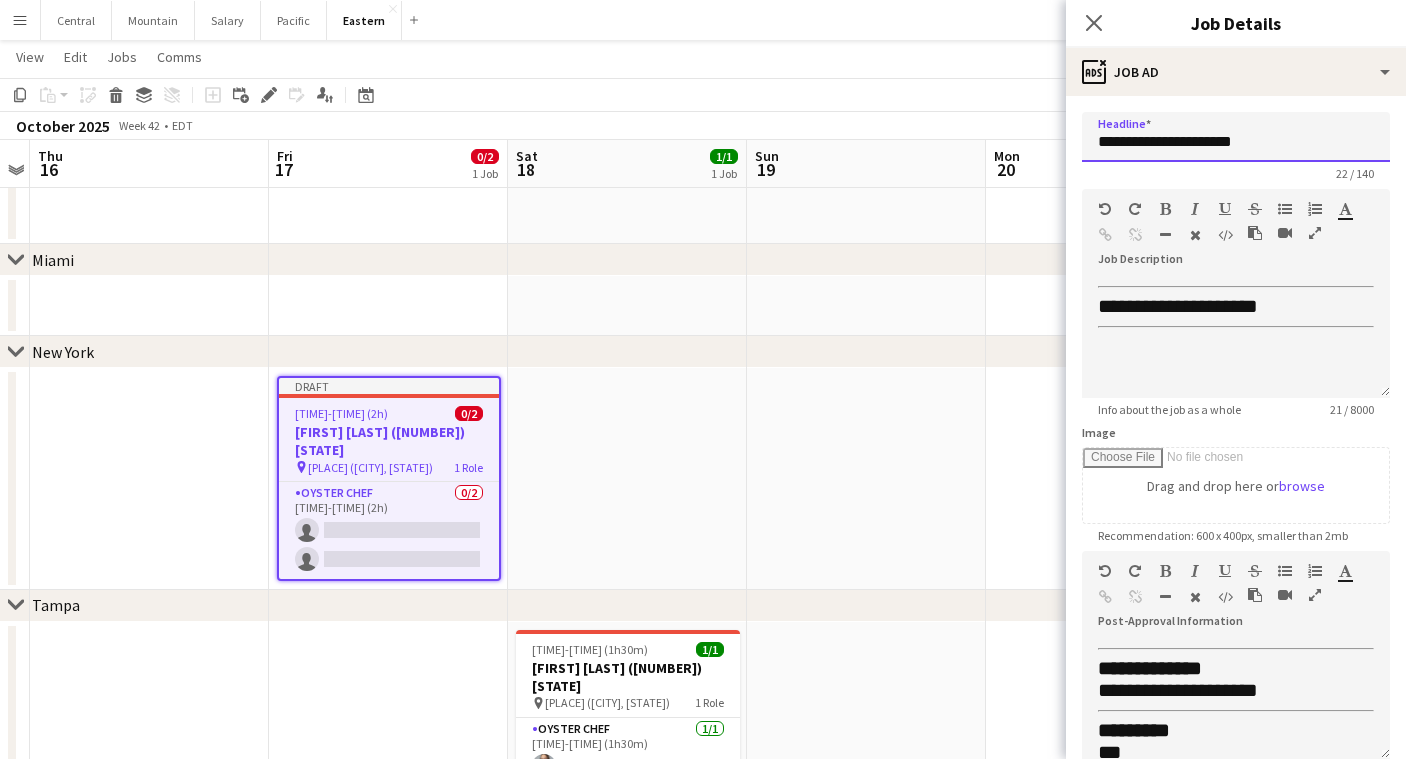 drag, startPoint x: 1221, startPoint y: 140, endPoint x: 1245, endPoint y: 143, distance: 24.186773 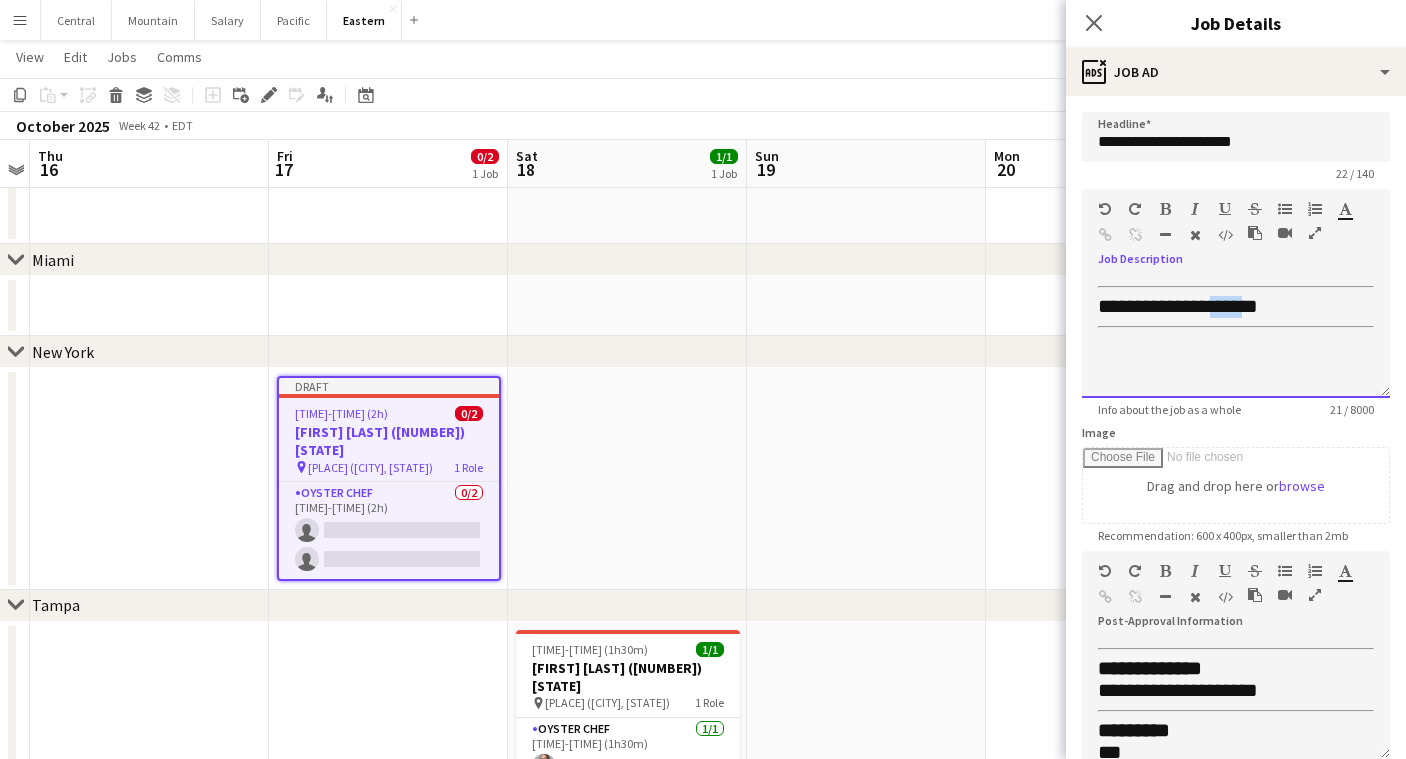 drag, startPoint x: 1260, startPoint y: 307, endPoint x: 1226, endPoint y: 307, distance: 34 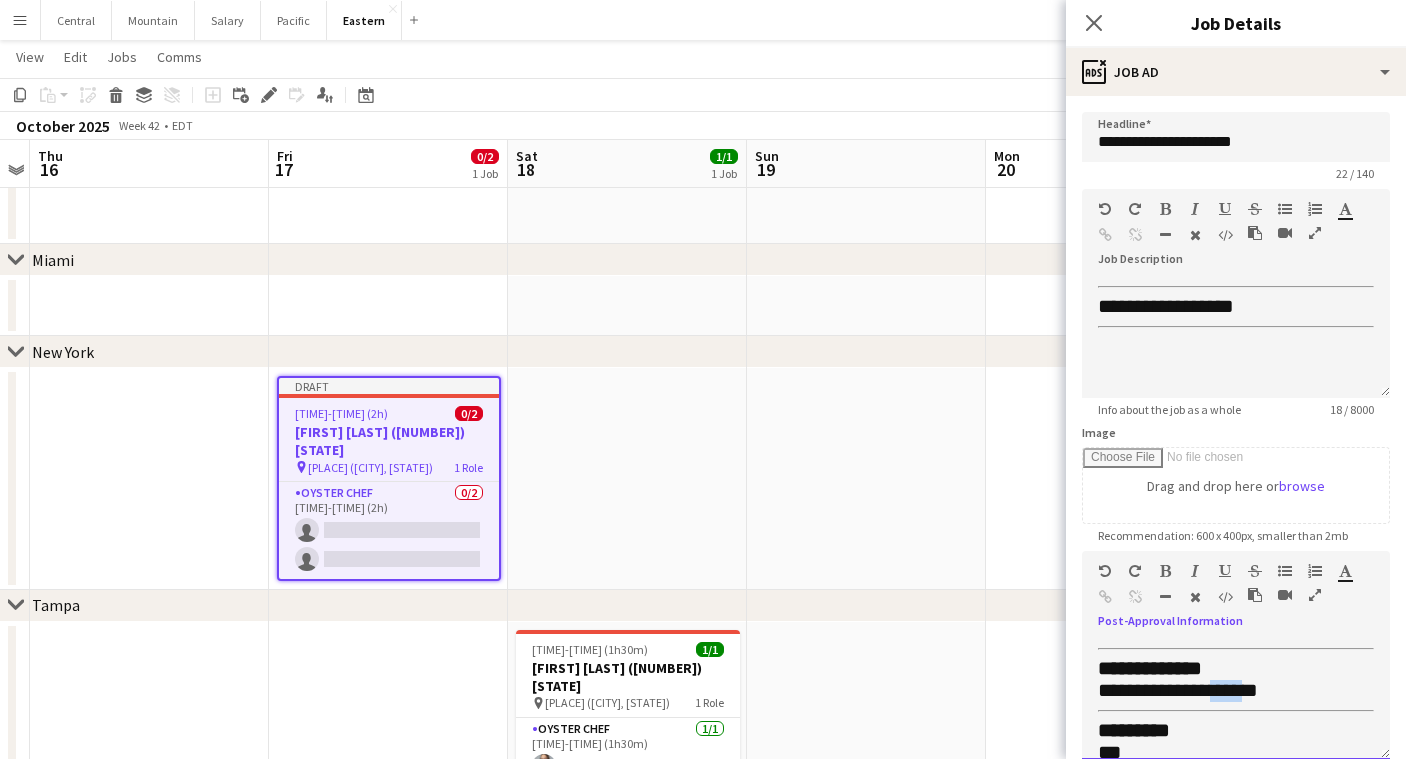 drag, startPoint x: 1252, startPoint y: 695, endPoint x: 1224, endPoint y: 695, distance: 28 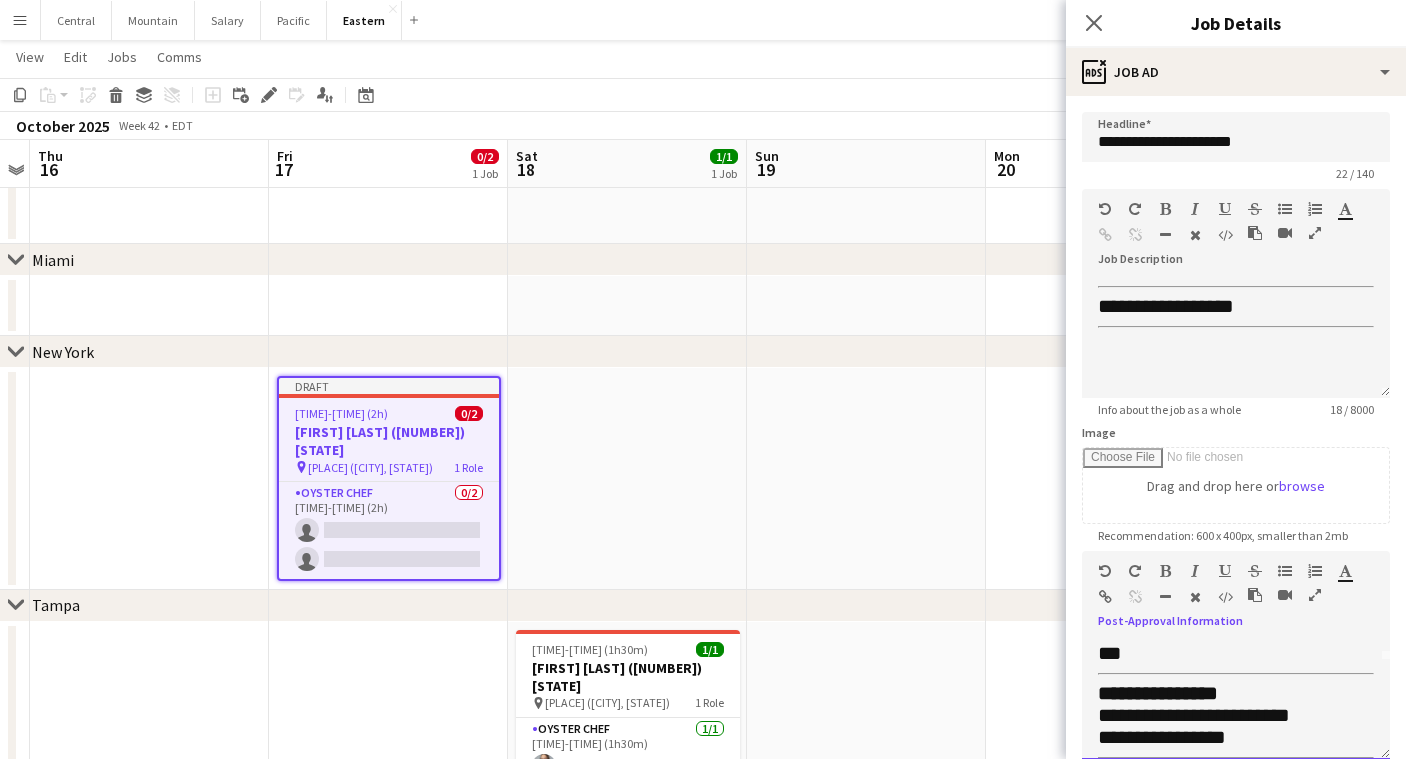scroll, scrollTop: 115, scrollLeft: 0, axis: vertical 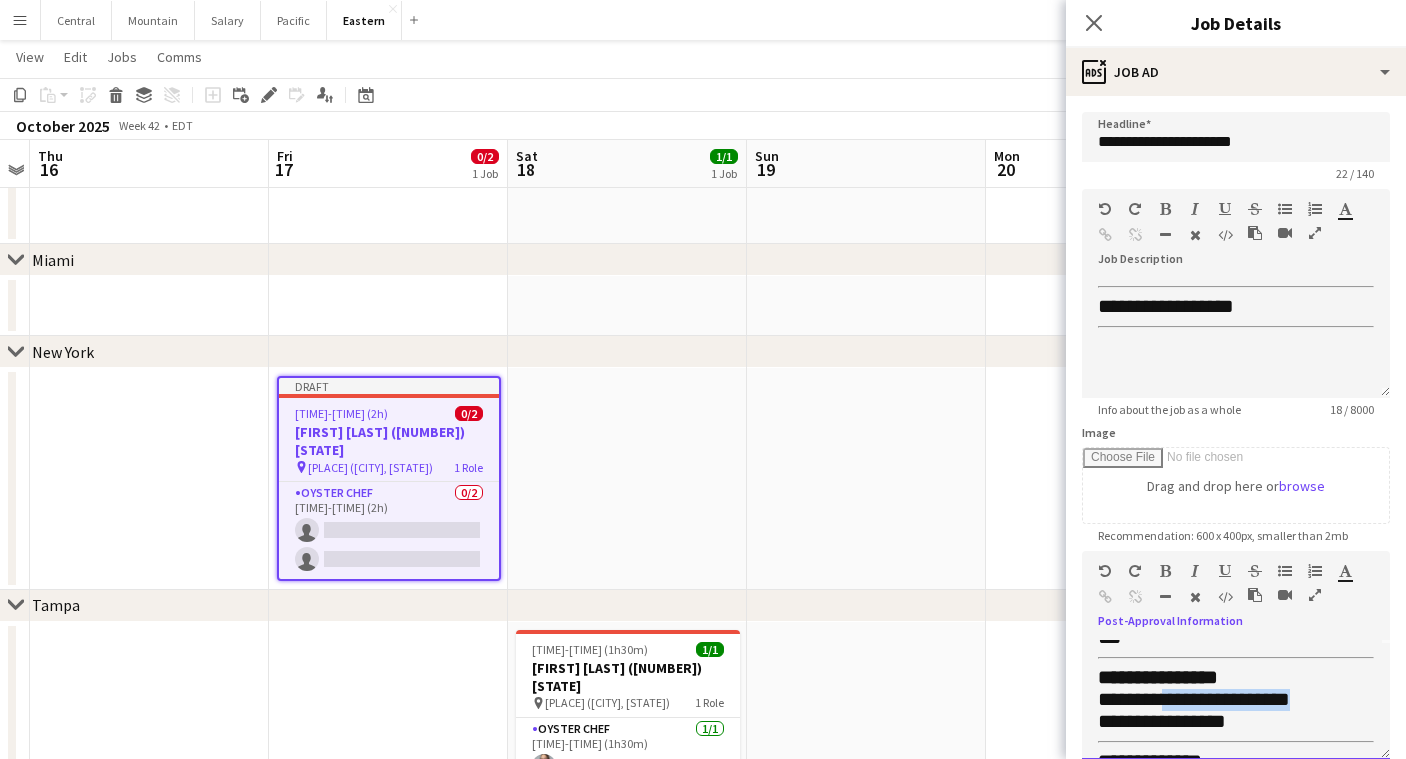 drag, startPoint x: 1262, startPoint y: 698, endPoint x: 1172, endPoint y: 698, distance: 90 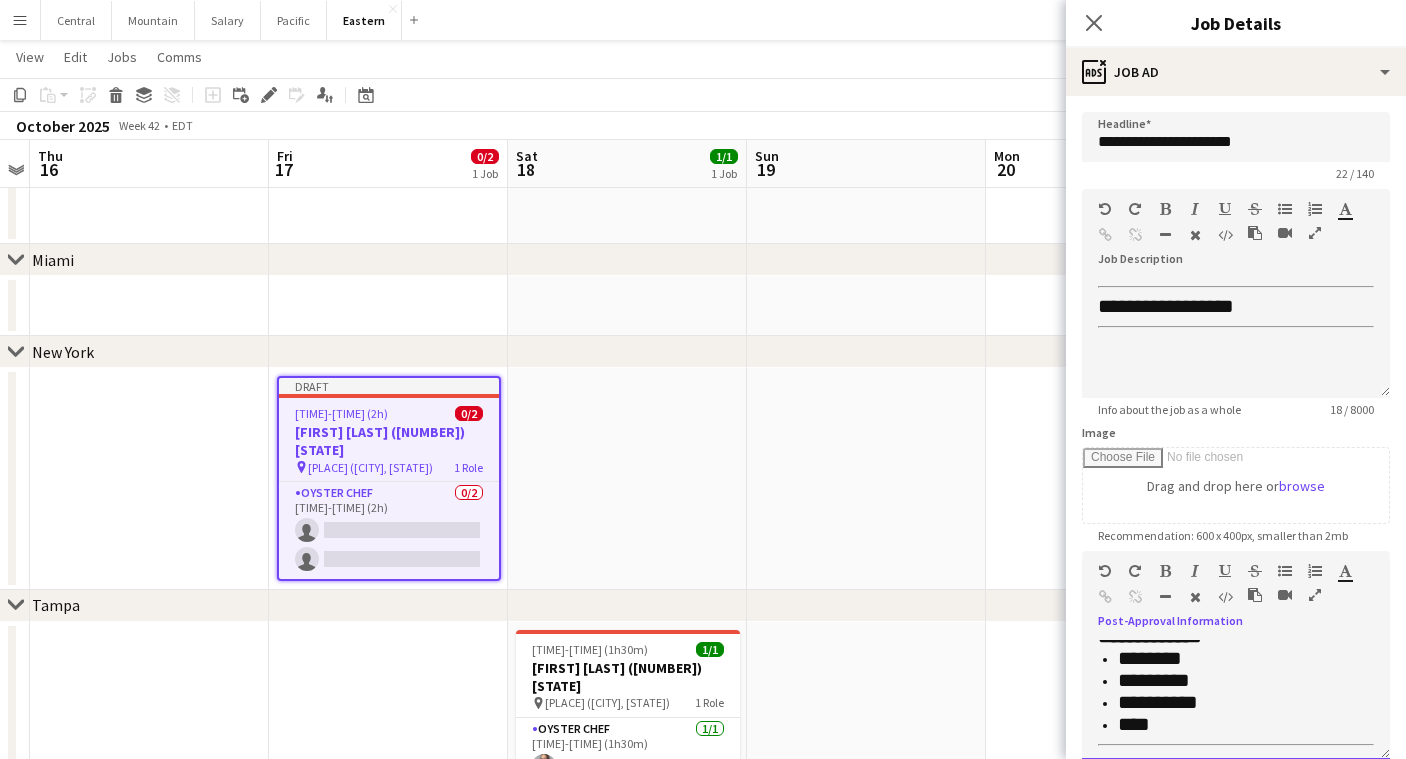 scroll, scrollTop: 238, scrollLeft: 0, axis: vertical 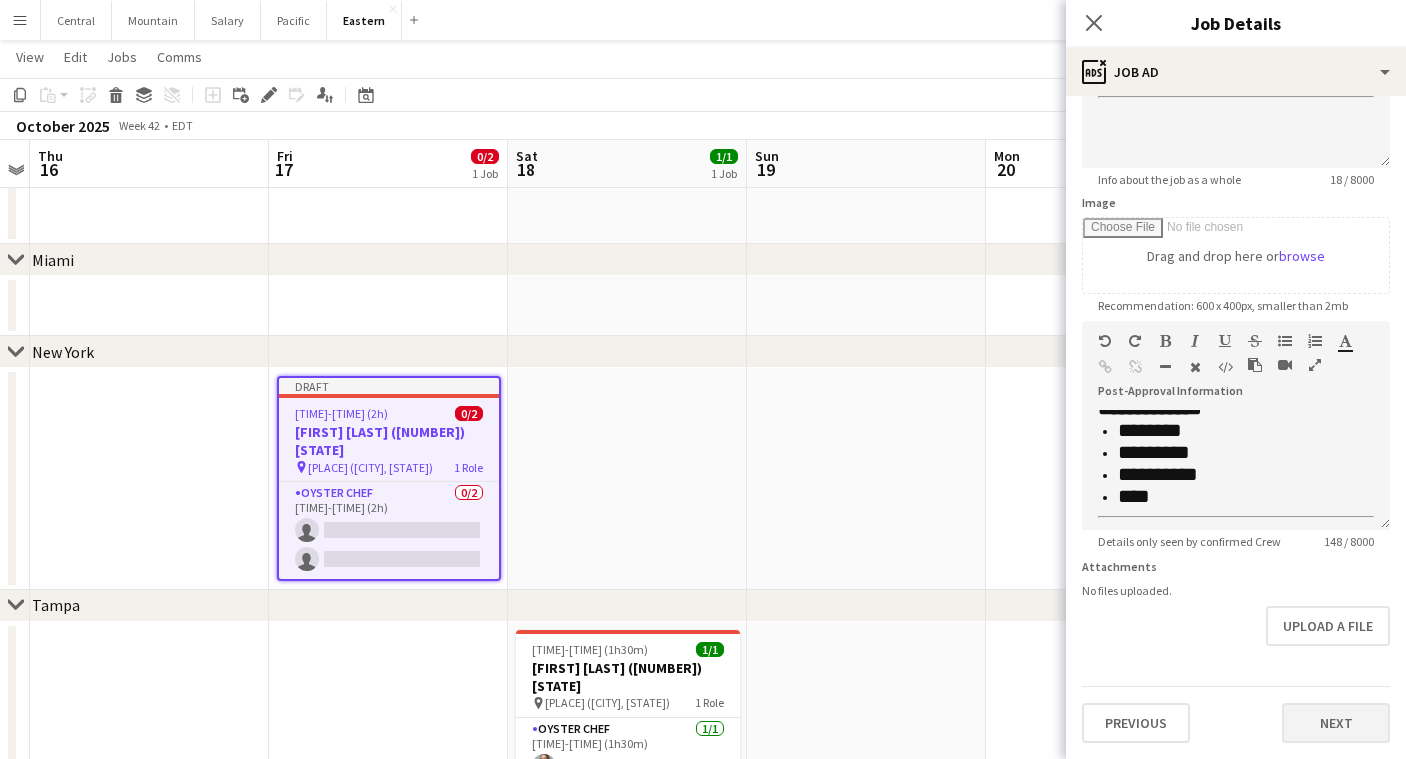 click on "Next" at bounding box center (1336, 723) 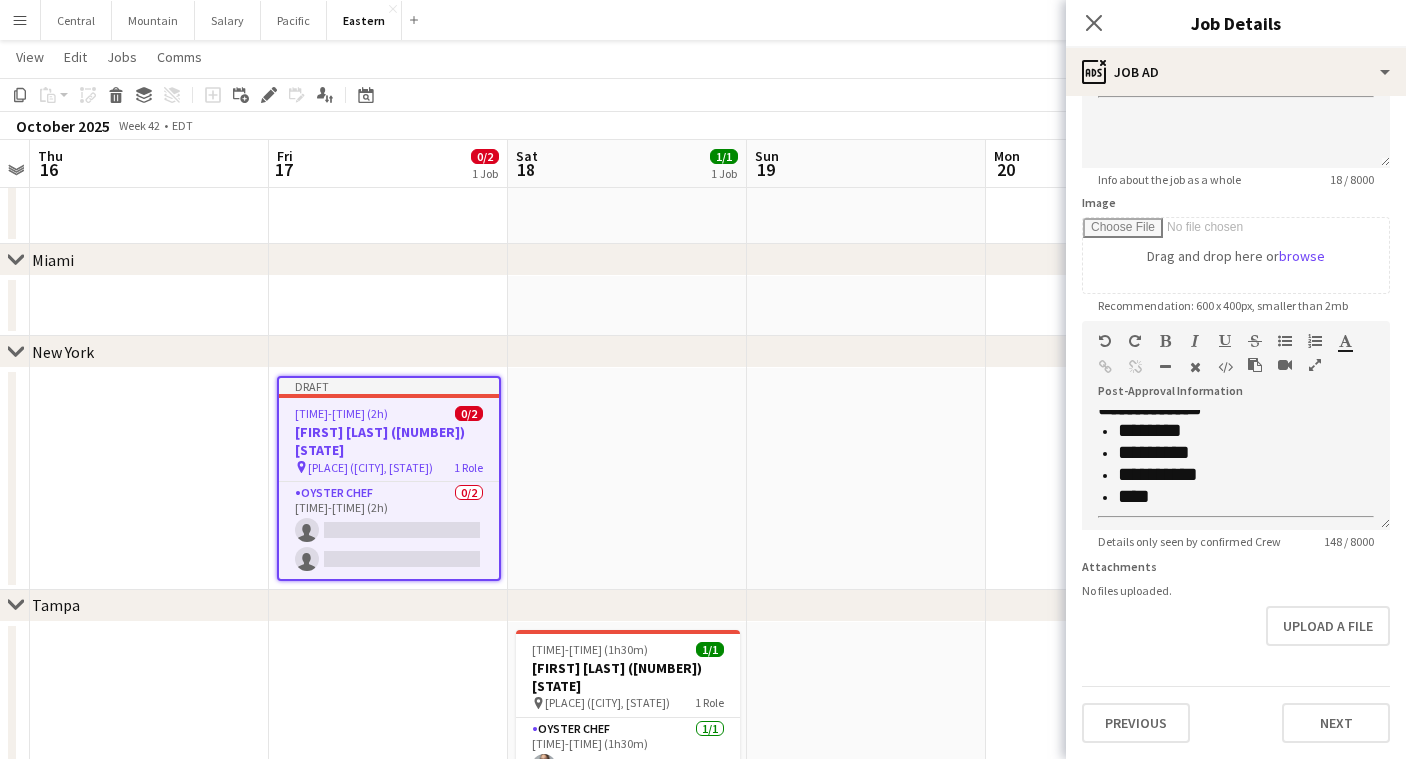 scroll, scrollTop: 0, scrollLeft: 0, axis: both 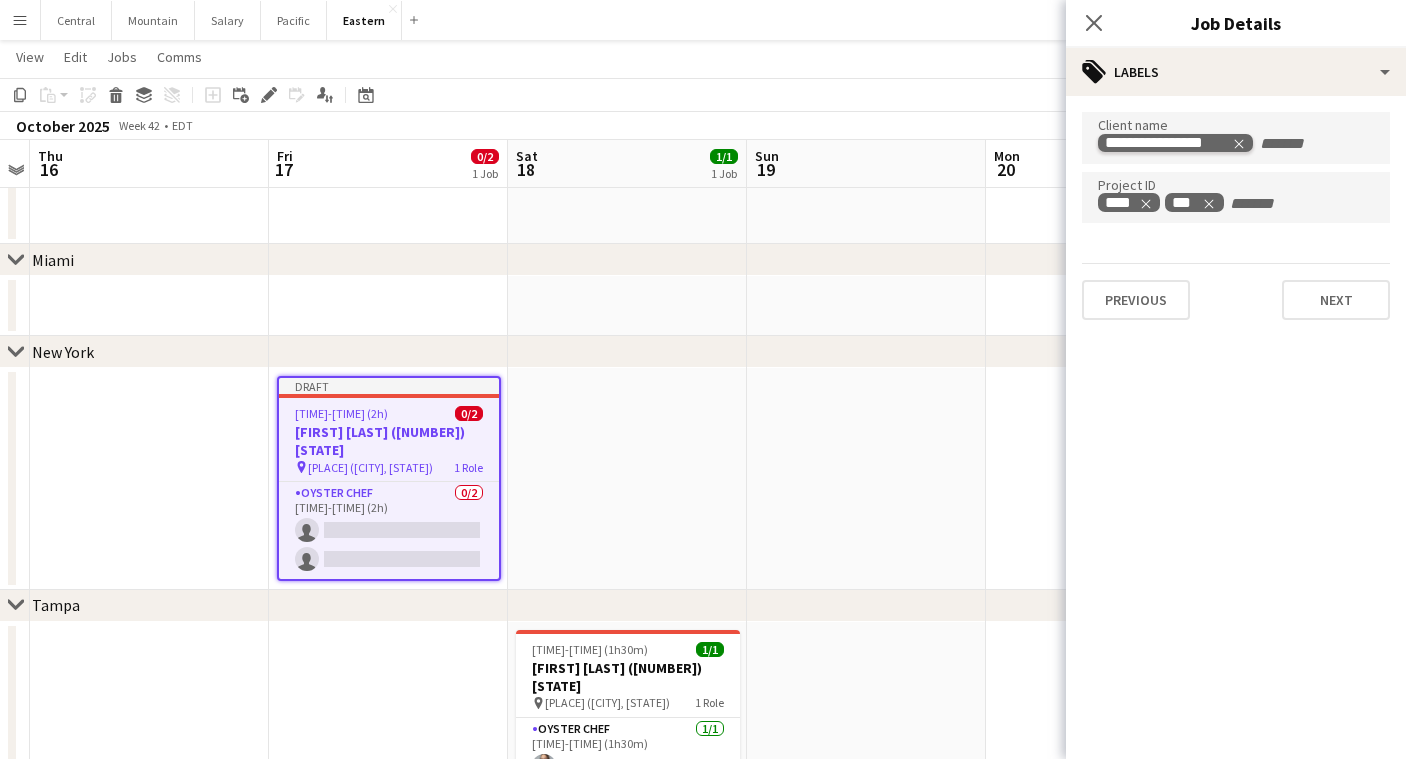 click 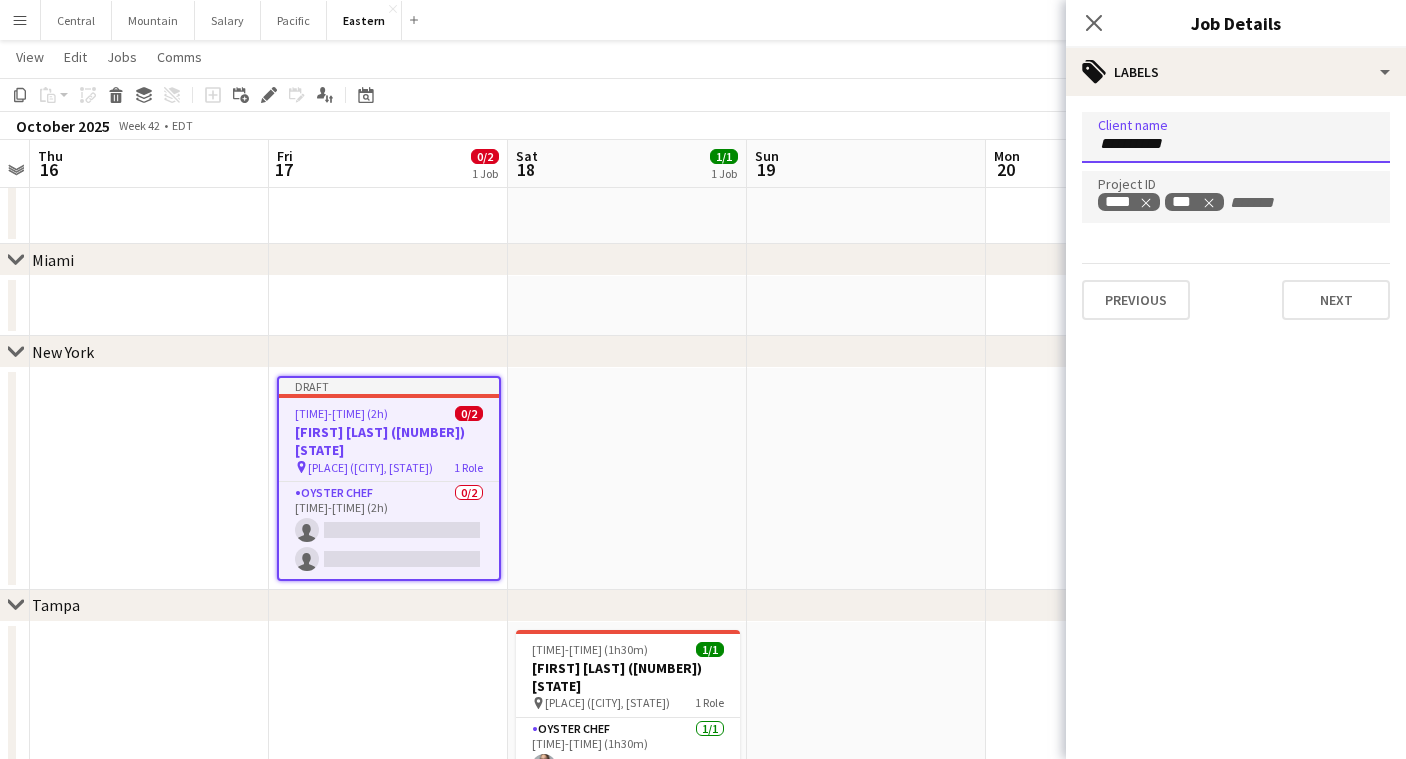 type on "**********" 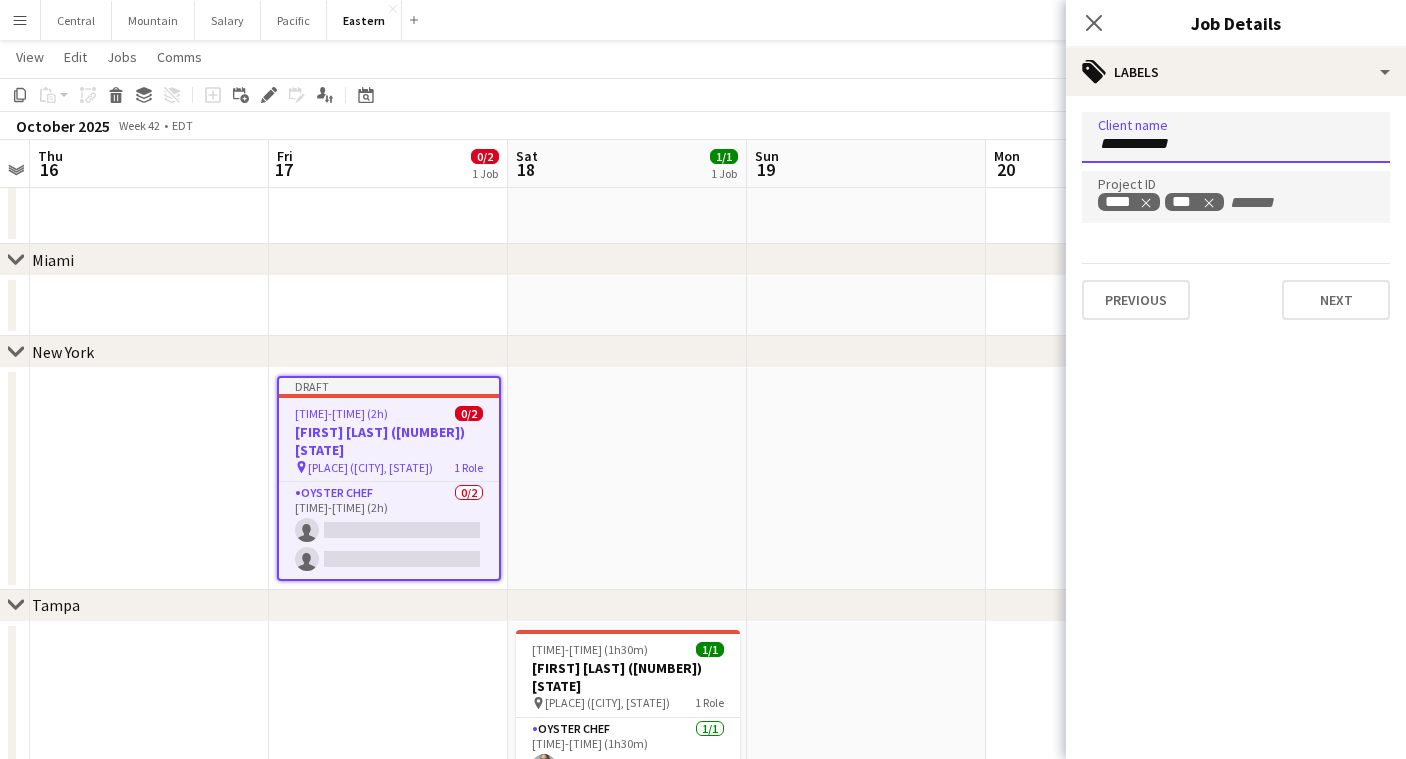 type 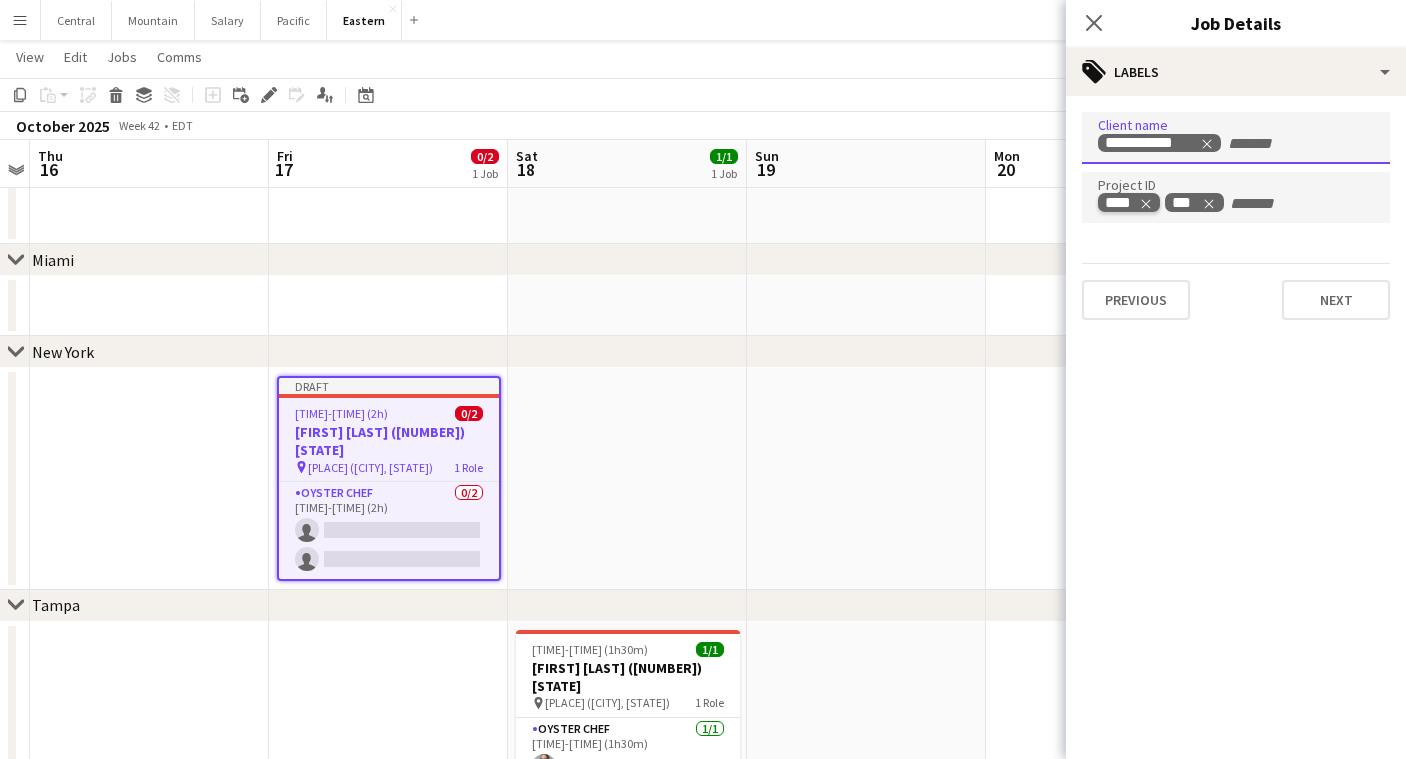click at bounding box center (1146, 203) 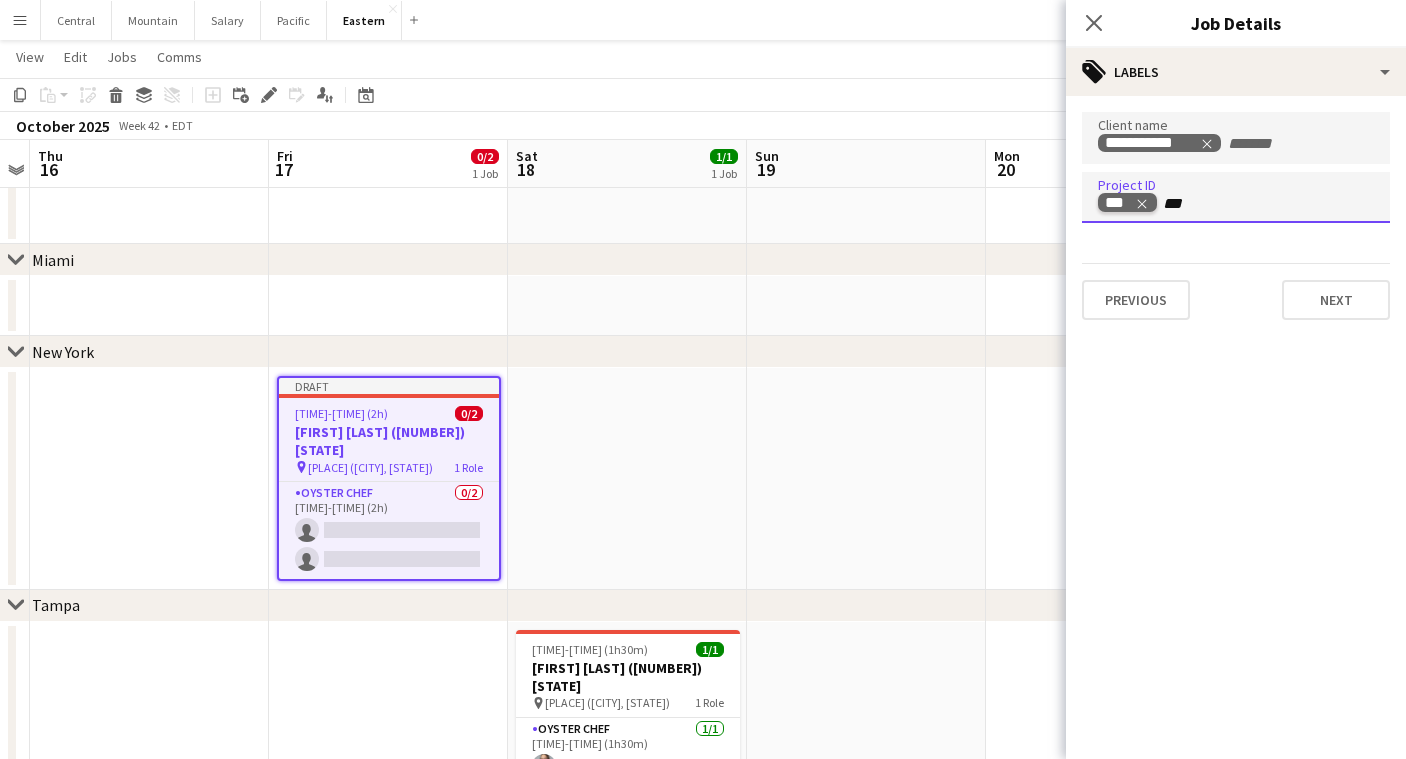 type on "****" 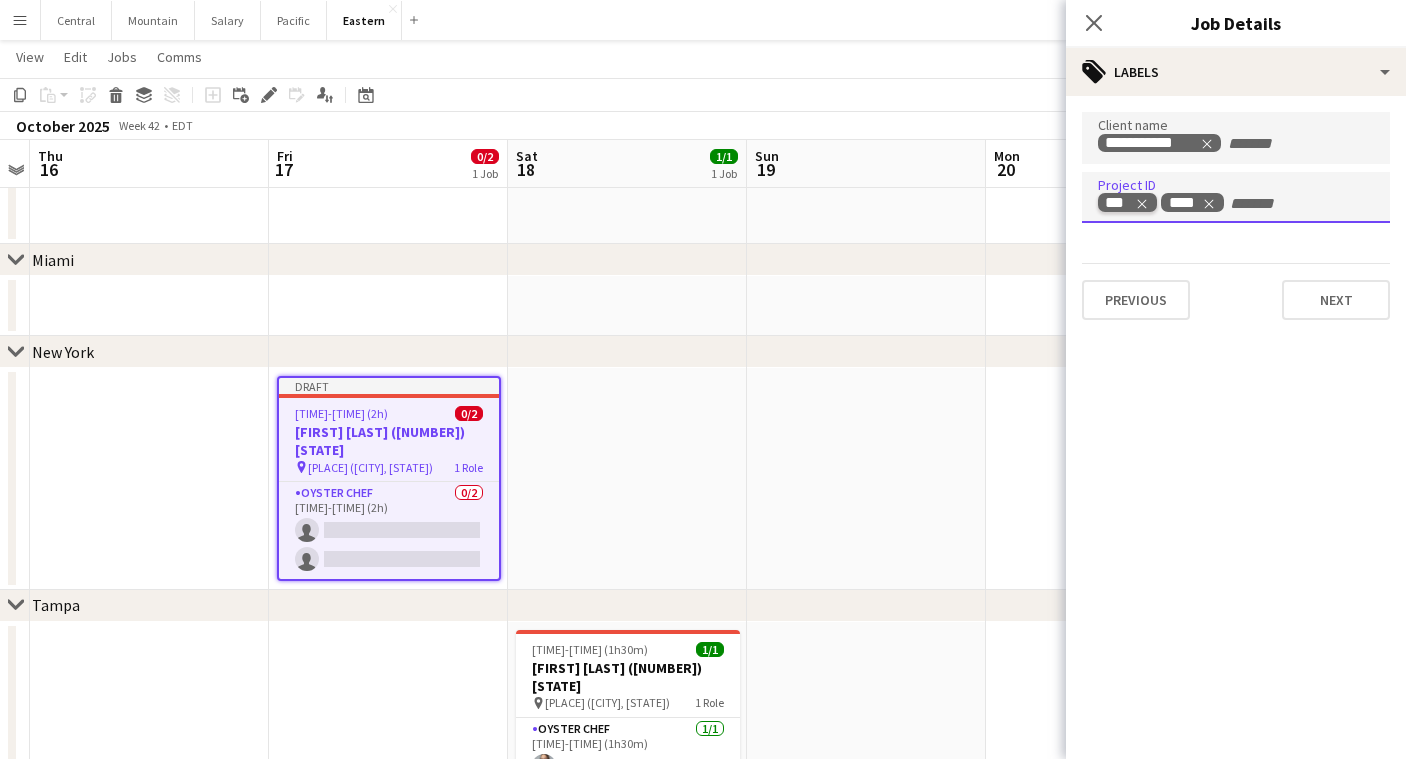 click 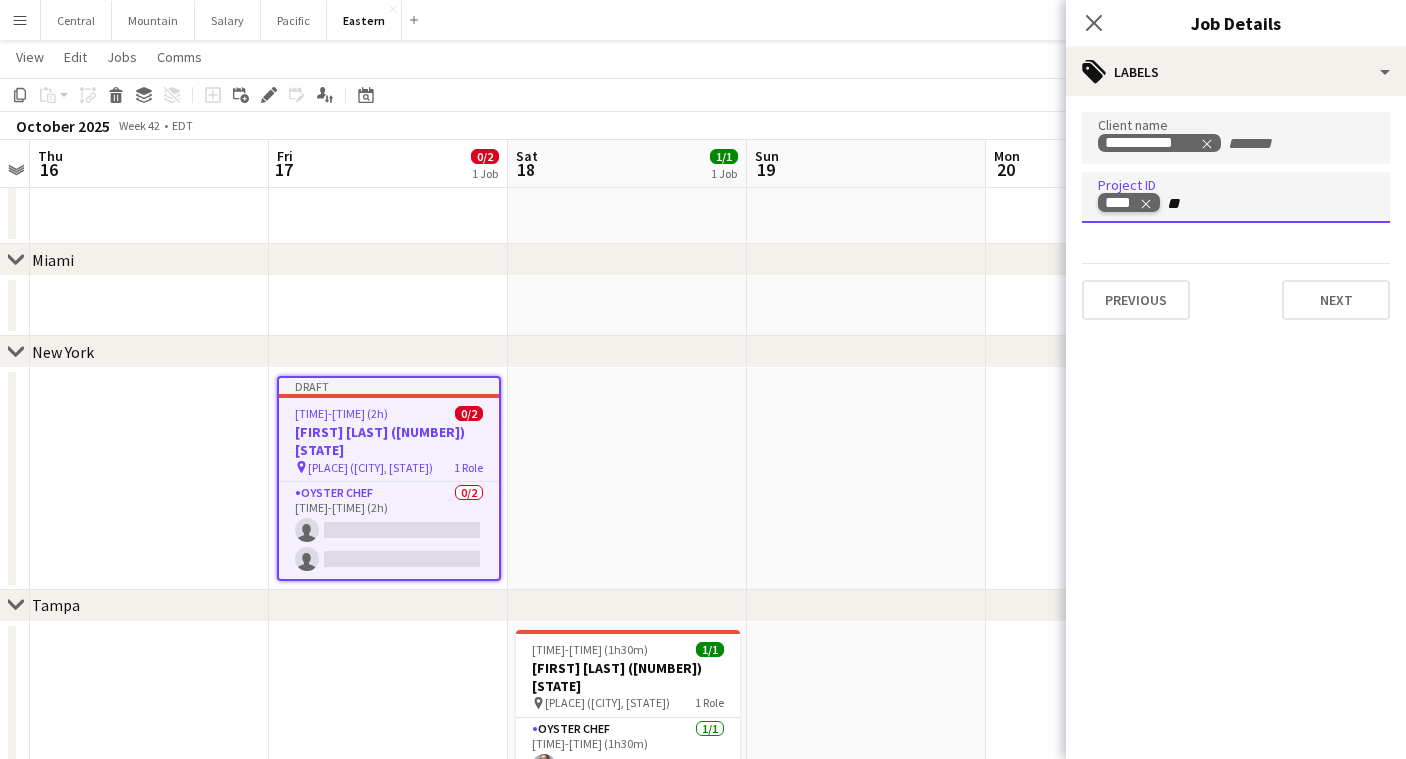 type on "***" 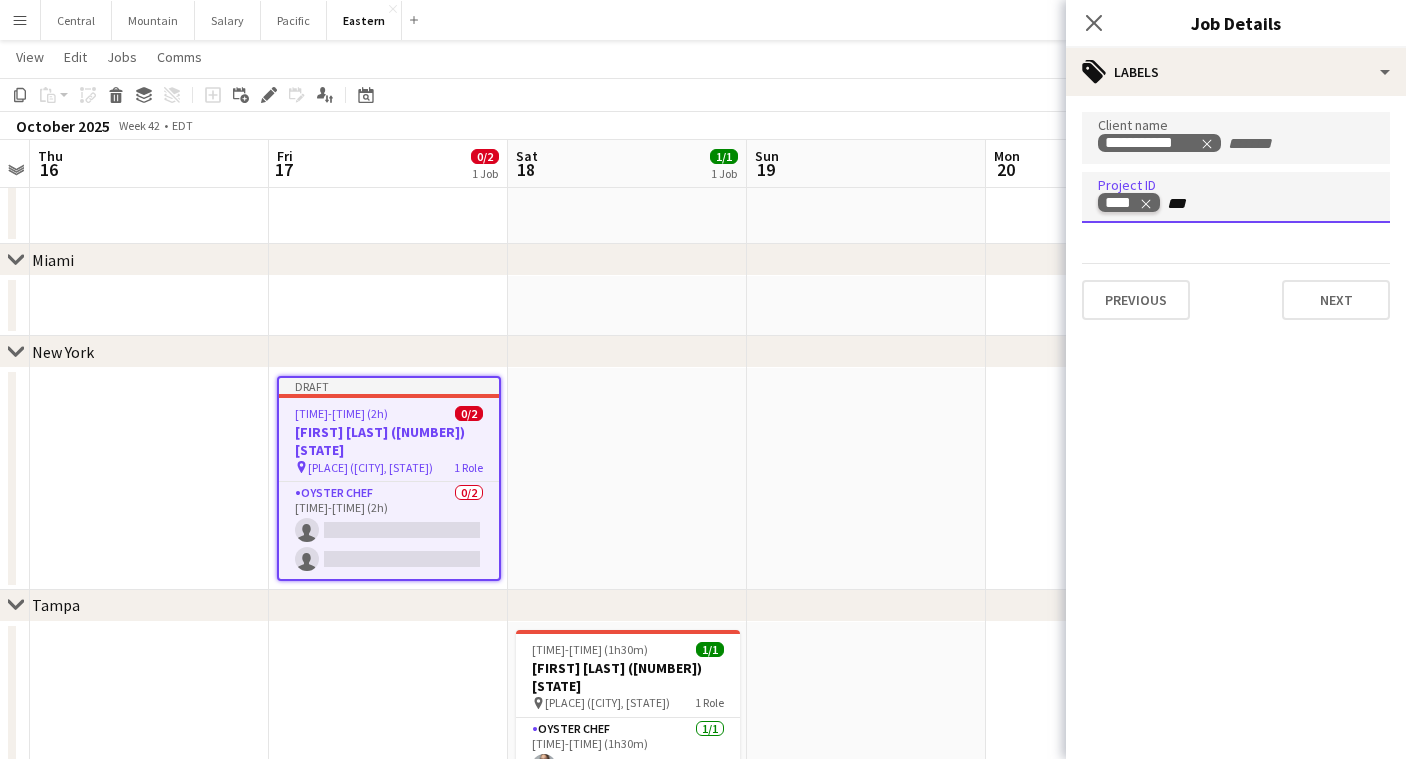 type 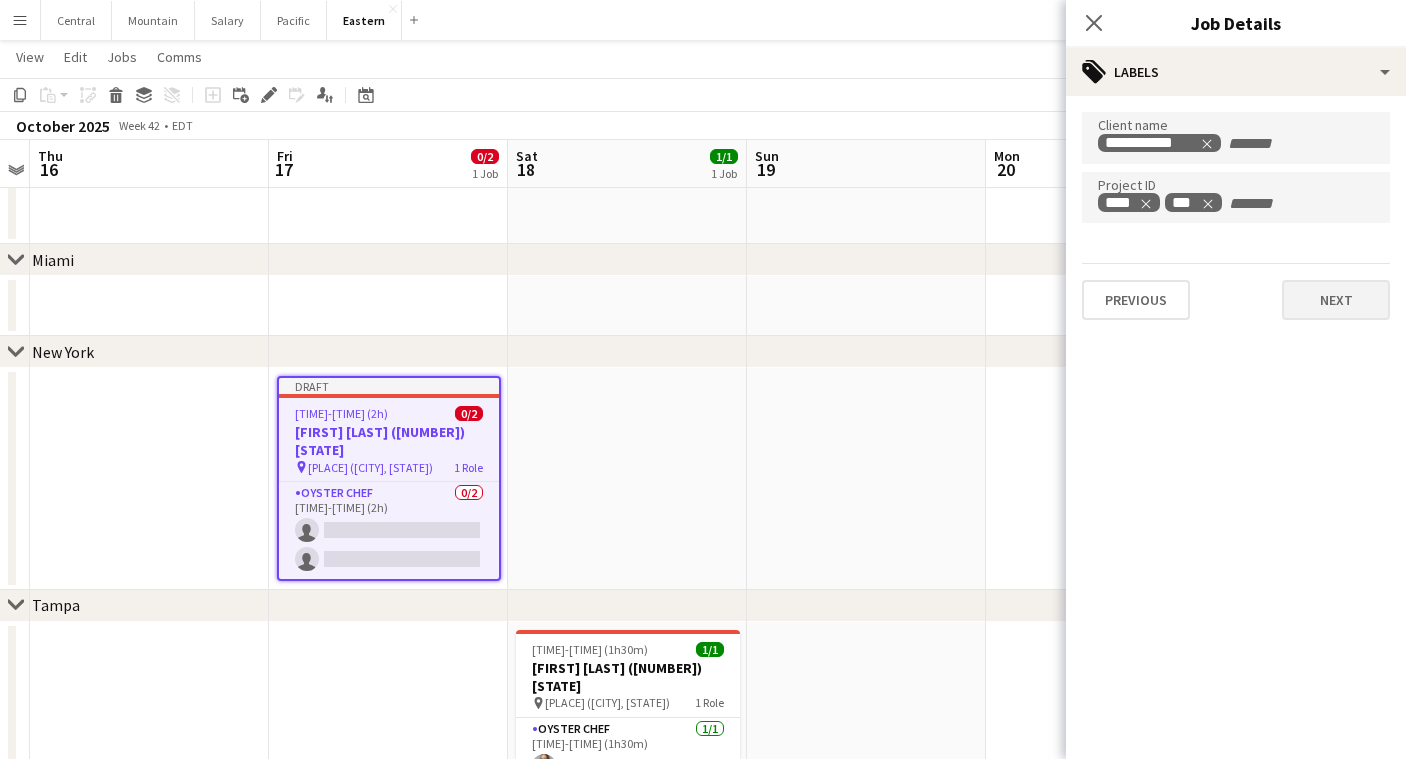 click on "Next" at bounding box center [1336, 300] 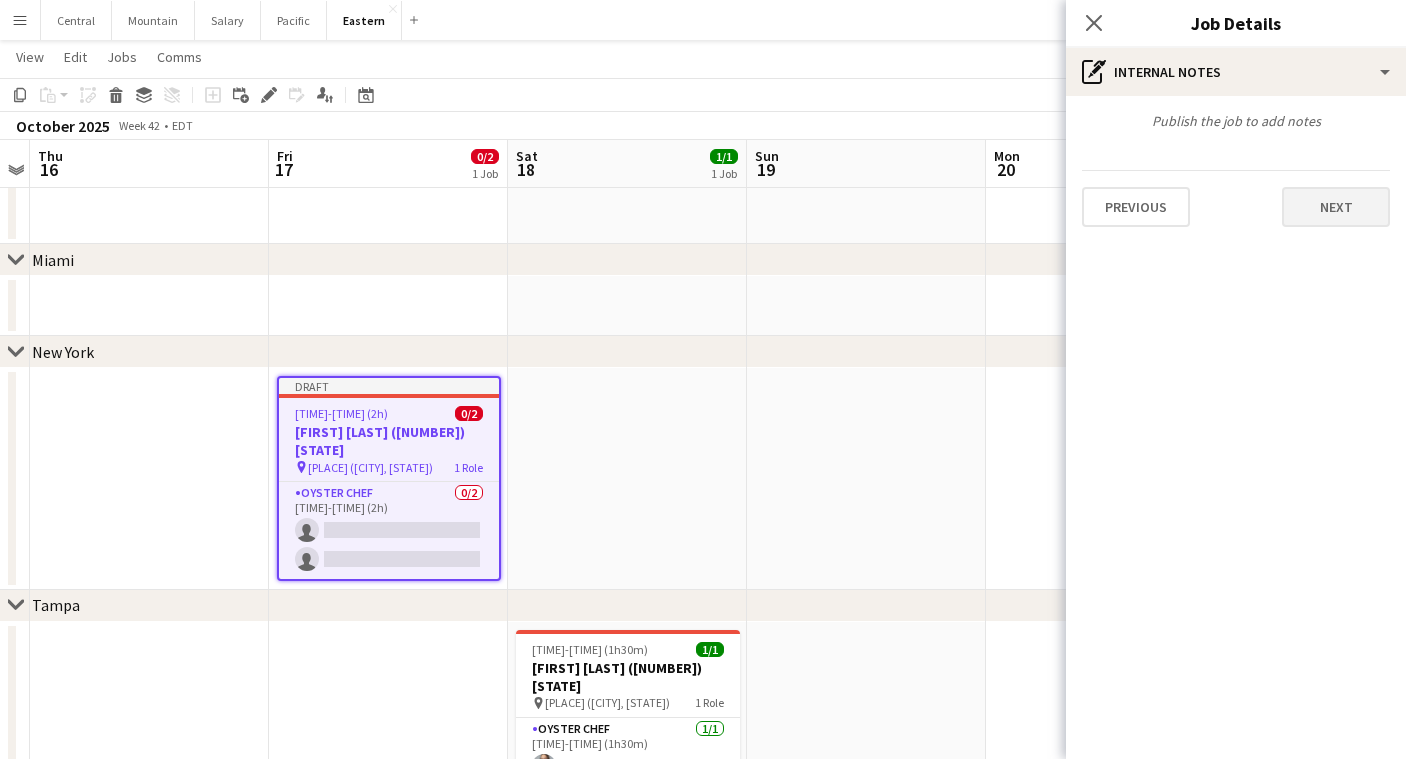 click on "Next" at bounding box center (1336, 207) 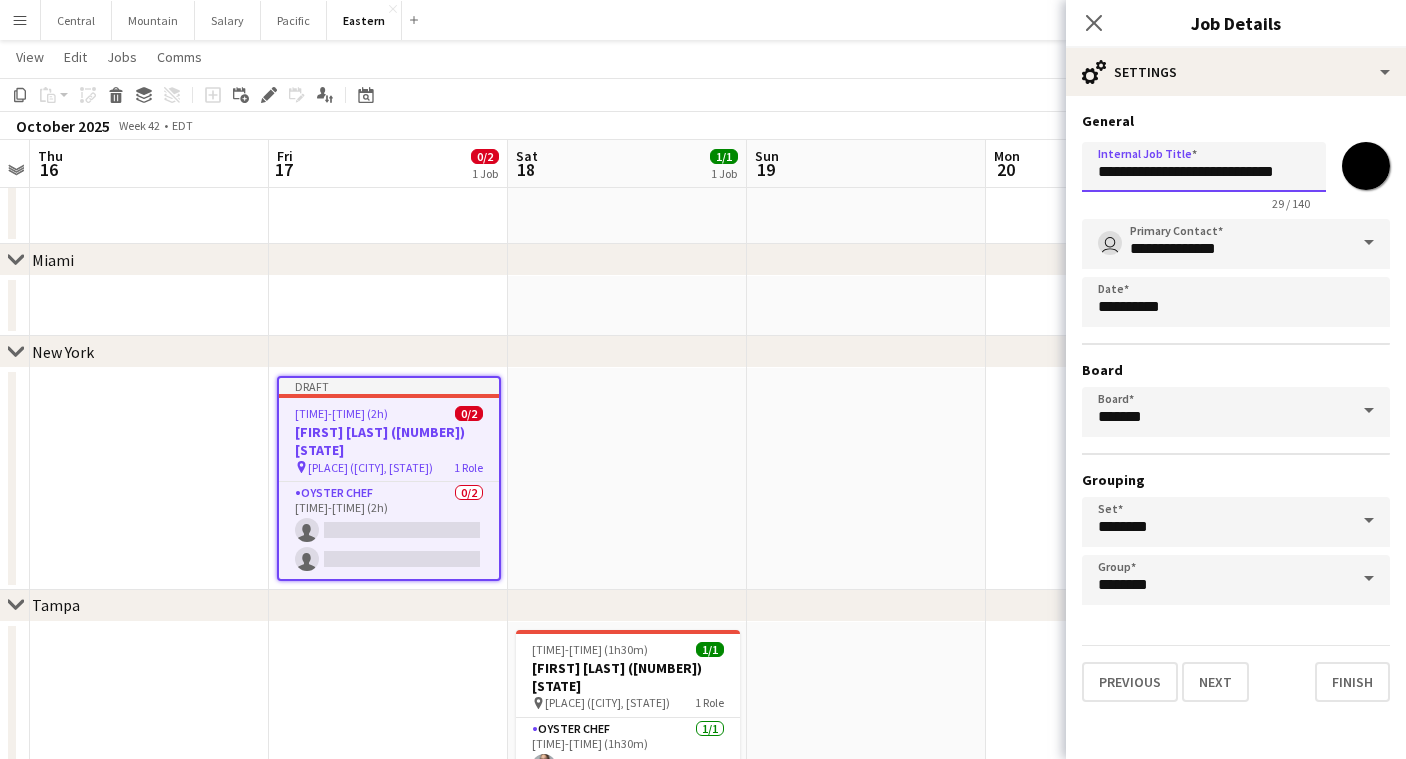 drag, startPoint x: 1205, startPoint y: 170, endPoint x: 1031, endPoint y: 174, distance: 174.04597 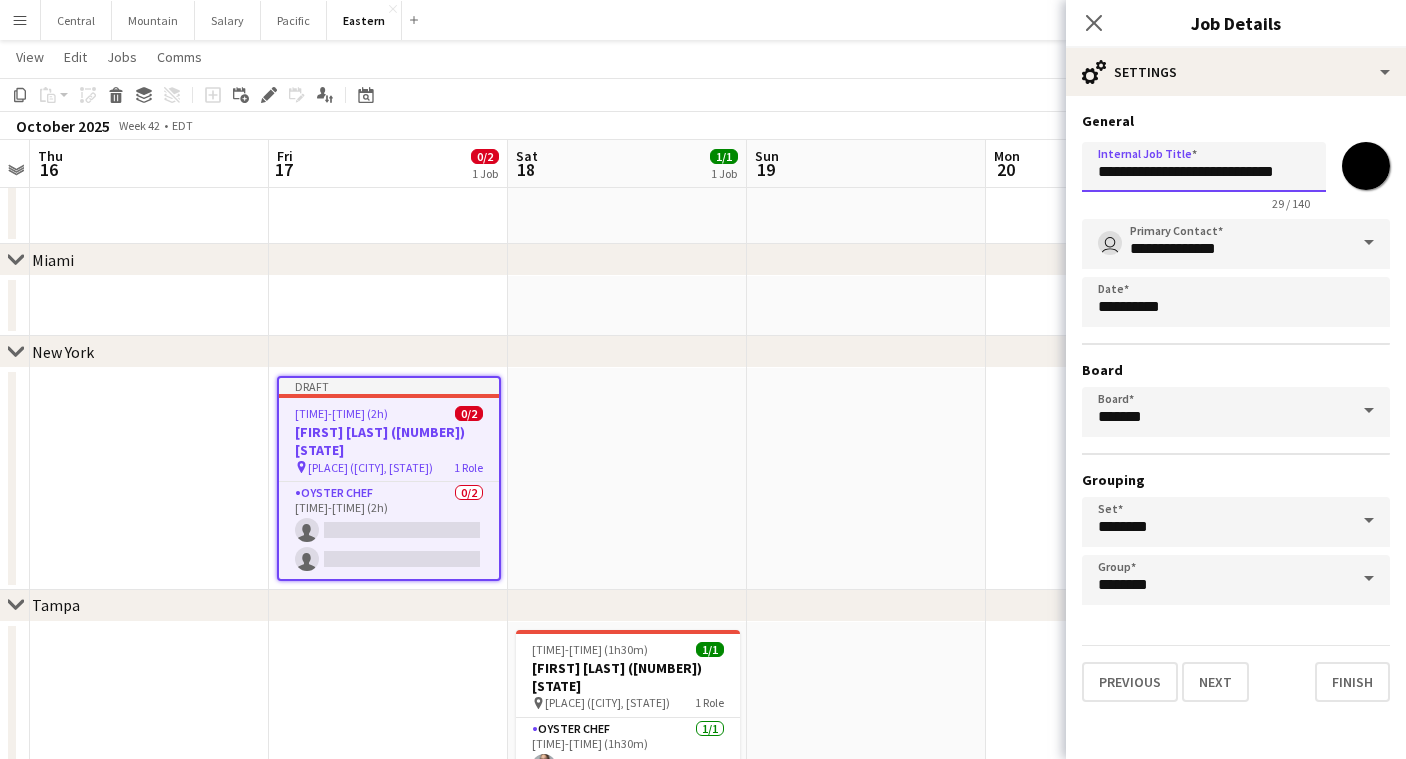click on "Menu
Boards
Boards   Boards   All jobs   Status
Workforce
Workforce   My Workforce   Recruiting
Comms
Comms
Pay
Pay   Approvals   Payments   Reports
Platform Settings
Platform Settings   App settings   Your settings   Profiles
Training Academy
Training Academy
Knowledge Base
Knowledge Base
Product Updates
Product Updates   Log Out   Privacy   Central
Close
Mountain
Close
Salary
Close
Pacific
Close
Eastern
Close
Add
Help
Notifications
3   Eastern
user" at bounding box center [703, 532] 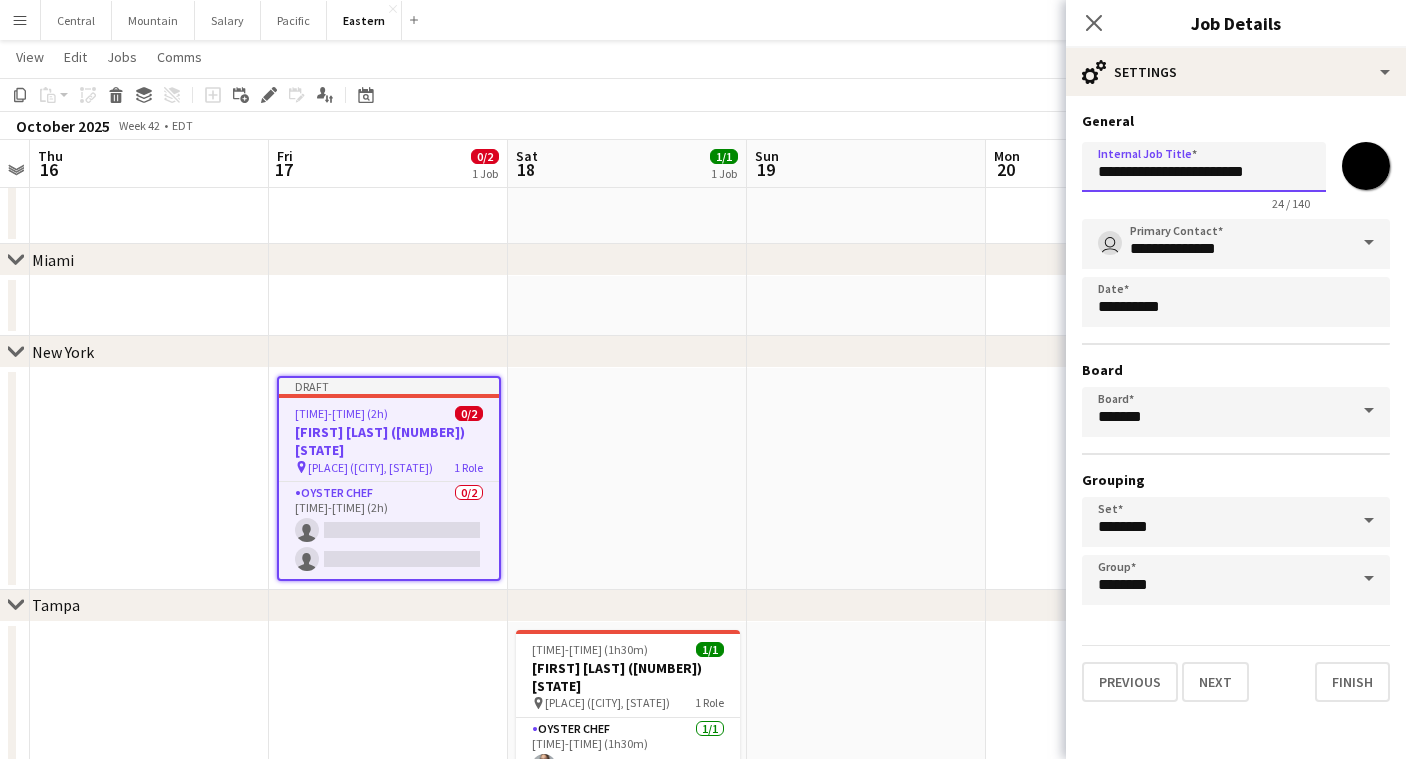 drag, startPoint x: 1214, startPoint y: 173, endPoint x: 1186, endPoint y: 173, distance: 28 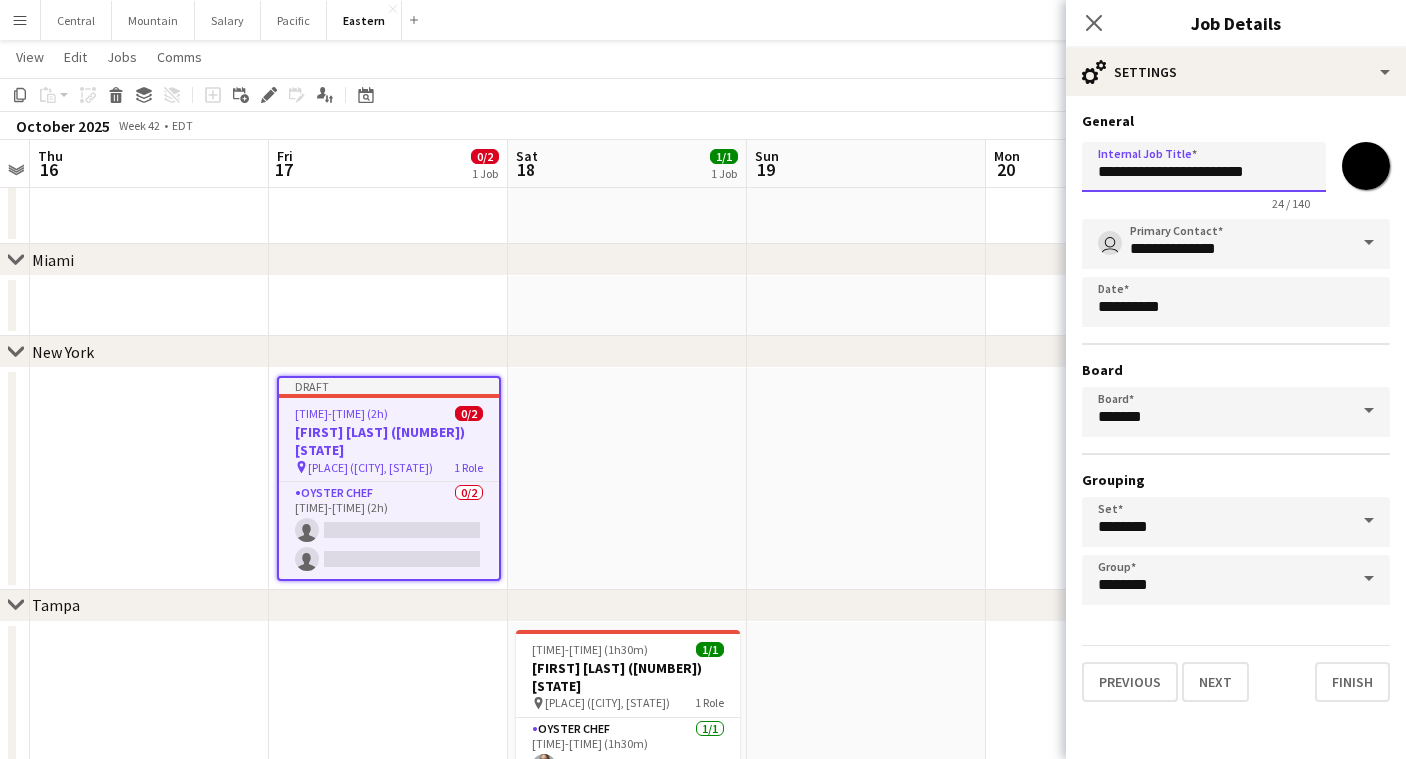 click on "**********" at bounding box center (1204, 167) 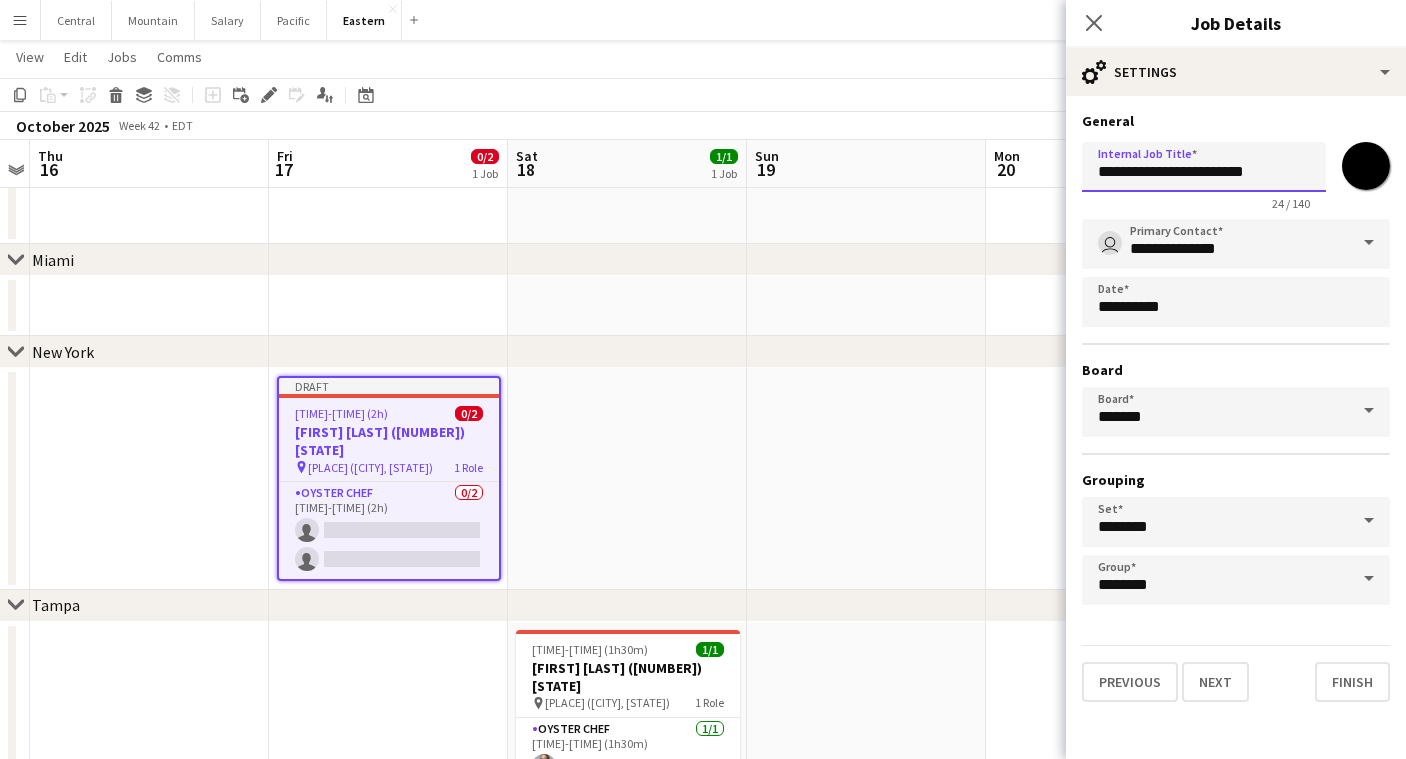 drag, startPoint x: 1255, startPoint y: 172, endPoint x: 1234, endPoint y: 172, distance: 21 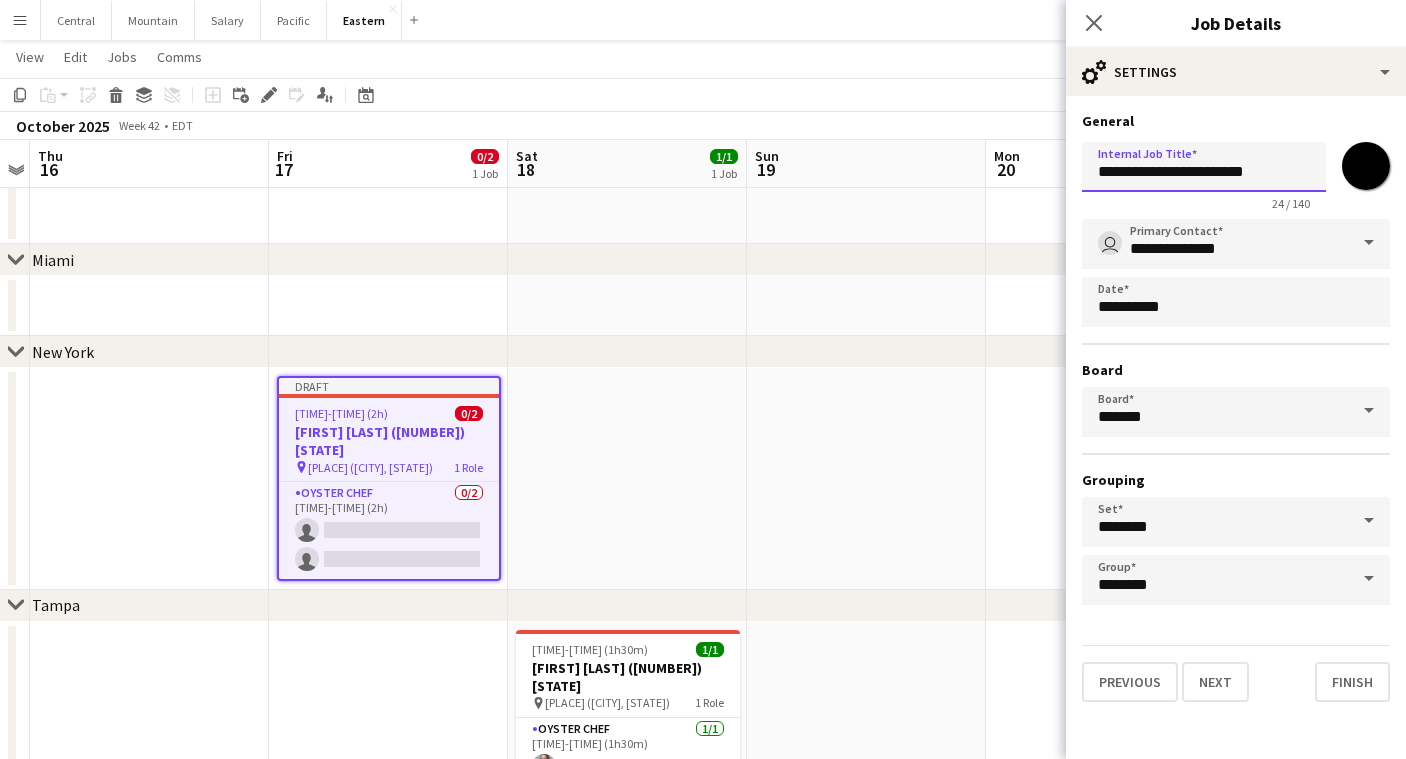 click on "**********" at bounding box center [1204, 167] 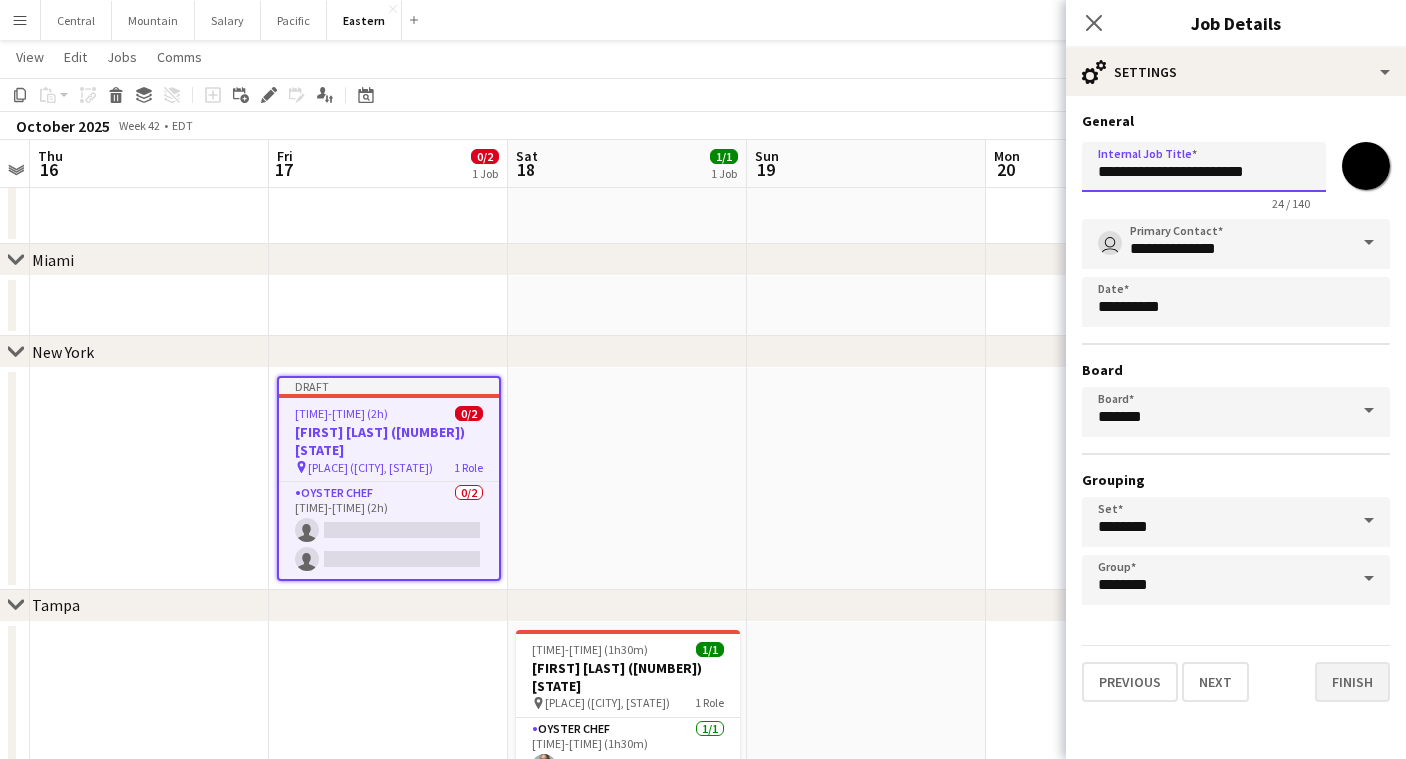 type on "**********" 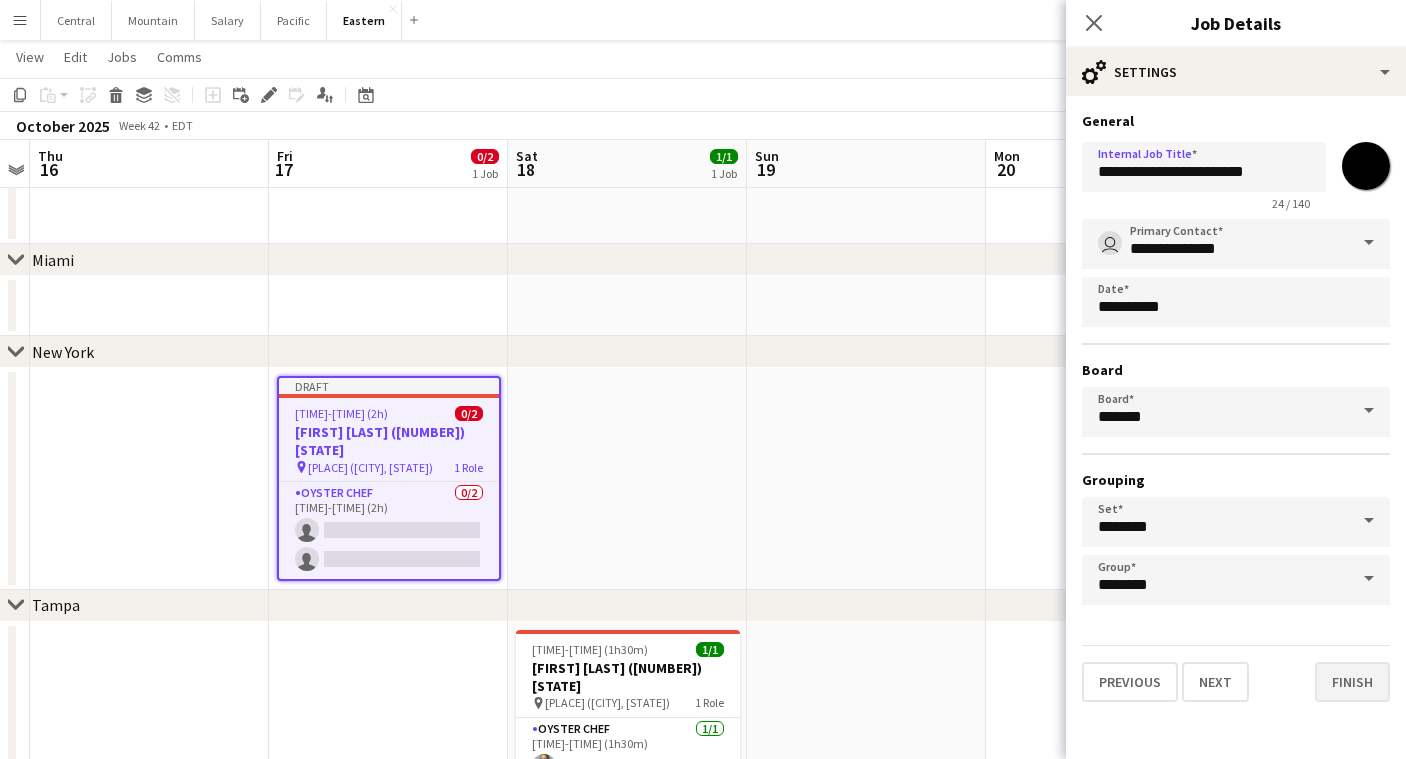 click on "Finish" at bounding box center (1352, 682) 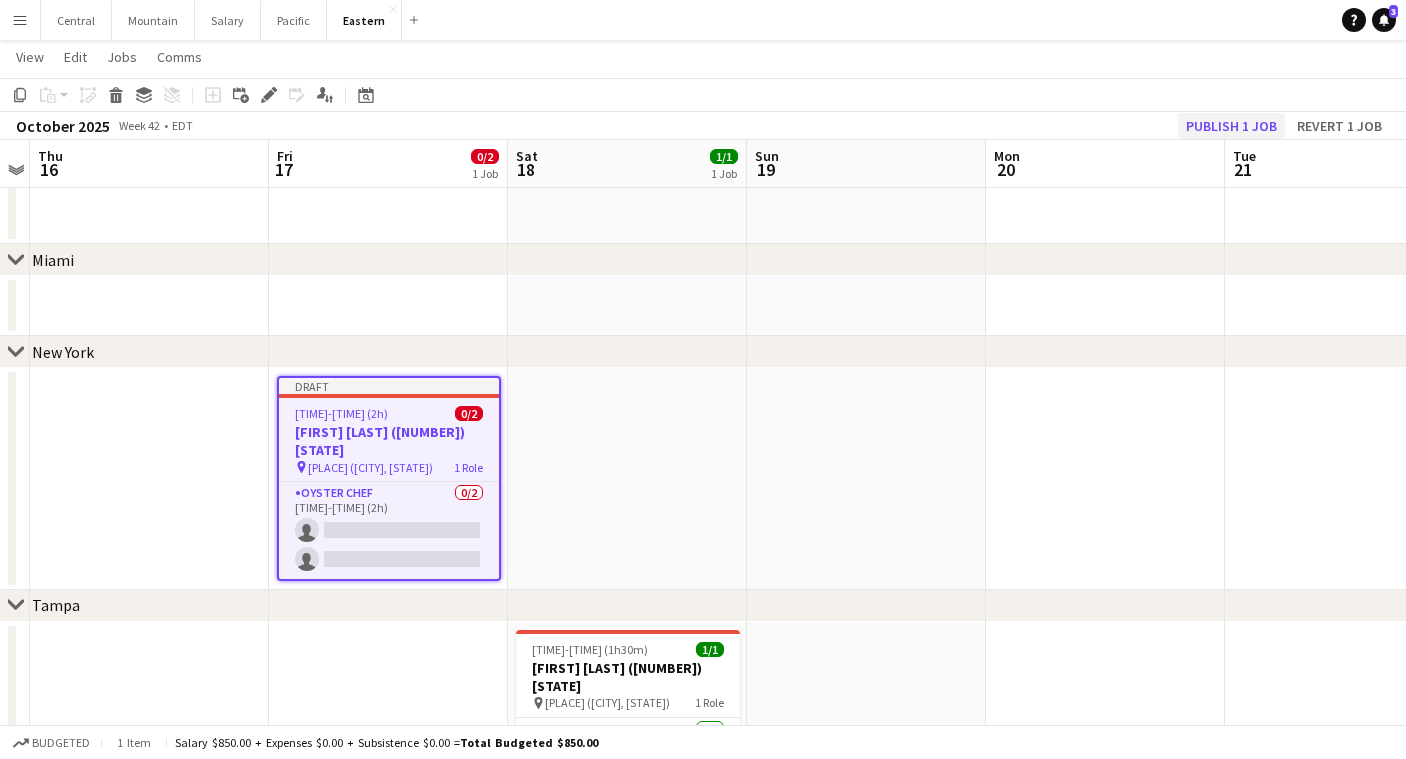 click on "Publish 1 job" 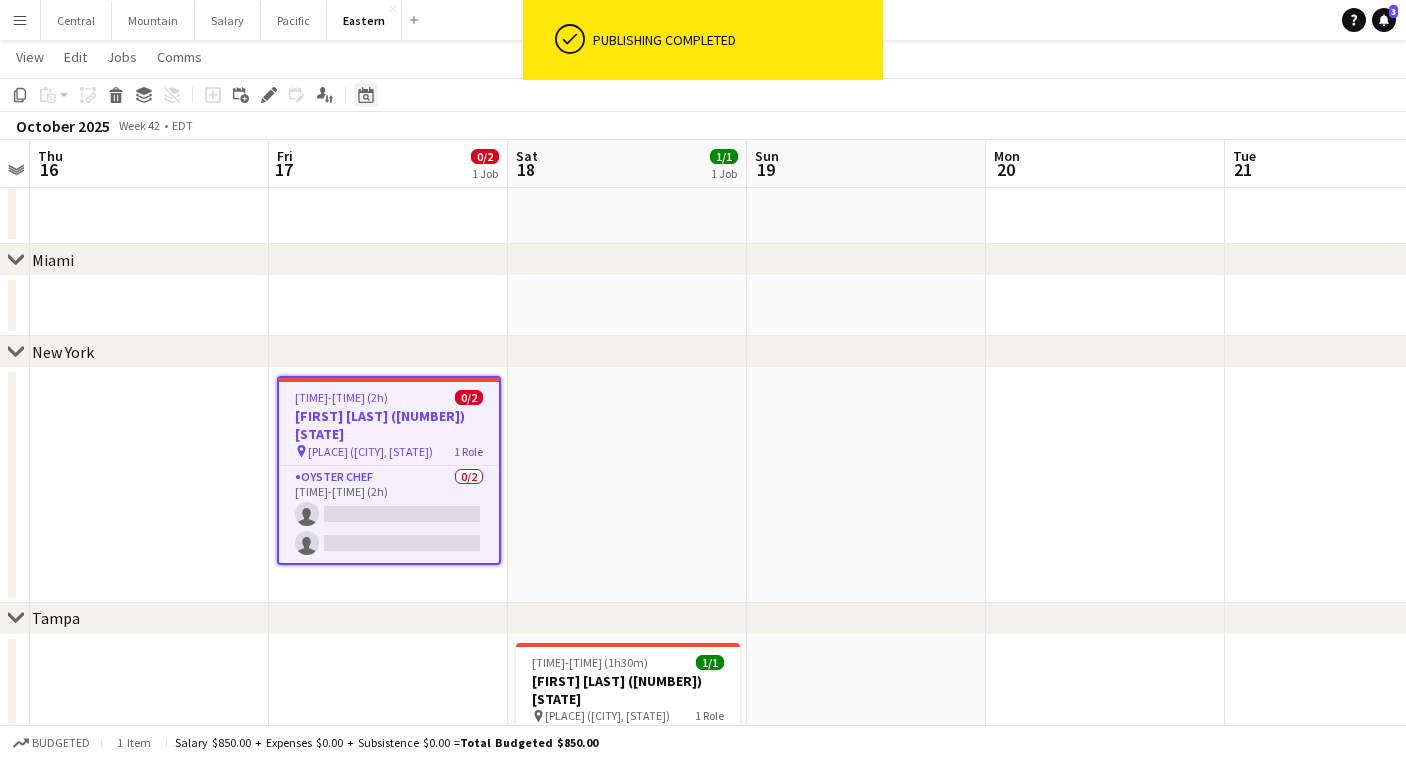 click 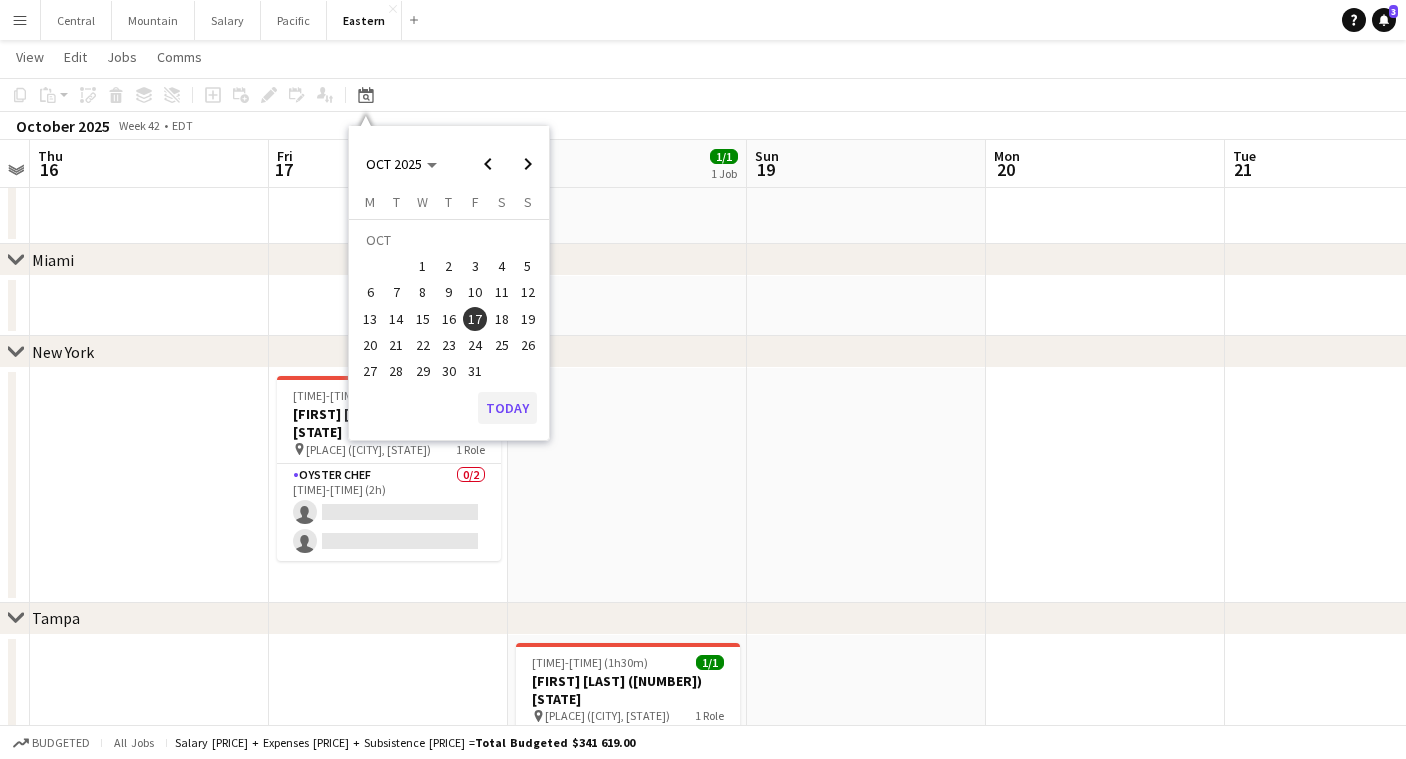 click on "Today" at bounding box center [507, 408] 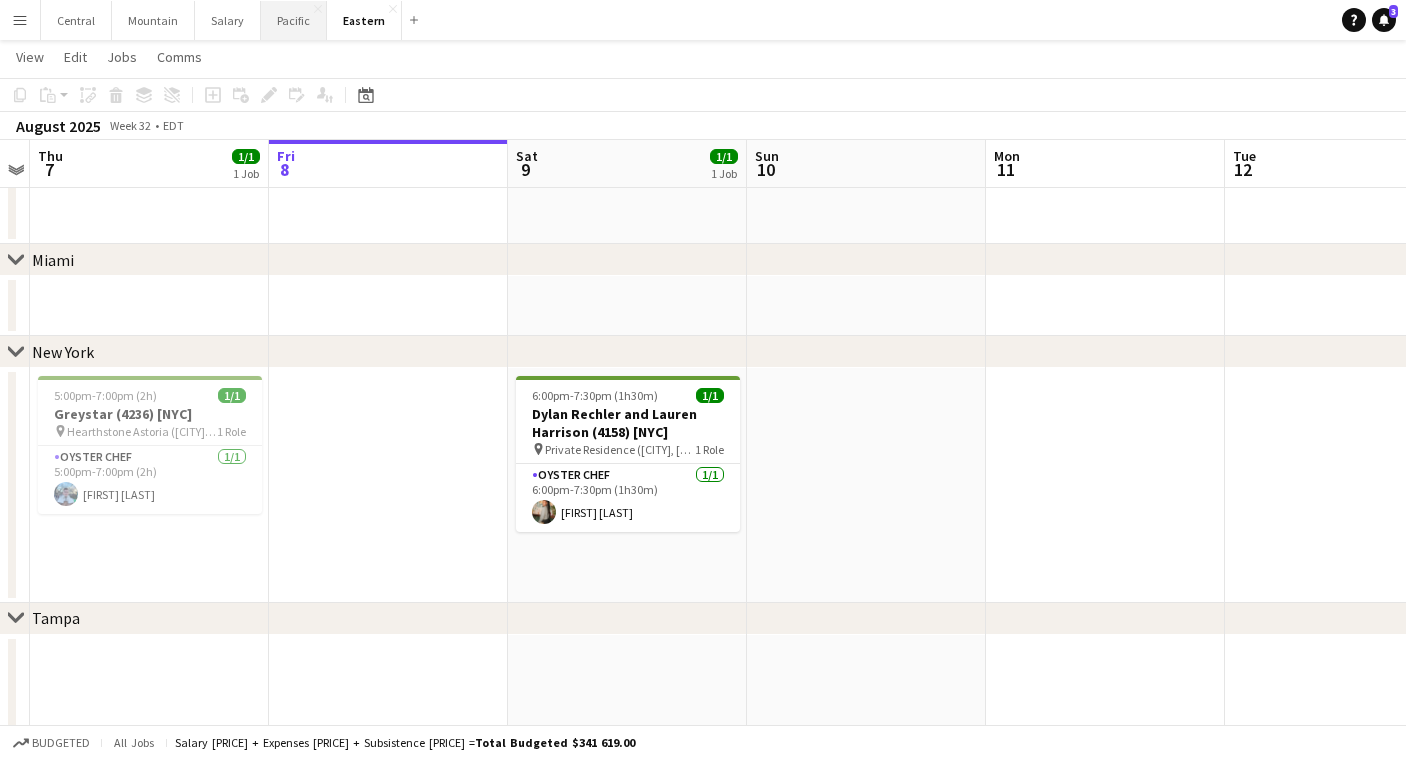 click on "Pacific
Close" at bounding box center (294, 20) 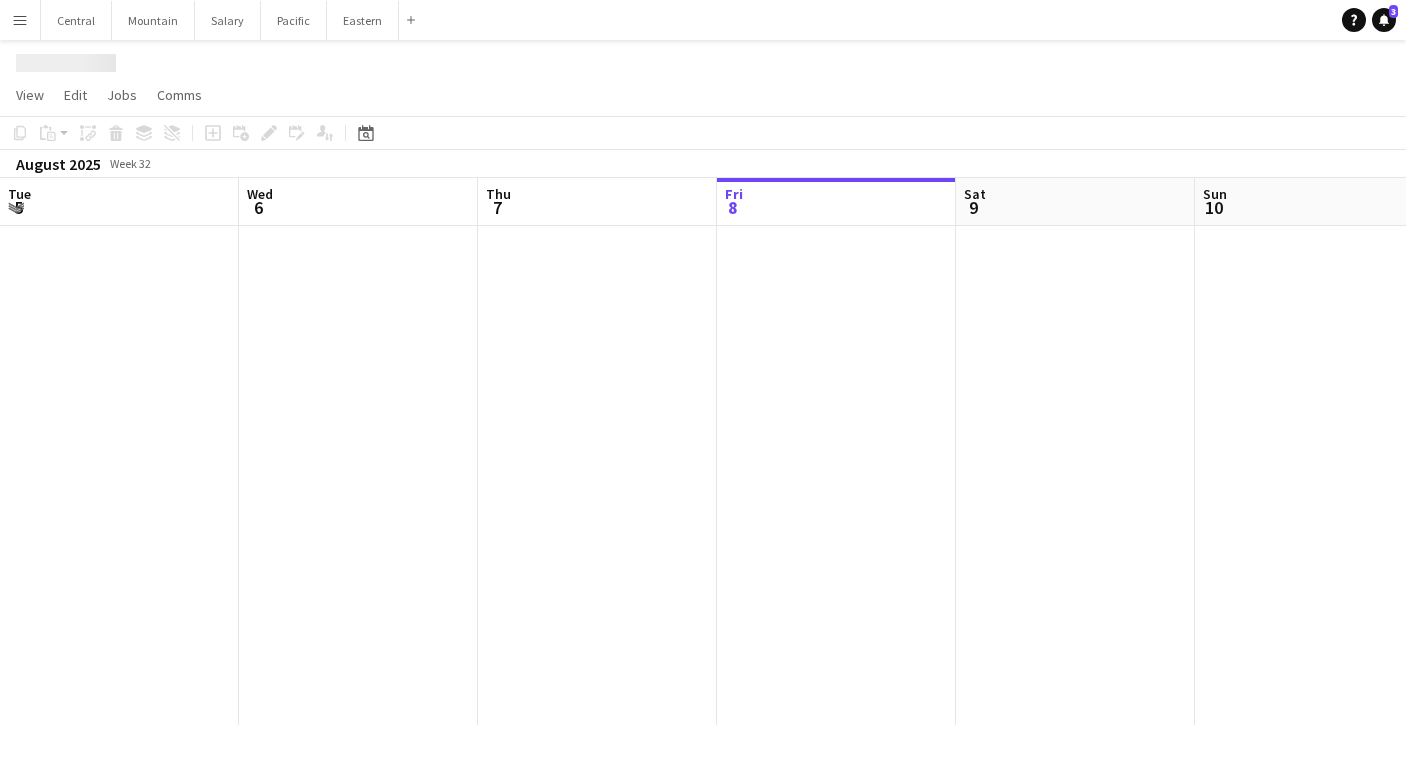 scroll, scrollTop: 0, scrollLeft: 0, axis: both 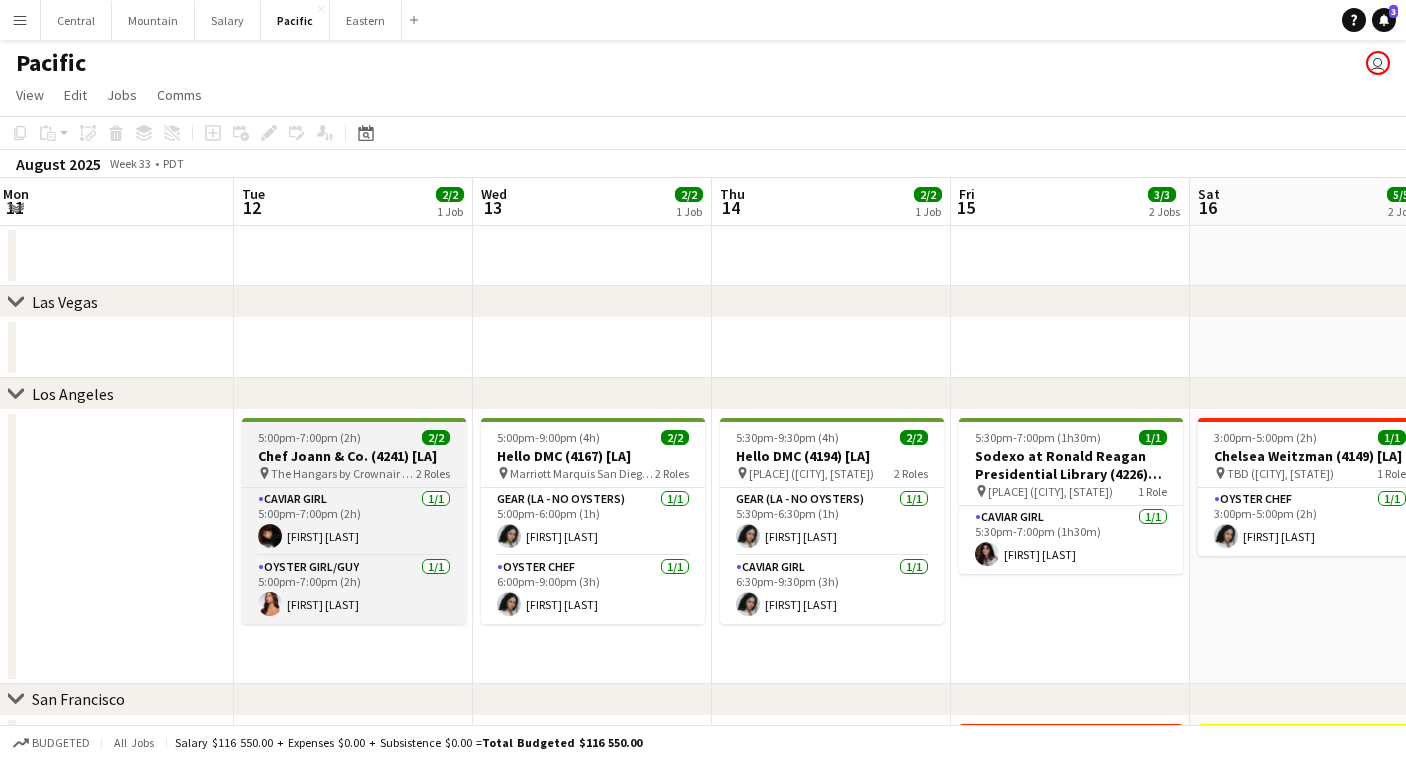 click on "Chef Joann & Co. (4241) [LA]" at bounding box center [354, 456] 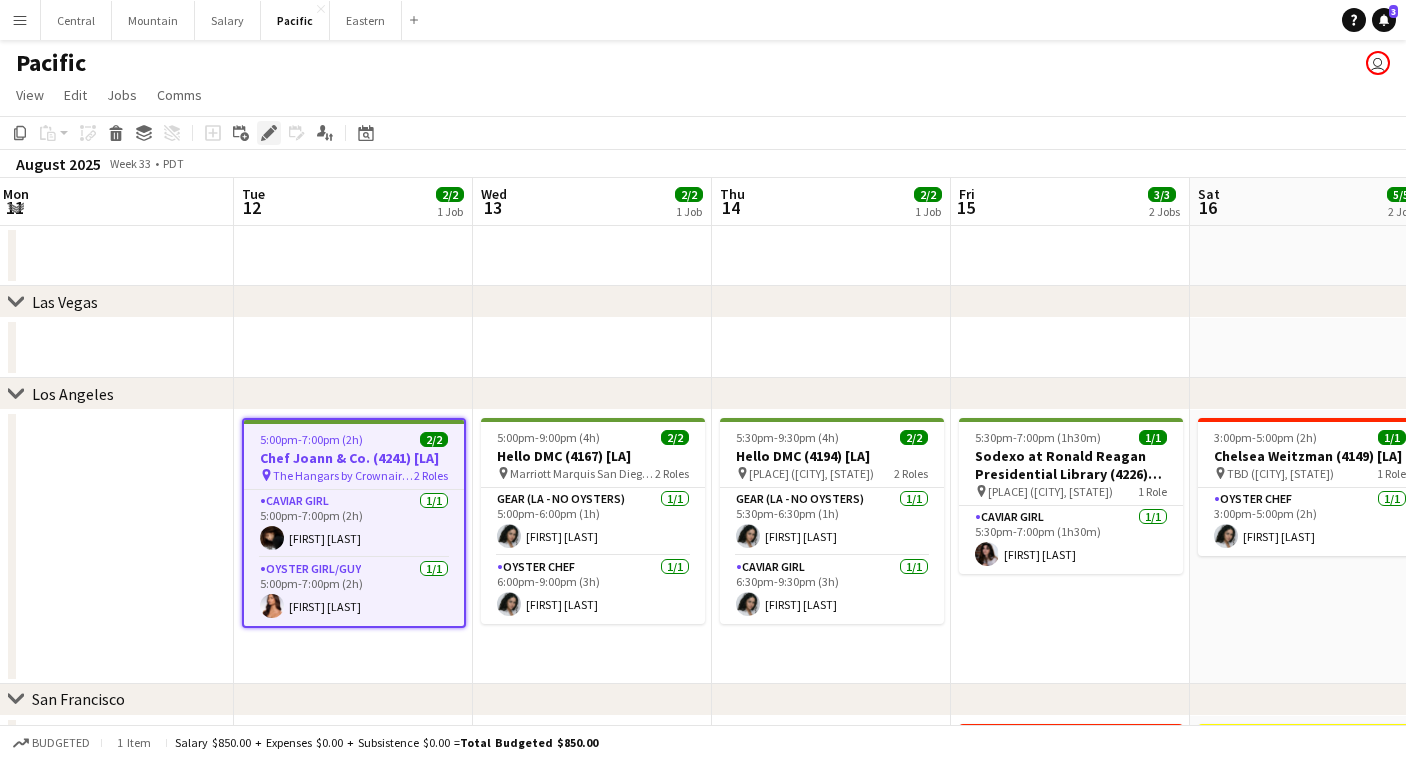 click on "Edit" at bounding box center [269, 133] 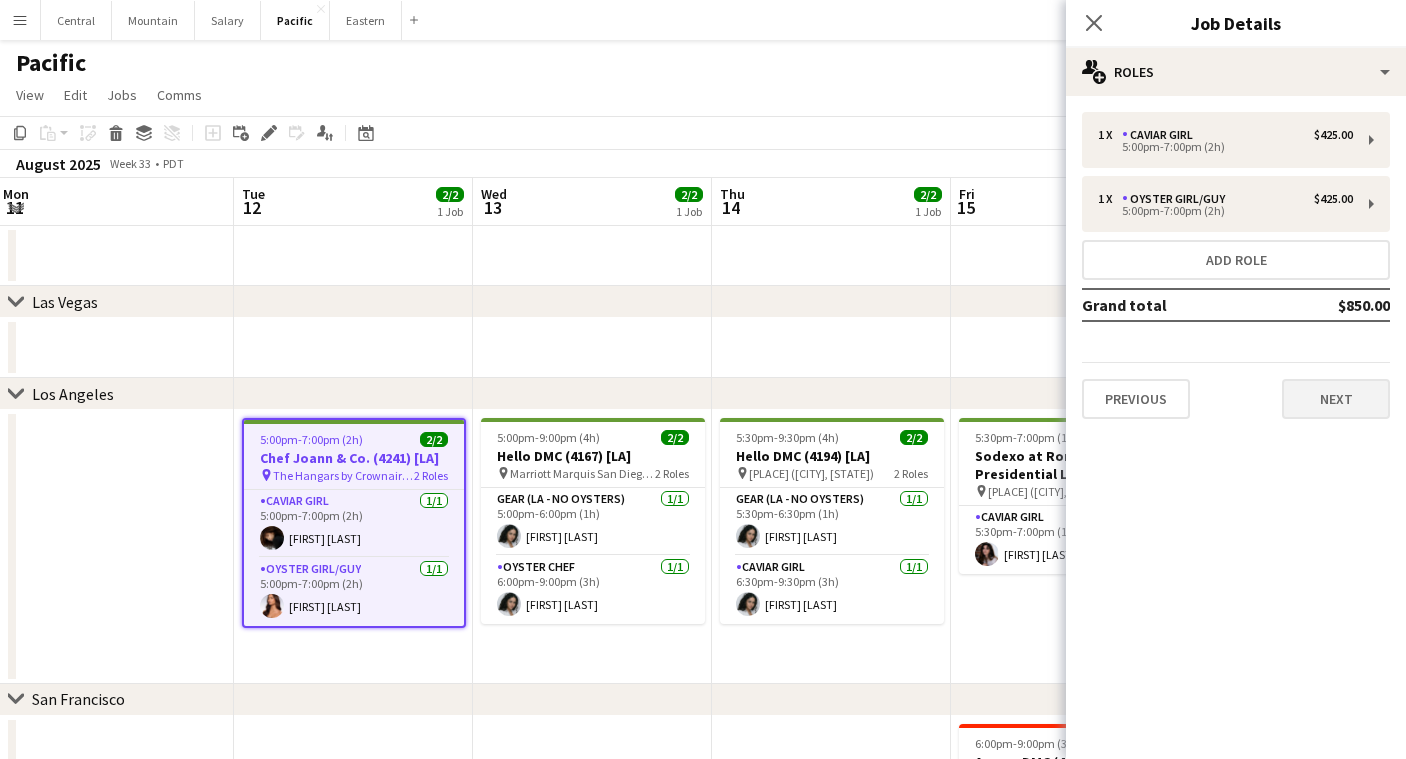 click on "Next" at bounding box center (1336, 399) 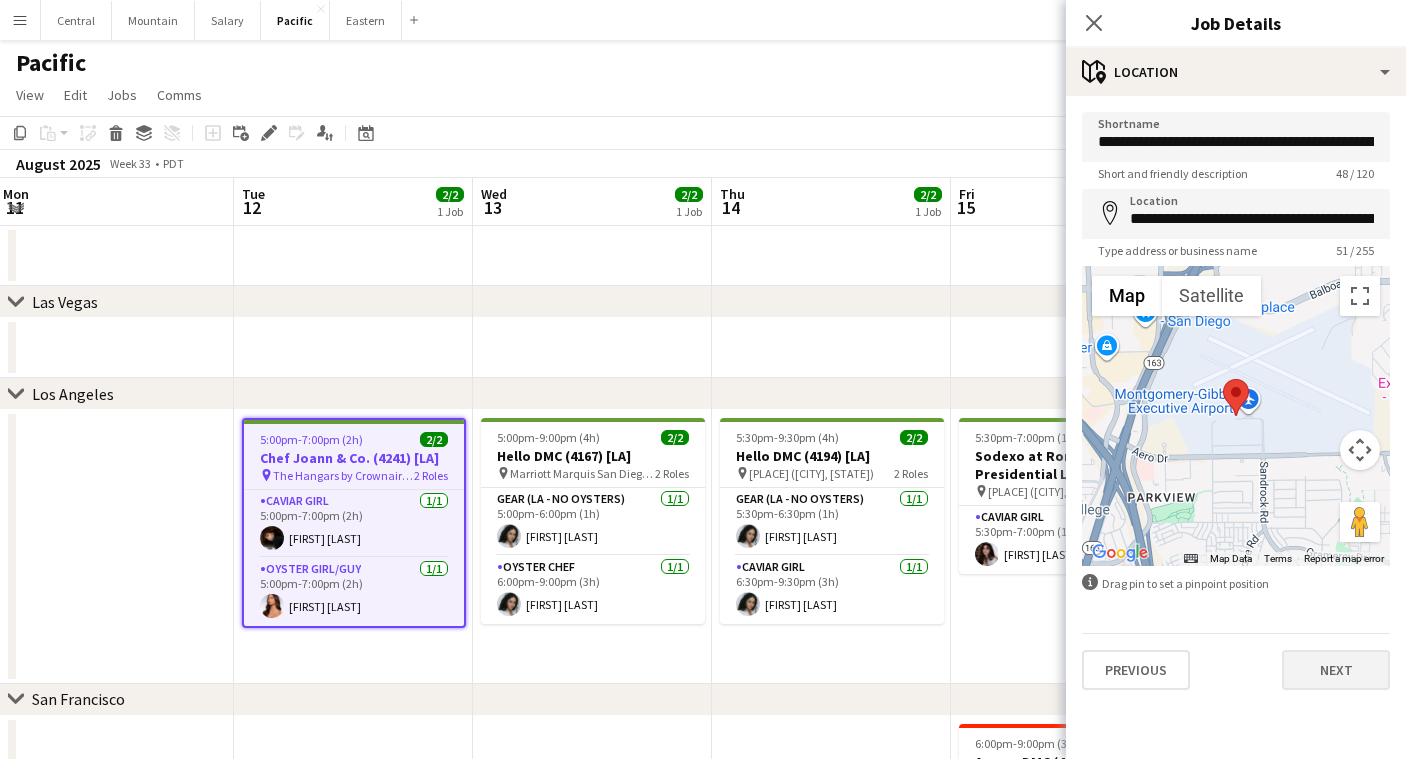 click on "Next" at bounding box center [1336, 670] 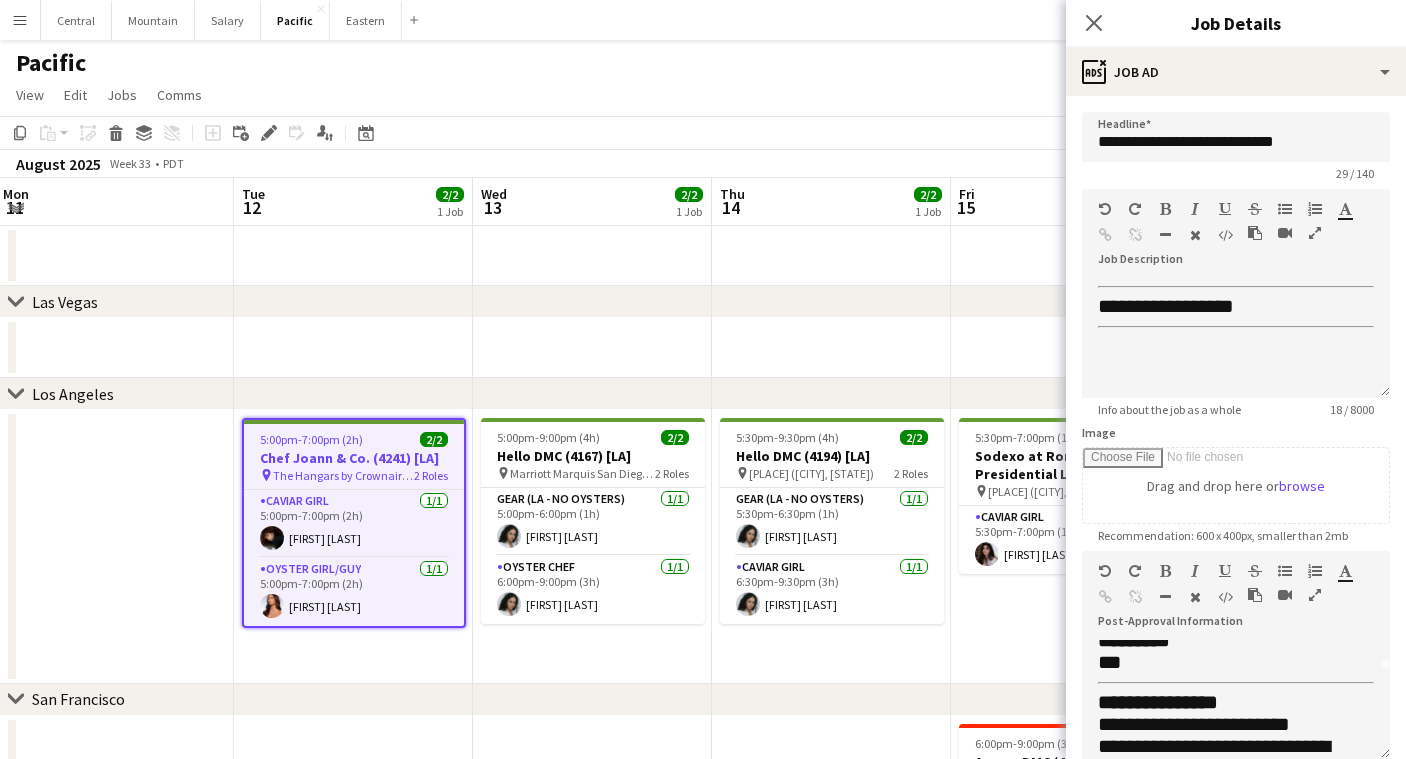 scroll, scrollTop: 84, scrollLeft: 0, axis: vertical 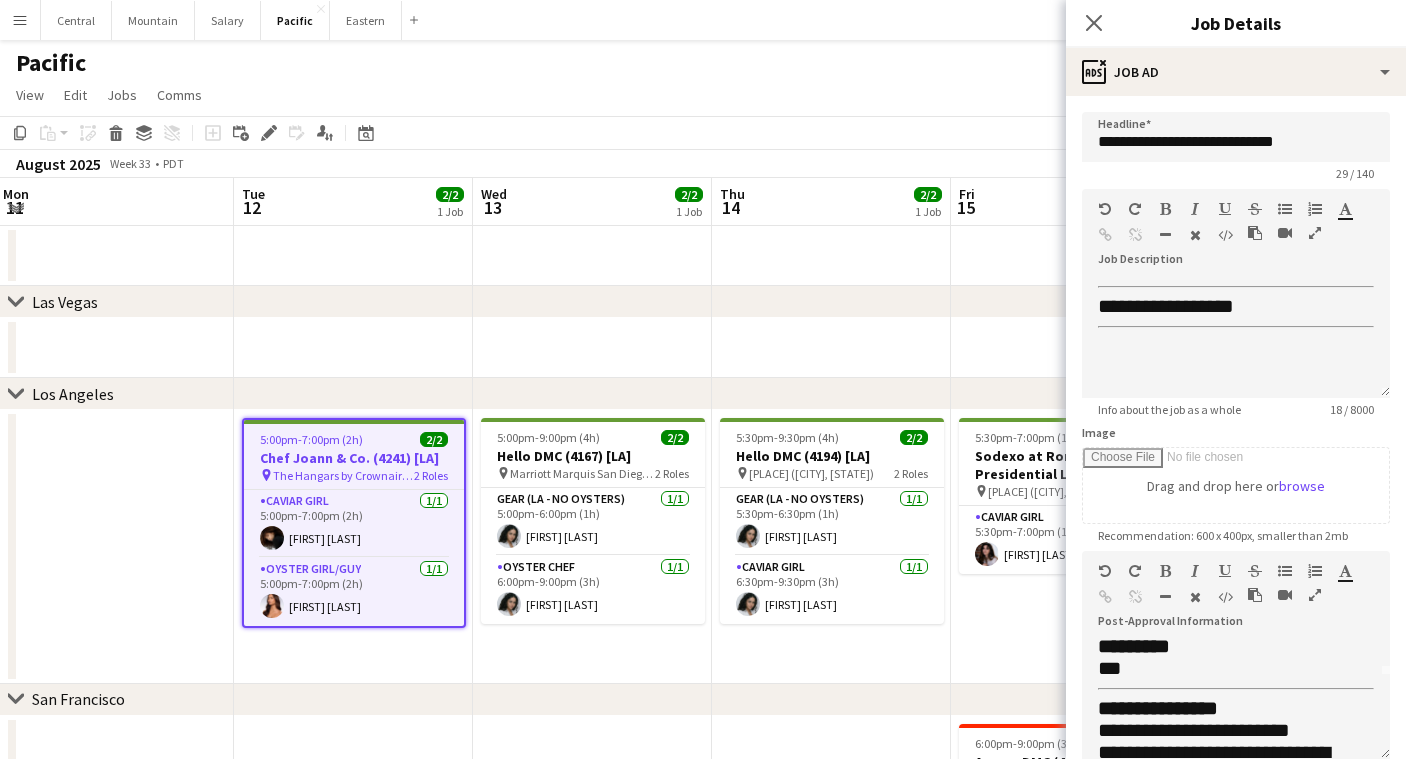 click at bounding box center (1315, 595) 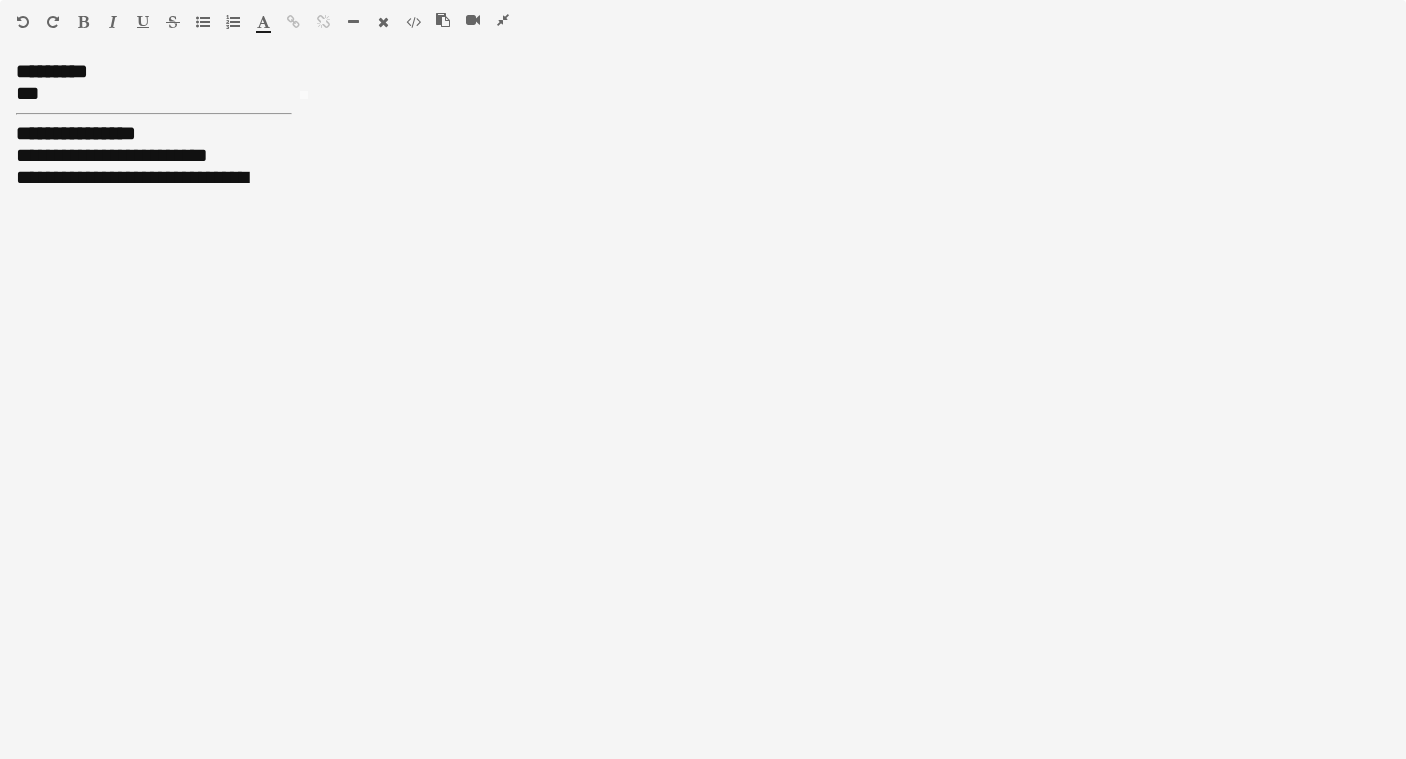 scroll, scrollTop: 0, scrollLeft: 0, axis: both 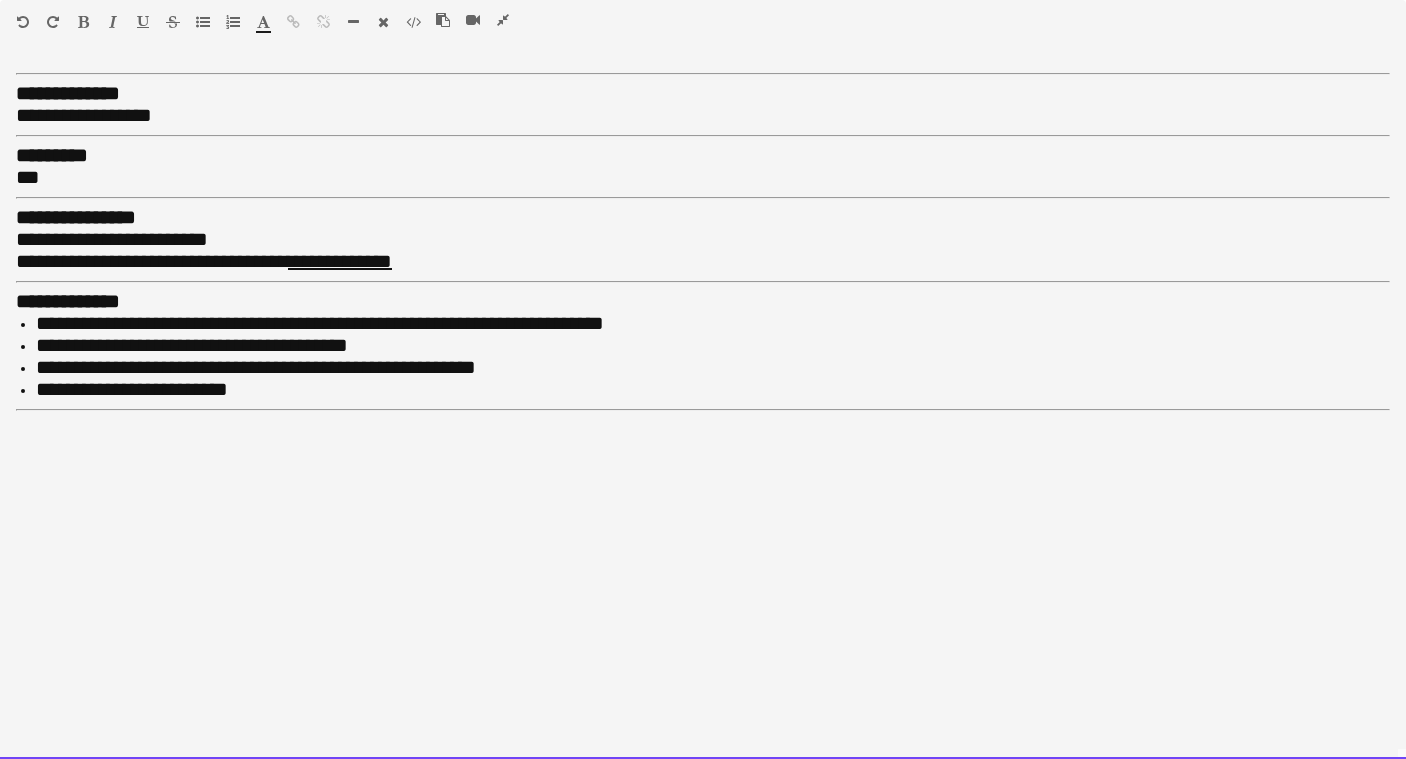 click on "**********" at bounding box center (713, 390) 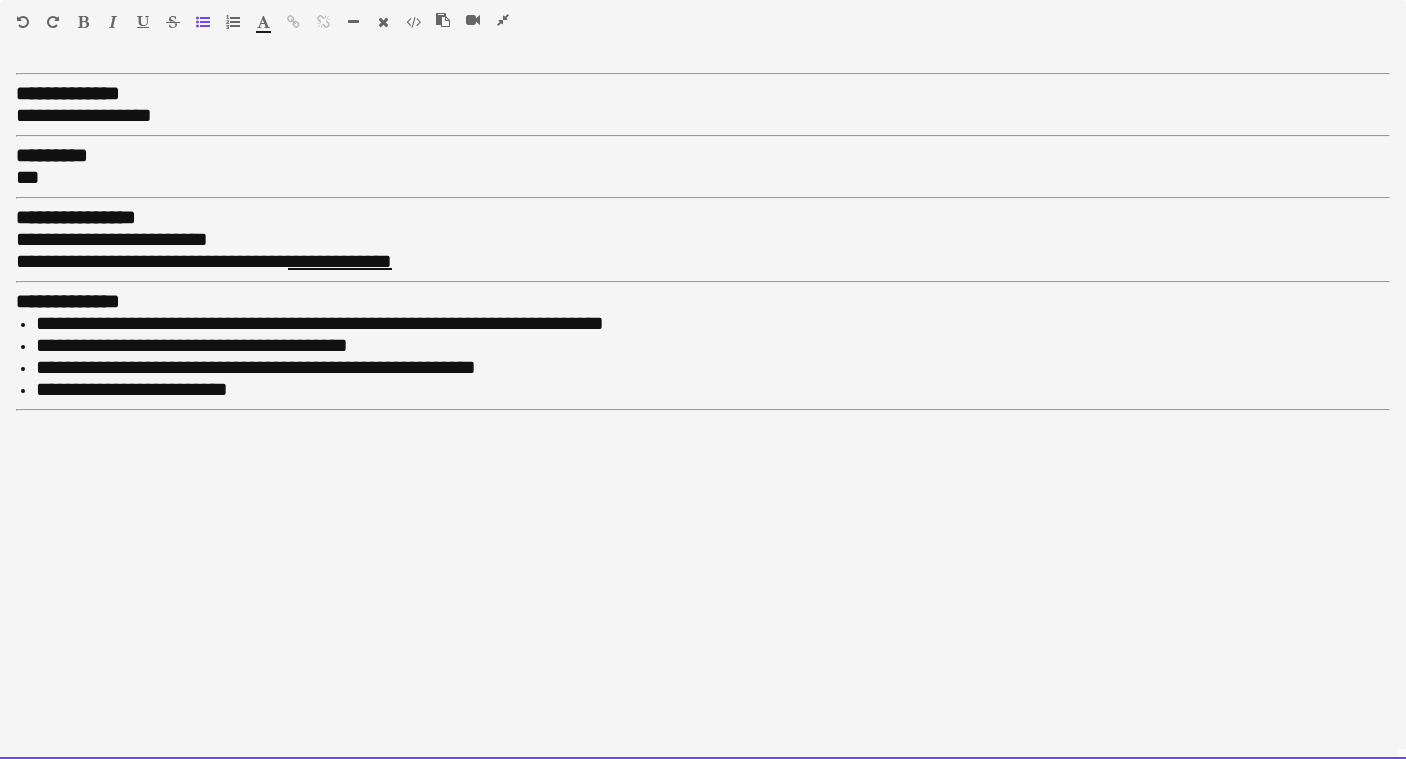 type 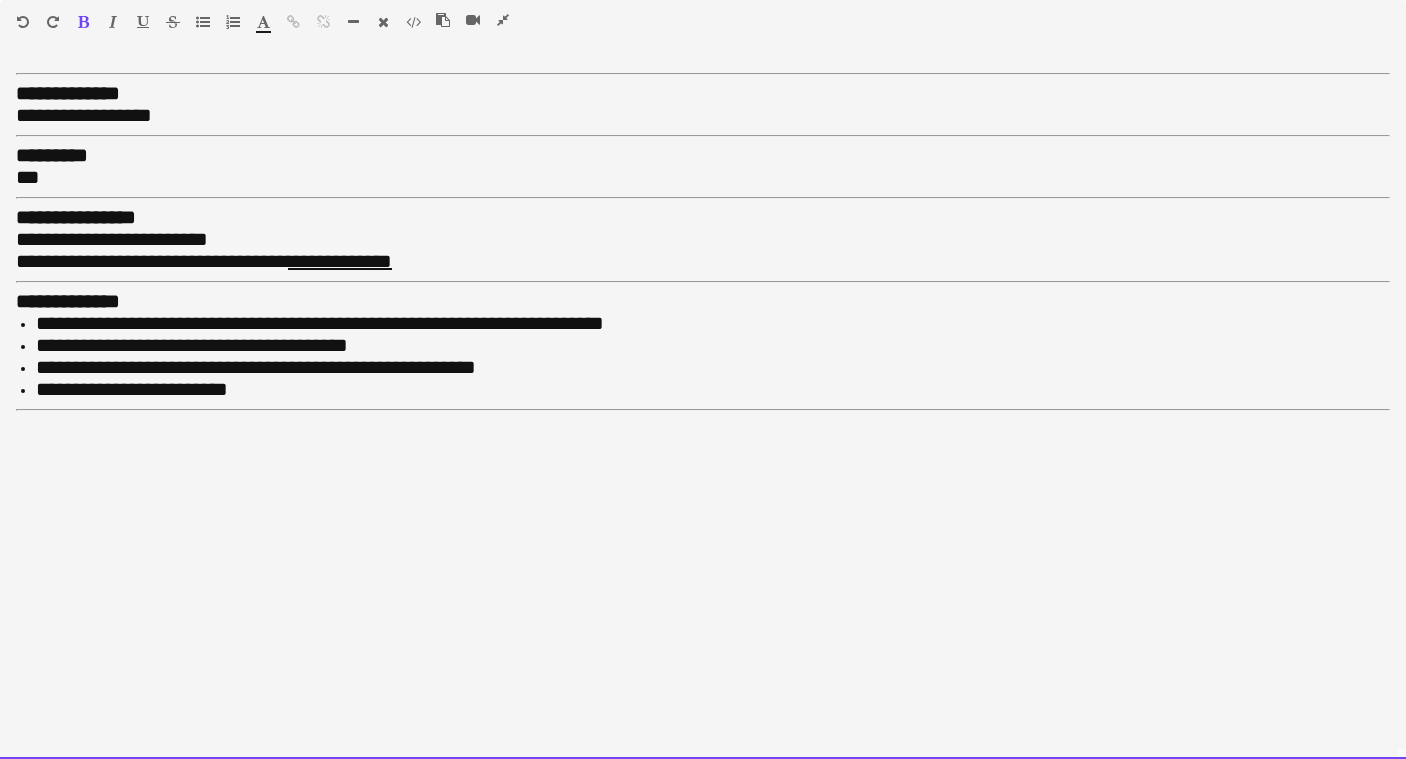 click on "**********" at bounding box center [703, 116] 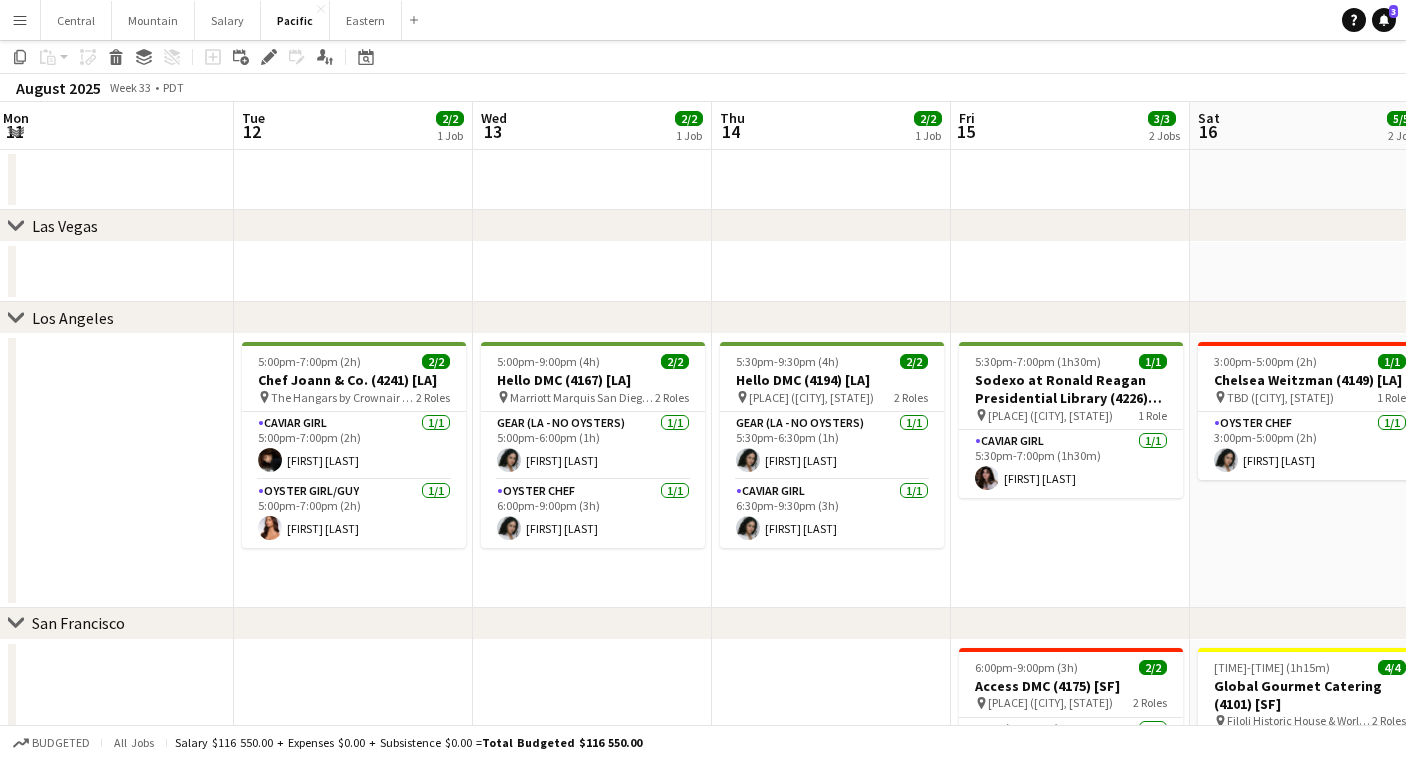 scroll, scrollTop: 84, scrollLeft: 0, axis: vertical 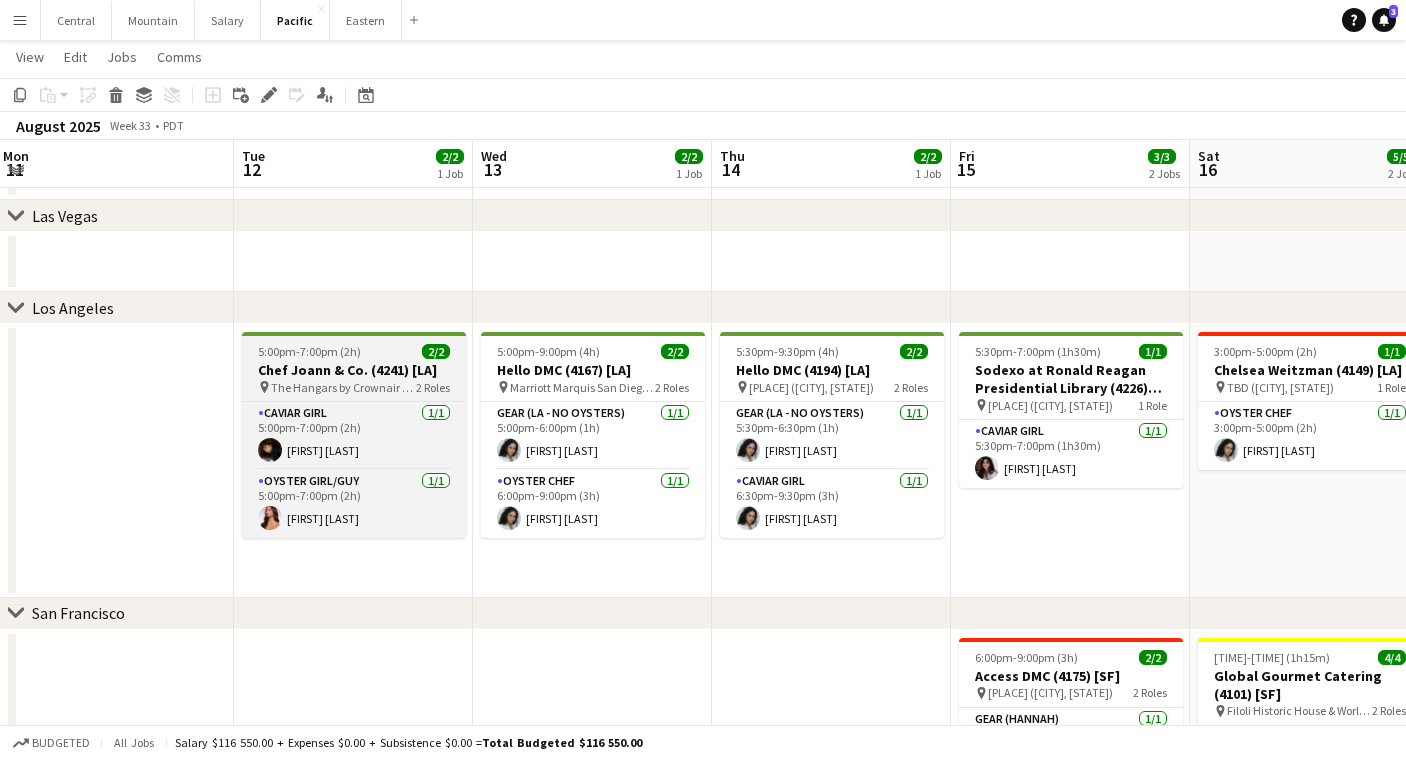 click on "[TIME]-[TIME] (2h)    2/2" at bounding box center (354, 351) 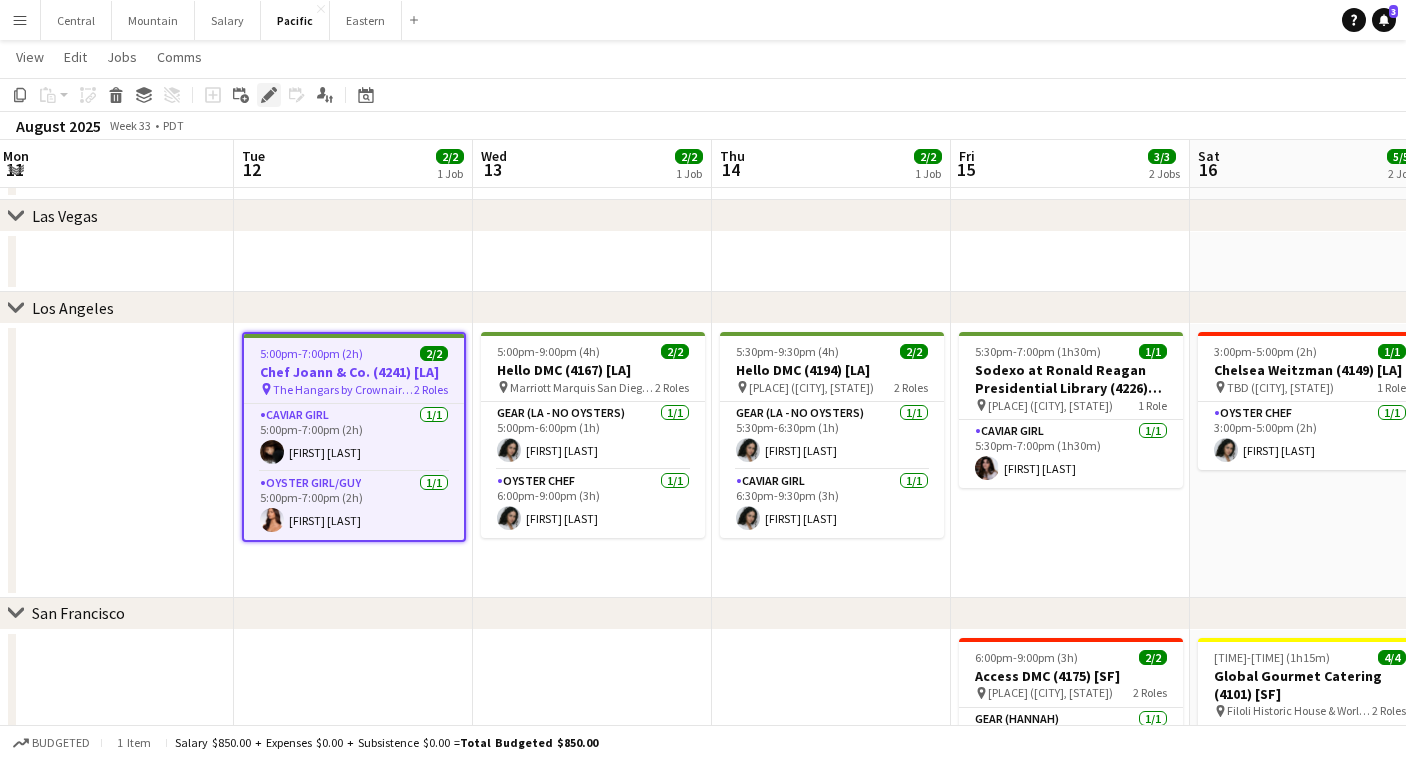 click on "Edit" 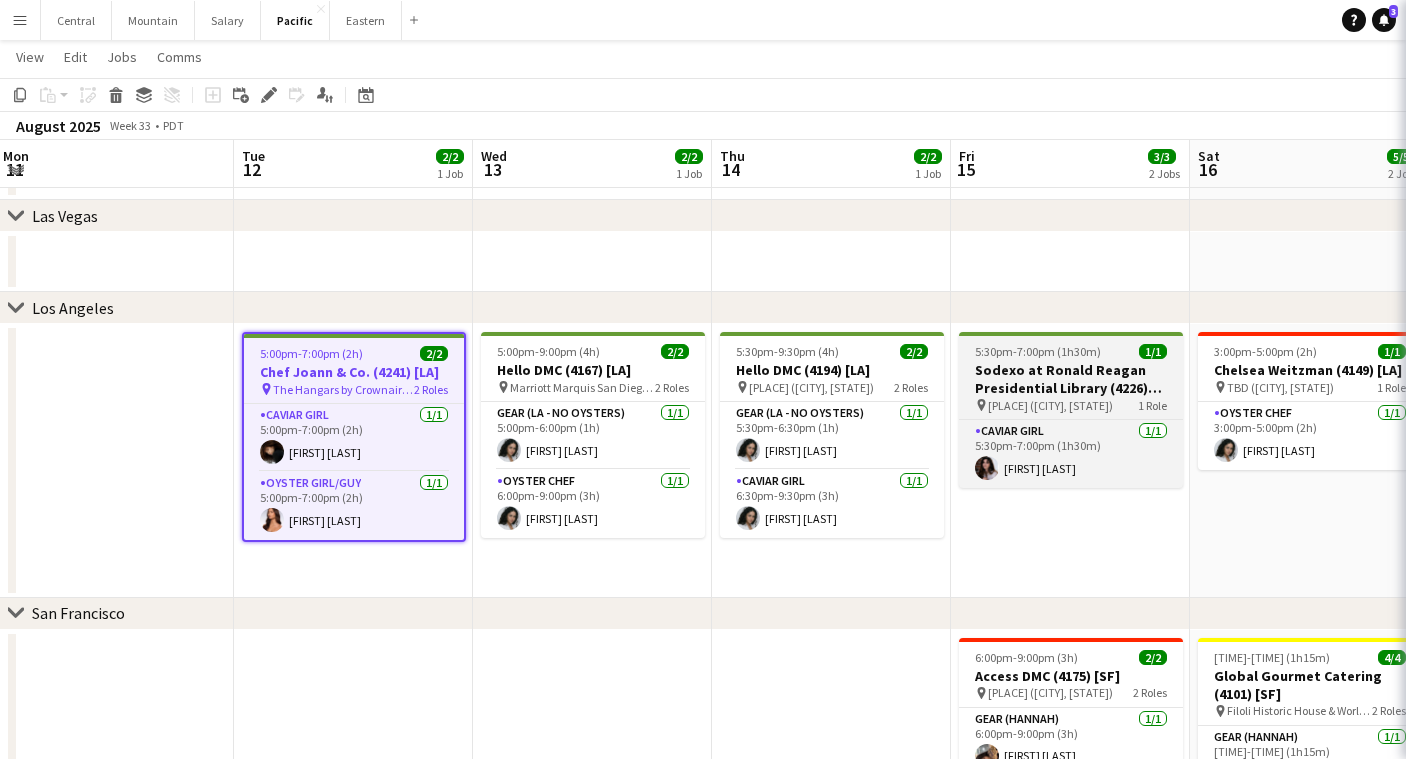 type on "**********" 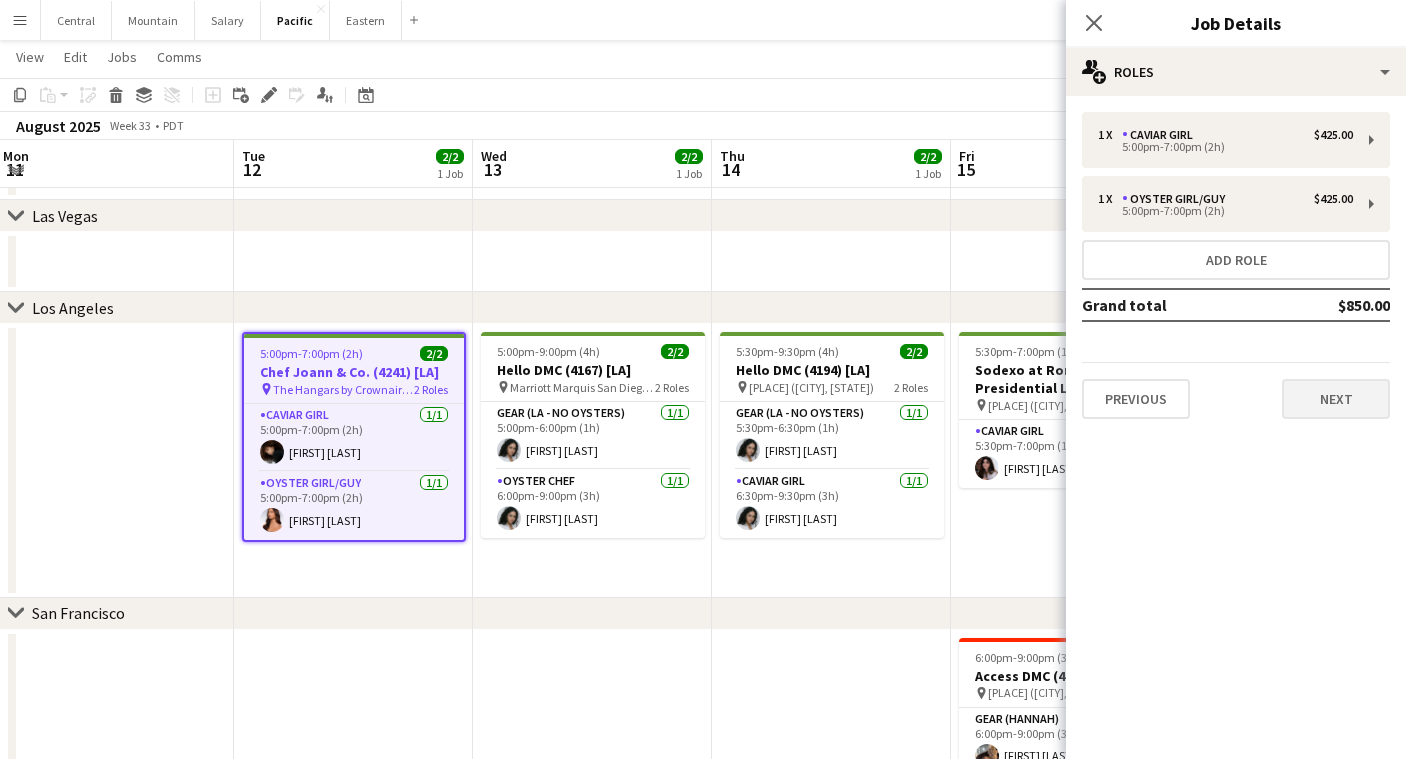 click on "Next" at bounding box center (1336, 399) 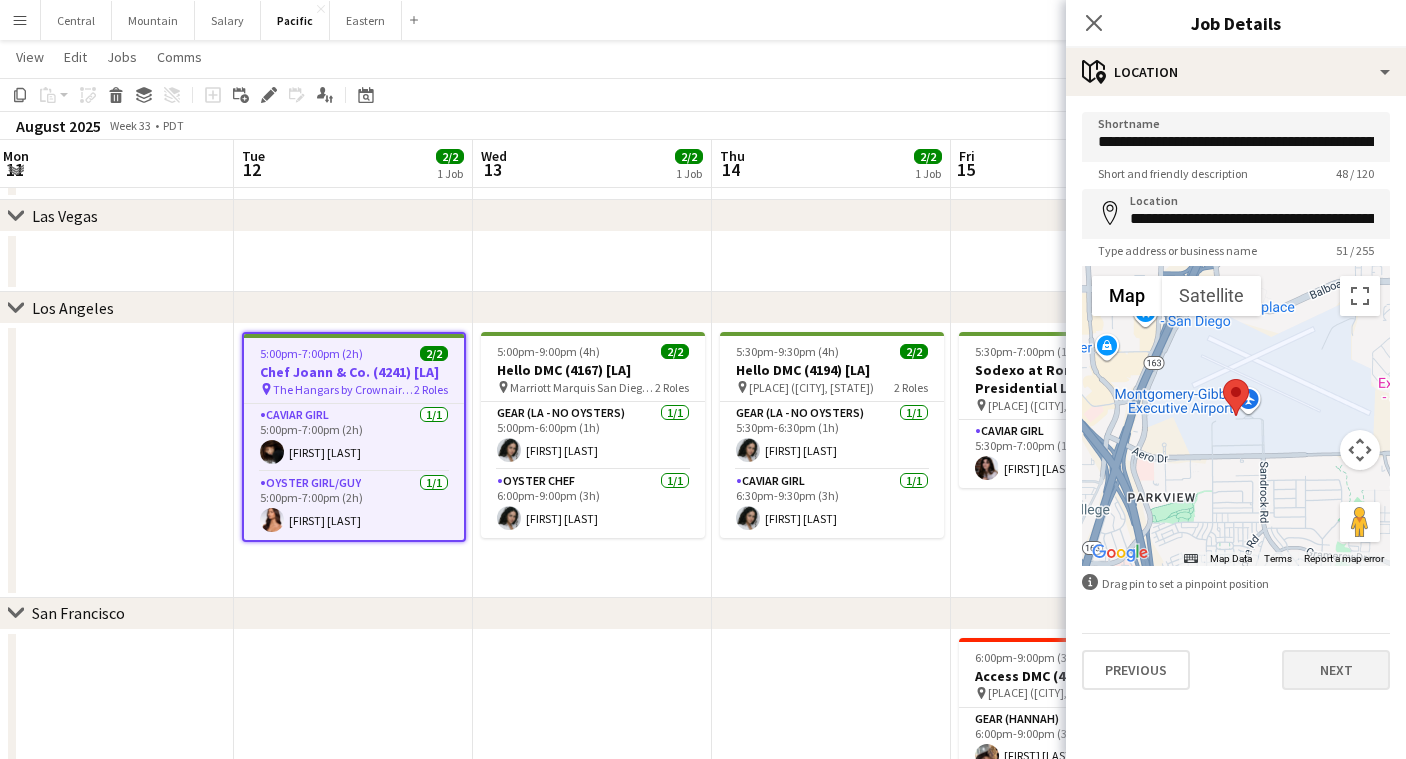 click on "Next" at bounding box center (1336, 670) 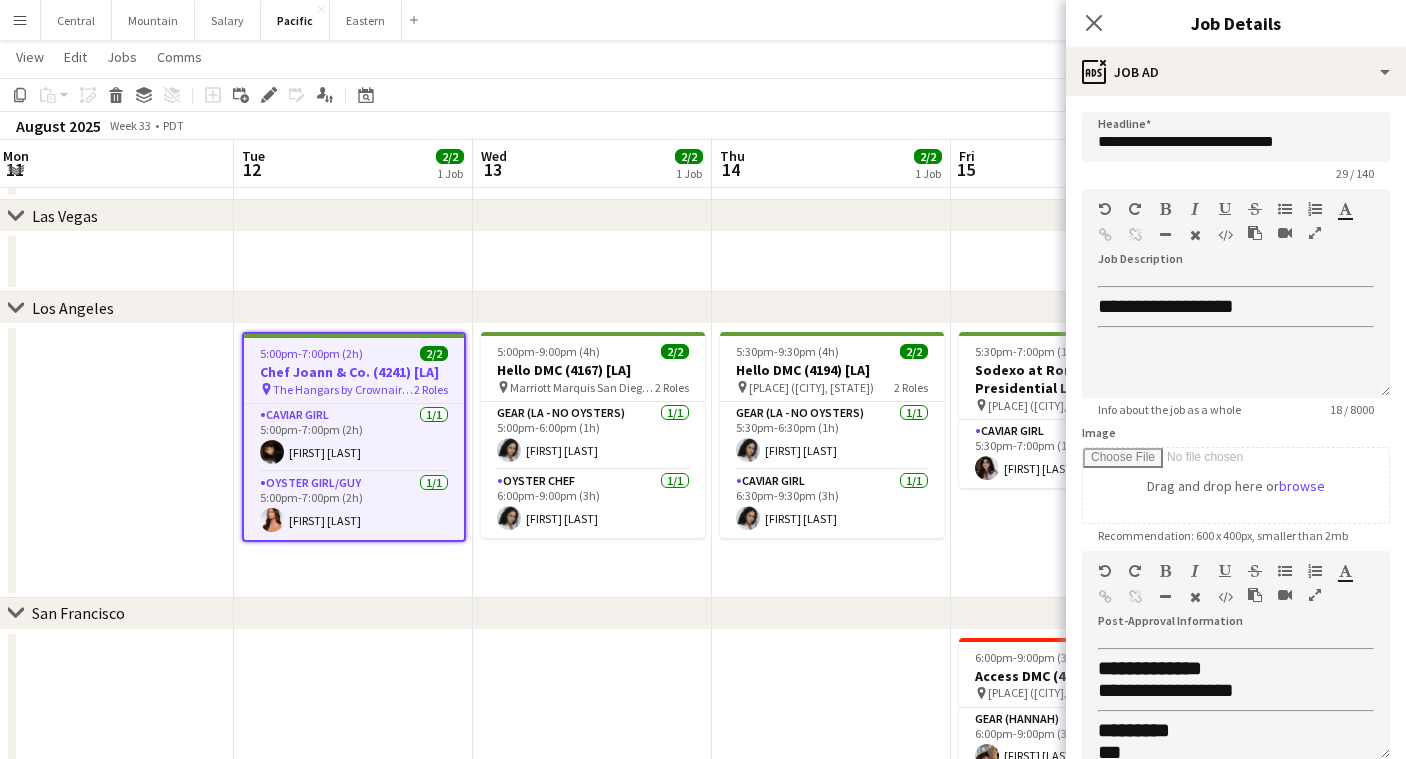 click at bounding box center (1315, 595) 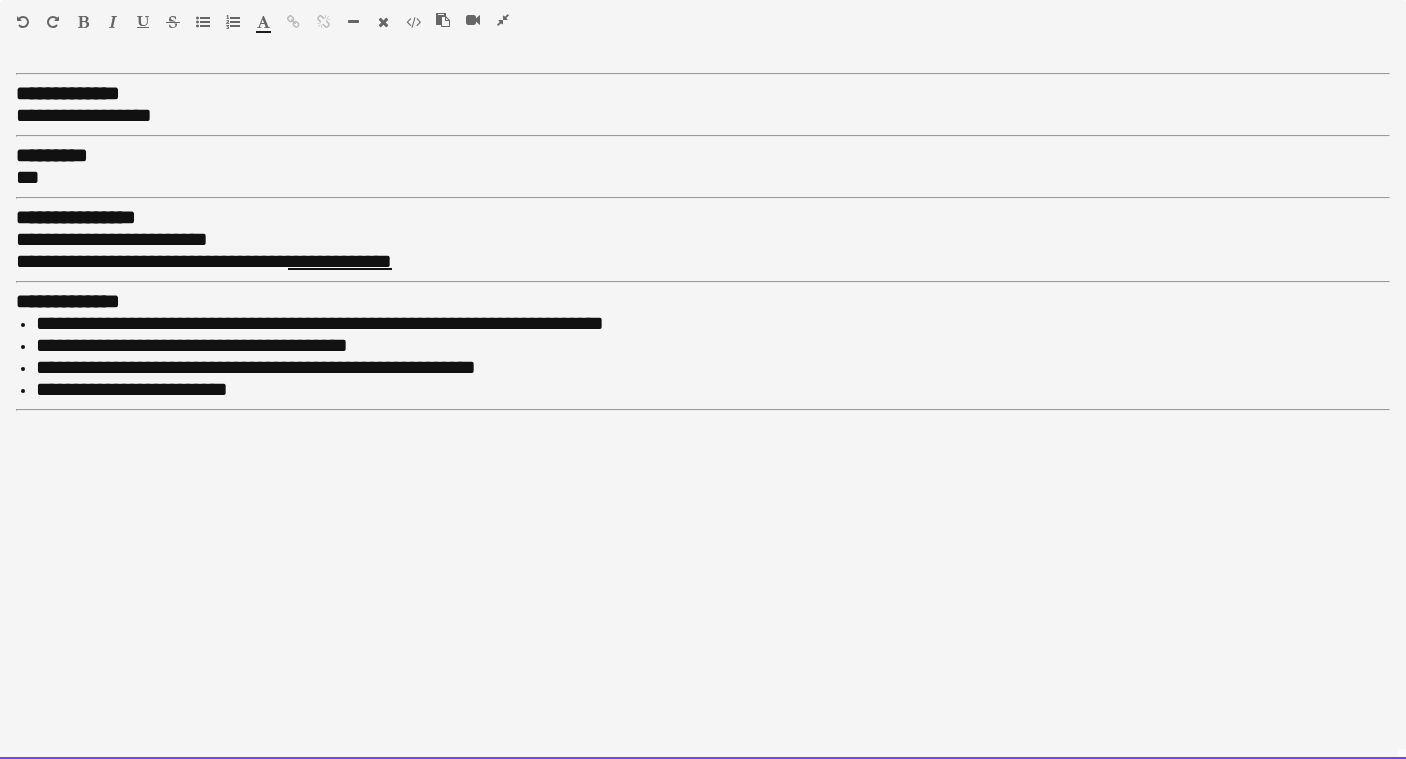 click on "**********" at bounding box center (703, 105) 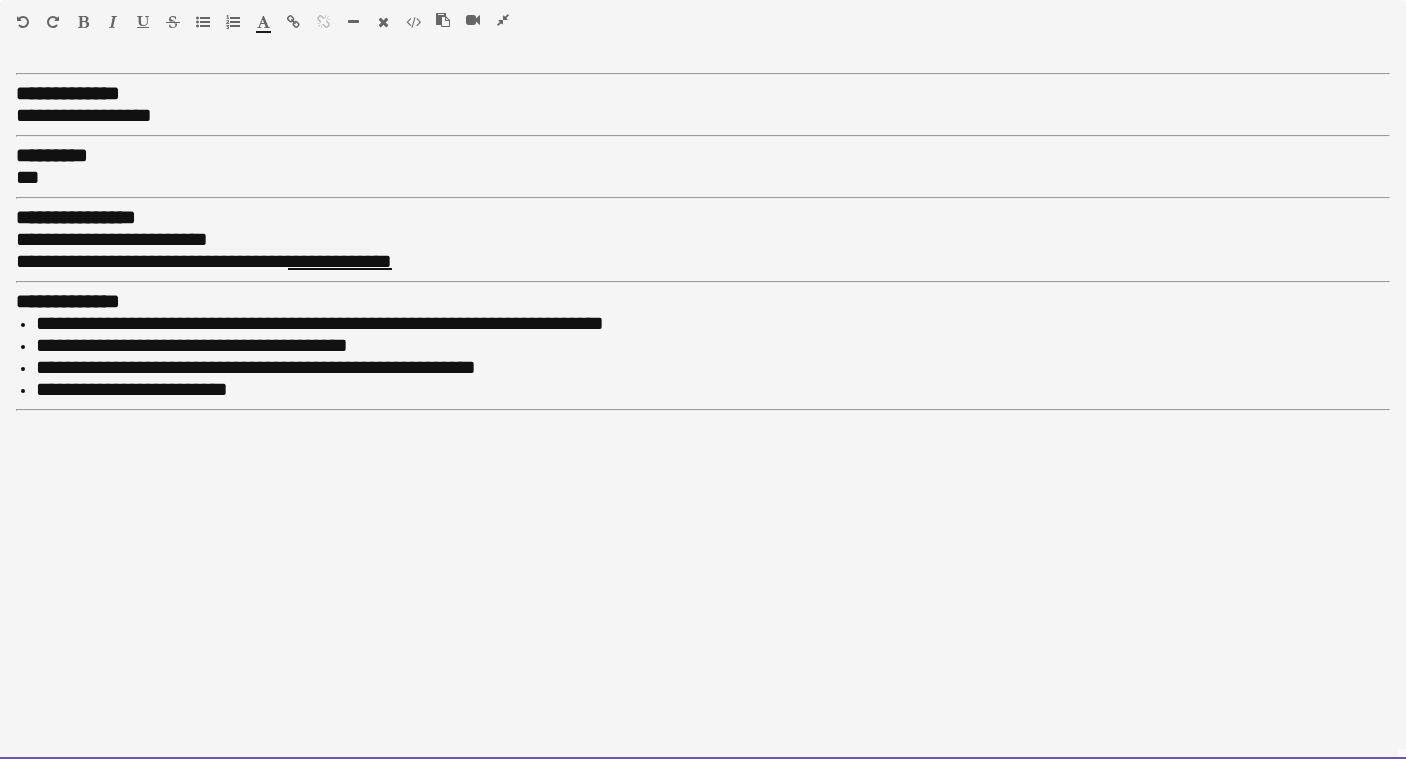 click on "**********" at bounding box center [703, 94] 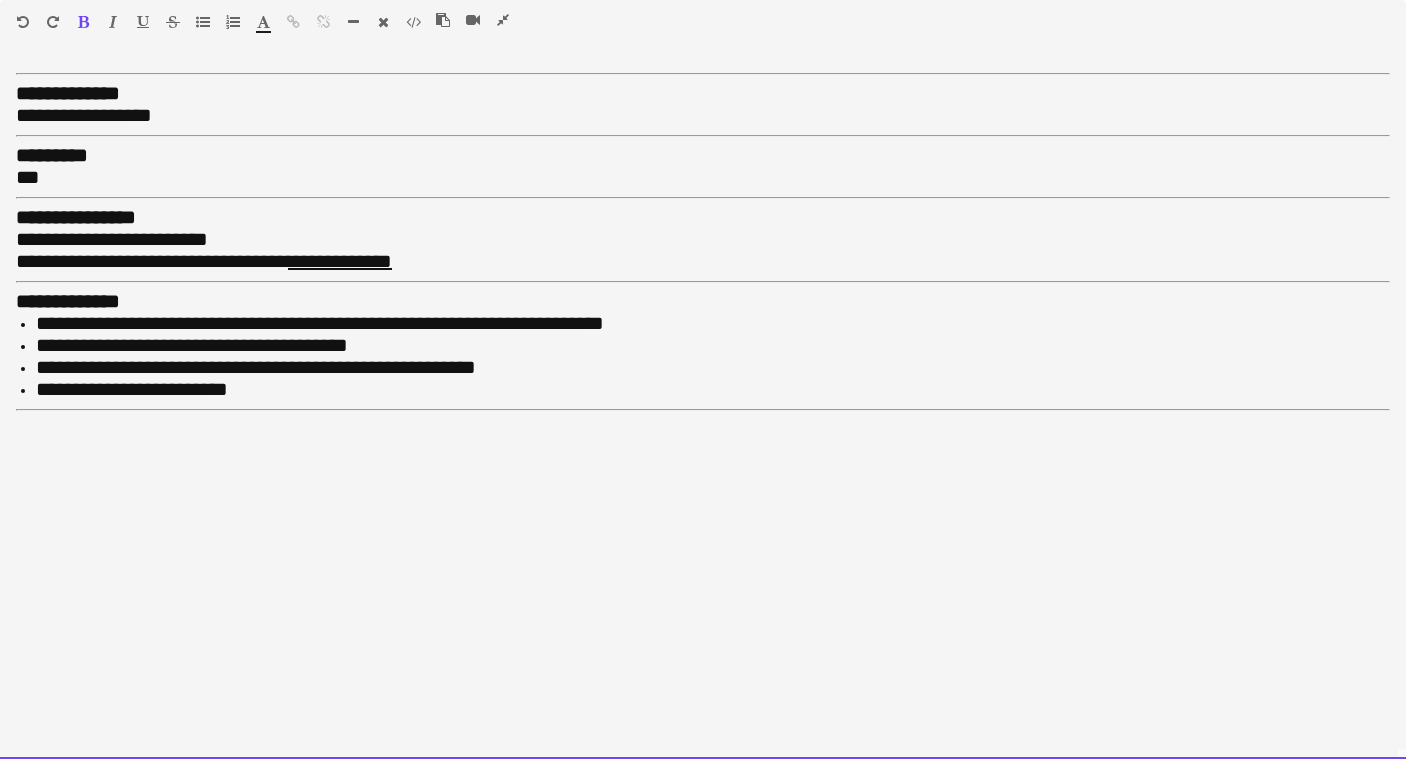 click on "**********" at bounding box center (703, 116) 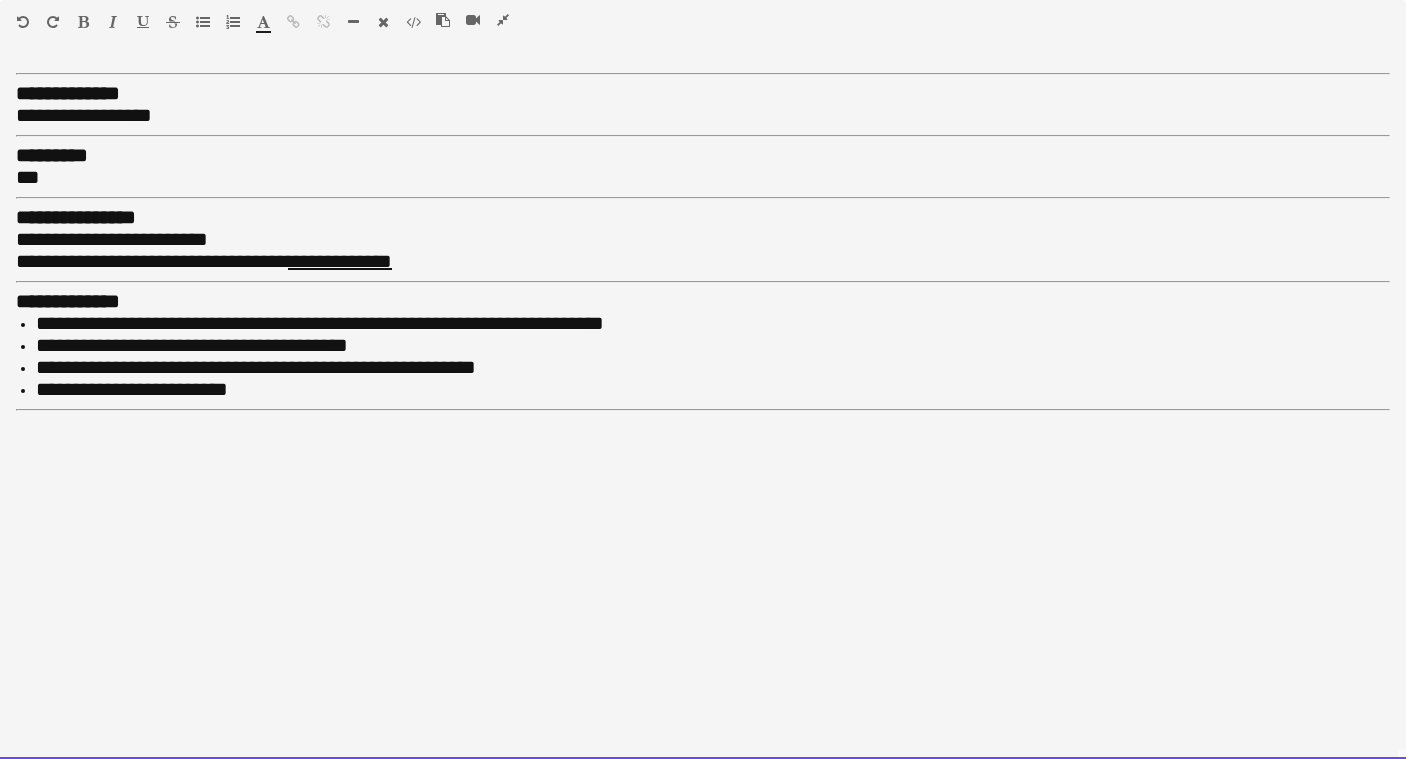 type 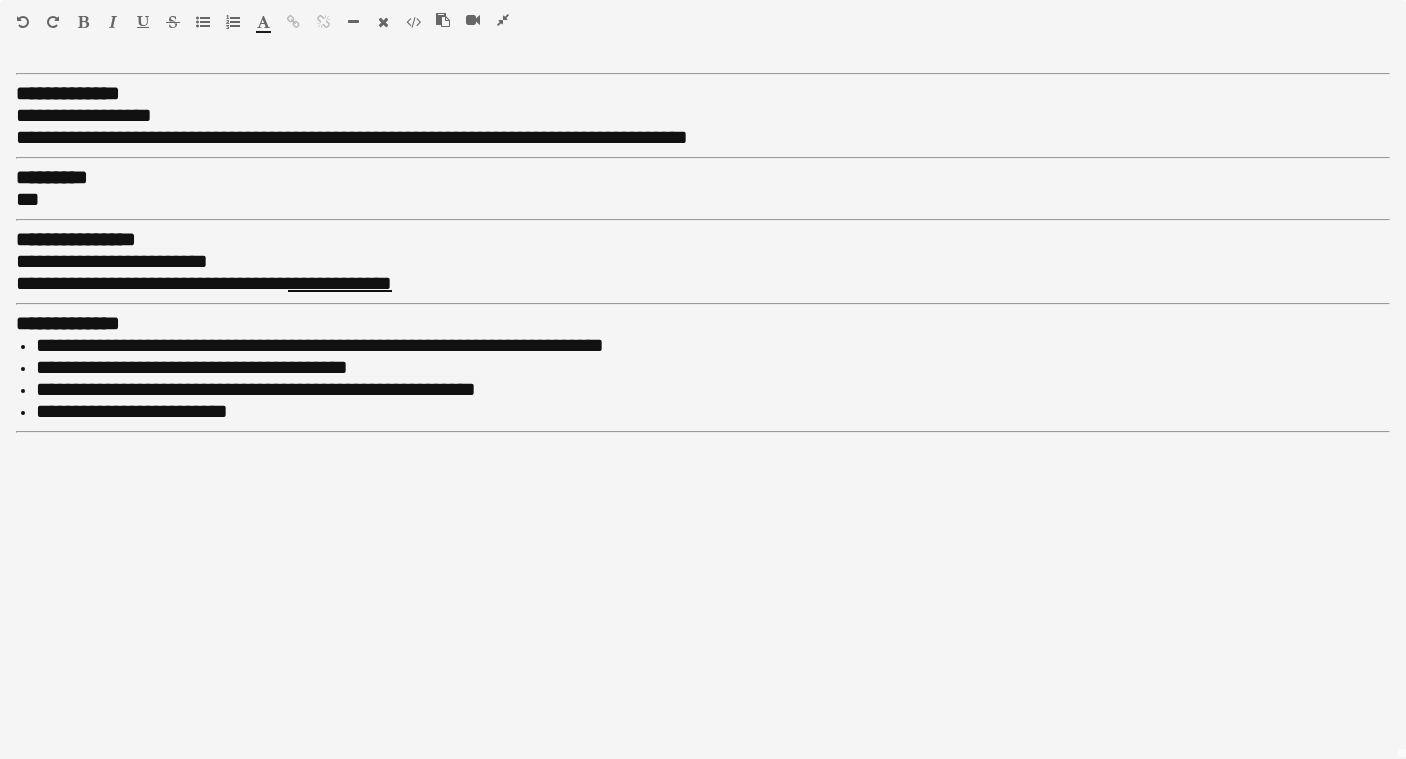 click at bounding box center (503, 20) 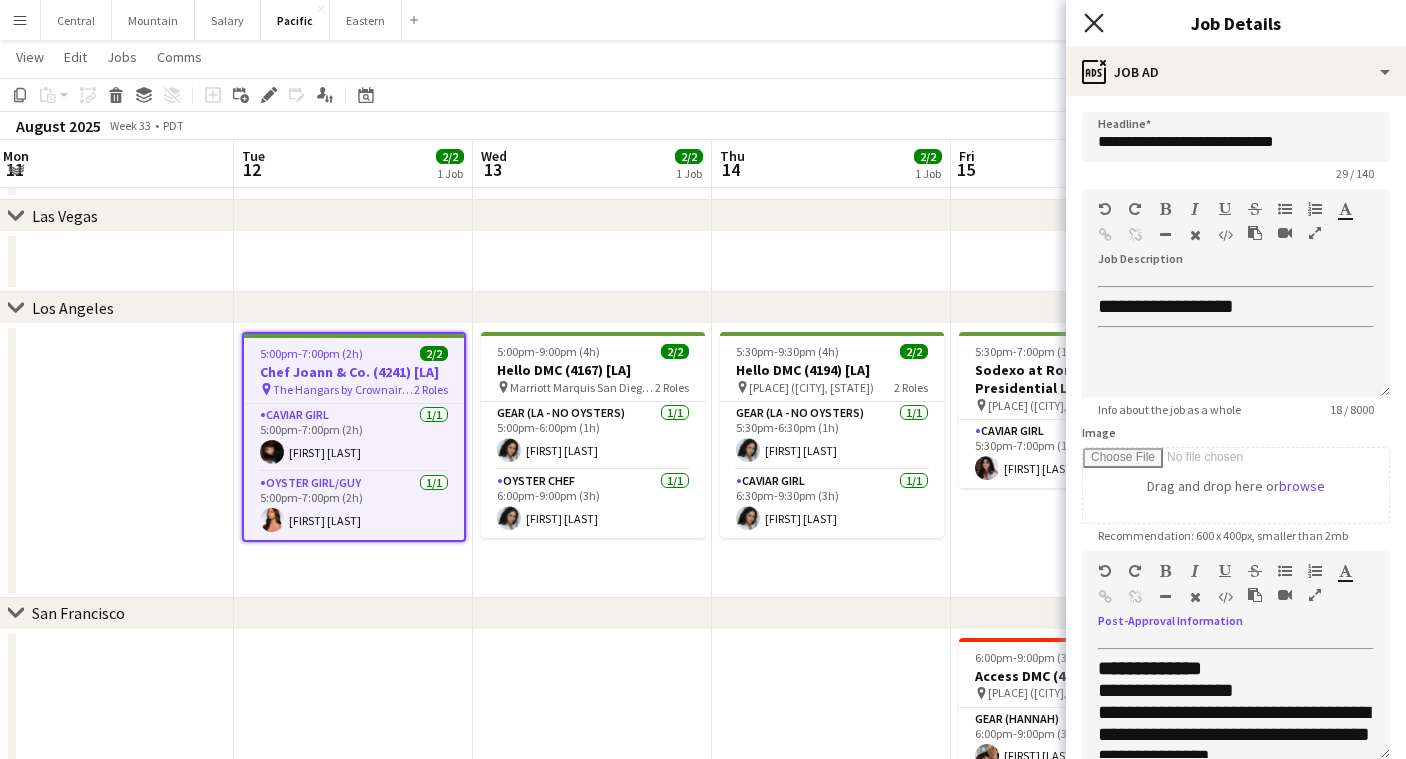 click on "Close pop-in" 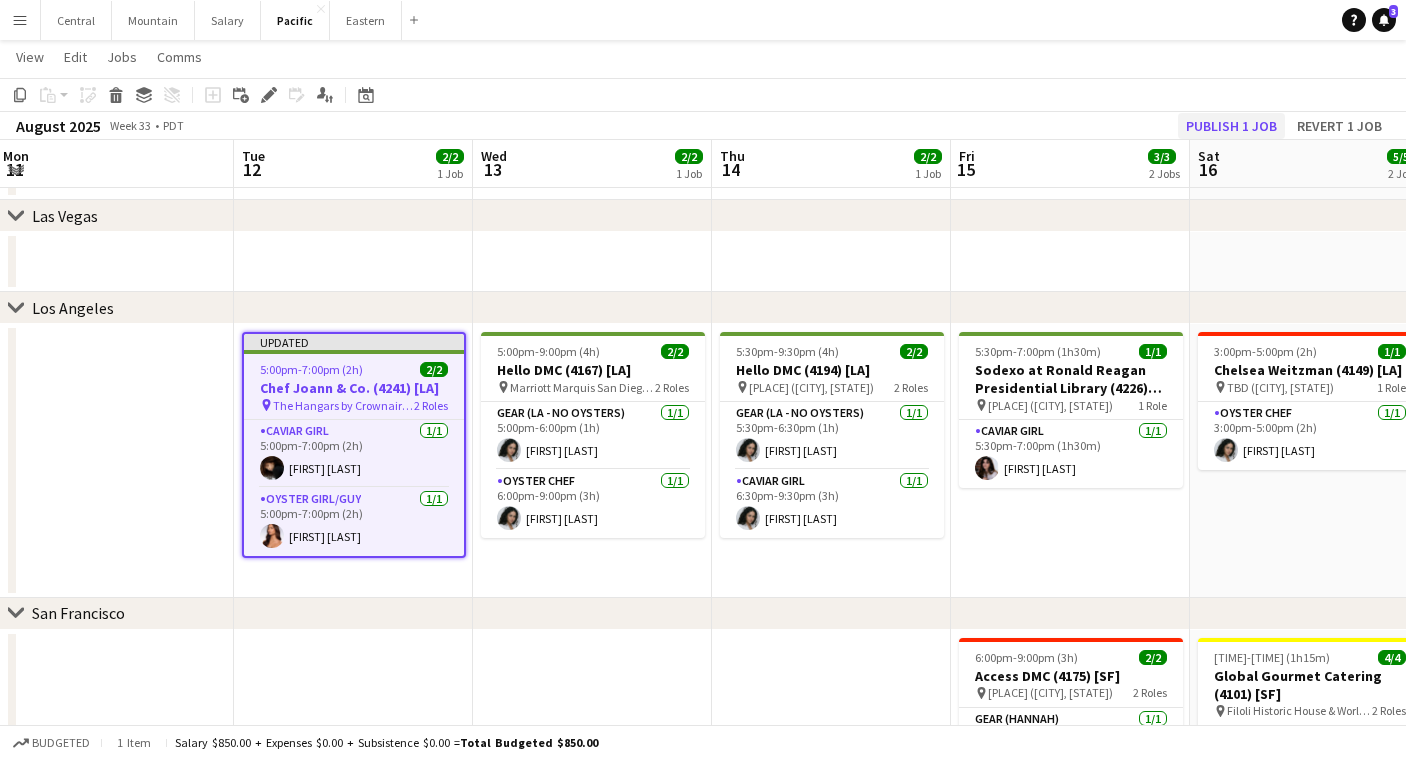 click on "Publish 1 job" 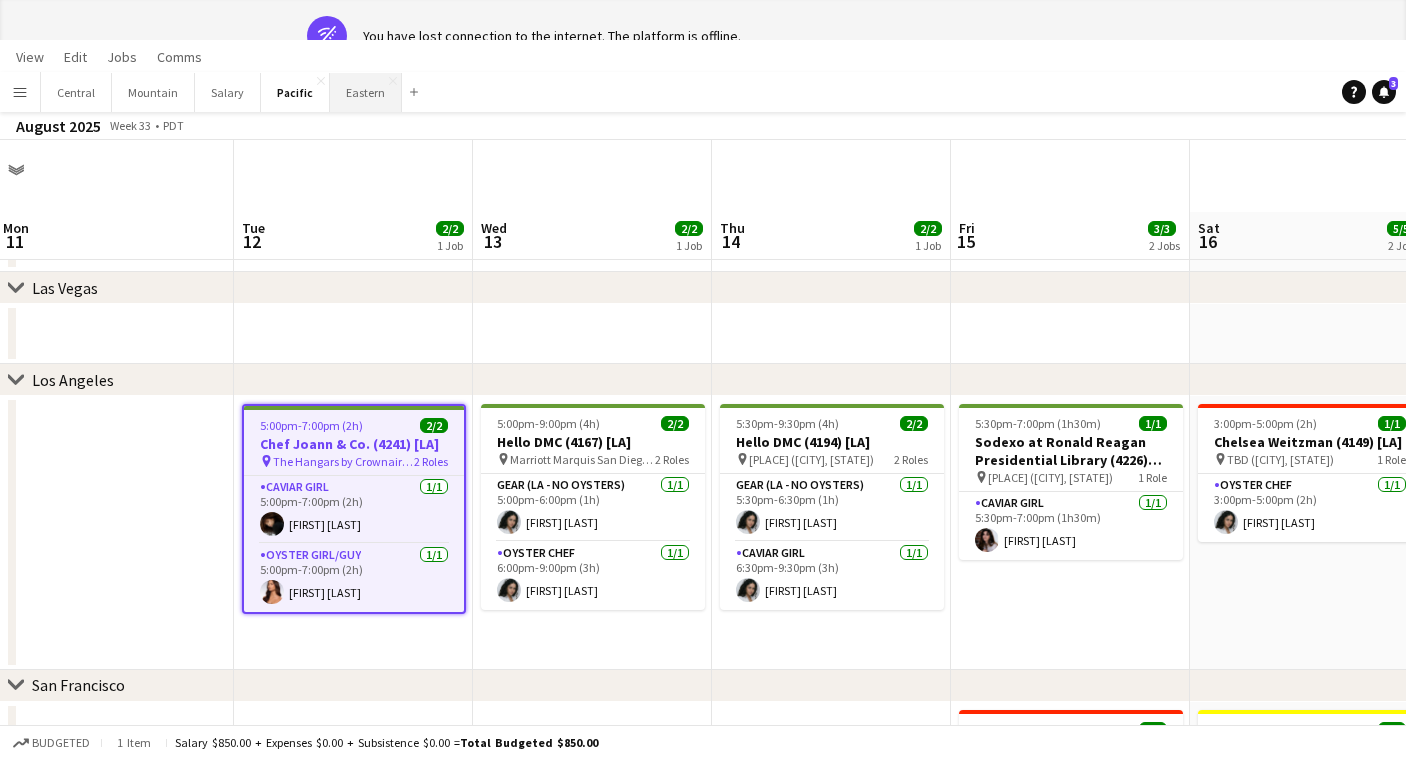click on "Eastern
Close" at bounding box center [366, 92] 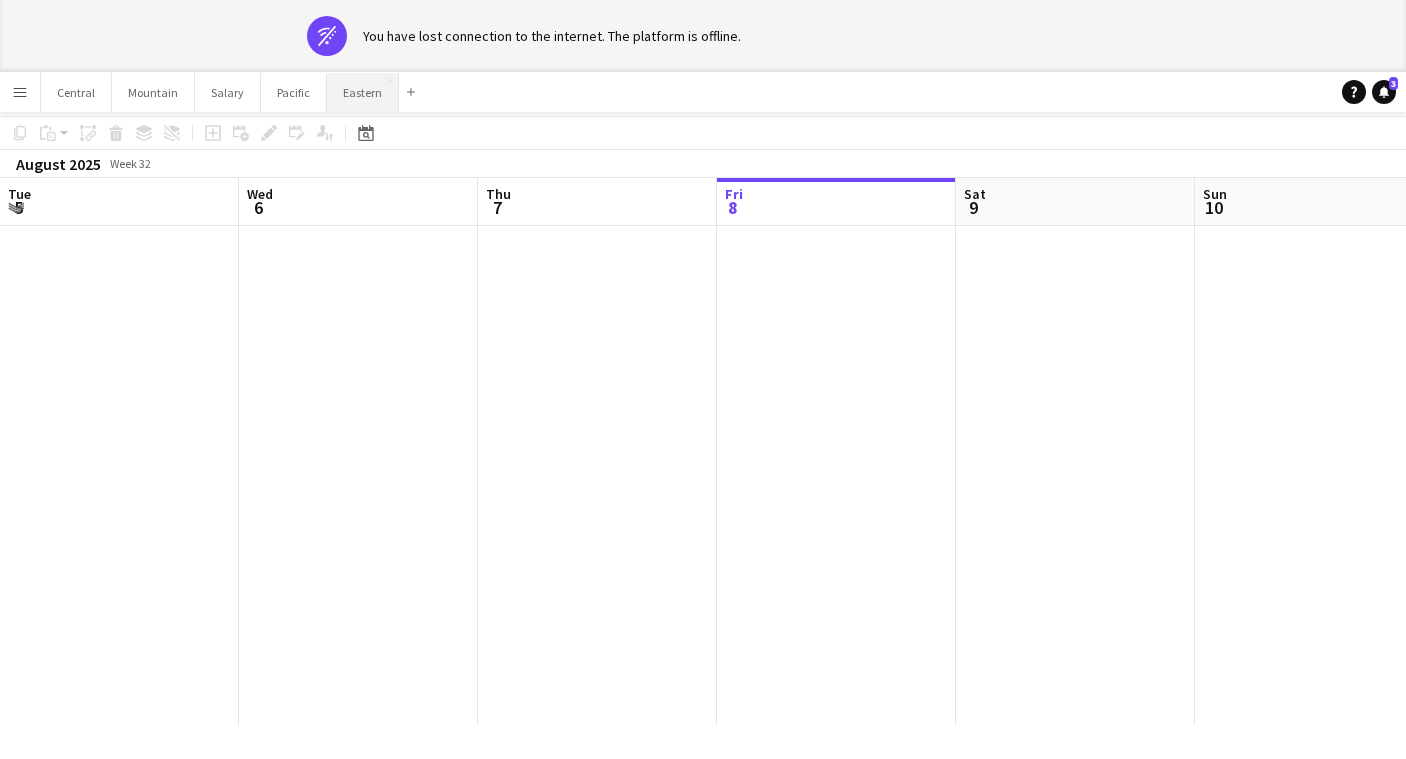 scroll, scrollTop: 0, scrollLeft: 0, axis: both 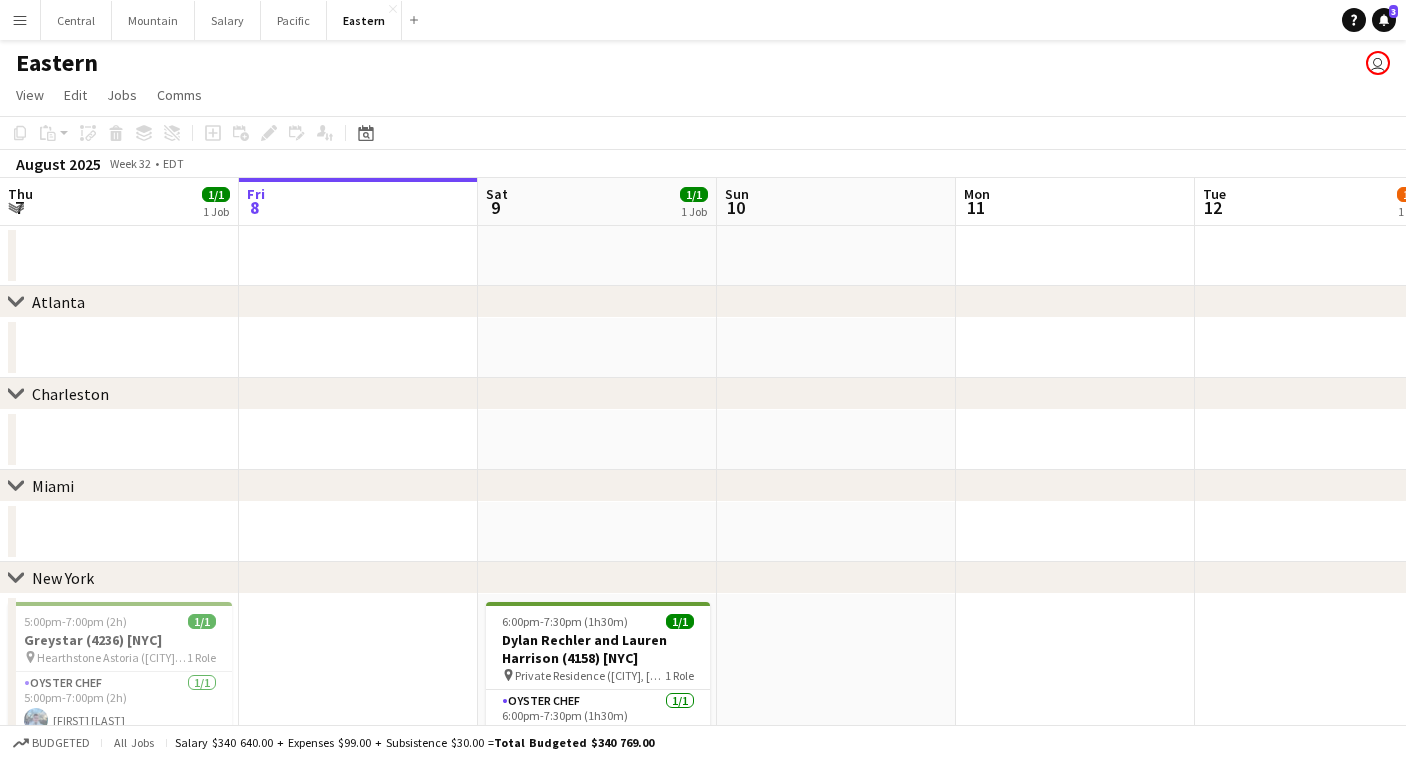 click on "Copy
Paste
Paste
Command
V Paste with crew
Command
Shift
V
Paste linked Job
Delete
Group
Ungroup
Add job
Add linked Job
Edit
Edit linked Job
Applicants
Date picker
AUG 2025 AUG 2025 Monday M Tuesday T Wednesday W Thursday T Friday F Saturday S Sunday S  AUG   1   2   3   4   5   6   7   8   9   10   11   12   13   14   15   16   17   18   19   20   21   22   23   24   25" 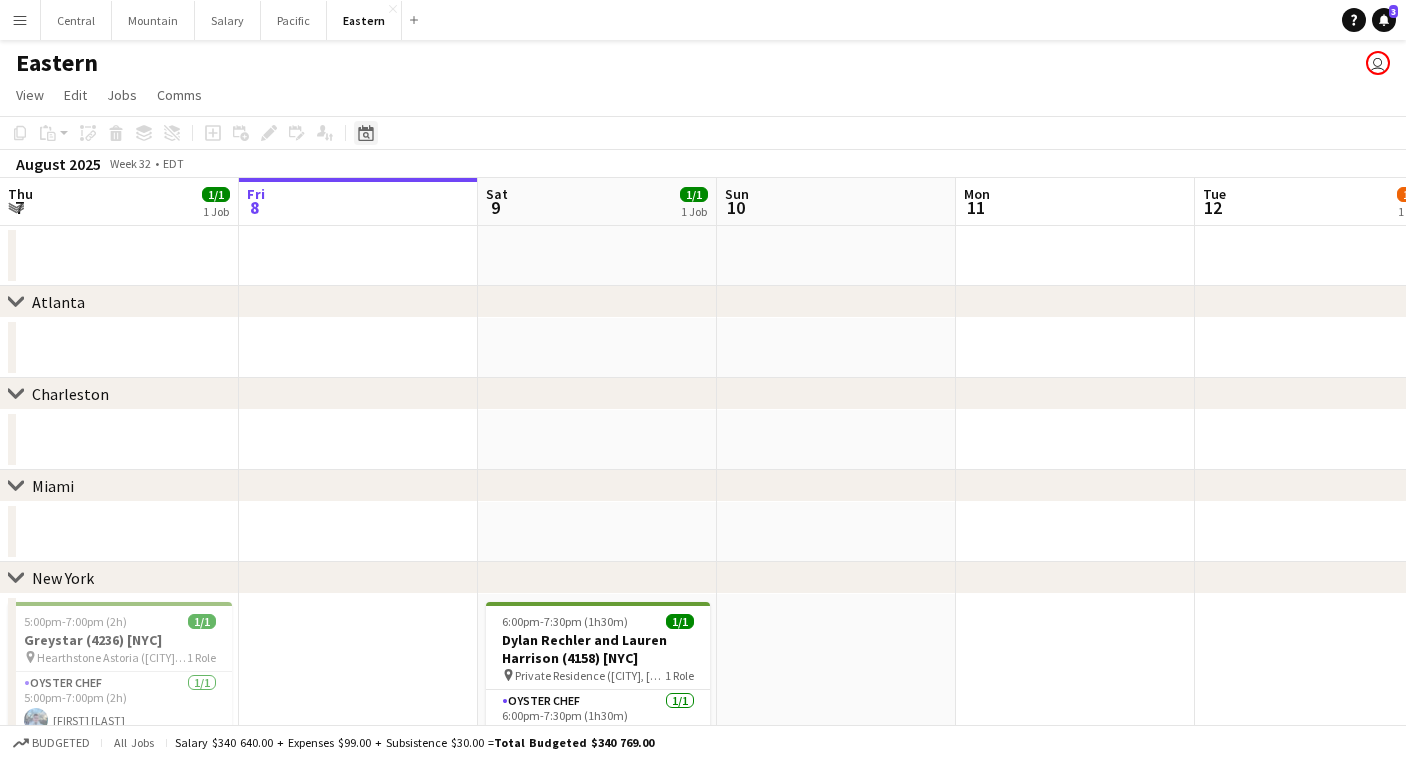 click on "Date picker" 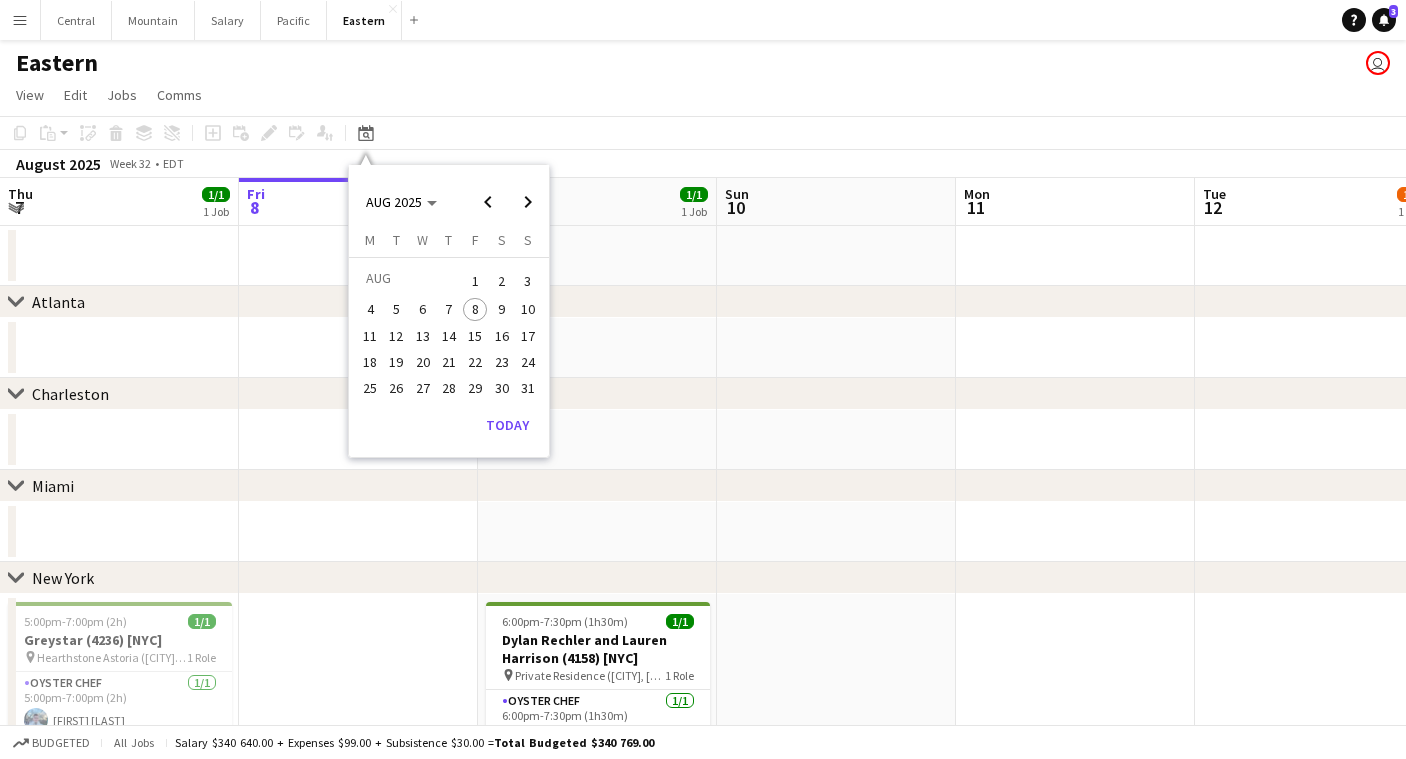 click on "23" at bounding box center (502, 362) 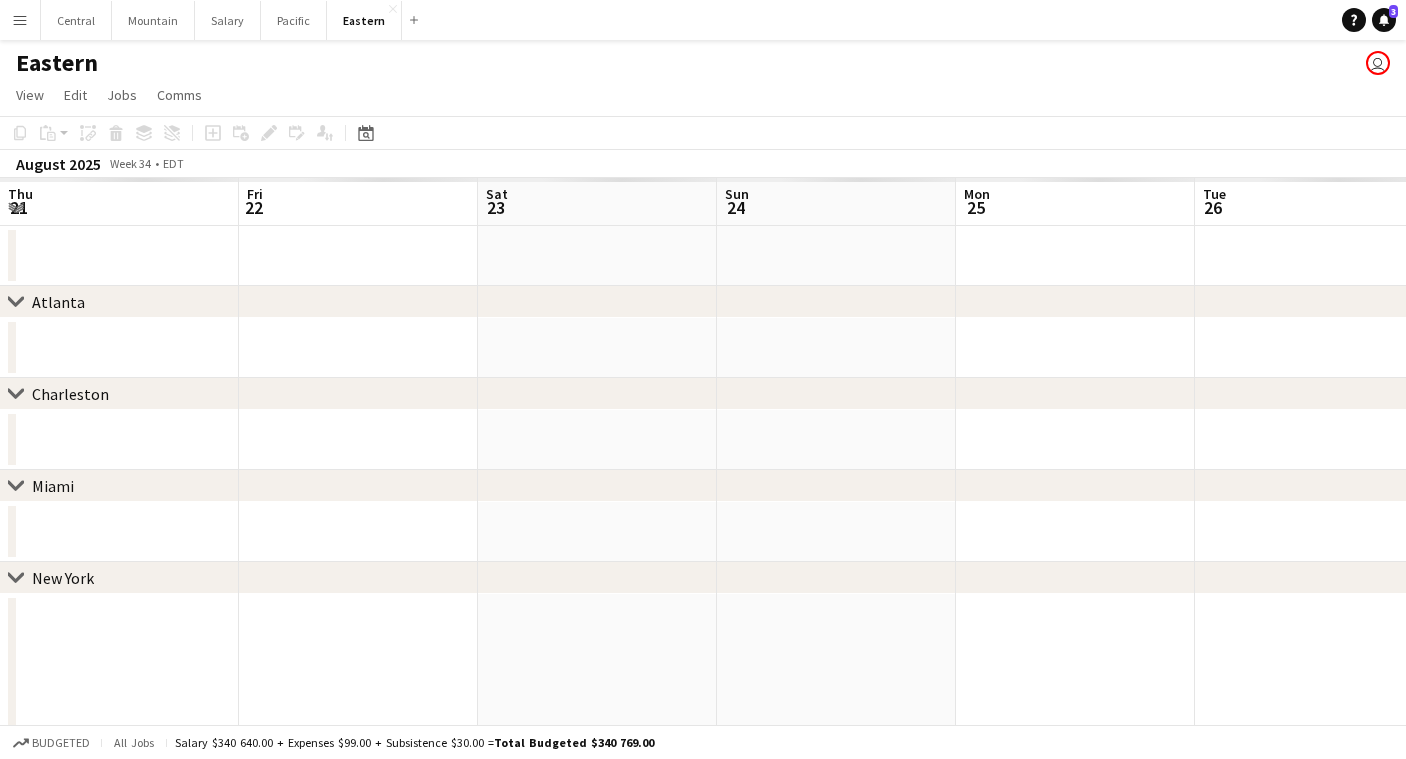 scroll, scrollTop: 0, scrollLeft: 687, axis: horizontal 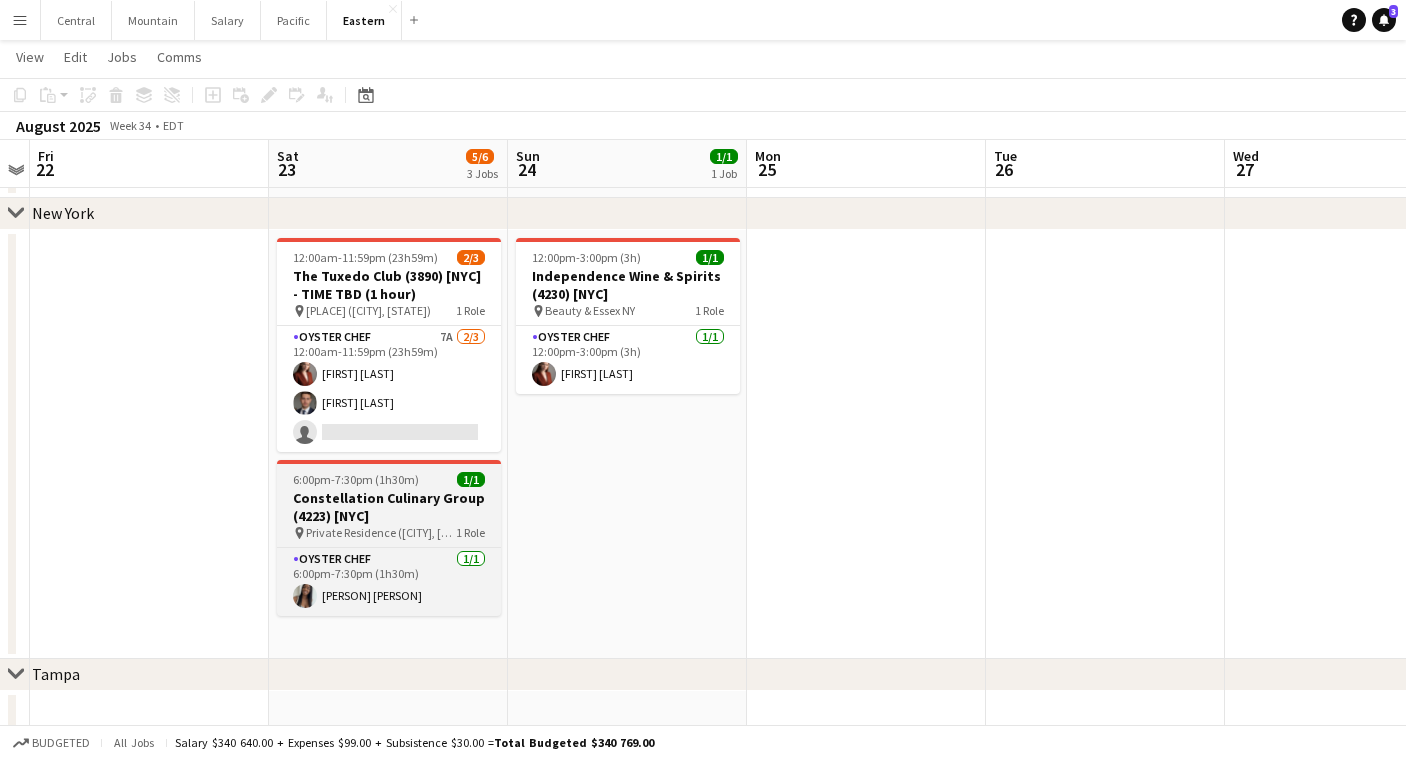 click on "6:00pm-7:30pm (1h30m)" at bounding box center [356, 479] 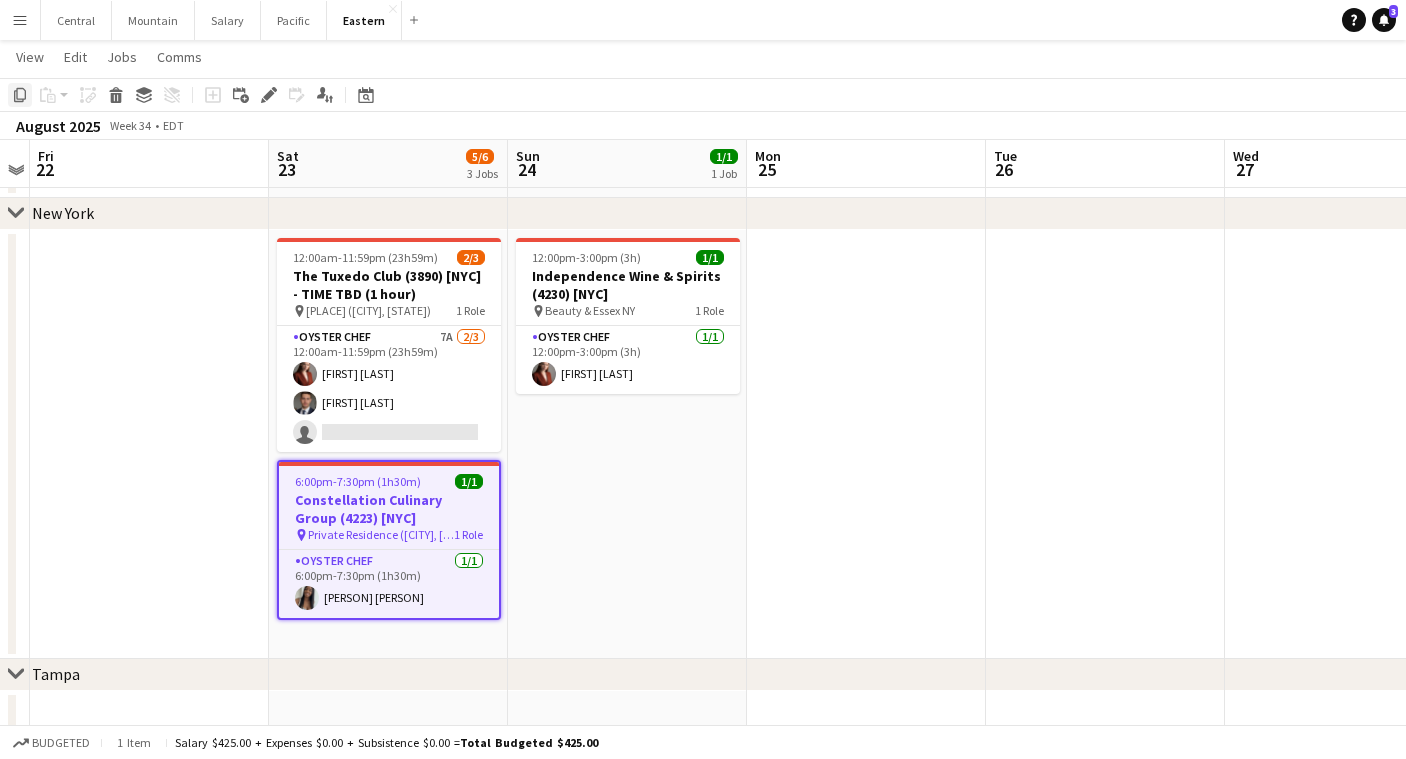 click on "Copy" 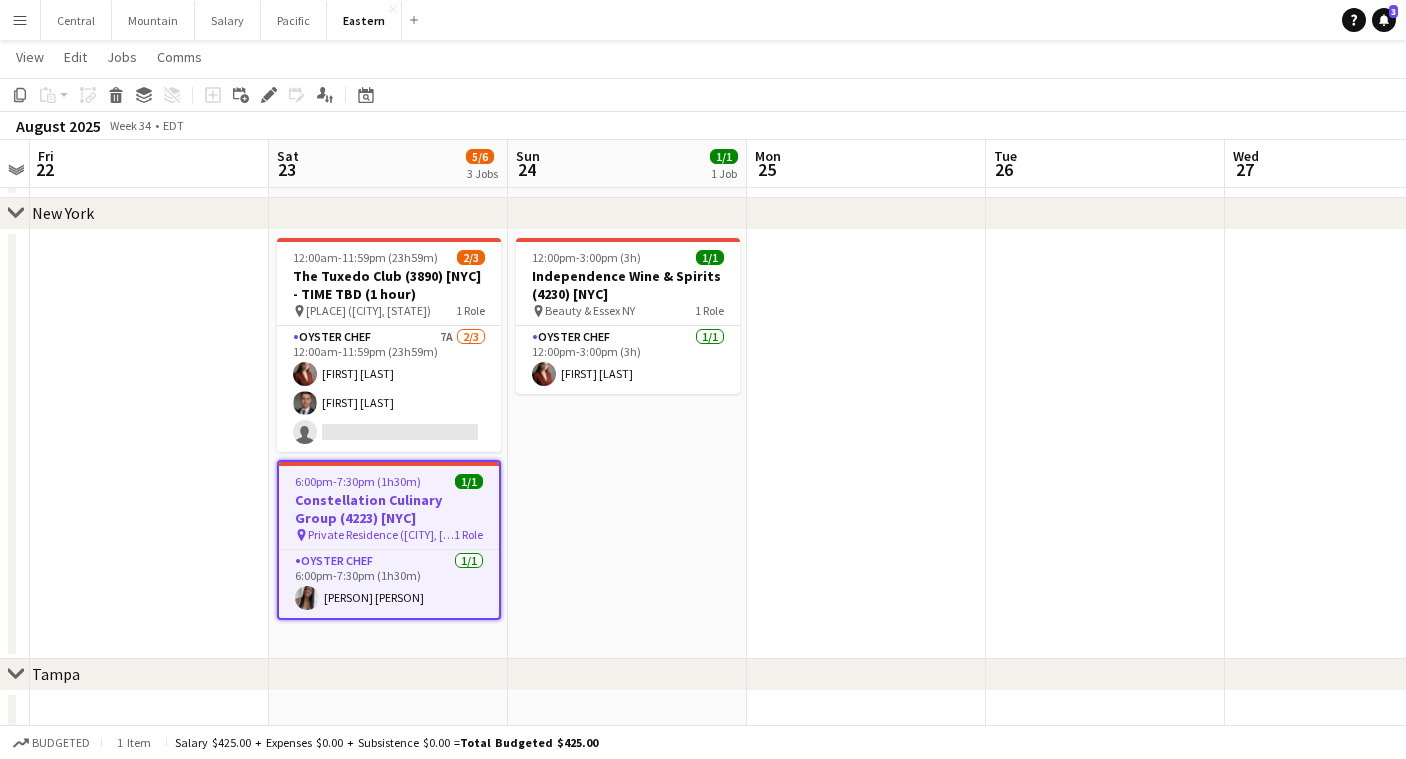 click on "[TIME] [TIME] ([TIME])    [NUMBER]/[NUMBER]   The Tuxedo Club ([NUMBER]) [CITY] - TIME TBD ([TIME])
pin
The Tuxedo Club ([CITY], [STATE])   [NUMBER] Role   Oyster Chef   7A   [NUMBER]/[NUMBER]   [TIME] [TIME]
[PERSON] [PERSON]
single-neutral-actions
[TIME] [TIME] ([TIME])    [NUMBER]/[NUMBER]    Constellation Culinary Group ([NUMBER]) [CITY]
pin
Private Residence ([CITY], [STATE])   [NUMBER] Role   Oyster Chef   [NUMBER]/[NUMBER]   [TIME] [TIME]
[PERSON] [PERSON]" at bounding box center [388, 444] 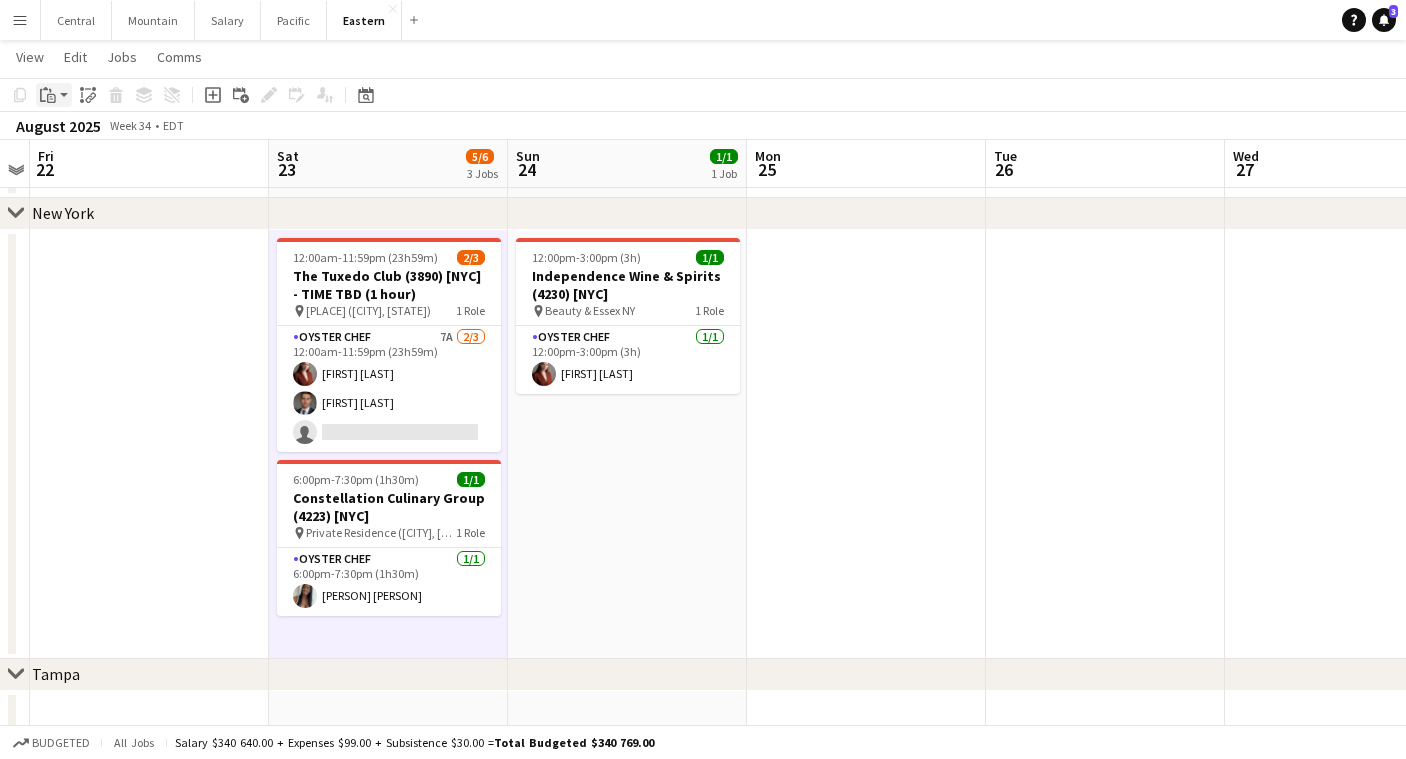 click on "Paste" at bounding box center (48, 95) 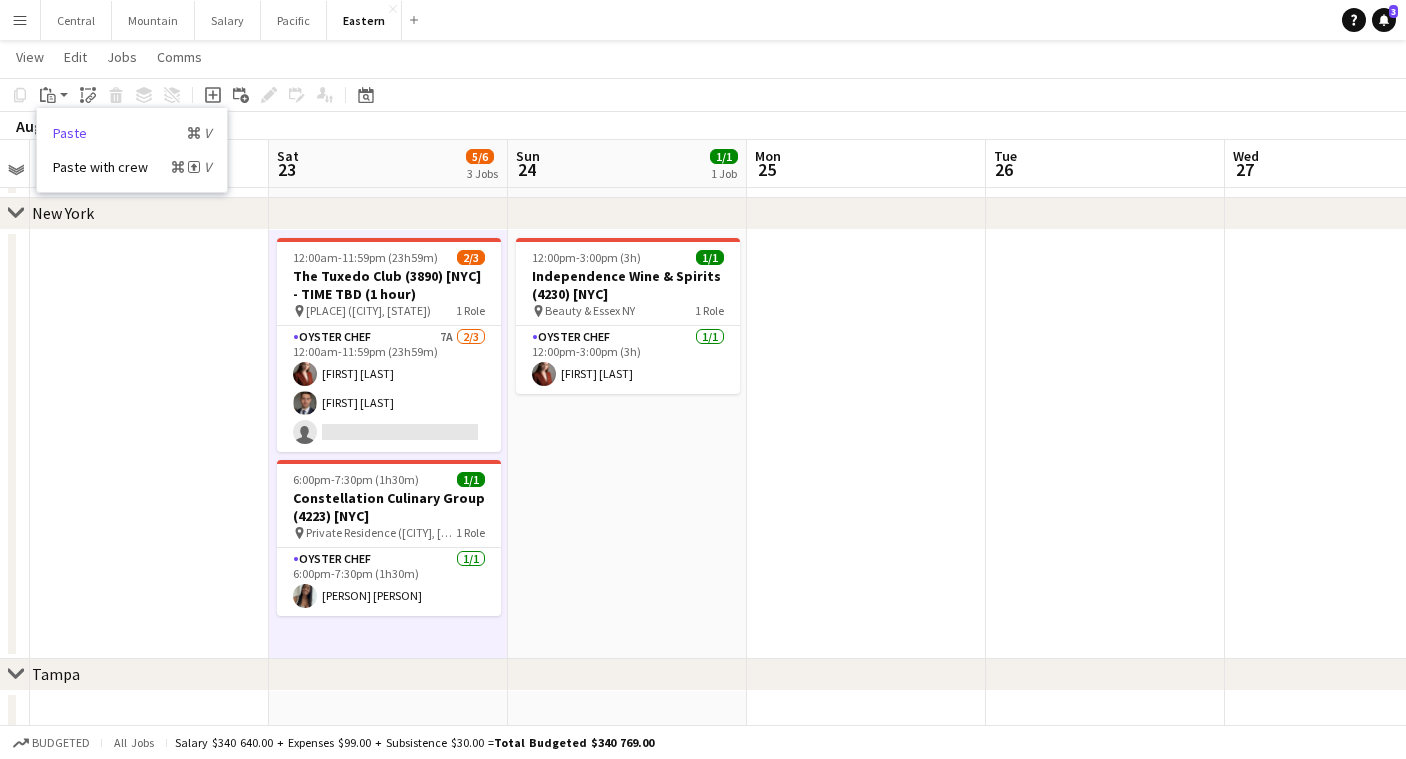 click on "Paste
Command
V" at bounding box center (132, 133) 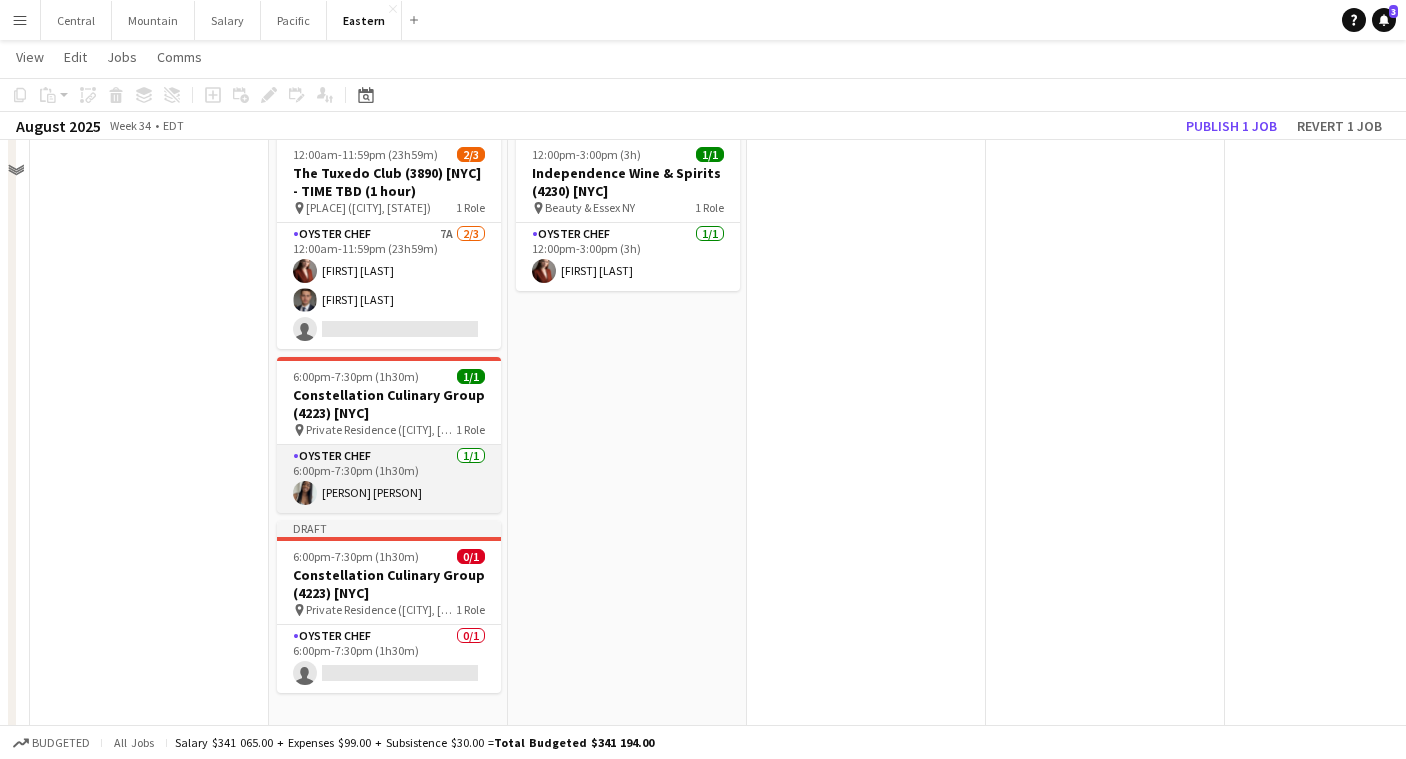 scroll, scrollTop: 704, scrollLeft: 0, axis: vertical 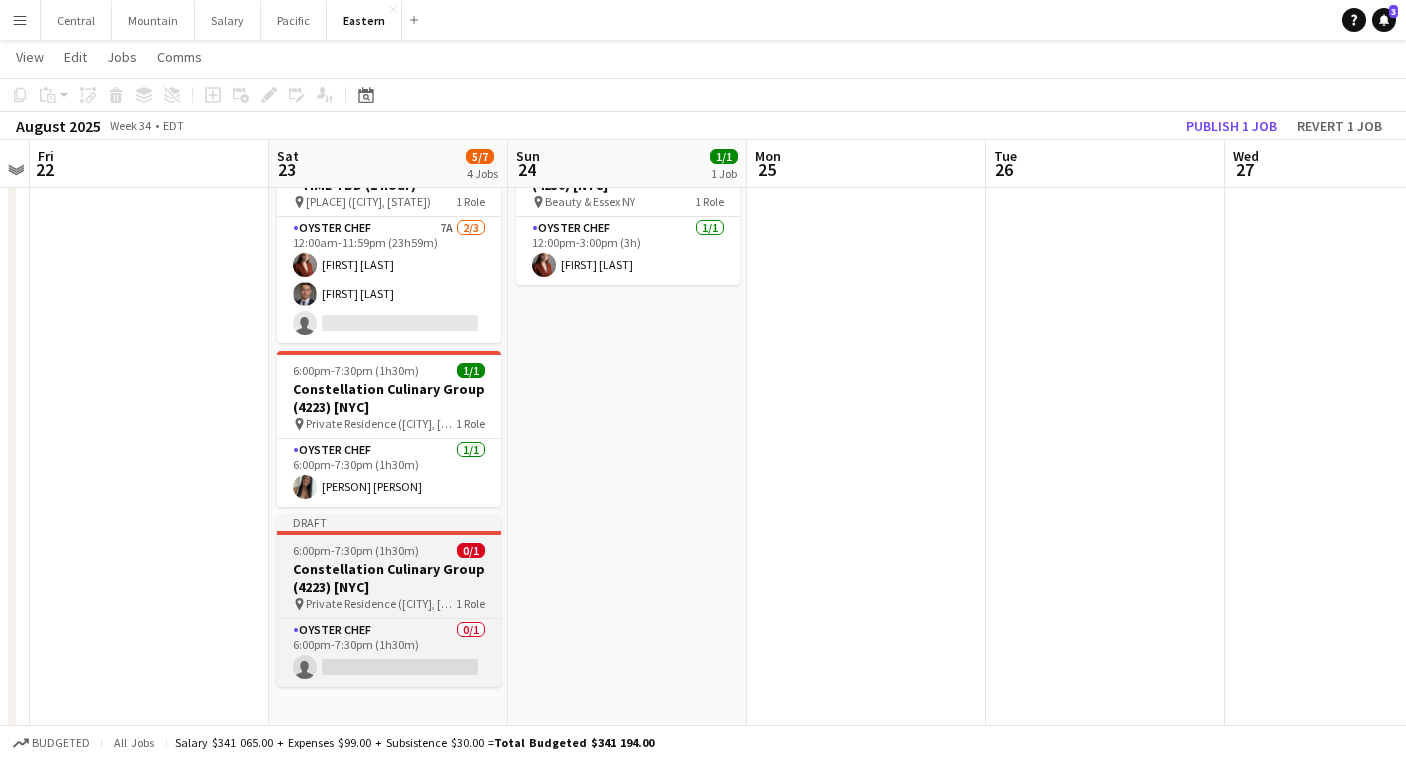 click on "Private Residence ([CITY], [STATE])" at bounding box center [381, 603] 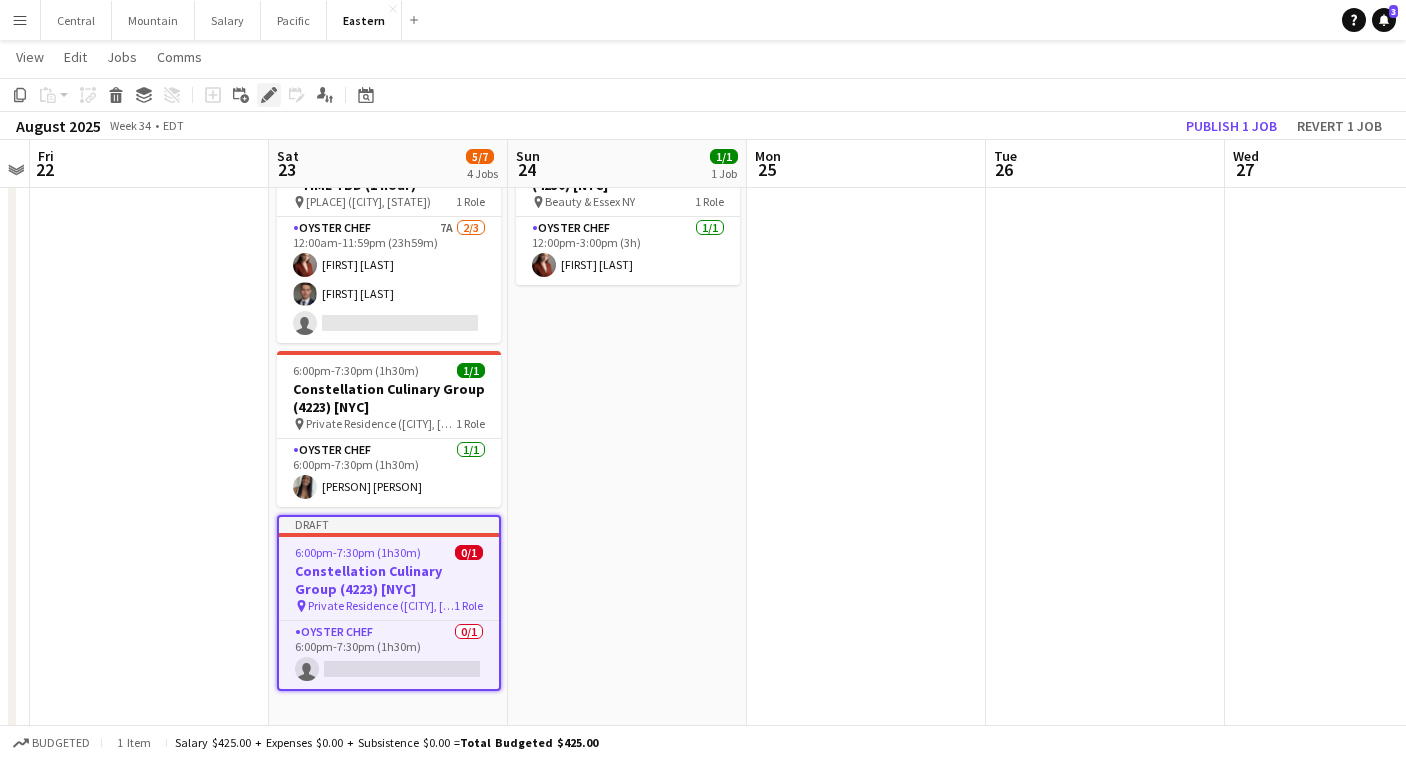 click 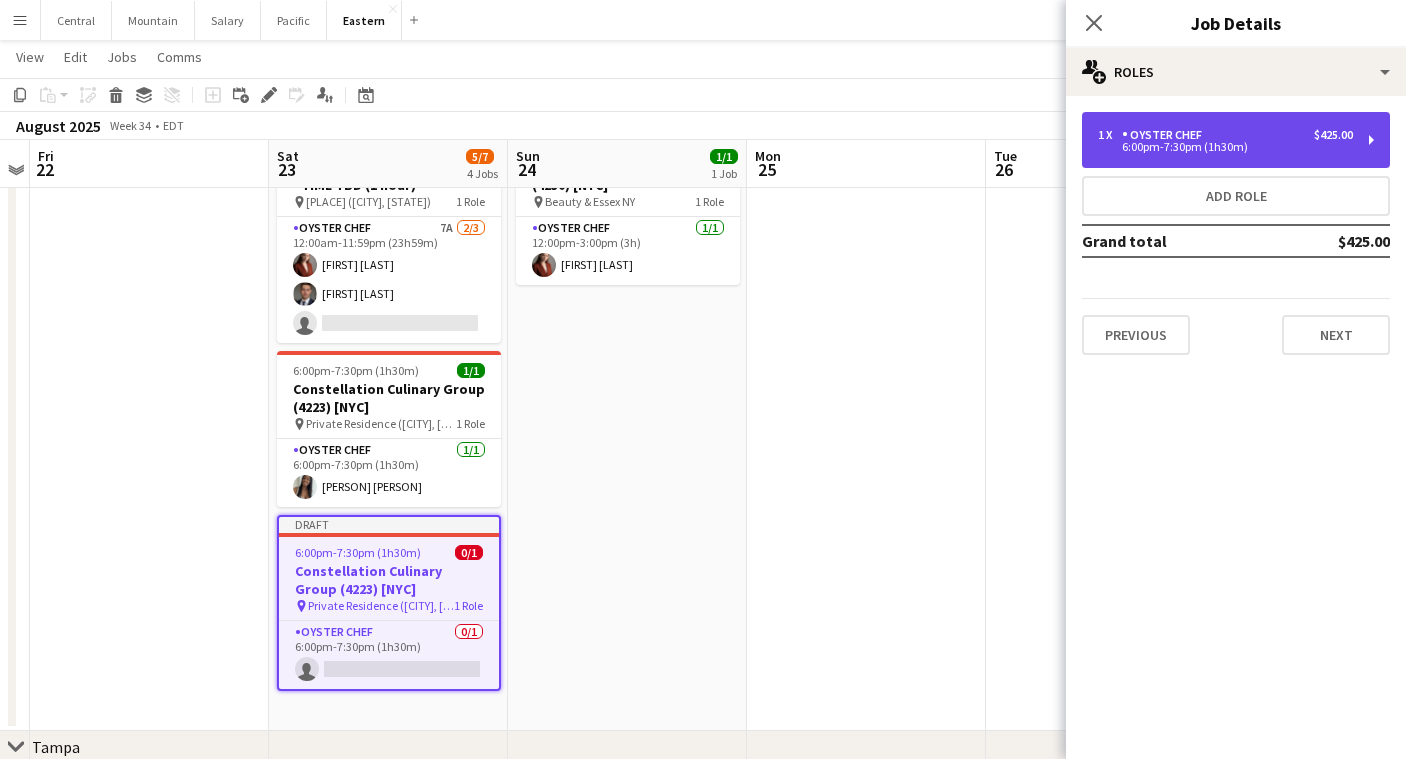 click on "Oyster Chef" at bounding box center (1166, 135) 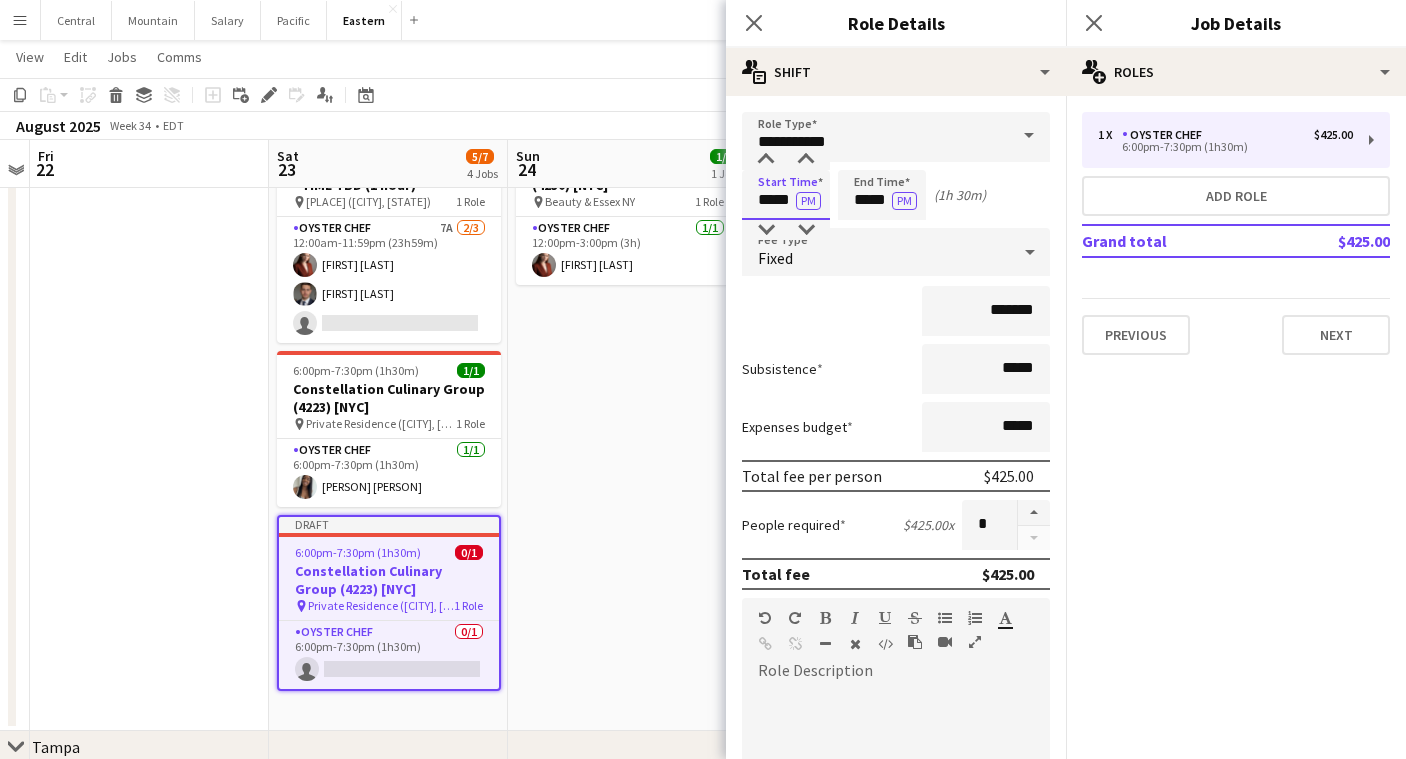 drag, startPoint x: 772, startPoint y: 195, endPoint x: 761, endPoint y: 195, distance: 11 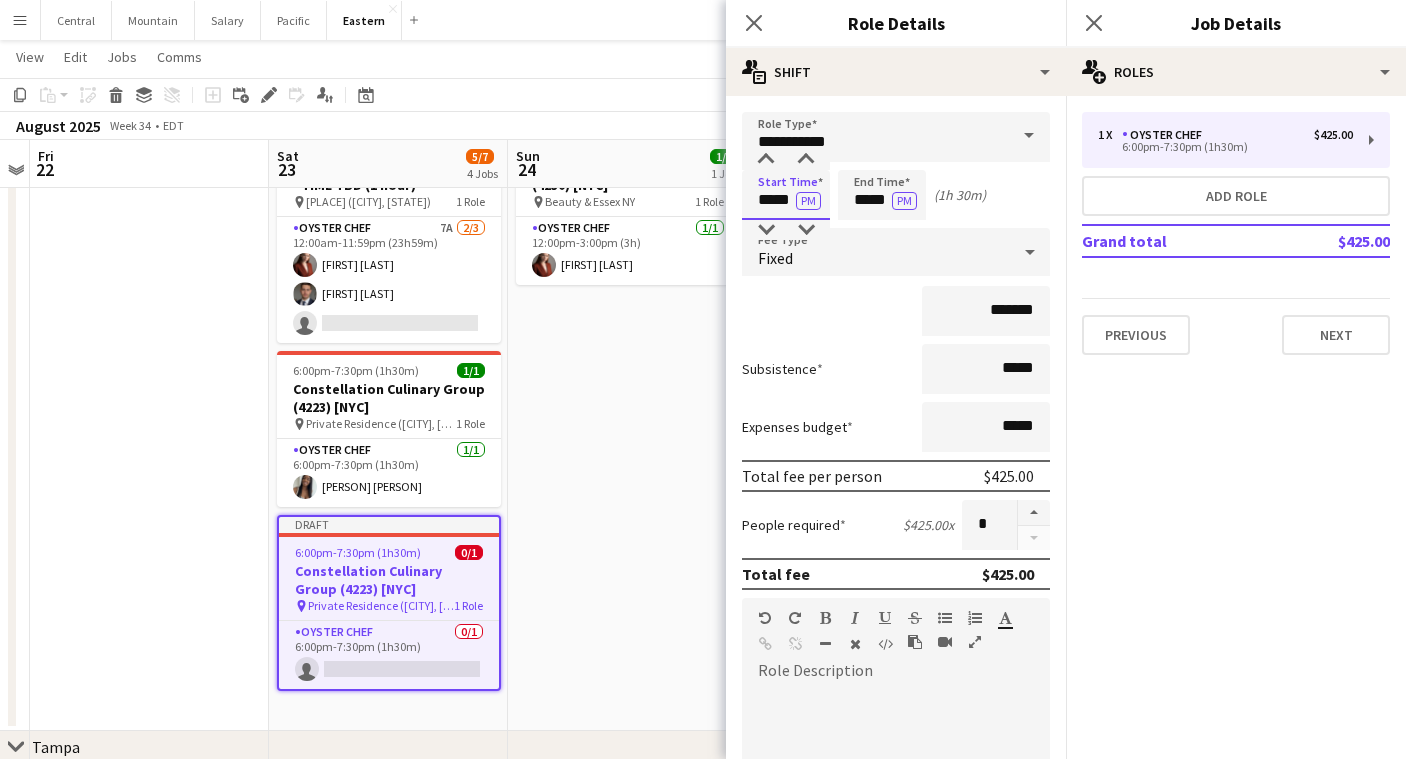 click on "*****" at bounding box center (786, 195) 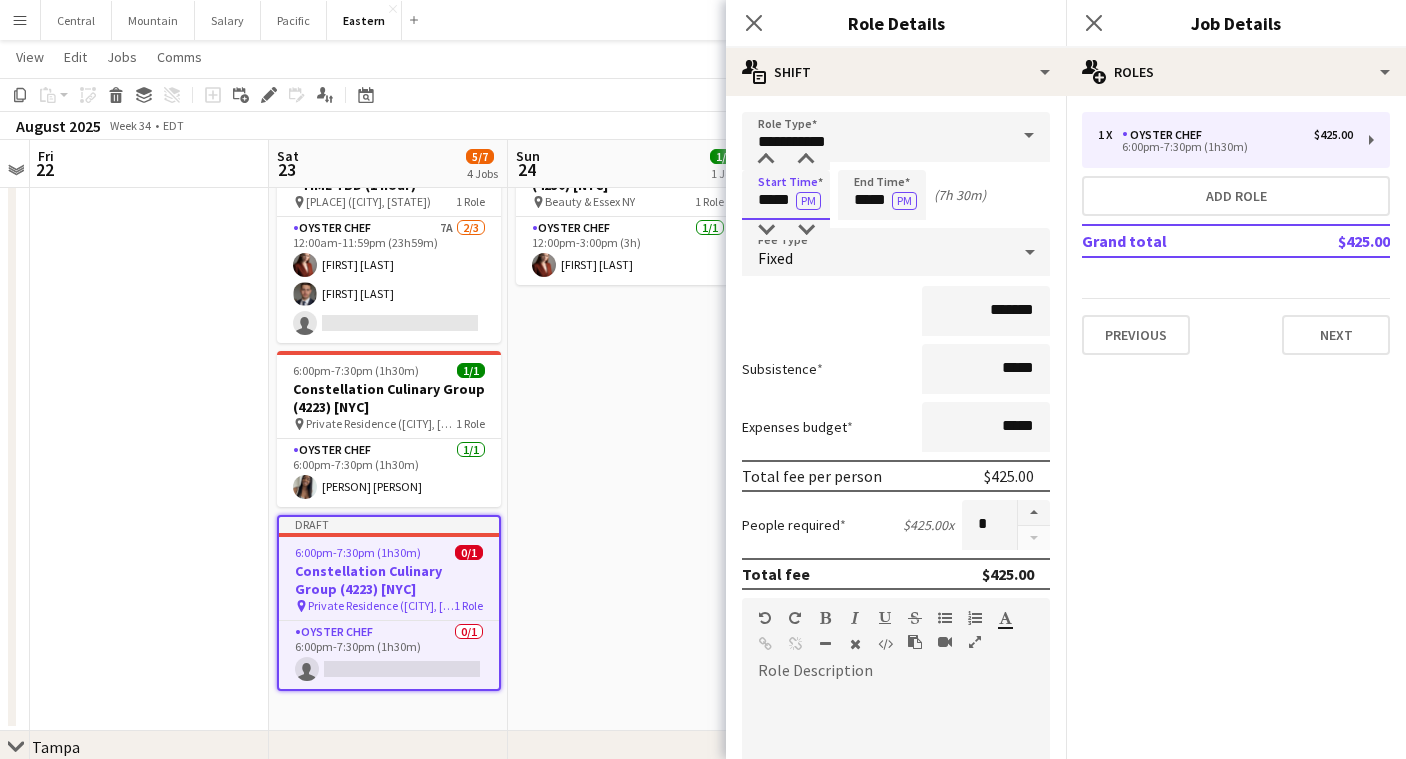 type on "*****" 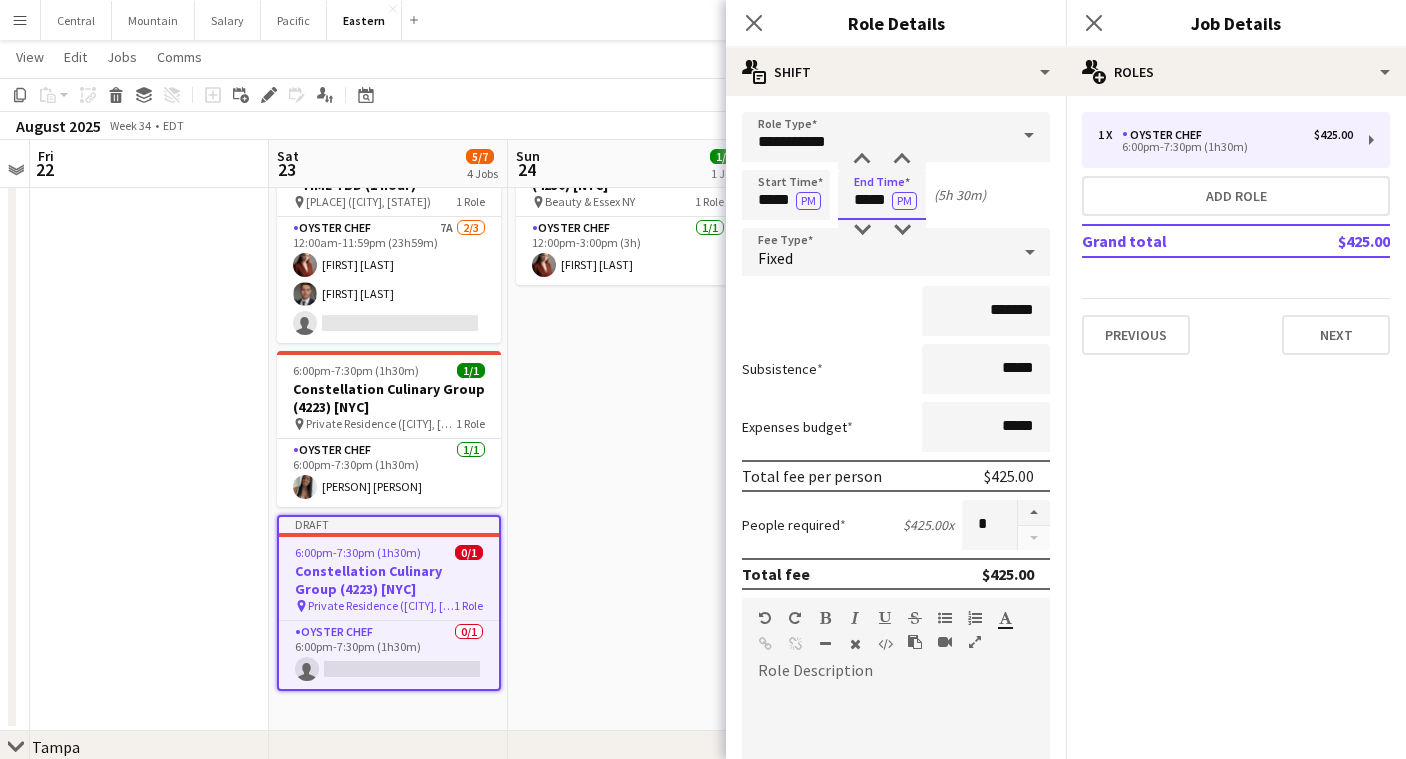 click on "*****" at bounding box center (882, 195) 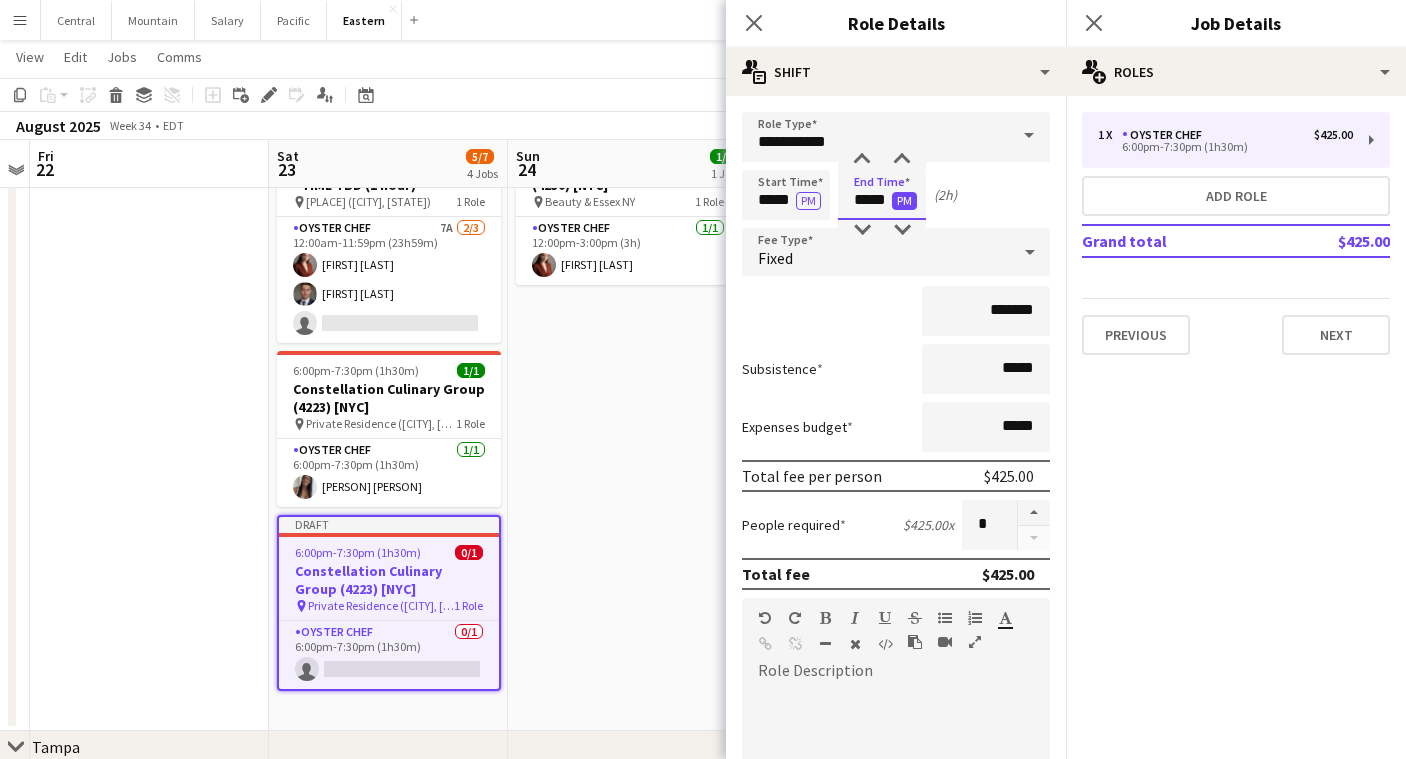 type on "*****" 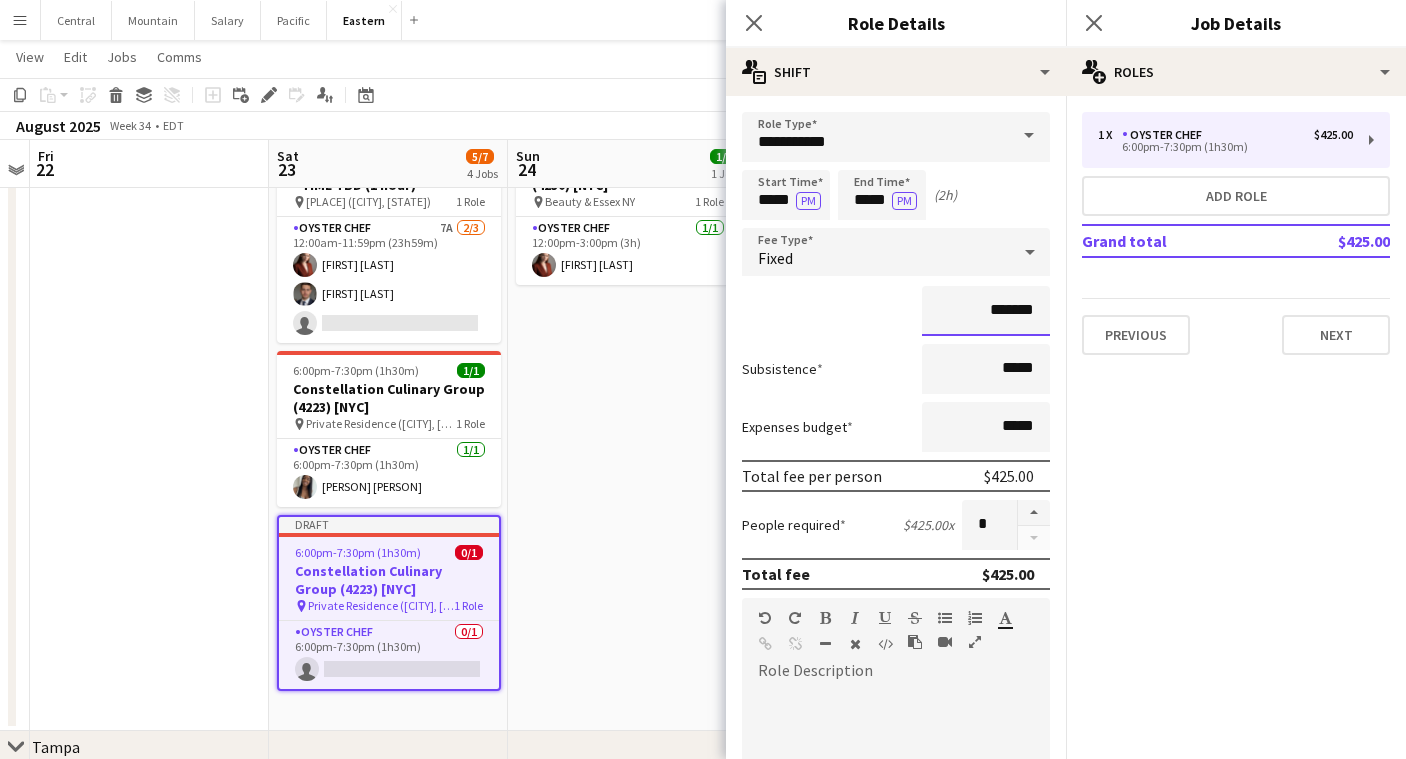 drag, startPoint x: 1013, startPoint y: 314, endPoint x: 991, endPoint y: 314, distance: 22 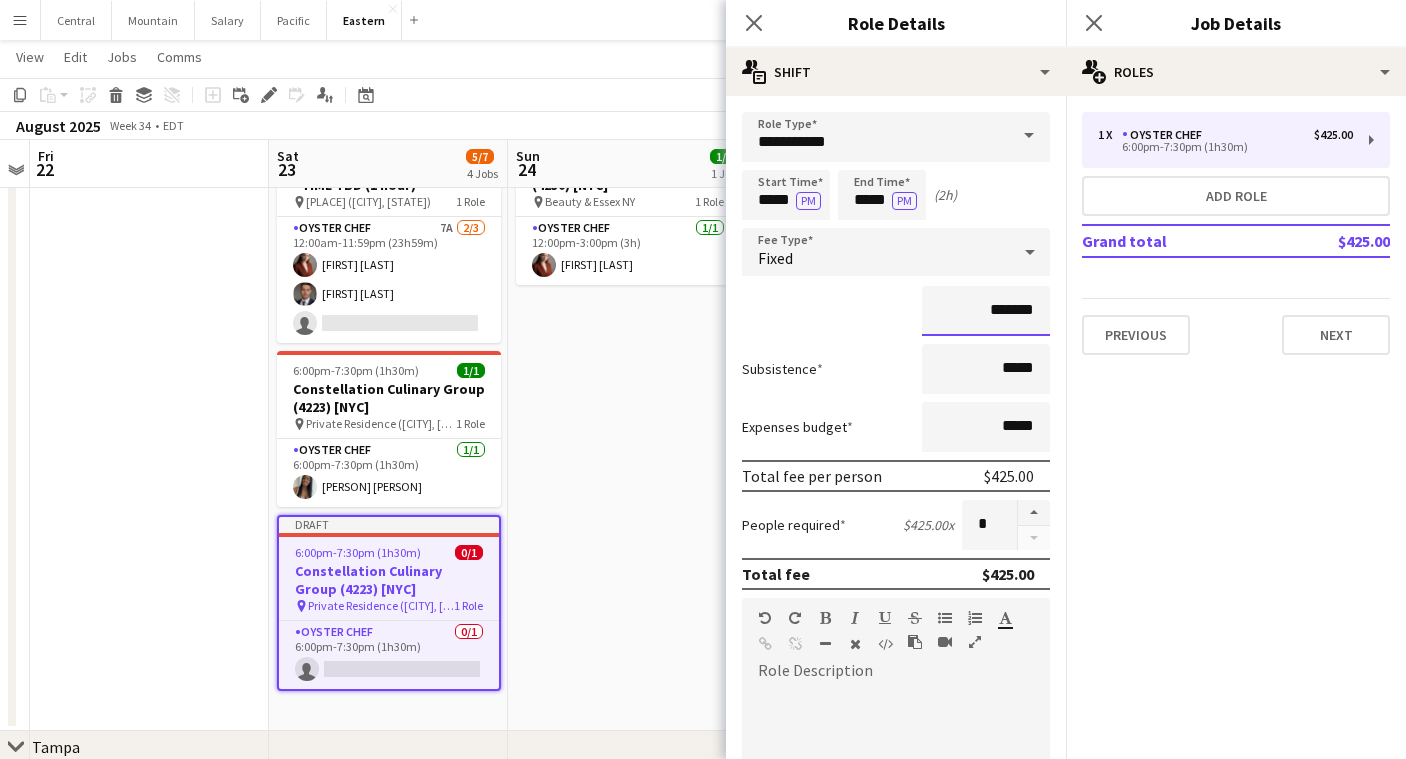 click on "*******" at bounding box center [986, 311] 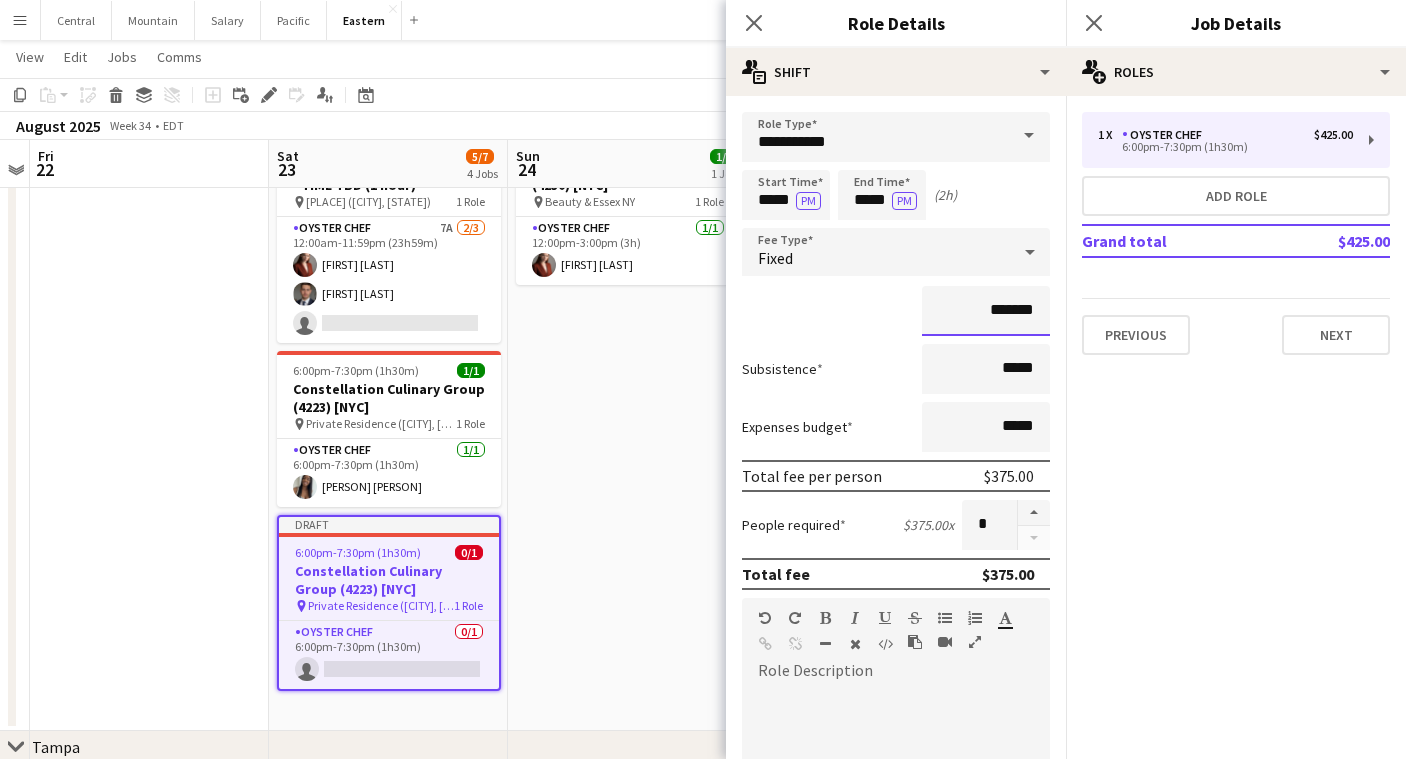 type on "*******" 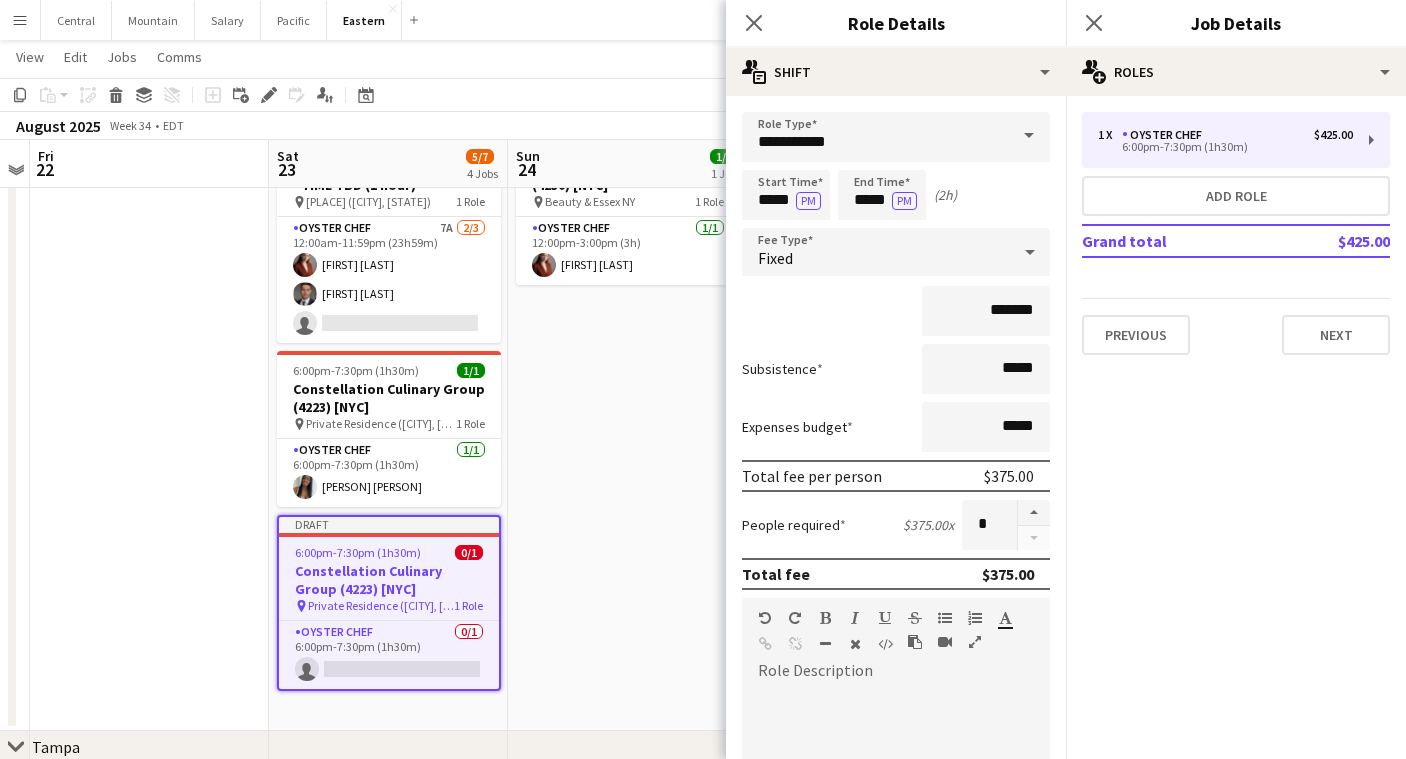 click on "*******" at bounding box center (896, 311) 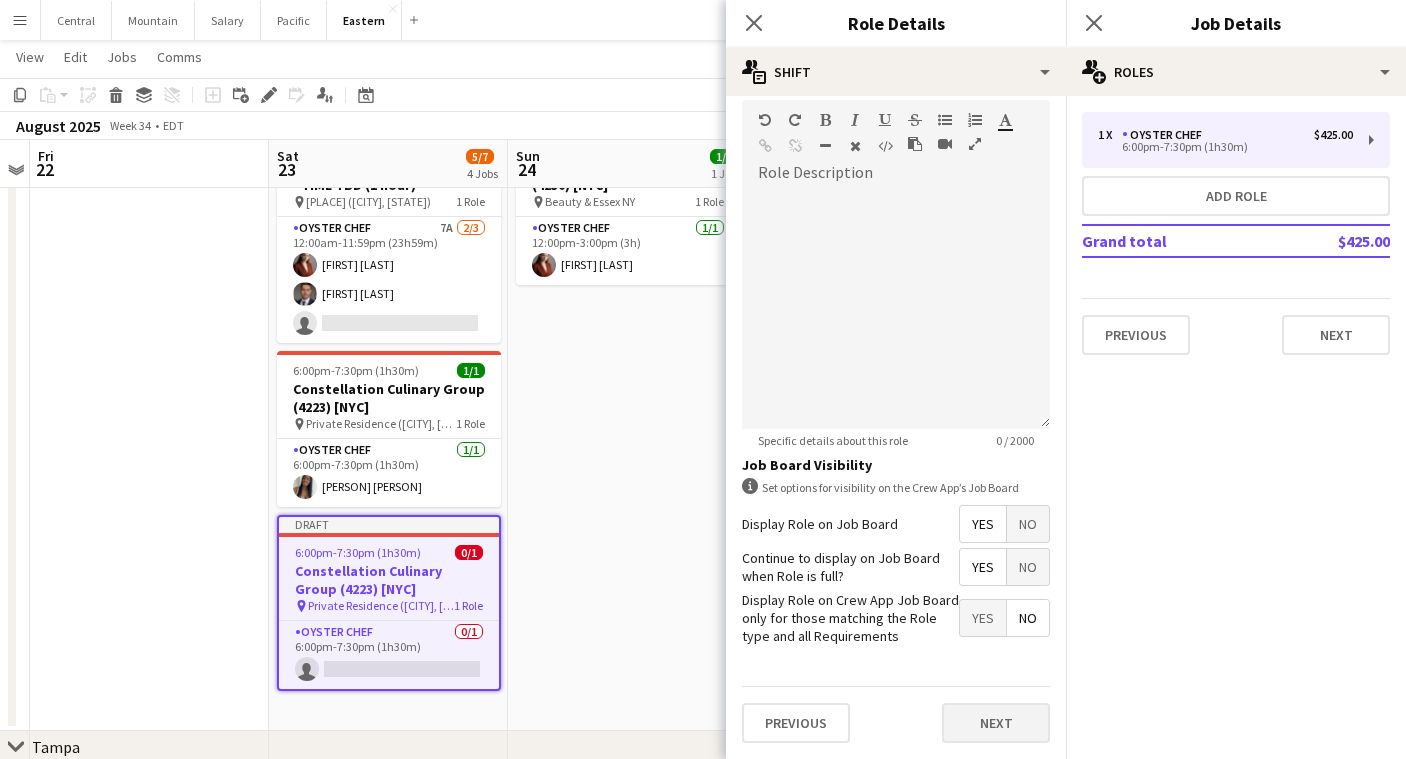 scroll, scrollTop: 498, scrollLeft: 0, axis: vertical 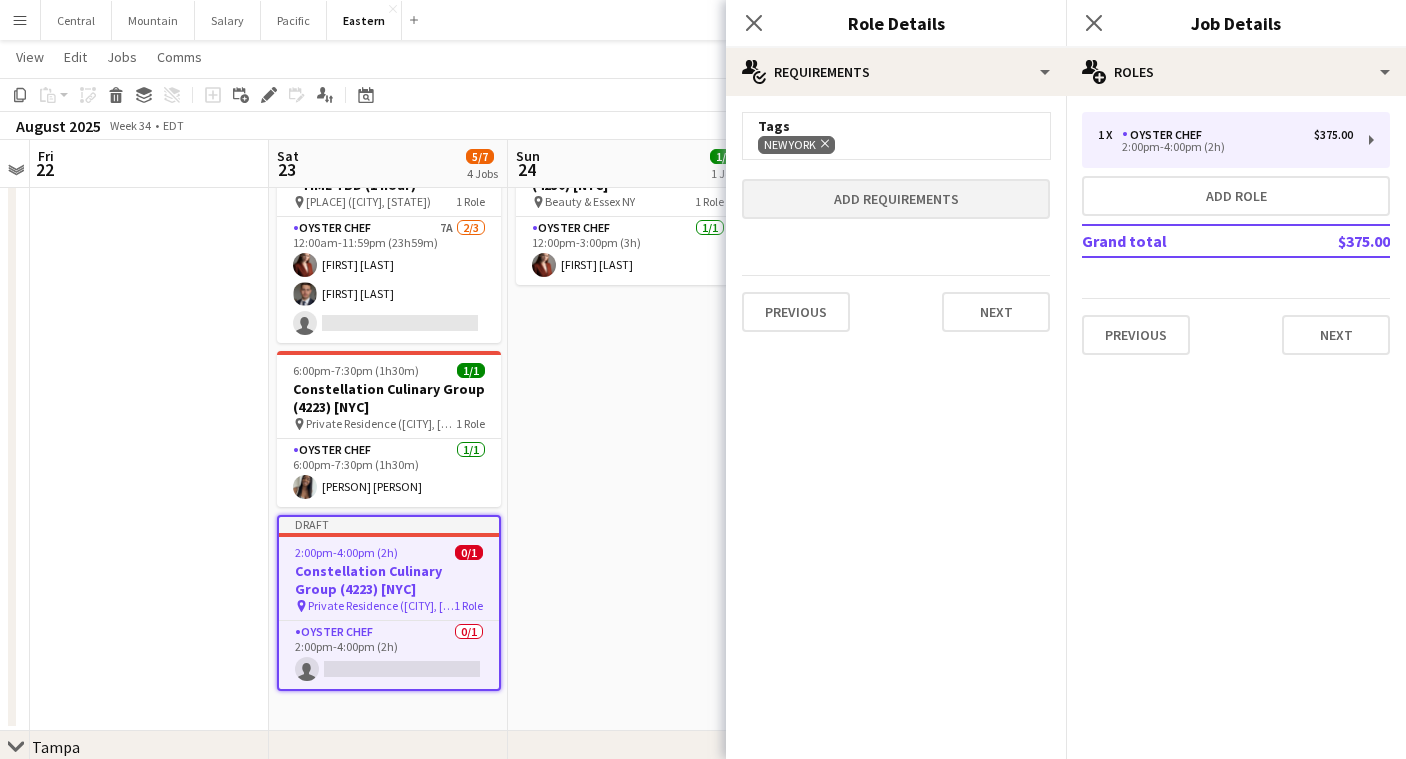 click on "Add requirements" at bounding box center [896, 199] 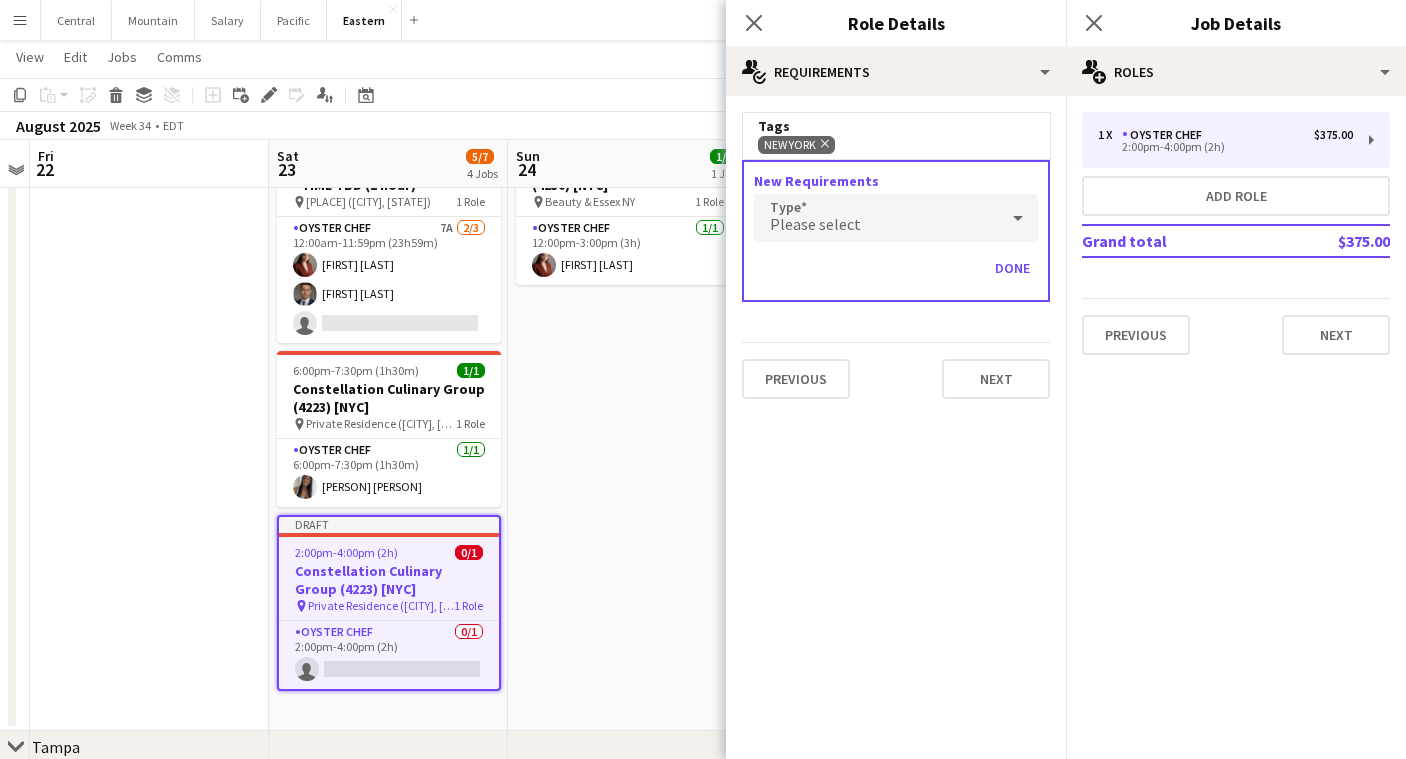 click on "Please select" at bounding box center [876, 218] 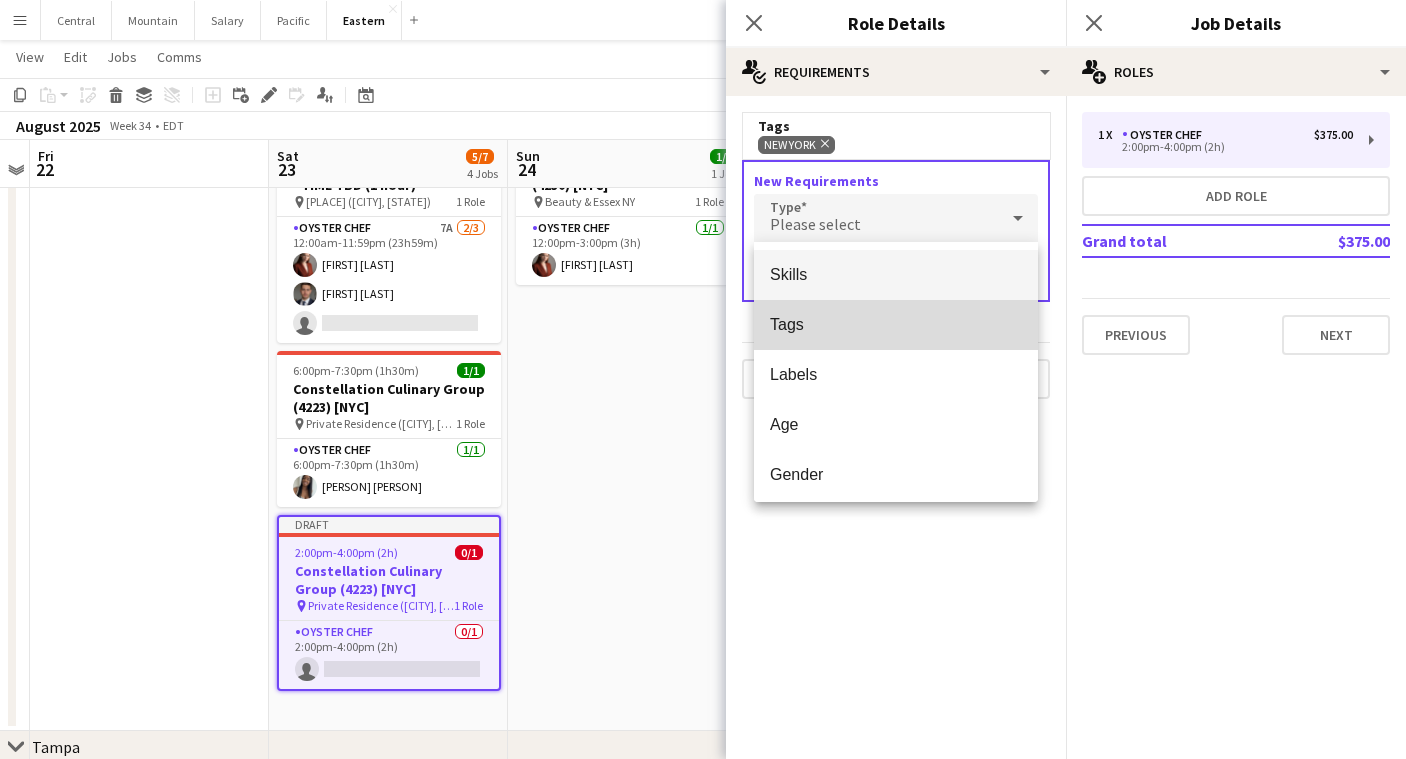click on "Tags" at bounding box center [896, 324] 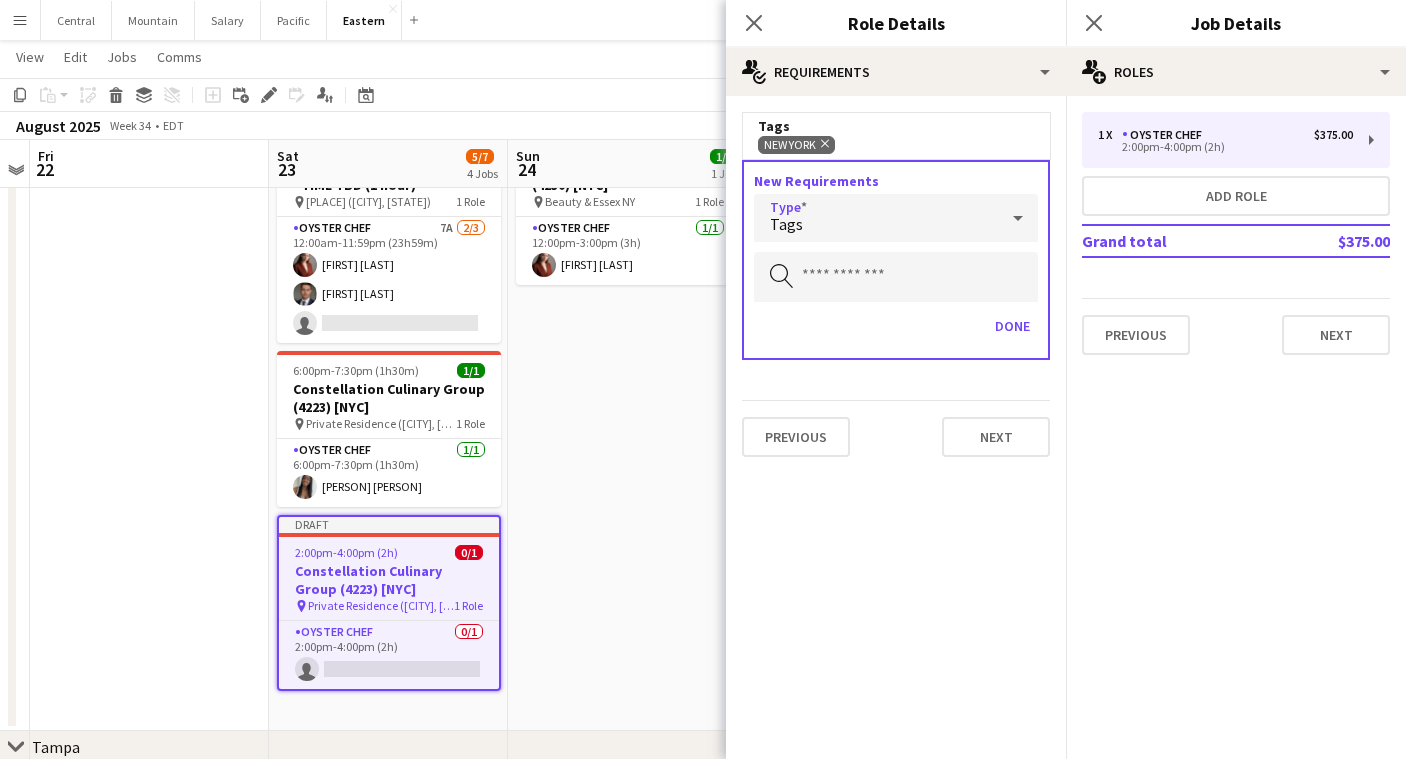 click on "Tags" at bounding box center (876, 218) 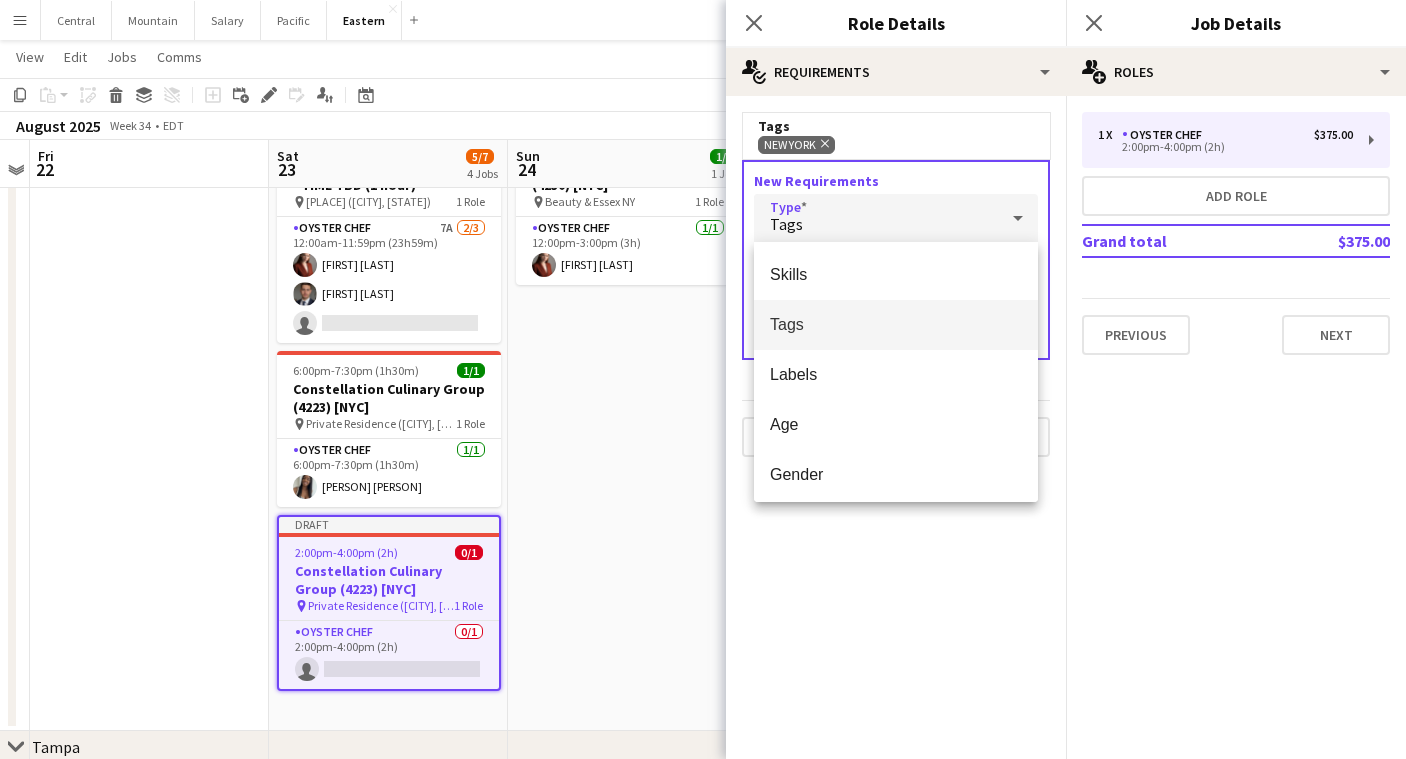 click on "Skills" at bounding box center (896, 274) 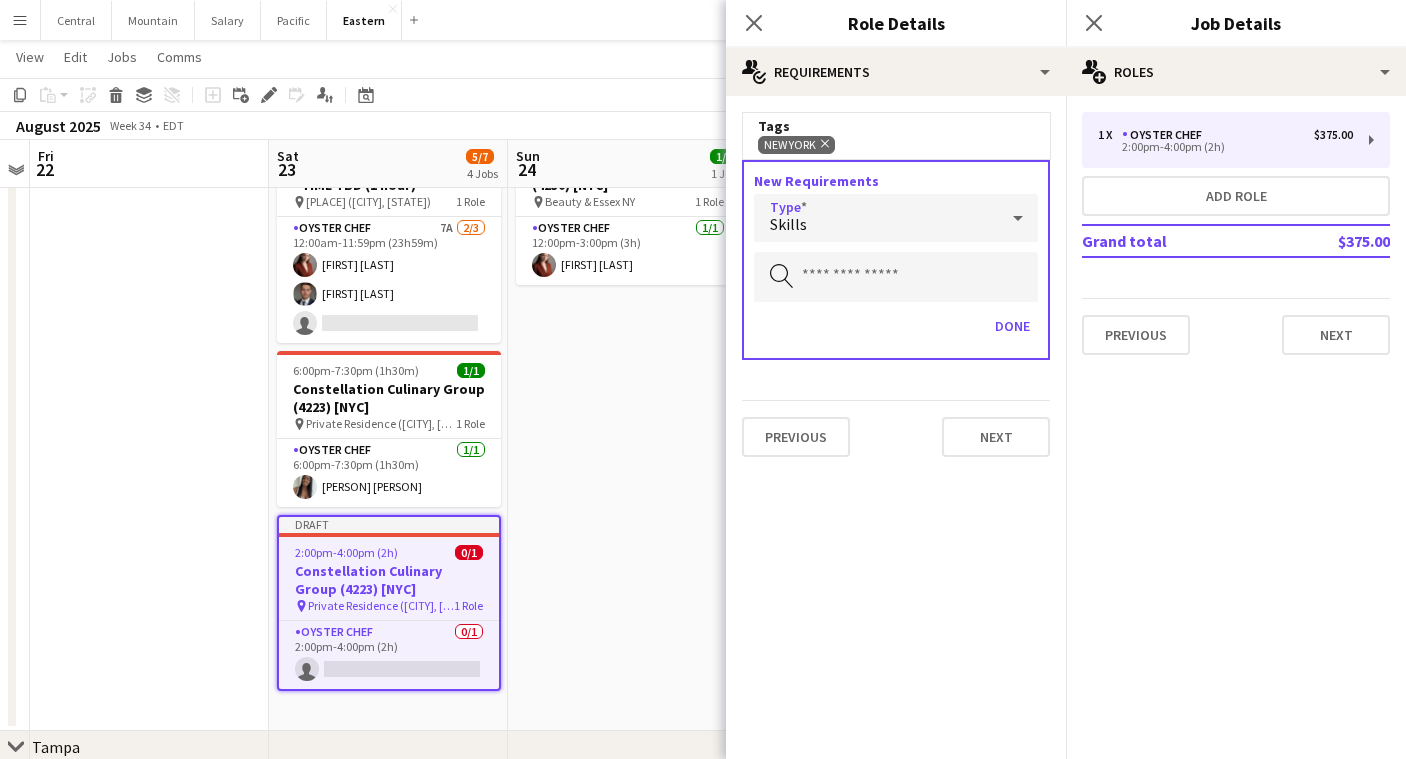 click on "Skills" at bounding box center [876, 218] 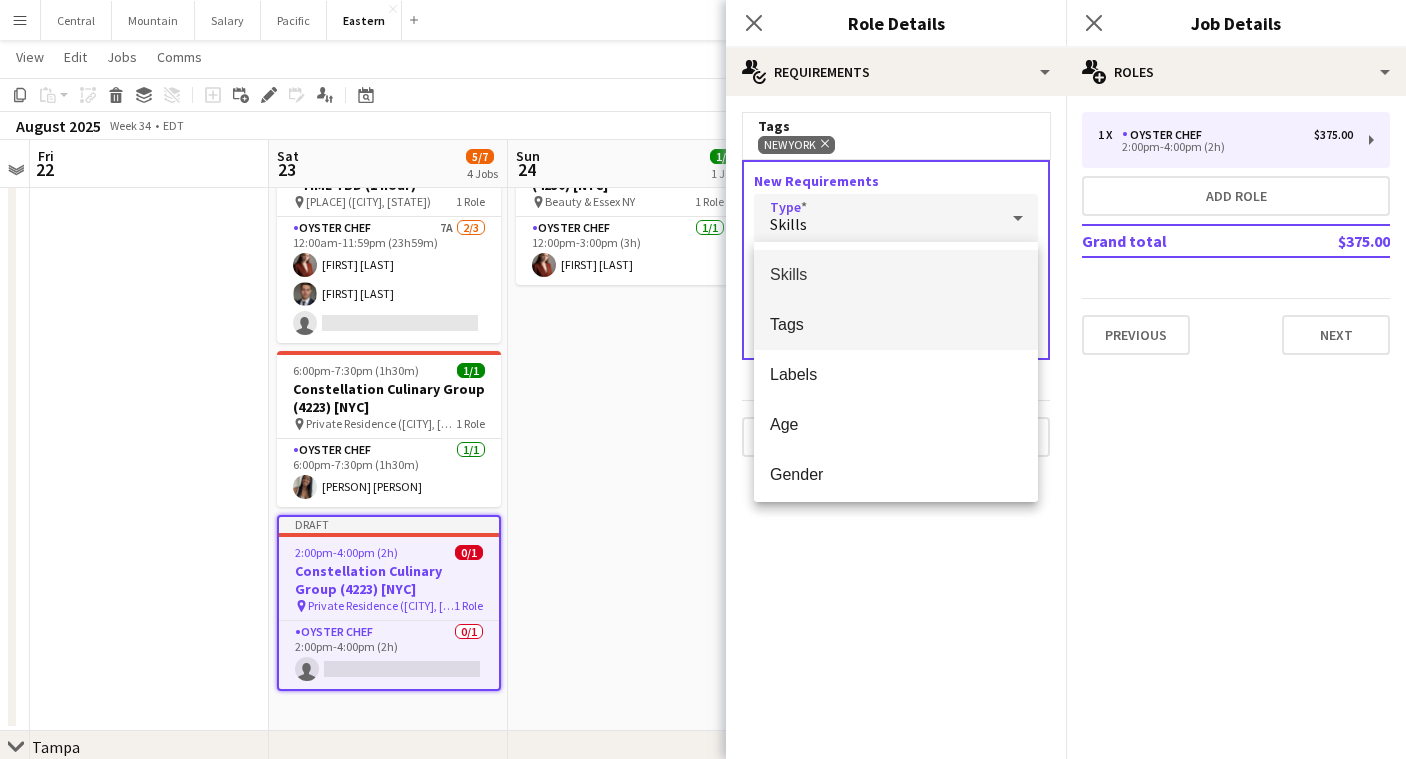 click on "Tags" at bounding box center (896, 324) 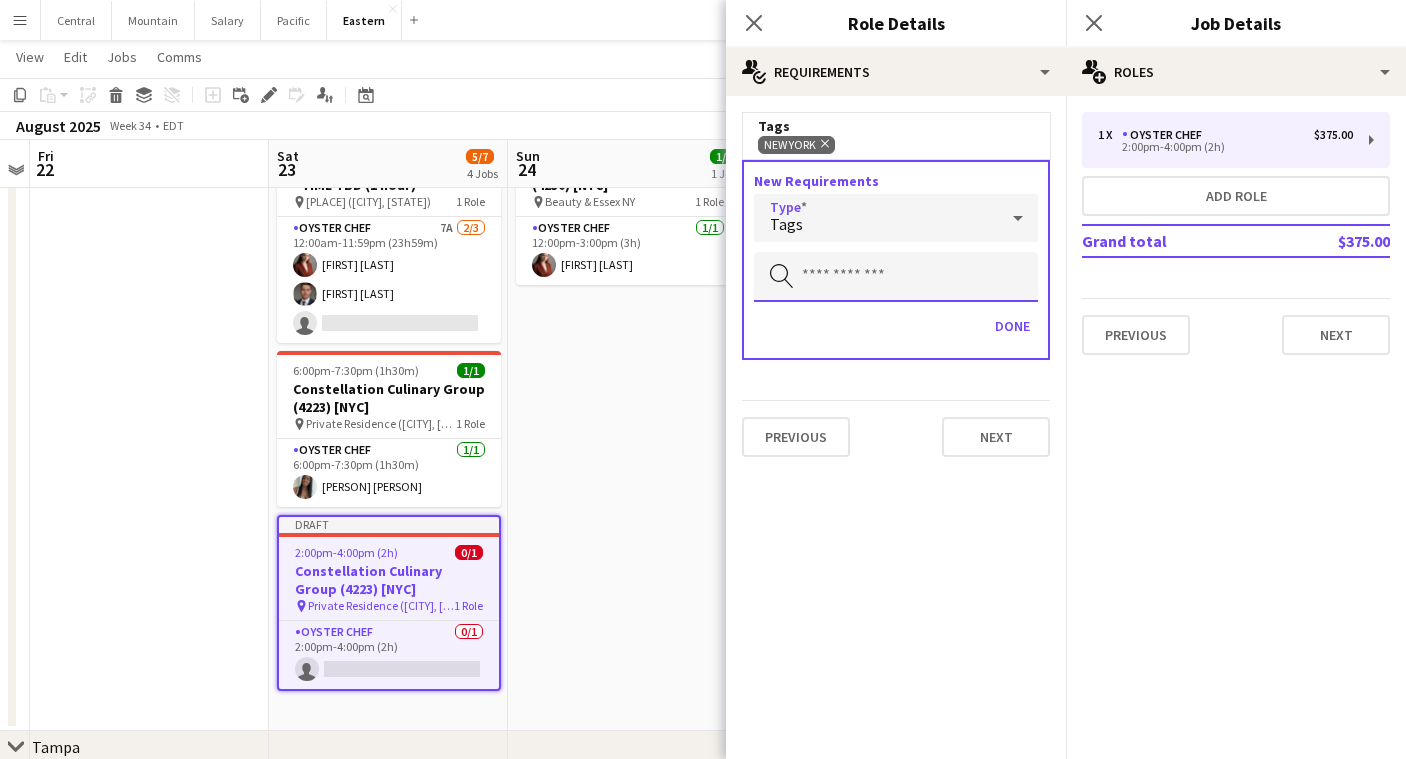 click at bounding box center (896, 277) 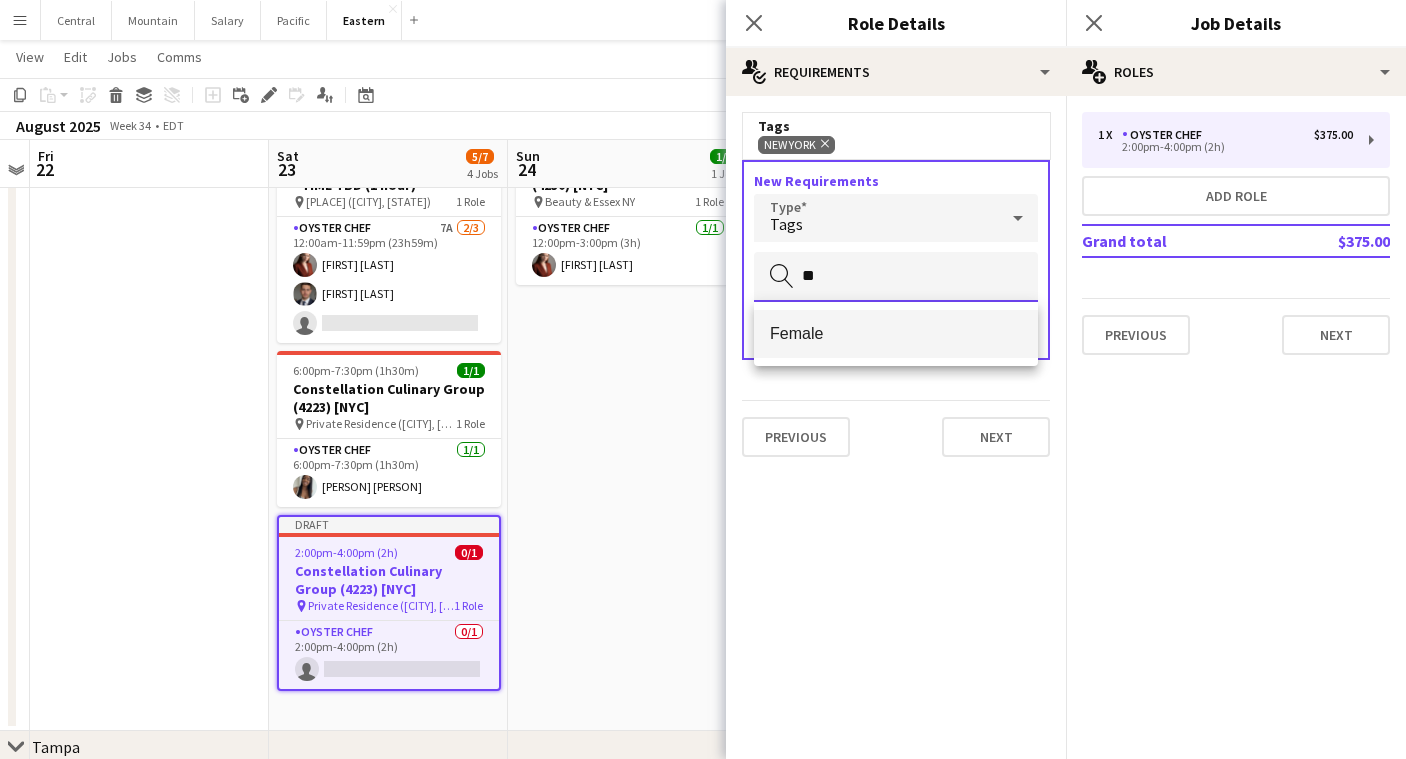 type on "**" 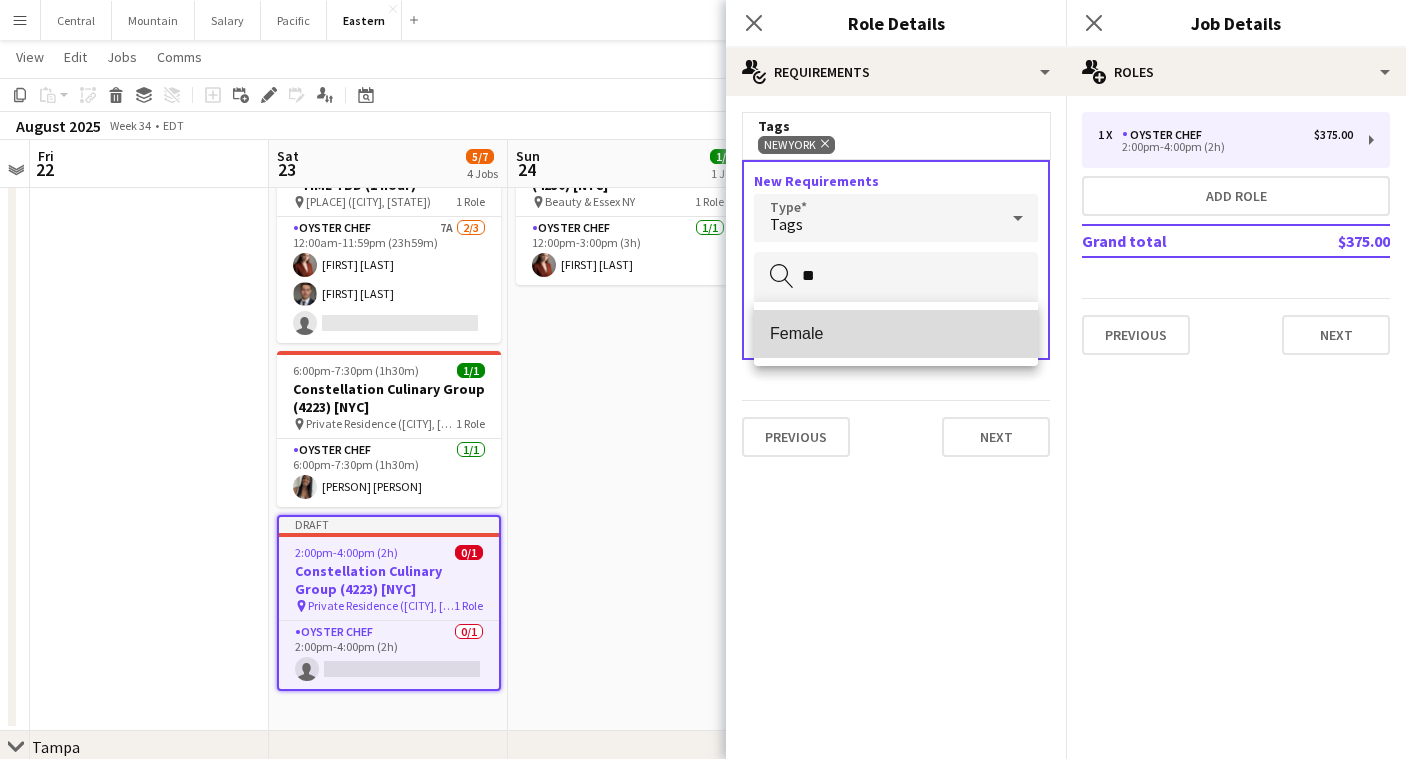 click on "Female" at bounding box center [896, 334] 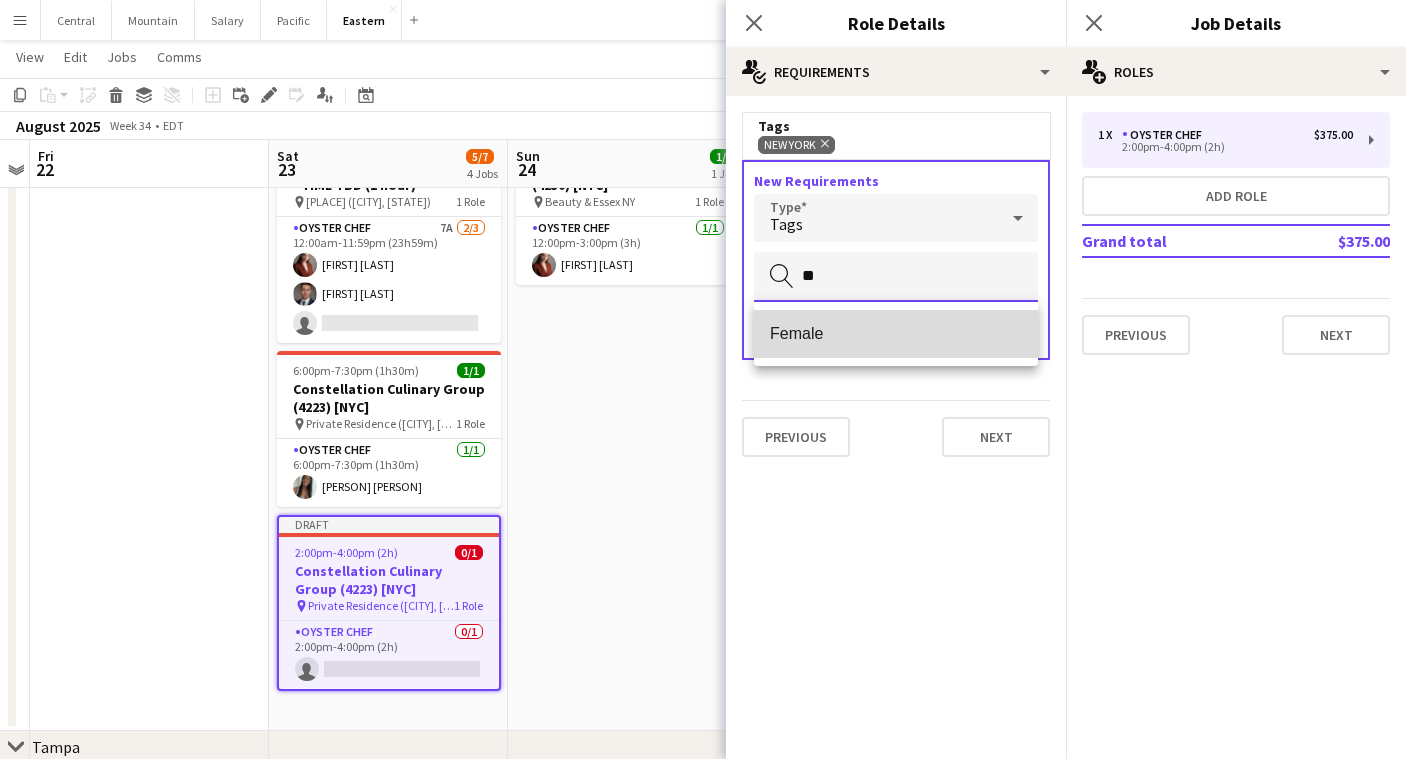 type 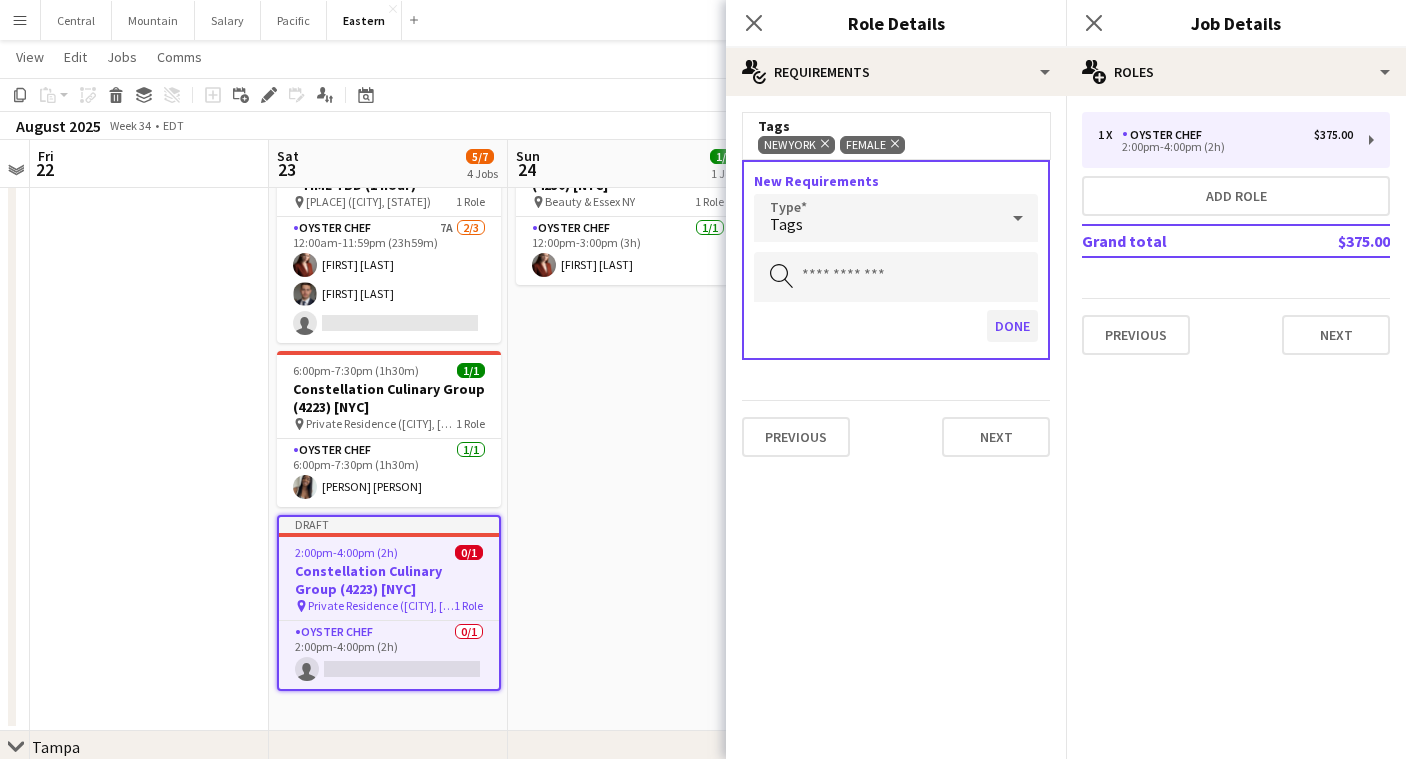click on "Done" at bounding box center [1012, 326] 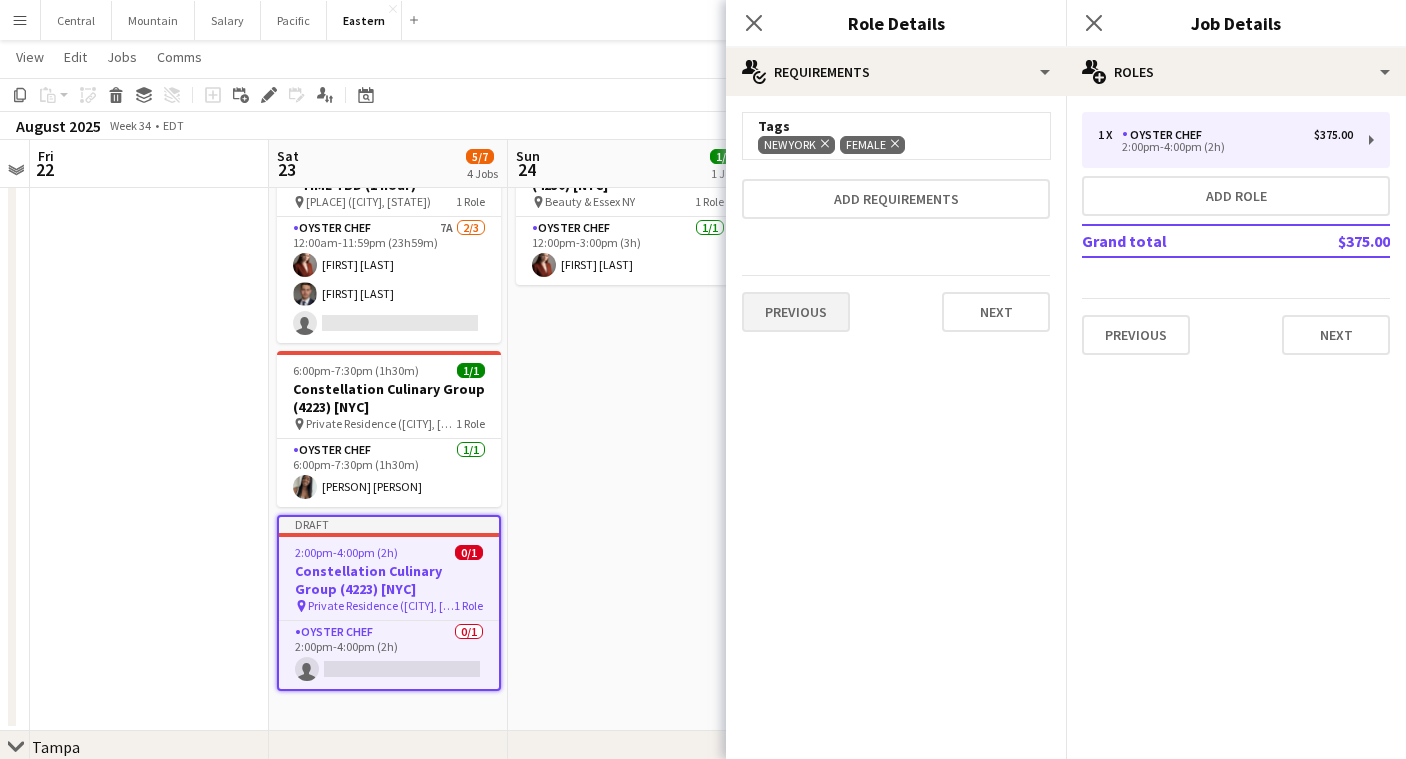 click on "Previous" at bounding box center (796, 312) 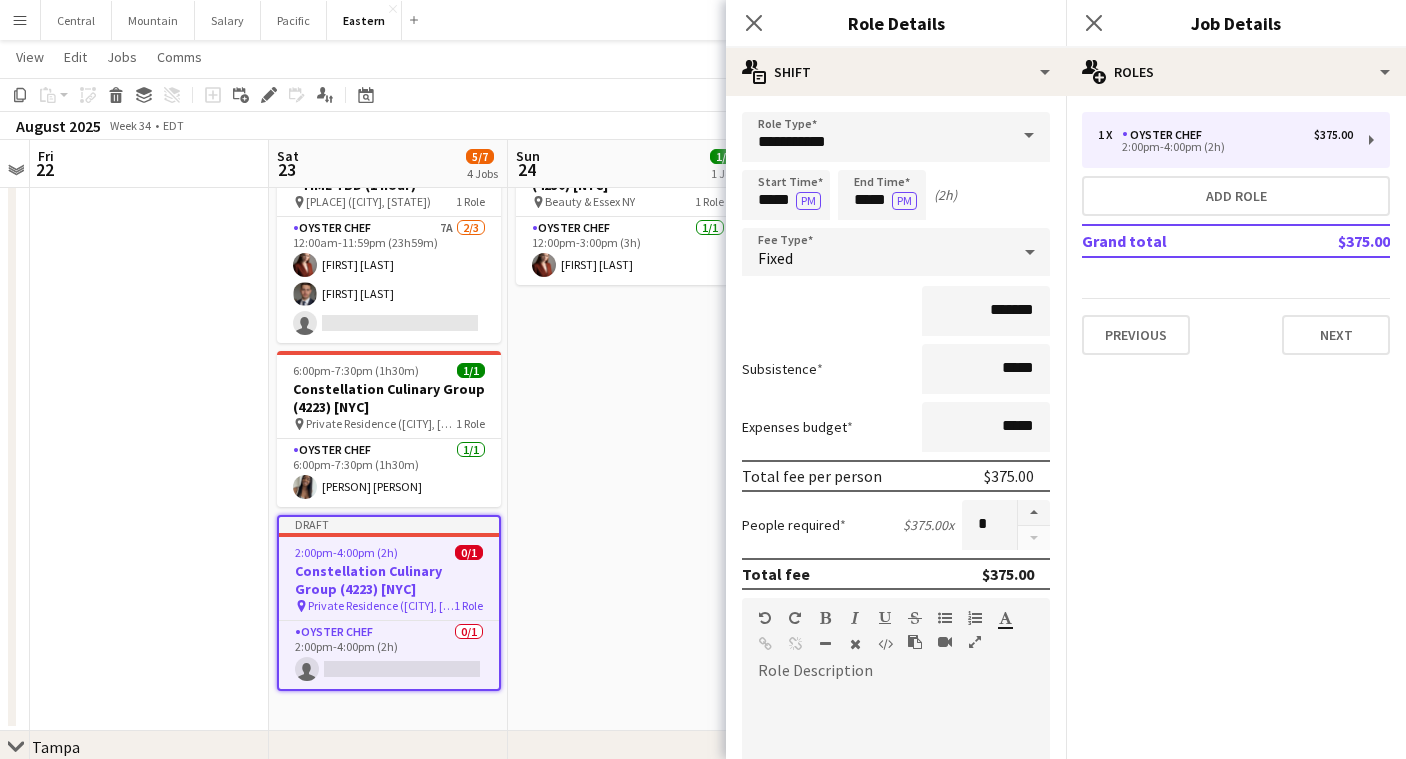 scroll, scrollTop: -1, scrollLeft: 0, axis: vertical 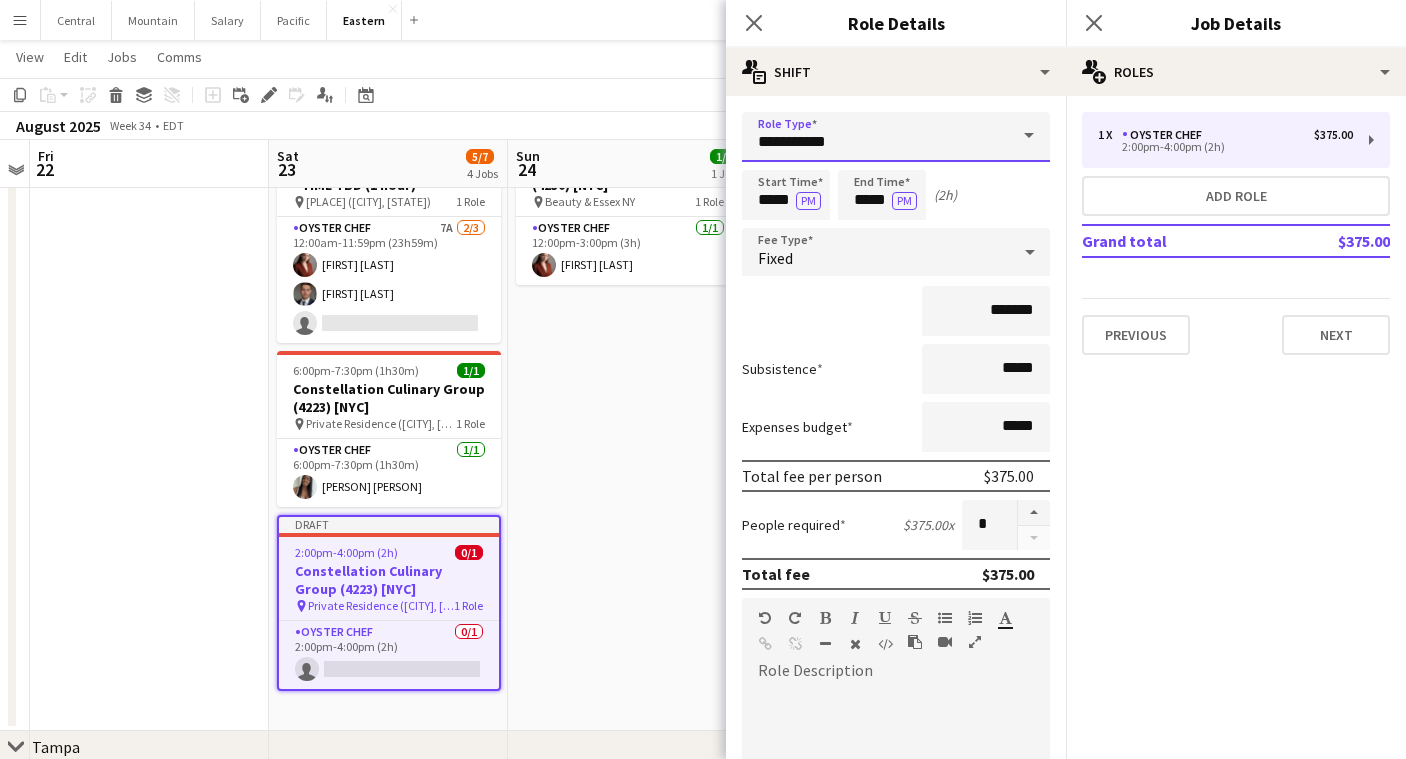 click on "**********" at bounding box center (896, 137) 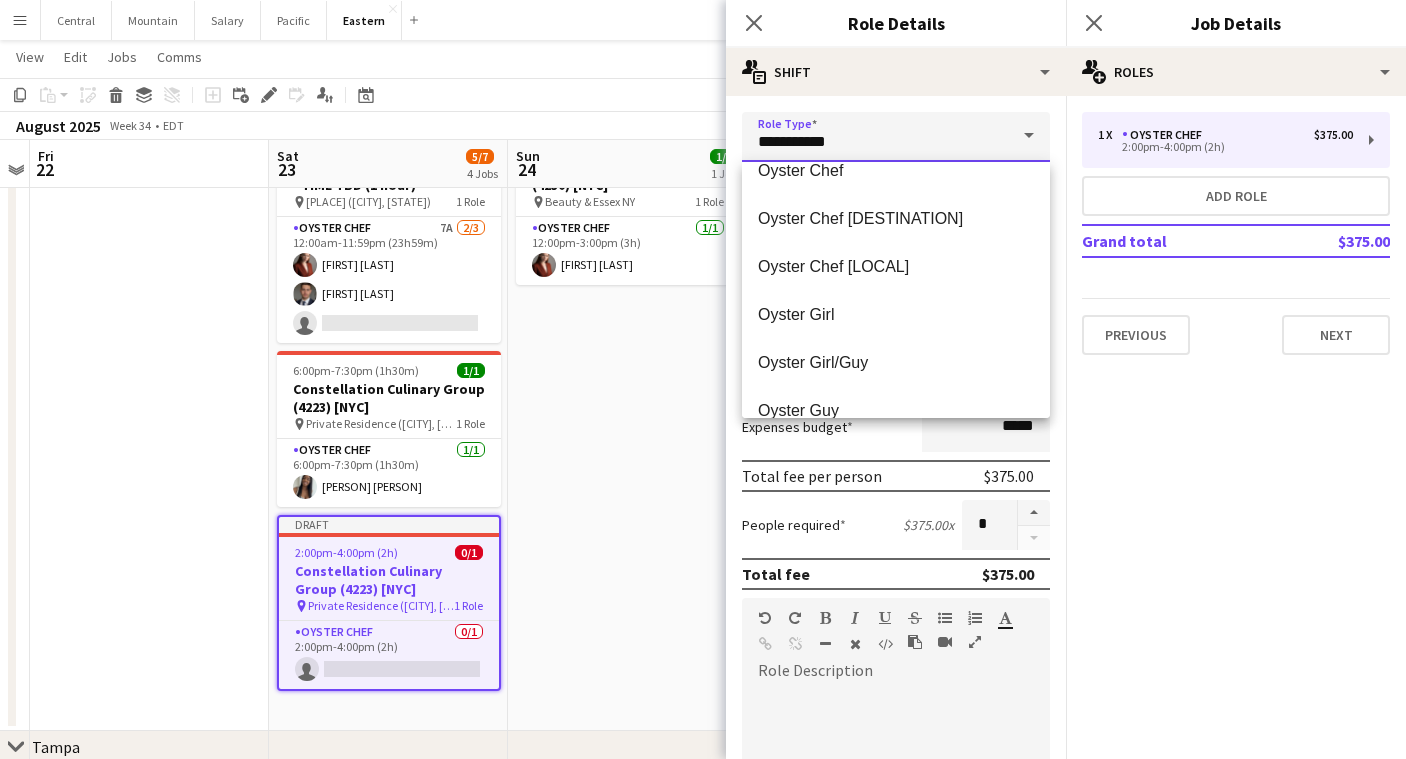 scroll, scrollTop: 868, scrollLeft: 0, axis: vertical 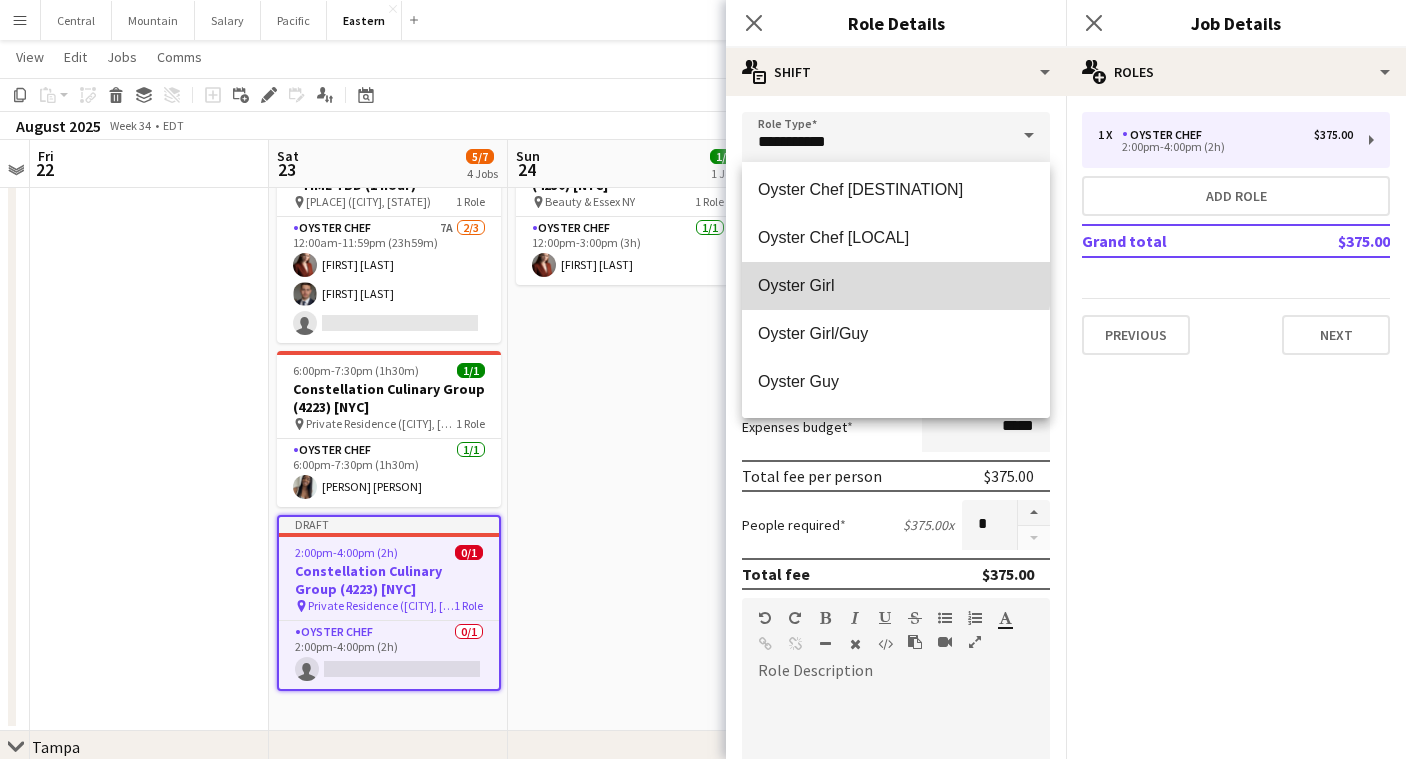 click on "Oyster Girl" at bounding box center [896, 285] 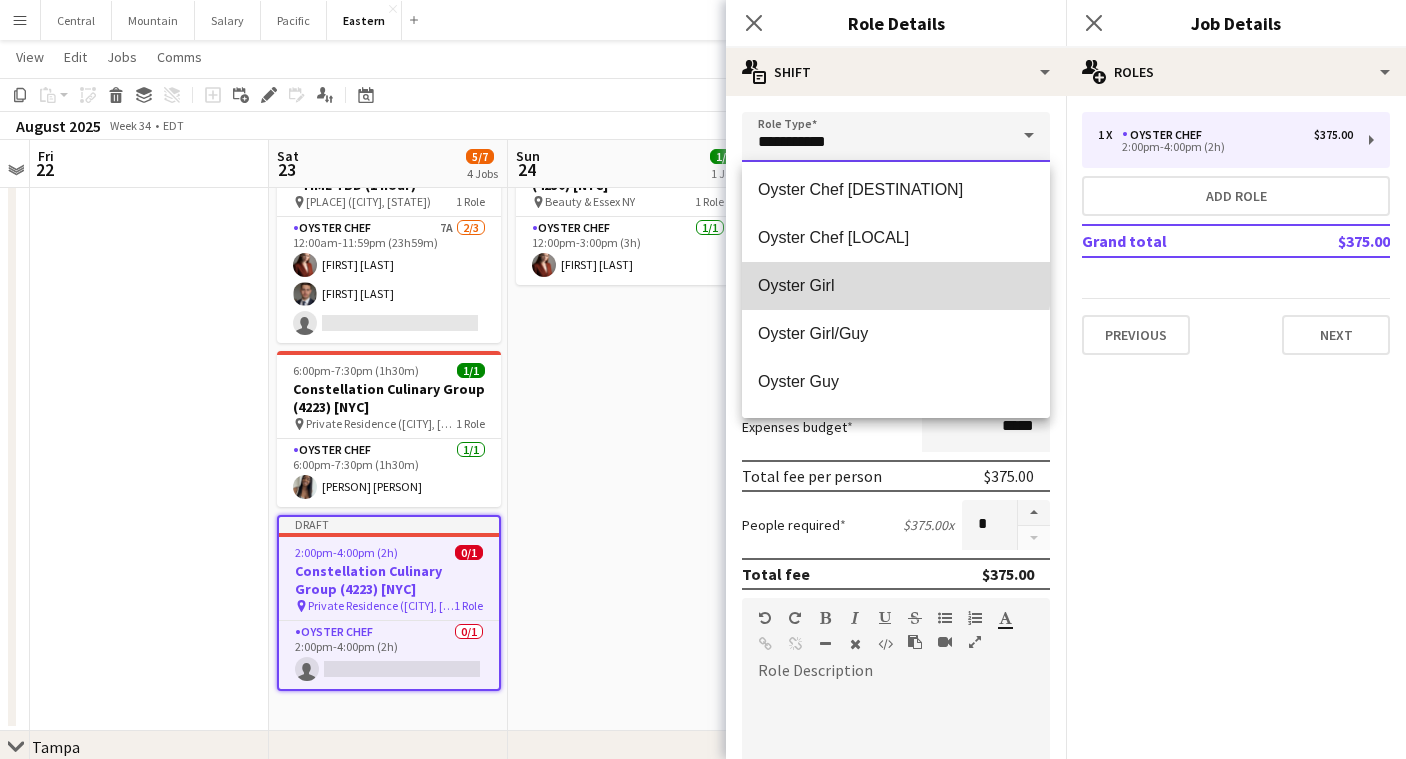 type on "**********" 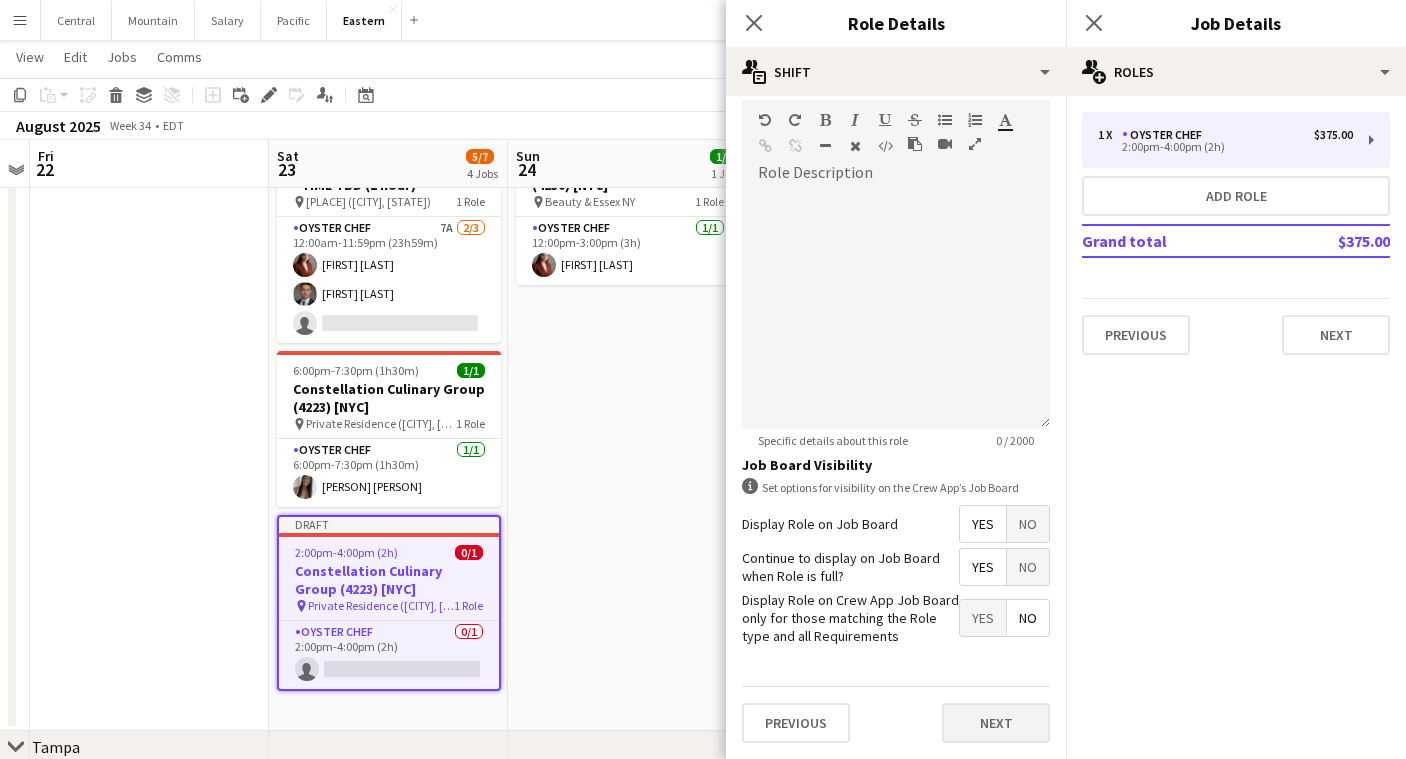 scroll, scrollTop: 497, scrollLeft: 0, axis: vertical 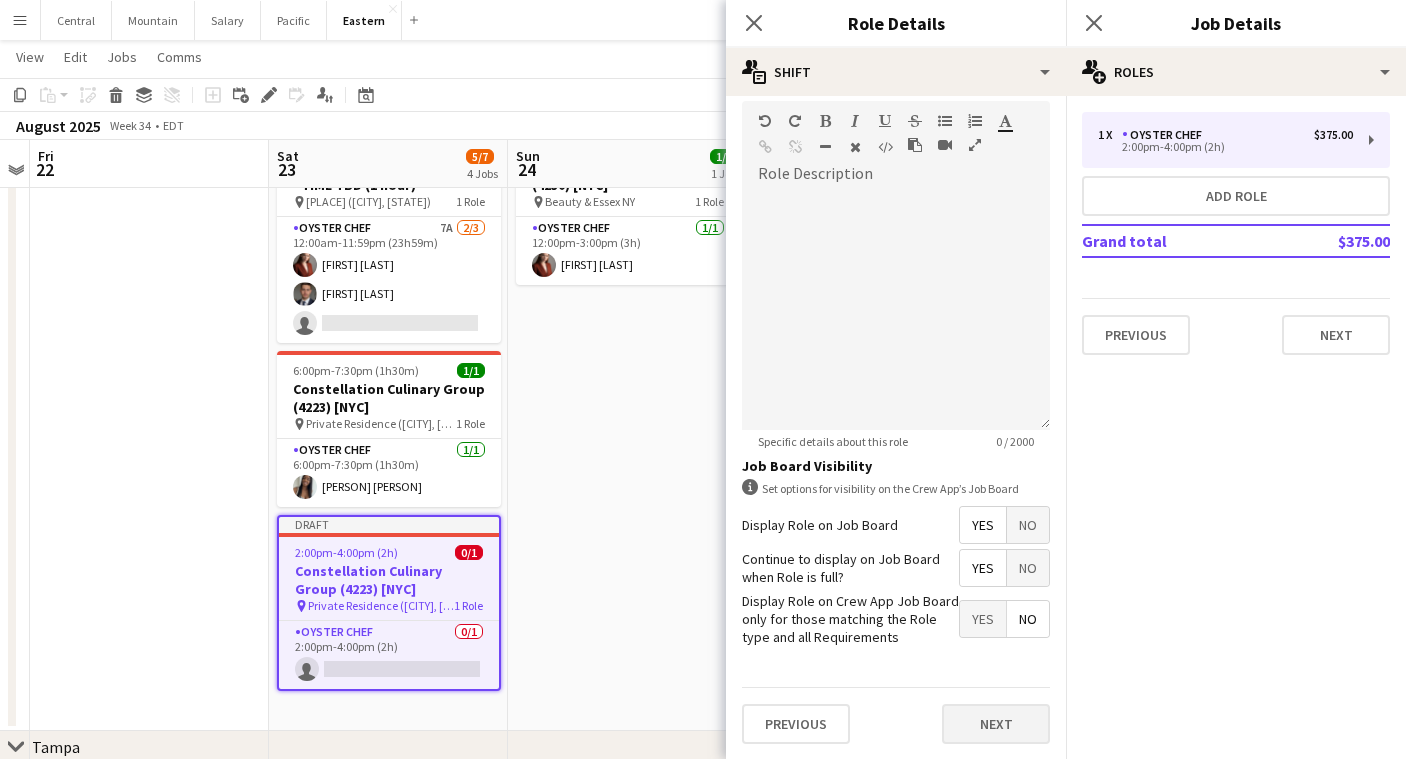 click on "Next" at bounding box center (996, 724) 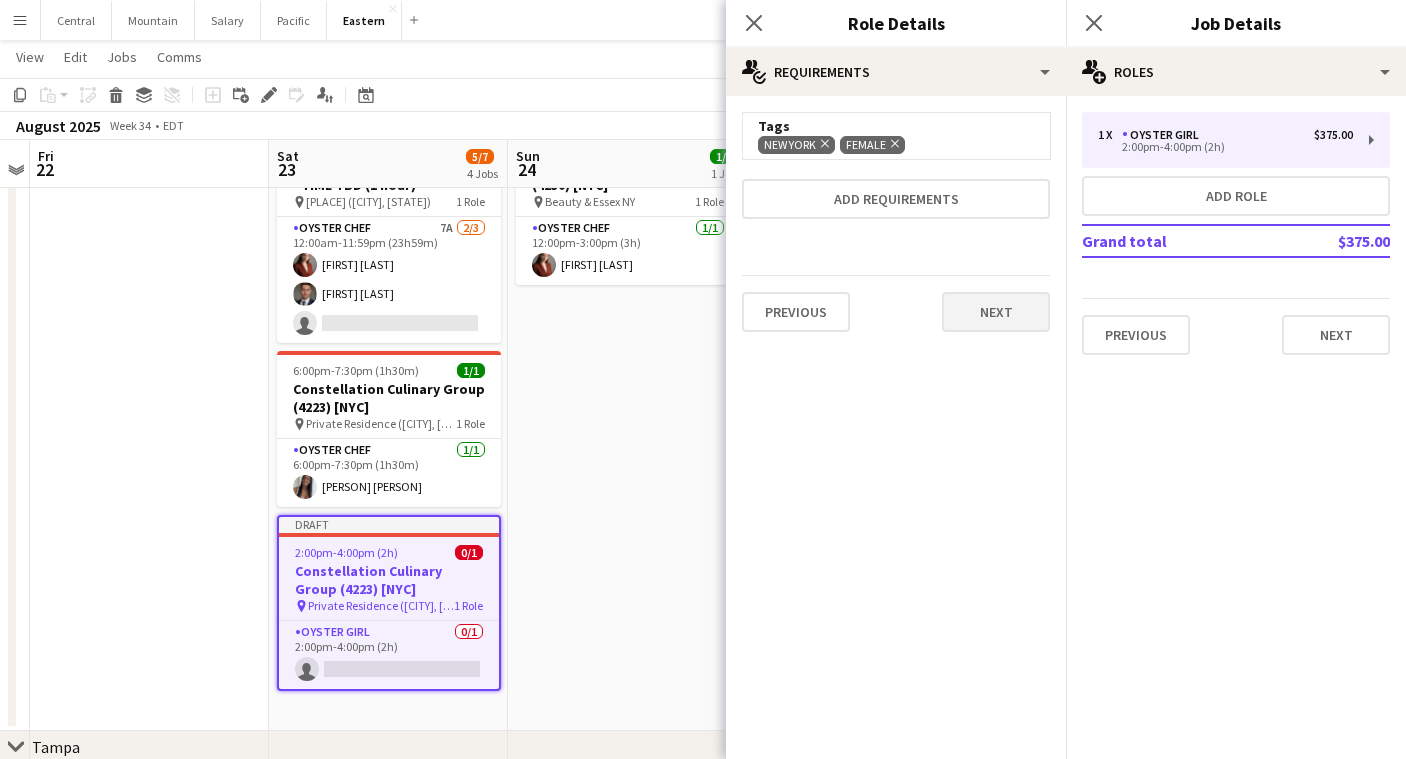 click on "Next" at bounding box center (996, 312) 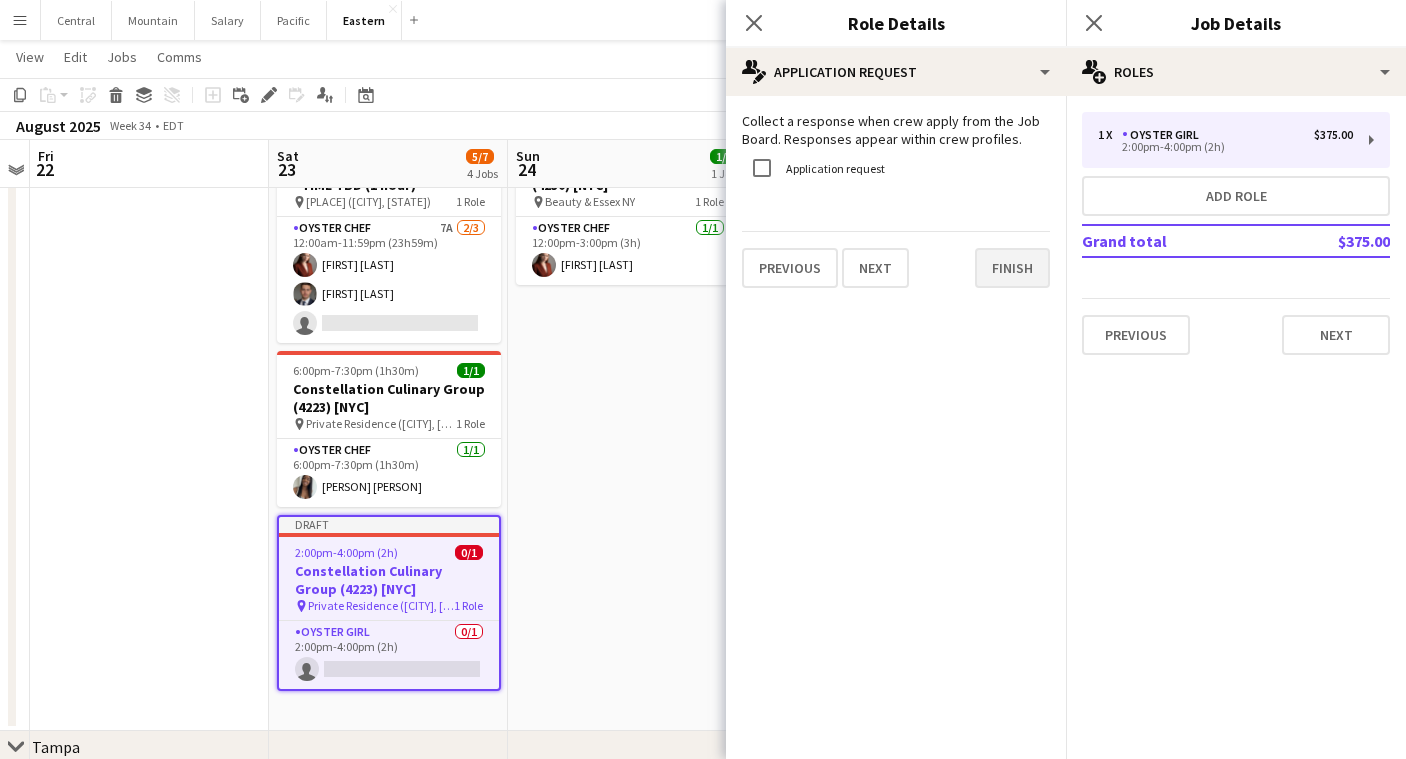 click on "Finish" at bounding box center (1012, 268) 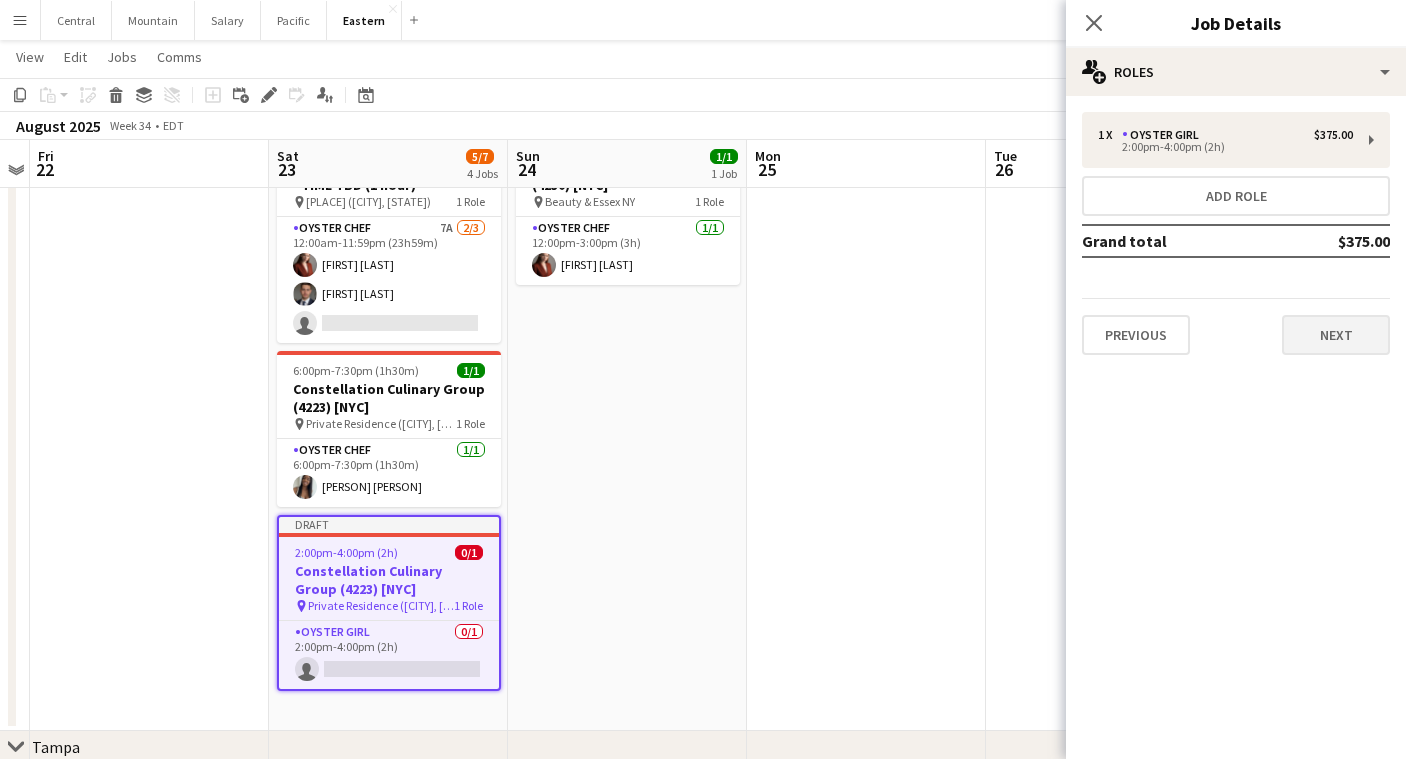 click on "Next" at bounding box center [1336, 335] 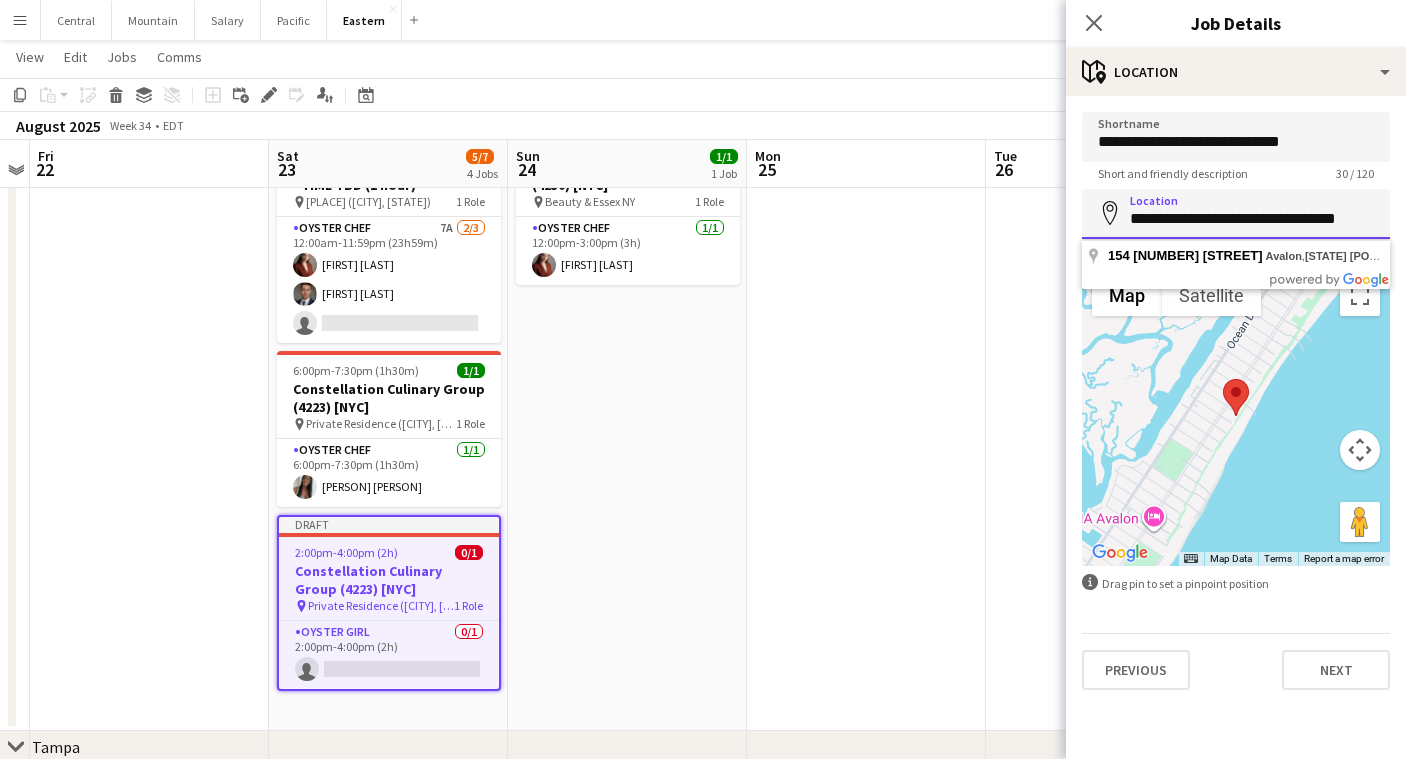 paste on "*" 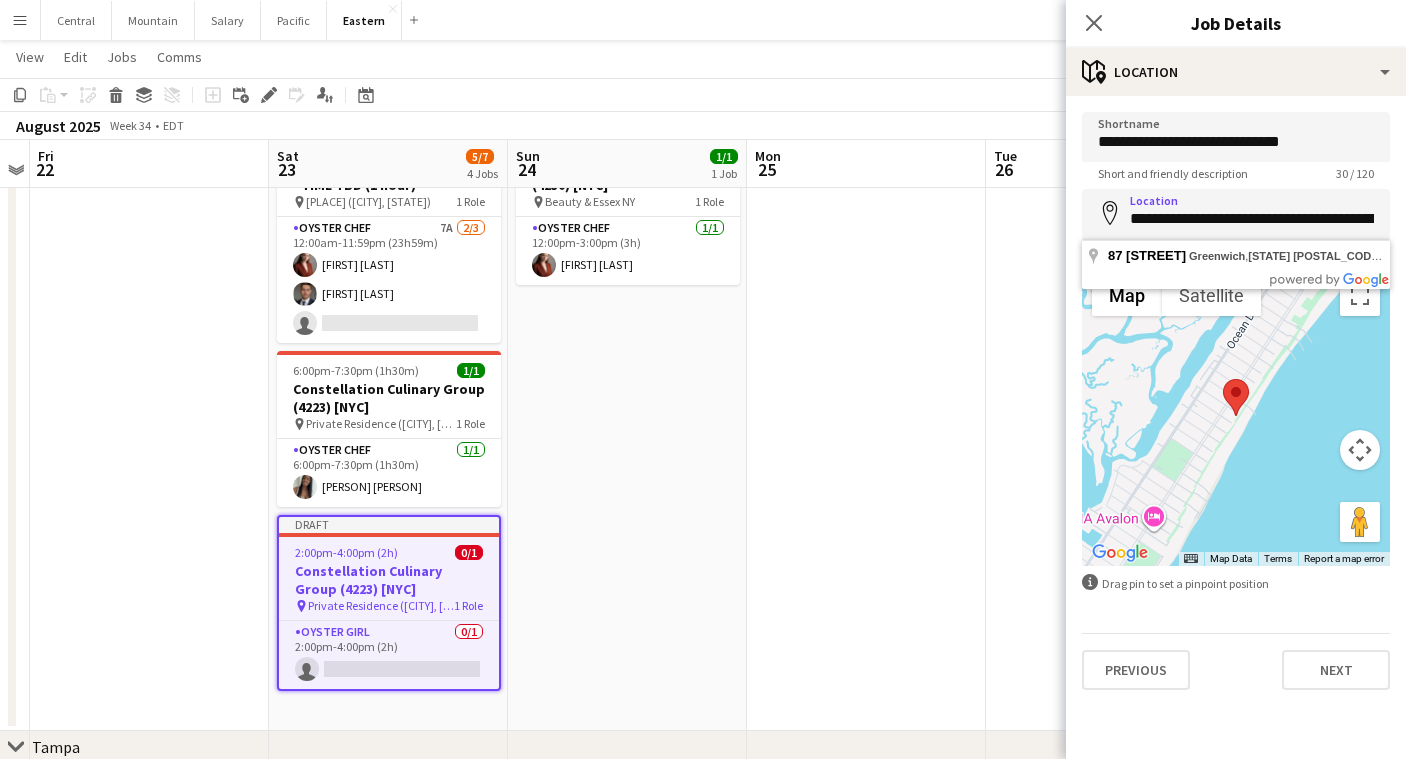 type on "**********" 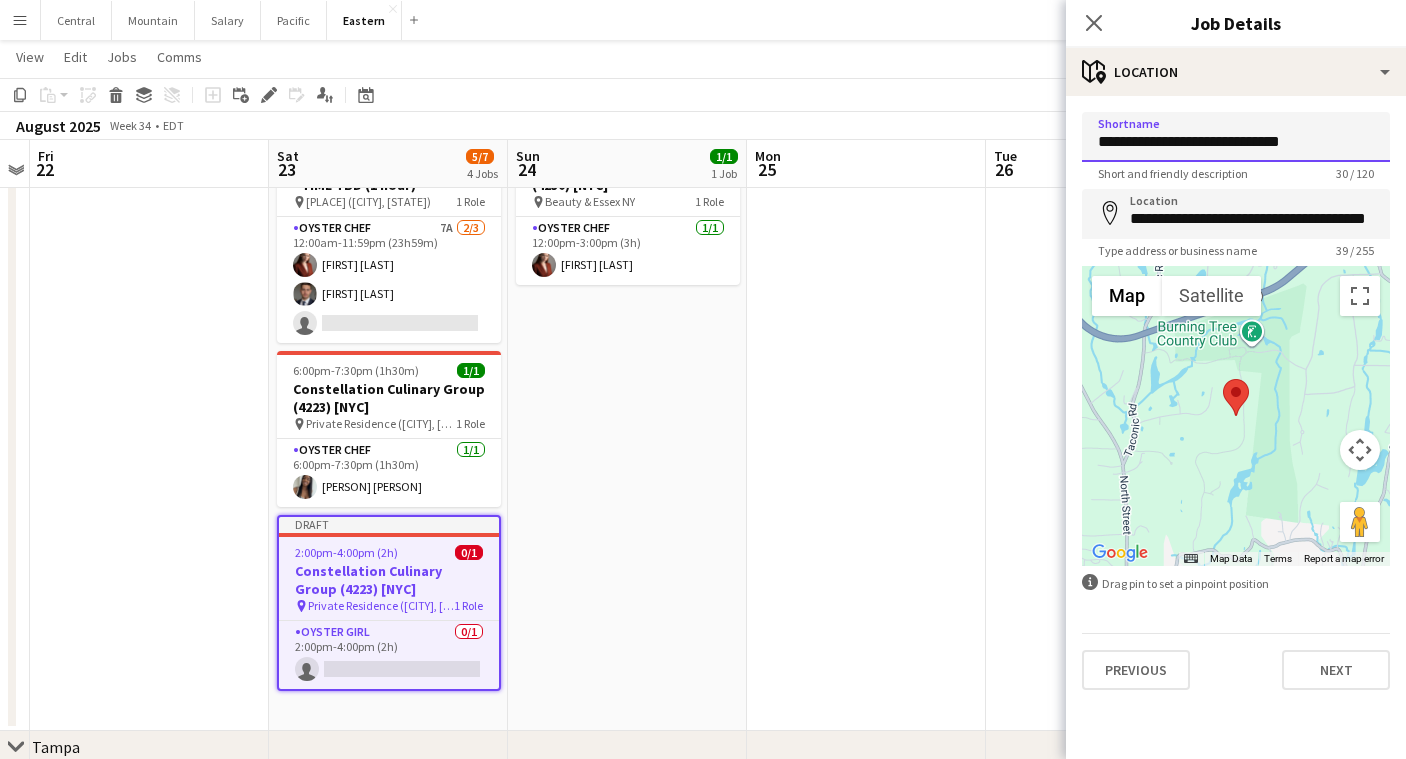 drag, startPoint x: 1227, startPoint y: 140, endPoint x: 1292, endPoint y: 140, distance: 65 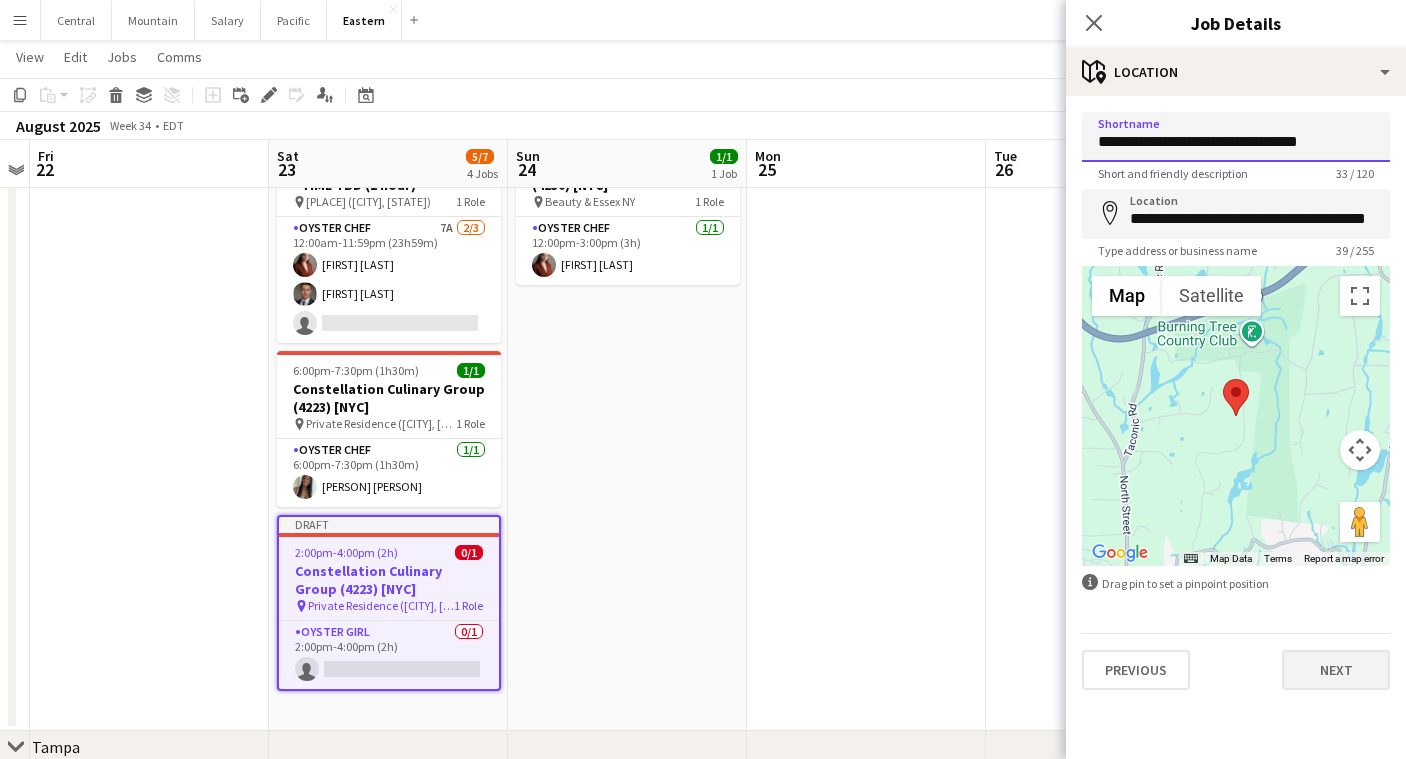 type on "**********" 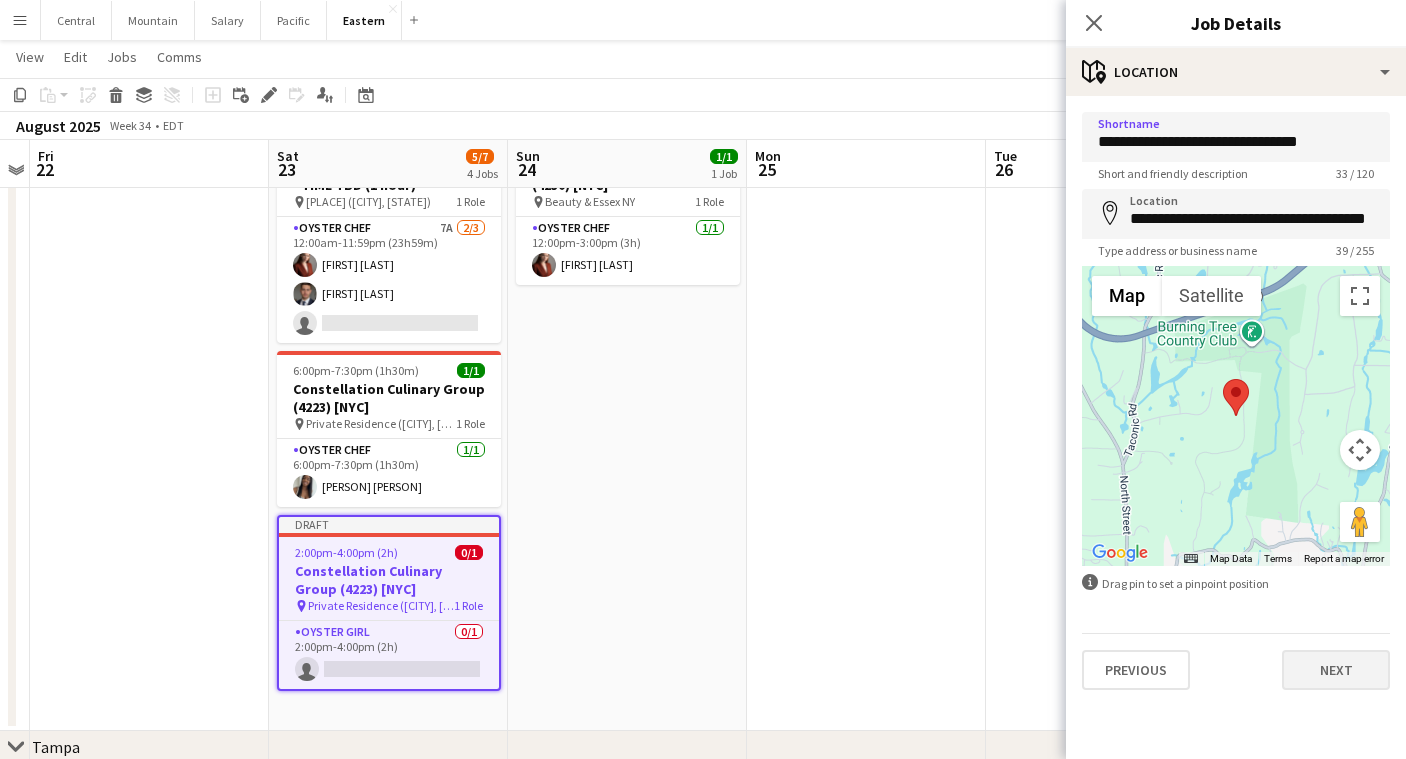 click on "Next" at bounding box center (1336, 670) 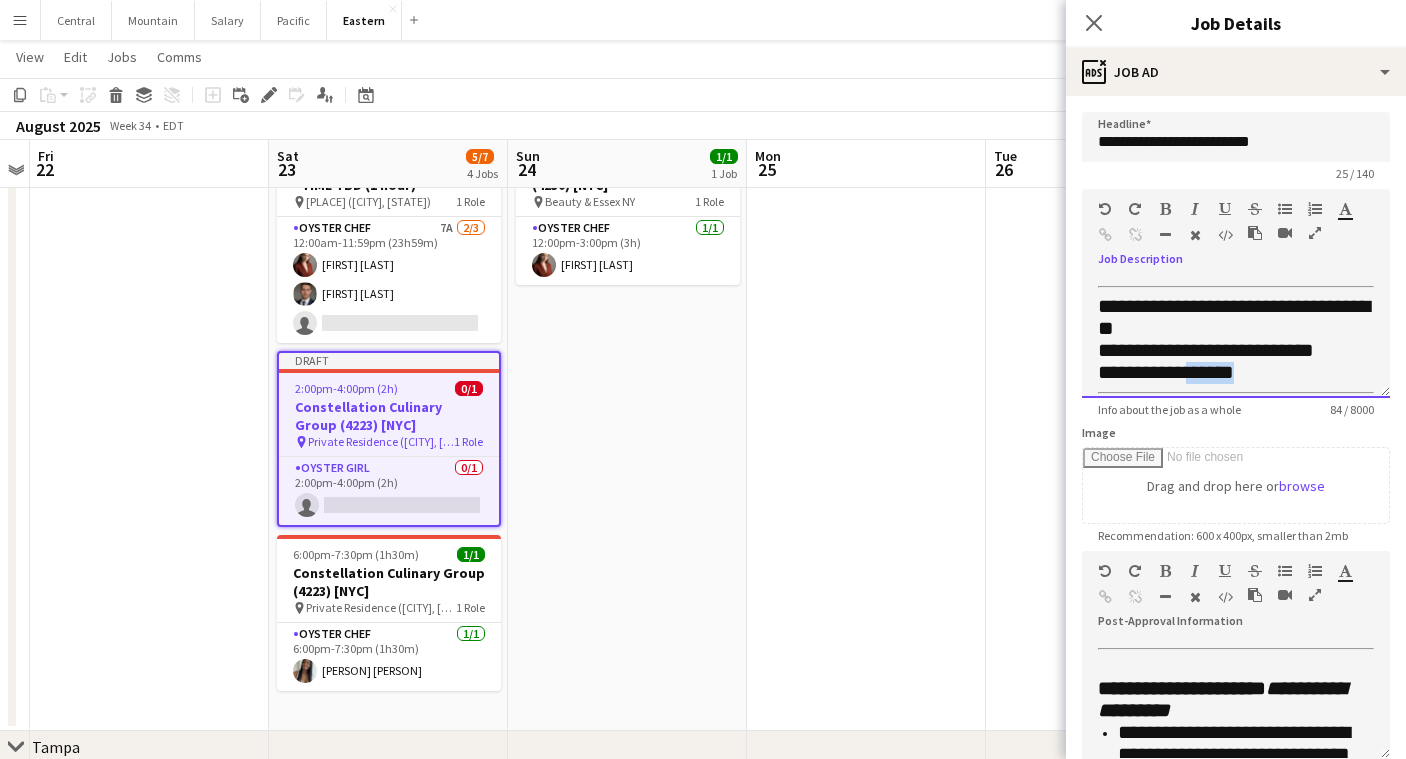drag, startPoint x: 1264, startPoint y: 369, endPoint x: 1210, endPoint y: 371, distance: 54.037025 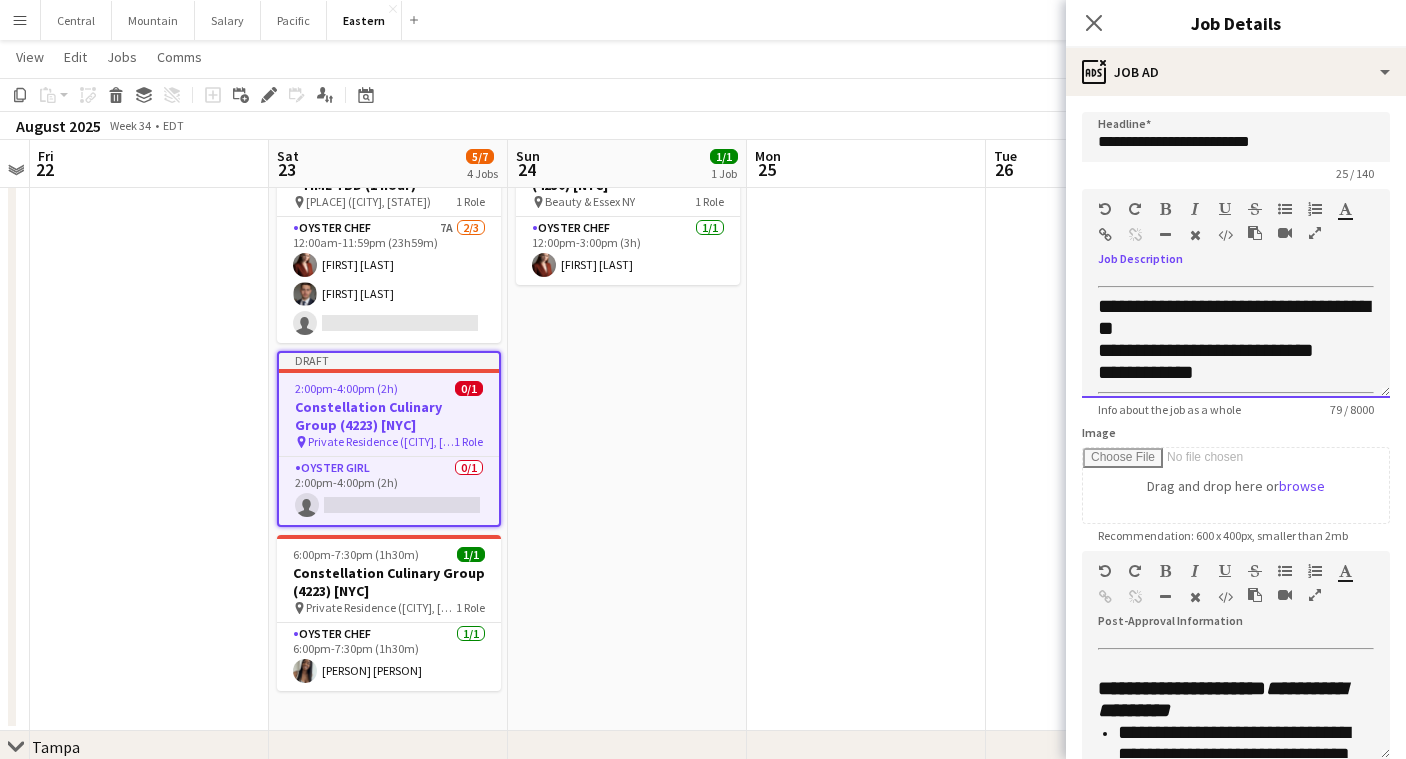 type 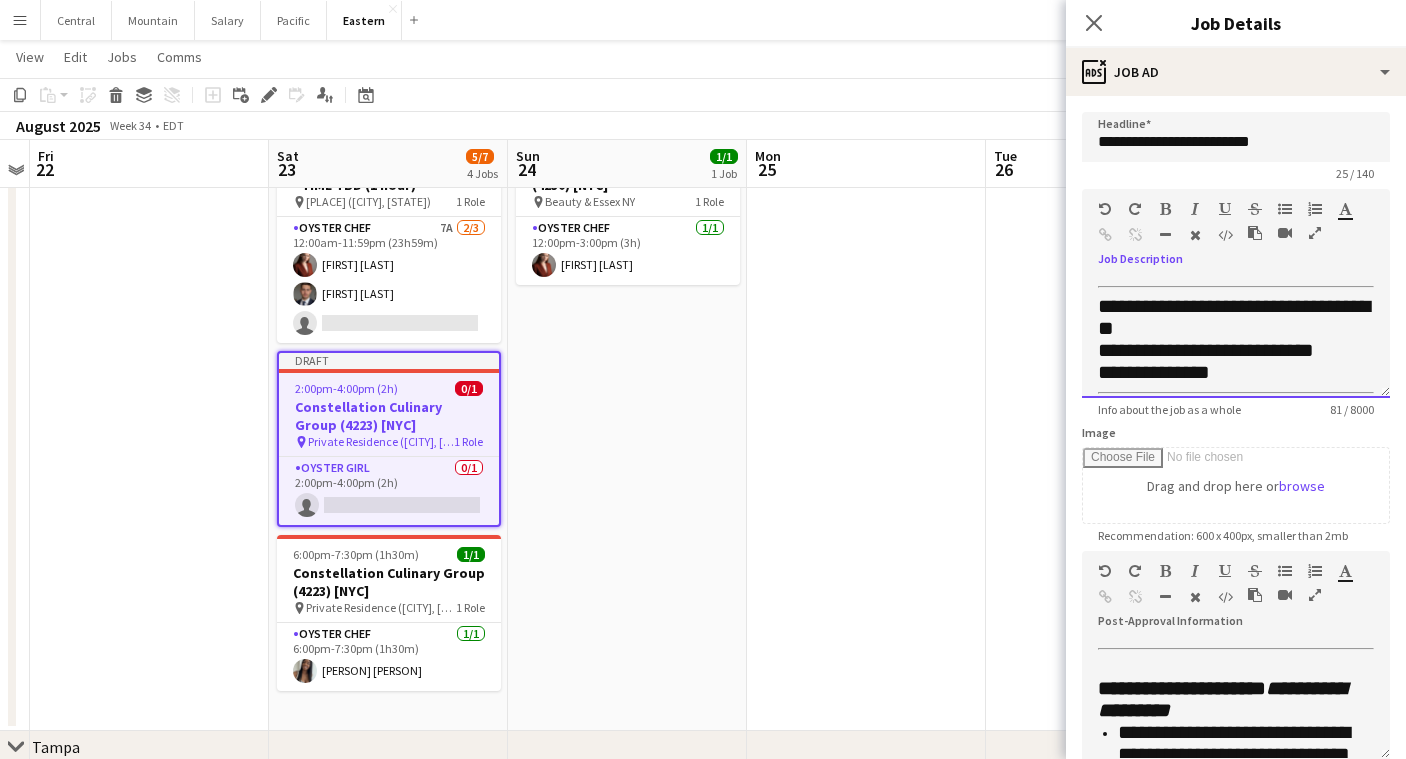 click on "**********" at bounding box center (1206, 350) 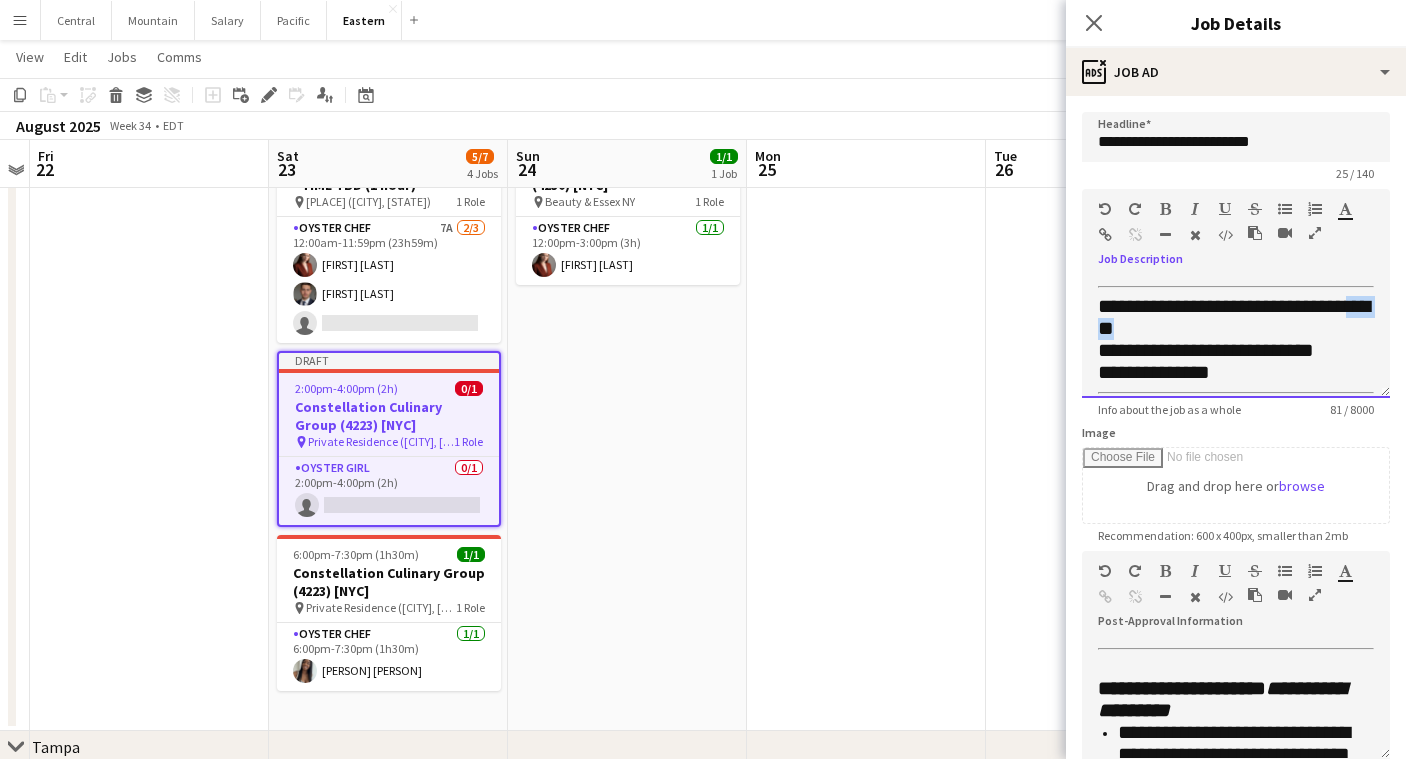 drag, startPoint x: 1202, startPoint y: 319, endPoint x: 1079, endPoint y: 323, distance: 123.065025 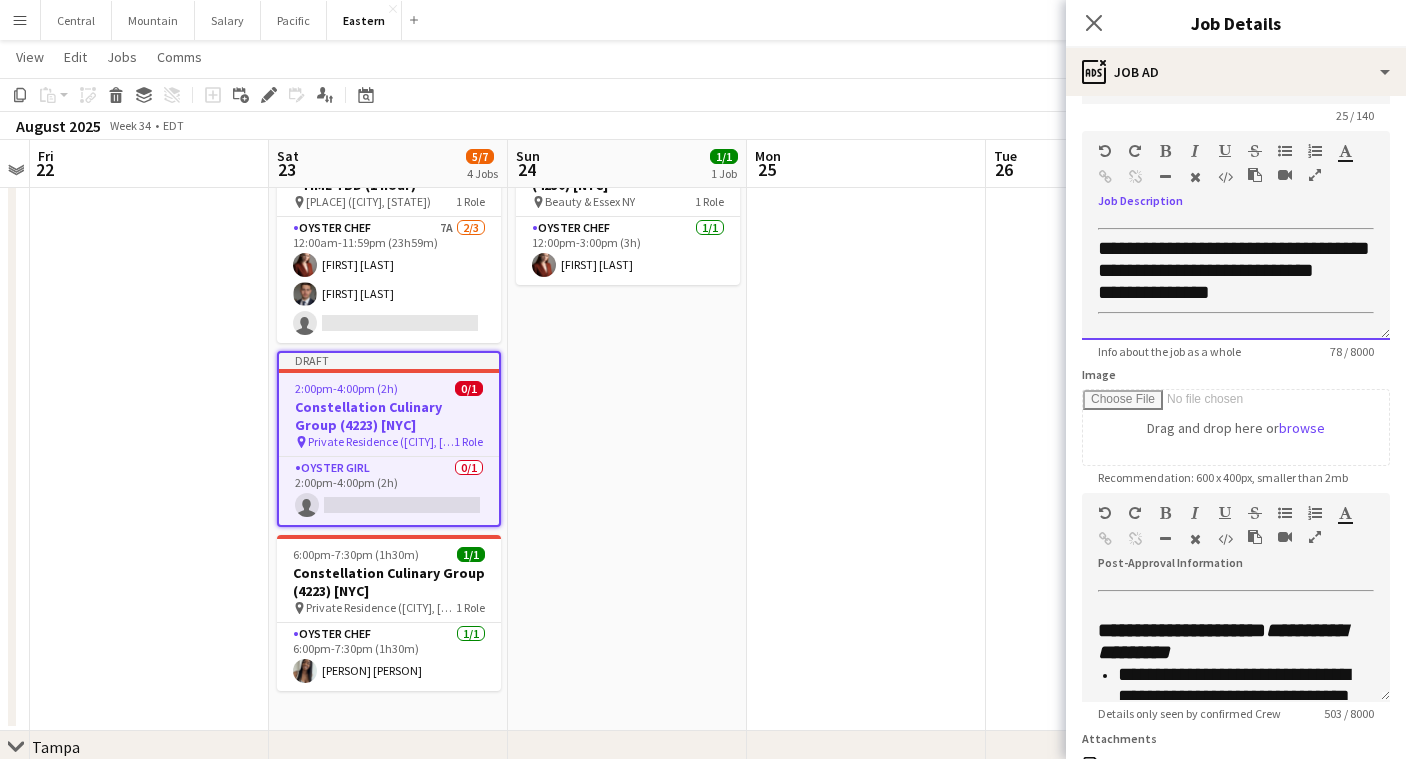 scroll, scrollTop: 69, scrollLeft: 0, axis: vertical 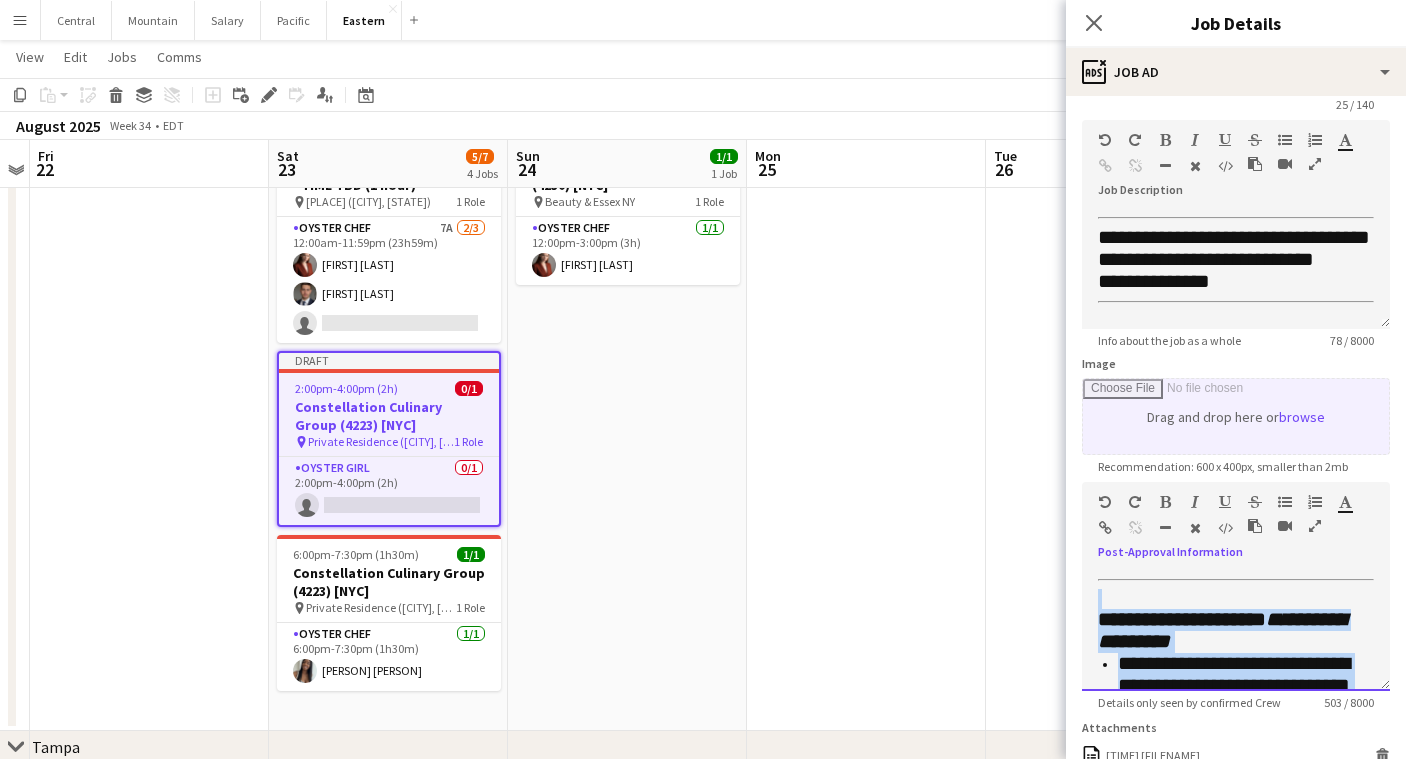 drag, startPoint x: 1156, startPoint y: 620, endPoint x: 1092, endPoint y: 397, distance: 232.00215 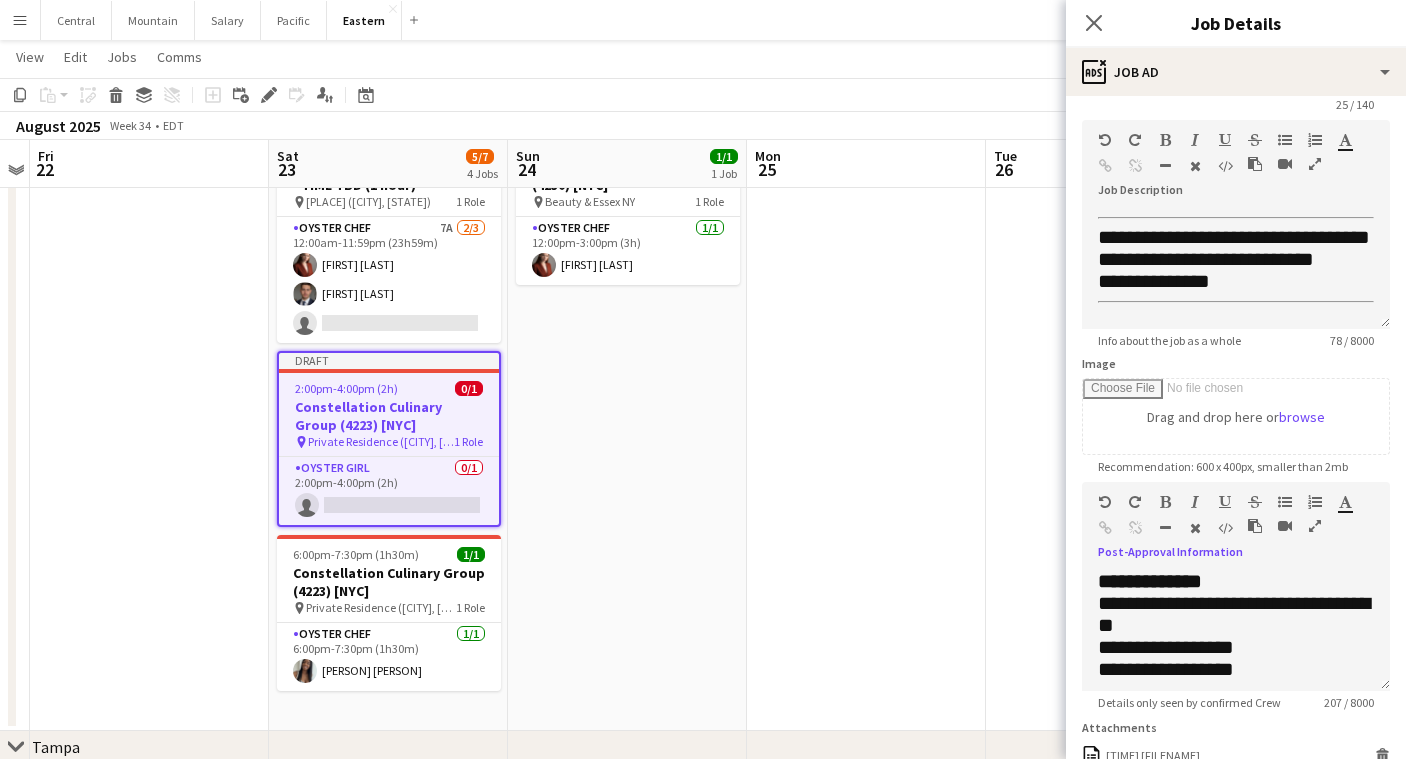 click at bounding box center (1165, 528) 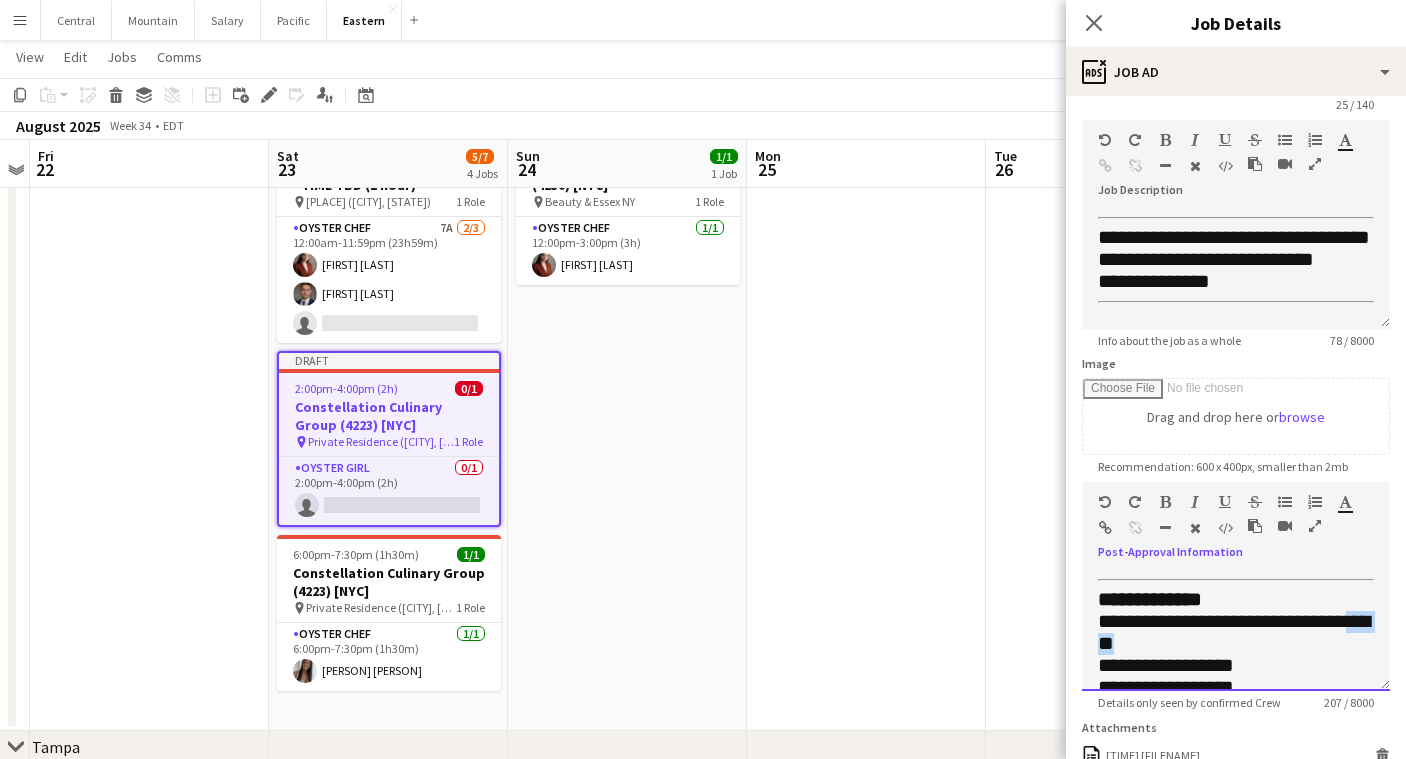 drag, startPoint x: 1160, startPoint y: 640, endPoint x: 1073, endPoint y: 640, distance: 87 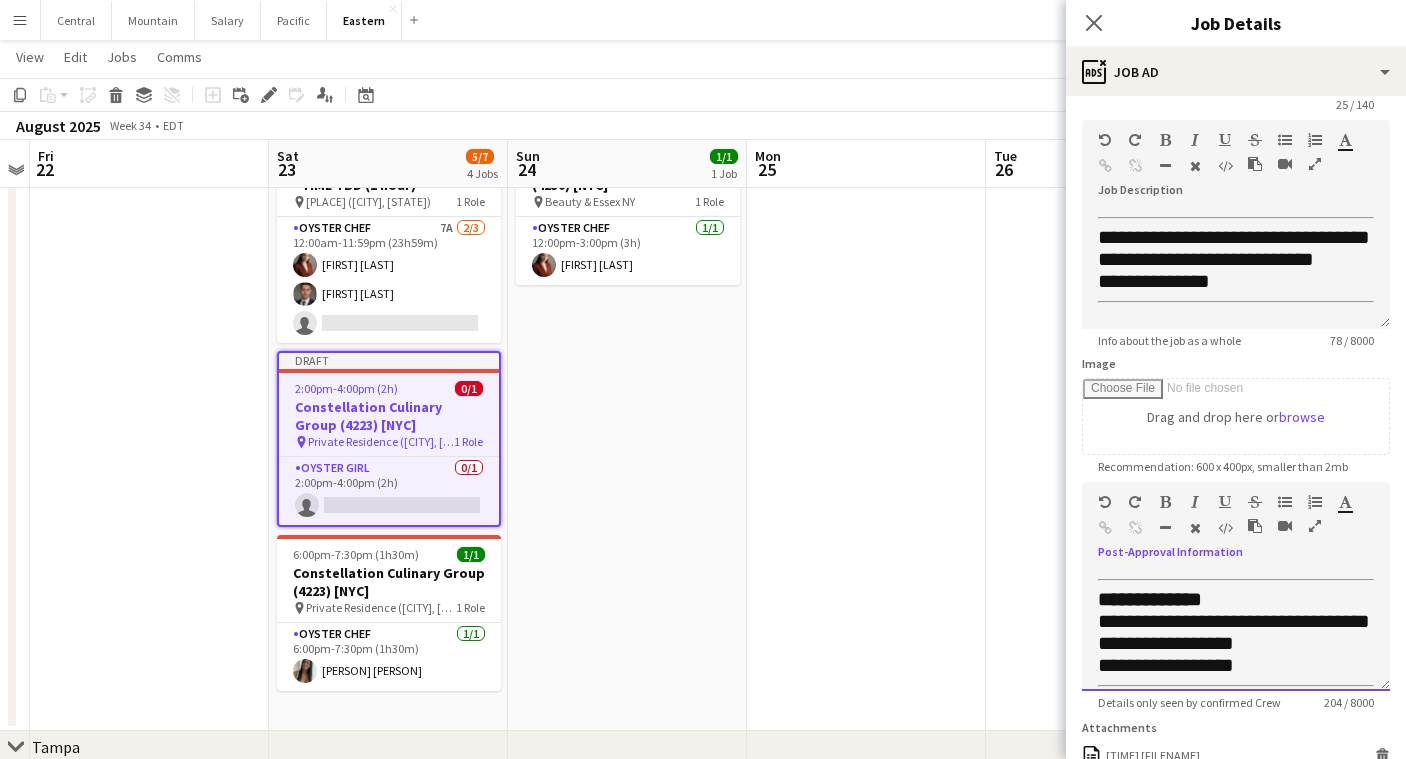 click on "**********" at bounding box center (1166, 643) 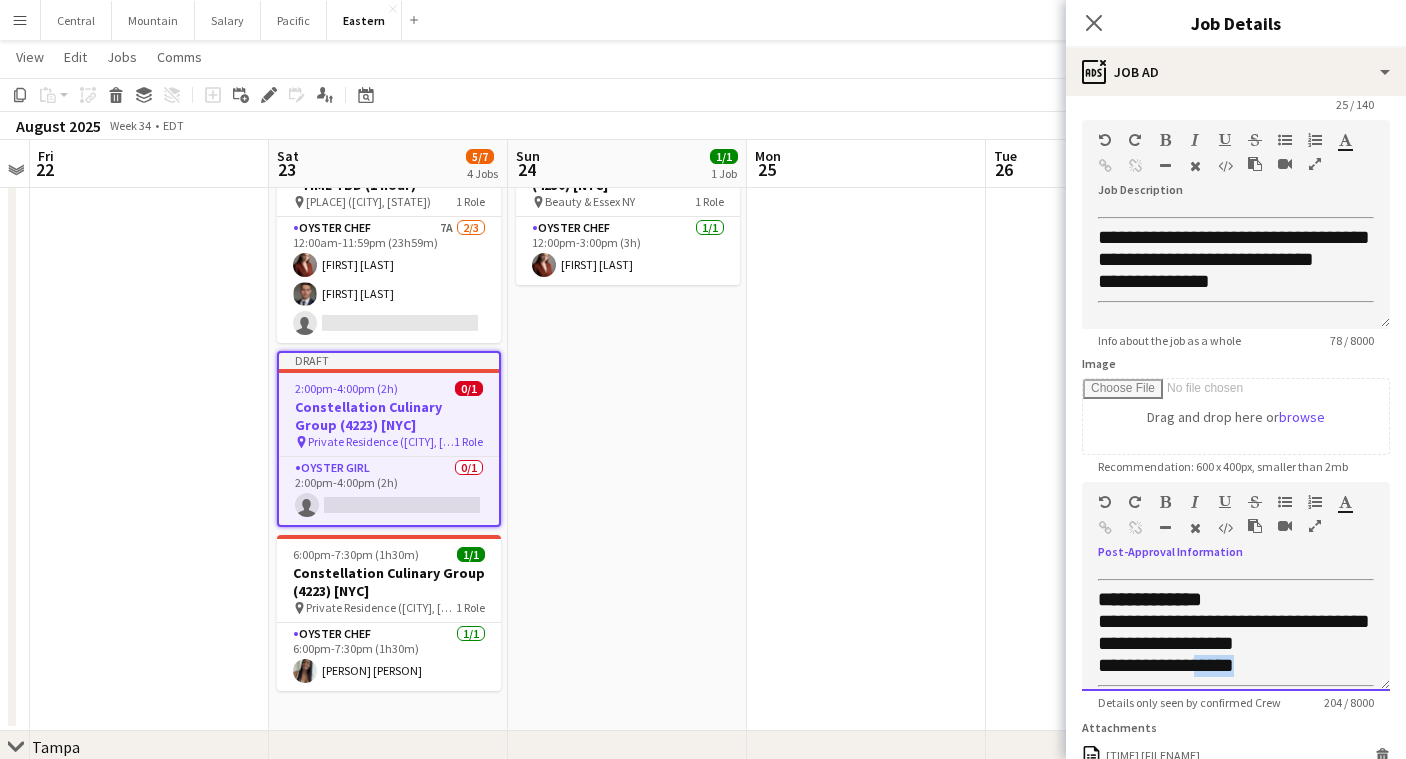 drag, startPoint x: 1262, startPoint y: 678, endPoint x: 1214, endPoint y: 678, distance: 48 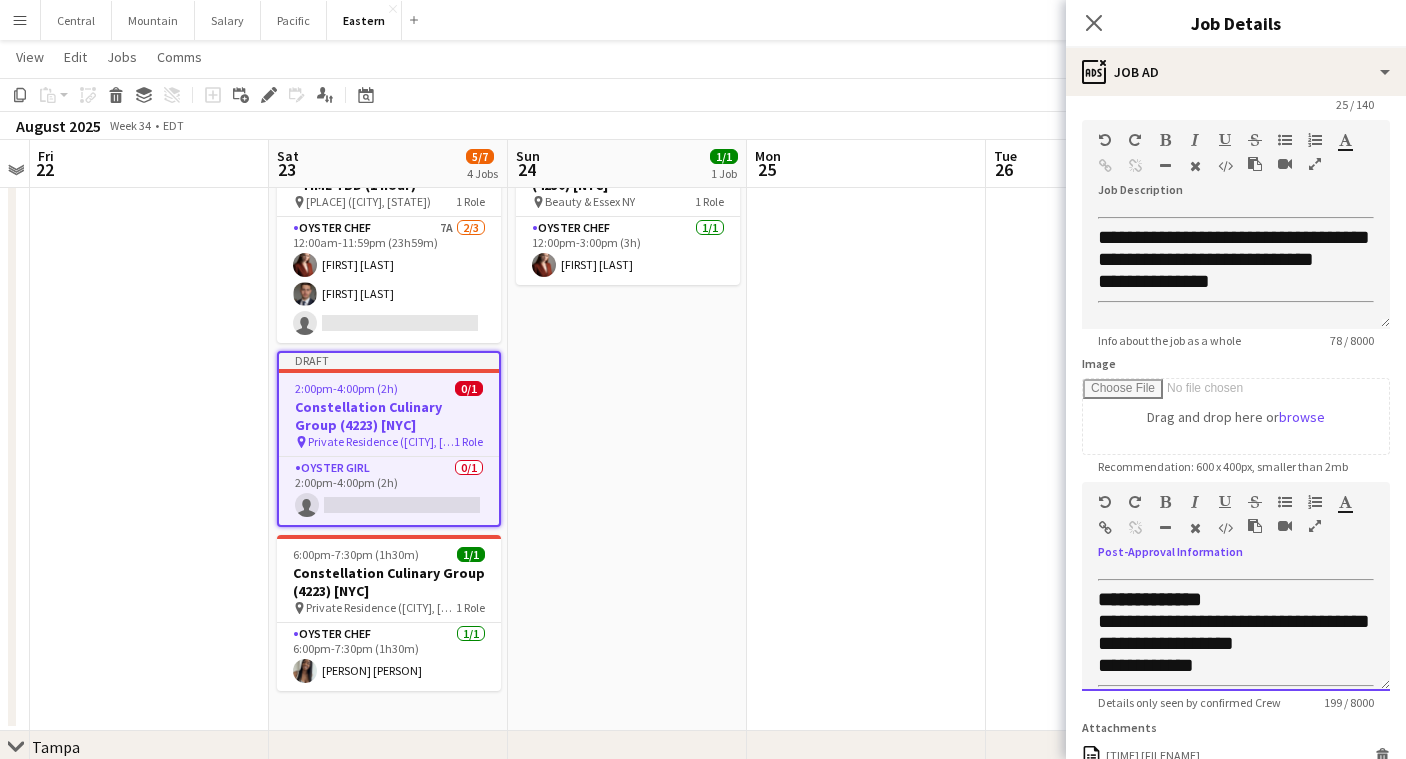 scroll, scrollTop: 6, scrollLeft: 0, axis: vertical 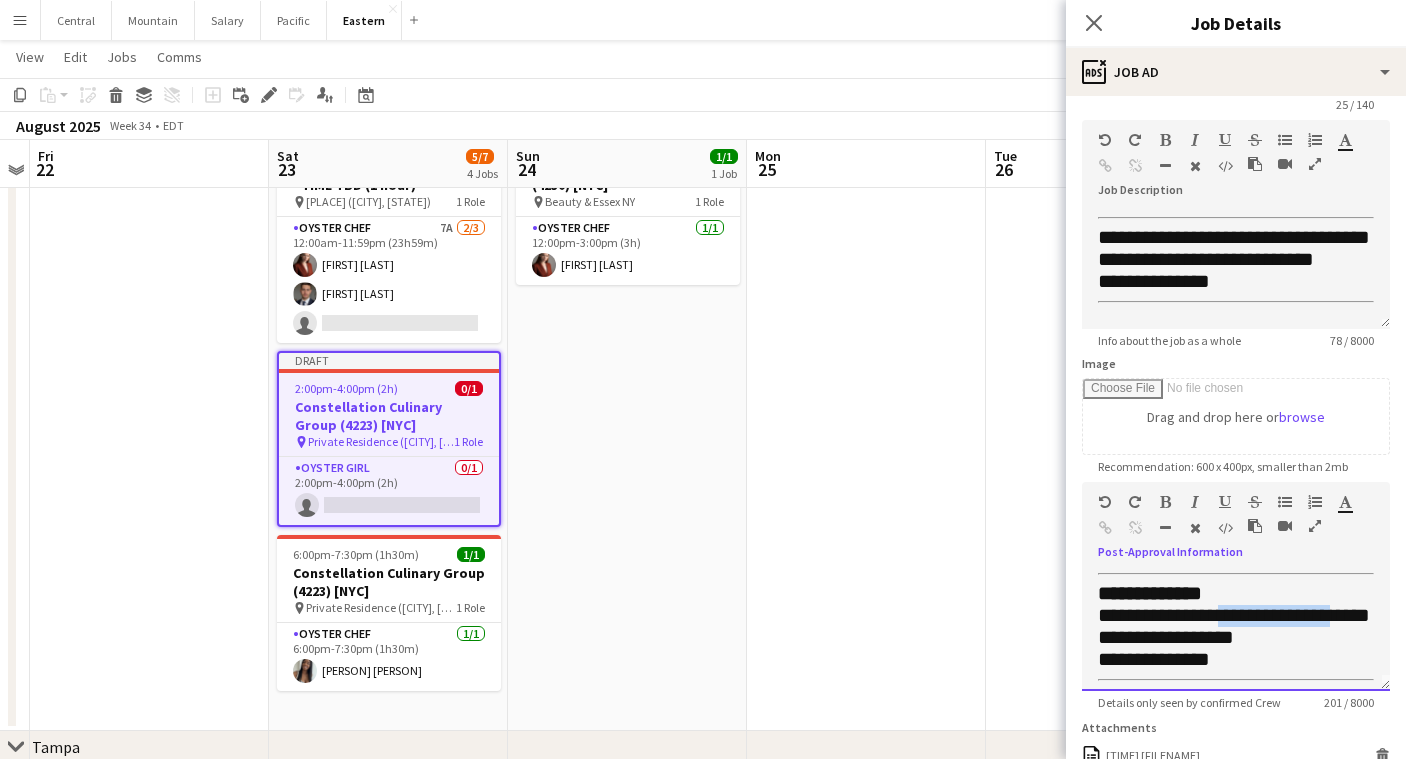 drag, startPoint x: 1358, startPoint y: 615, endPoint x: 1250, endPoint y: 617, distance: 108.01852 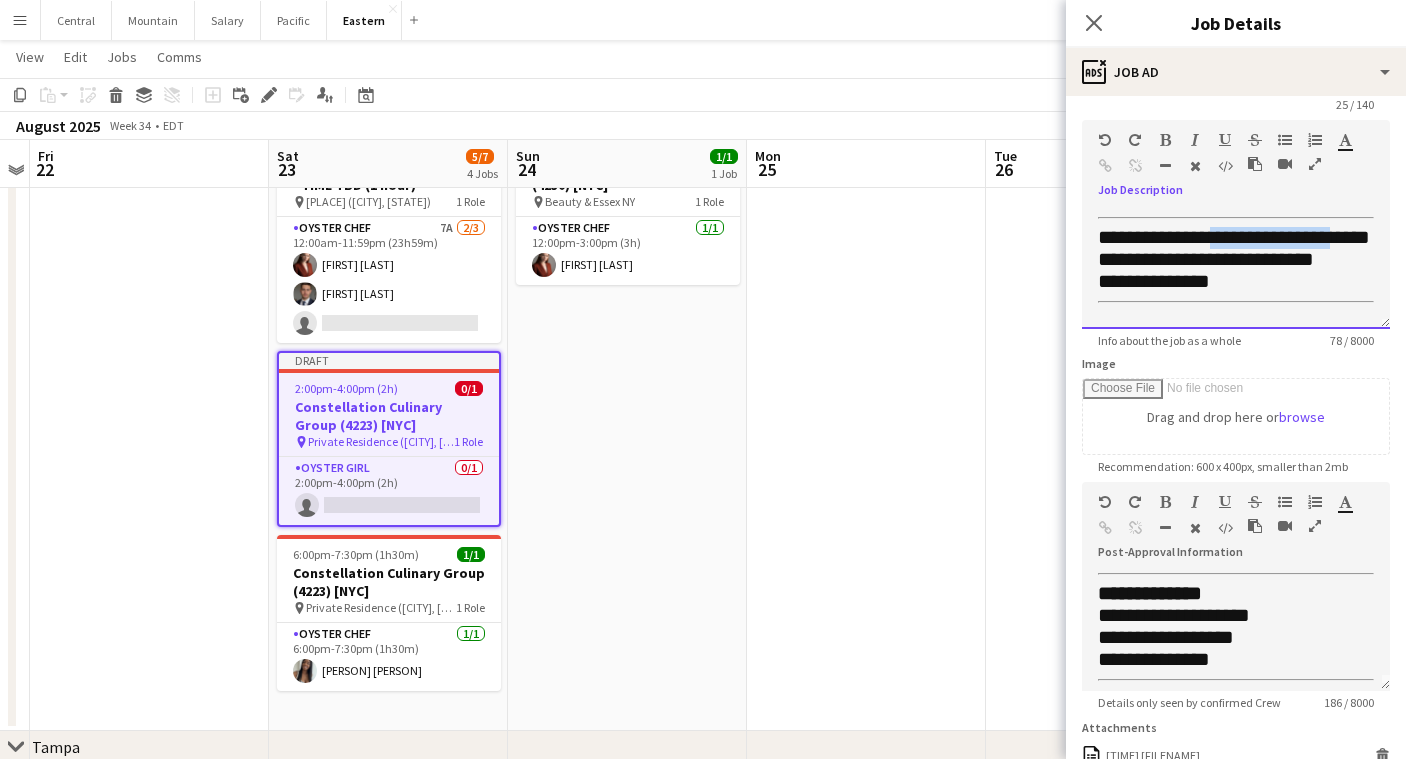 drag, startPoint x: 1358, startPoint y: 231, endPoint x: 1245, endPoint y: 235, distance: 113.07078 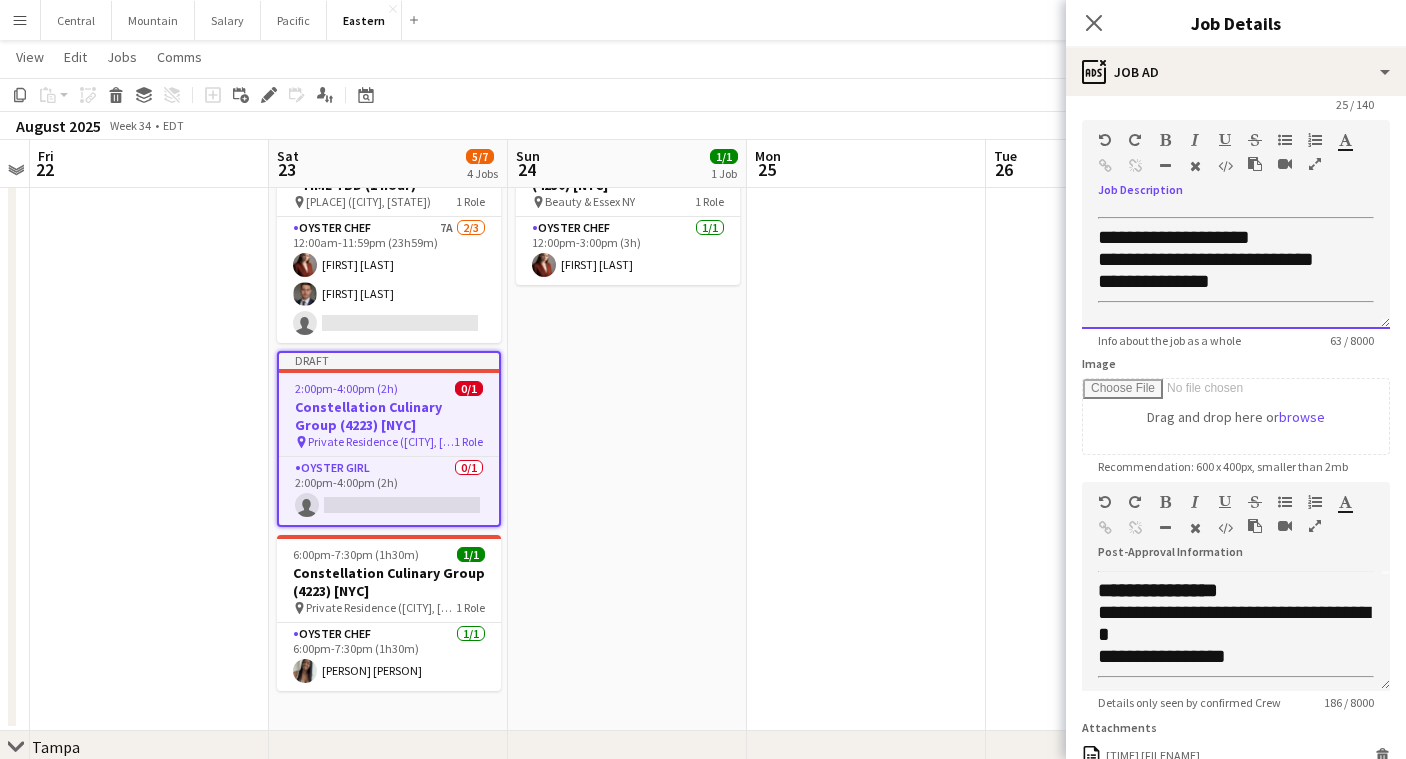 scroll, scrollTop: 115, scrollLeft: 0, axis: vertical 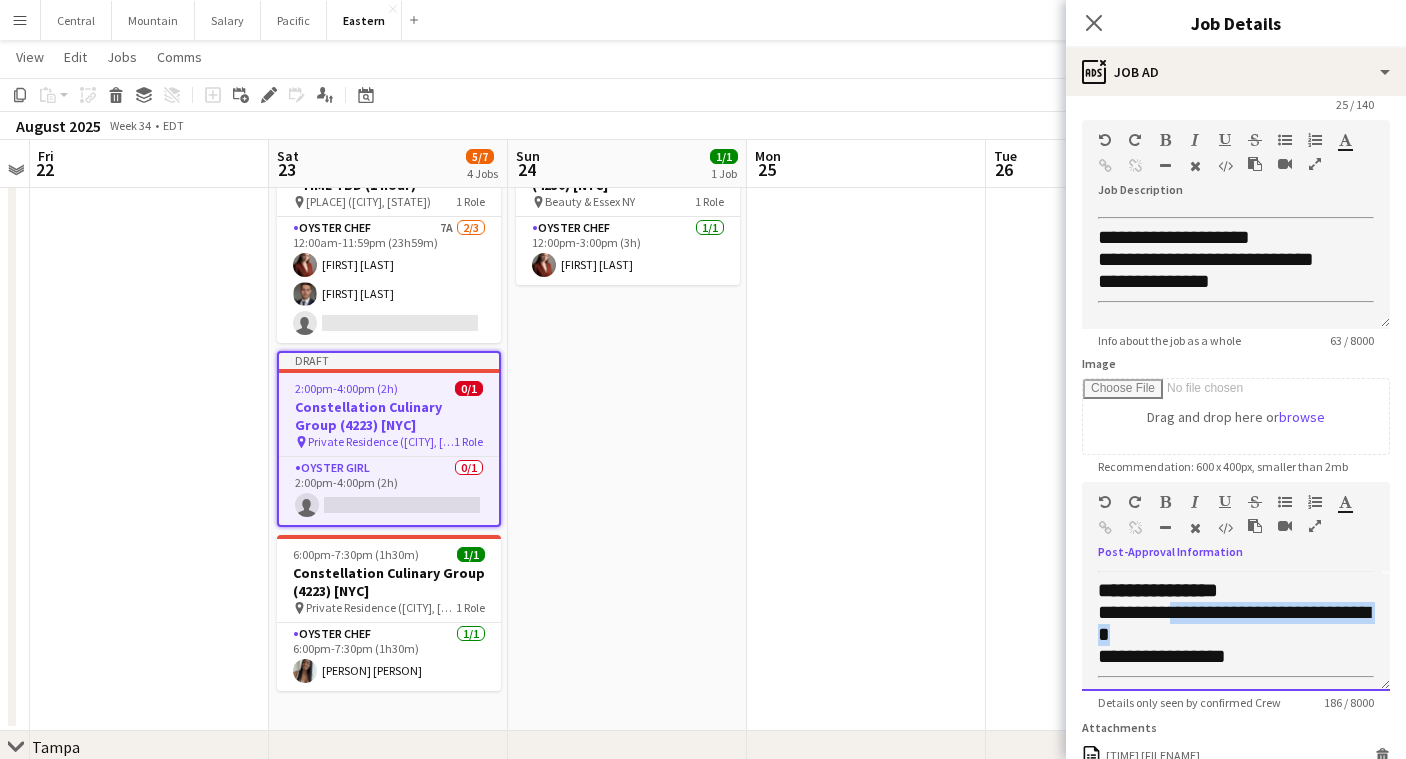 drag, startPoint x: 1178, startPoint y: 628, endPoint x: 1175, endPoint y: 609, distance: 19.235384 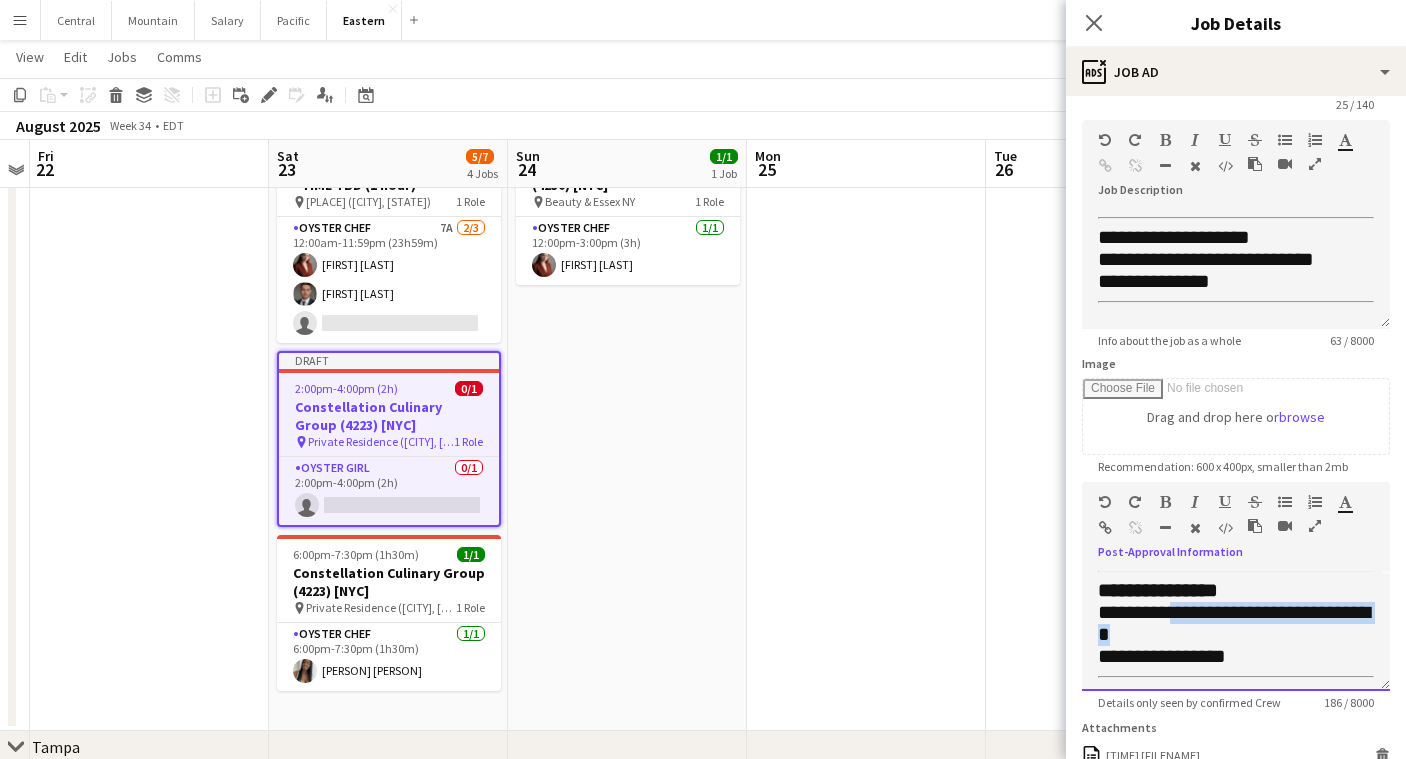click on "**********" at bounding box center [1234, 623] 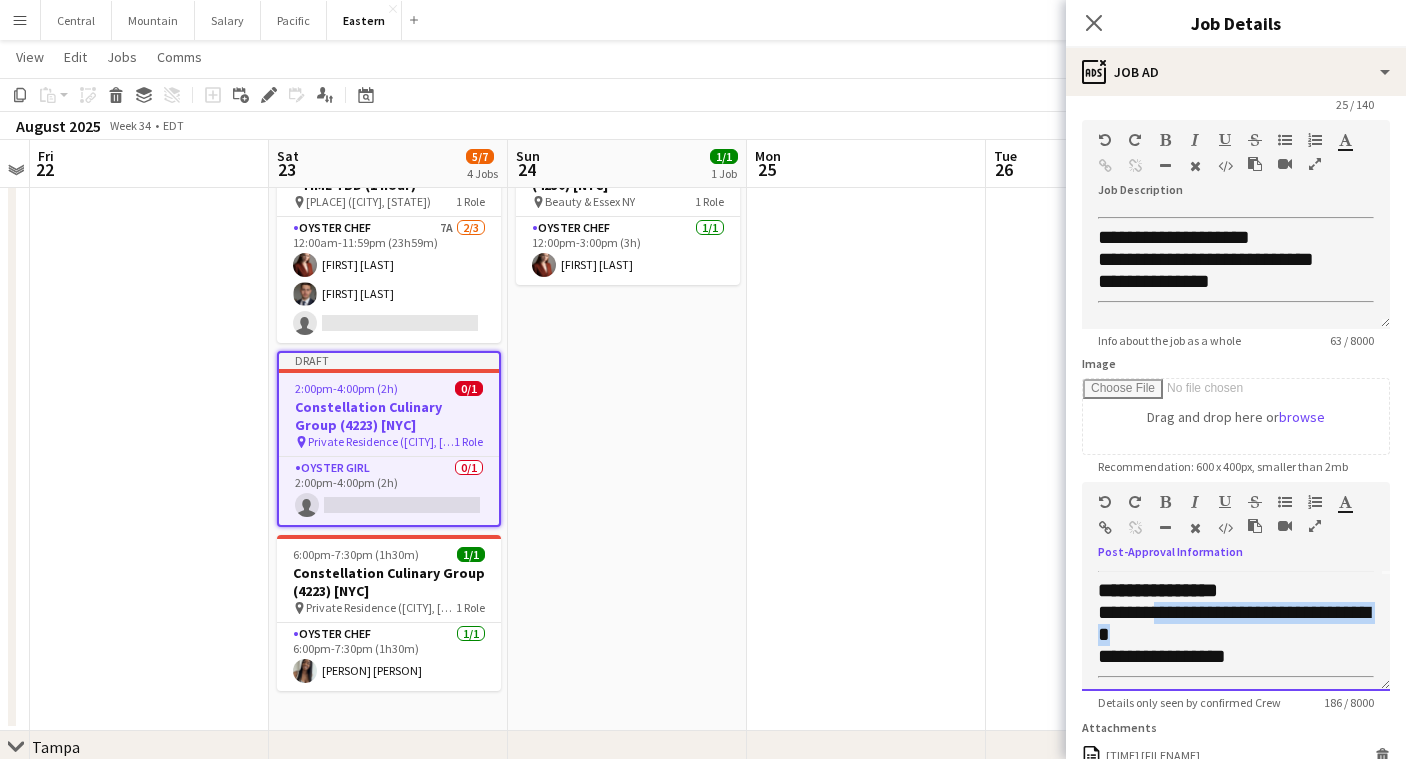 drag, startPoint x: 1165, startPoint y: 618, endPoint x: 1165, endPoint y: 602, distance: 16 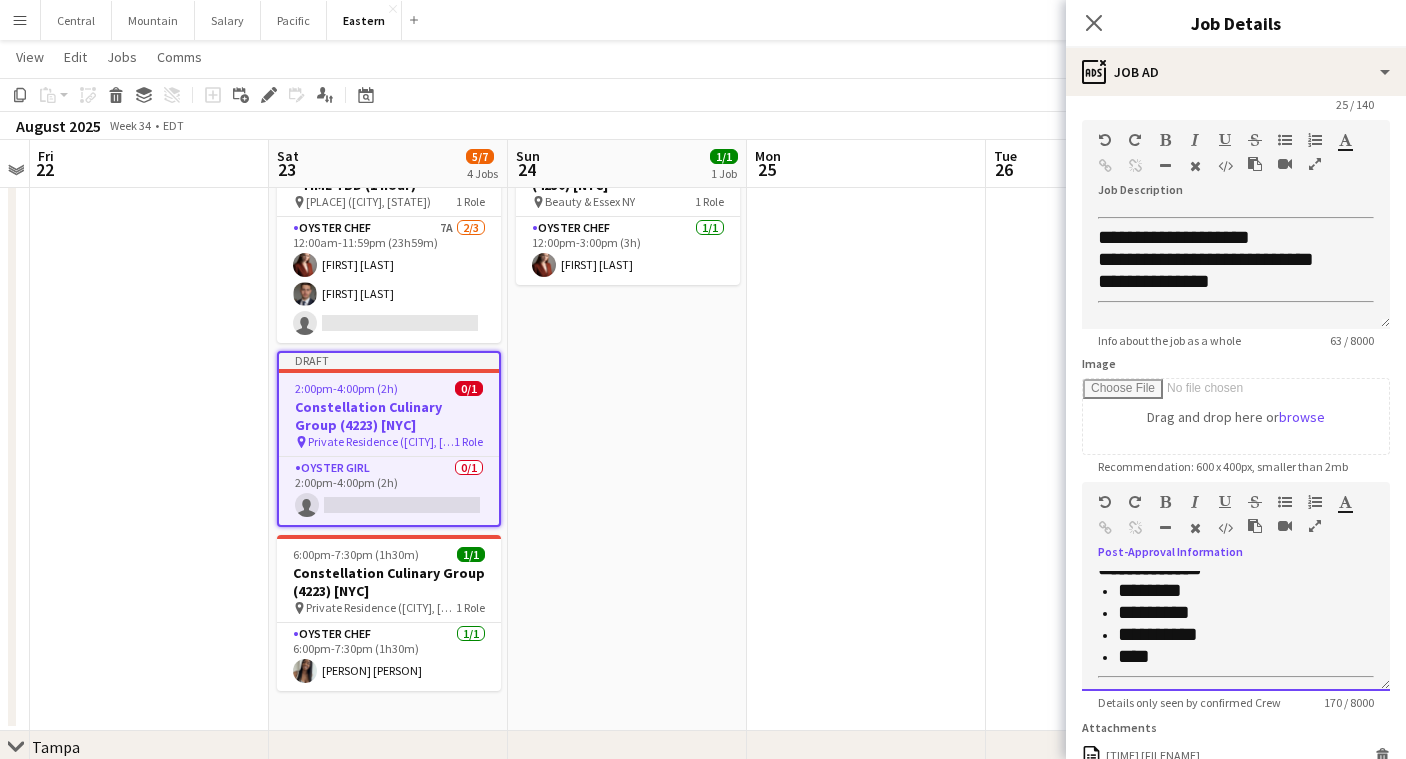 scroll, scrollTop: 220, scrollLeft: 0, axis: vertical 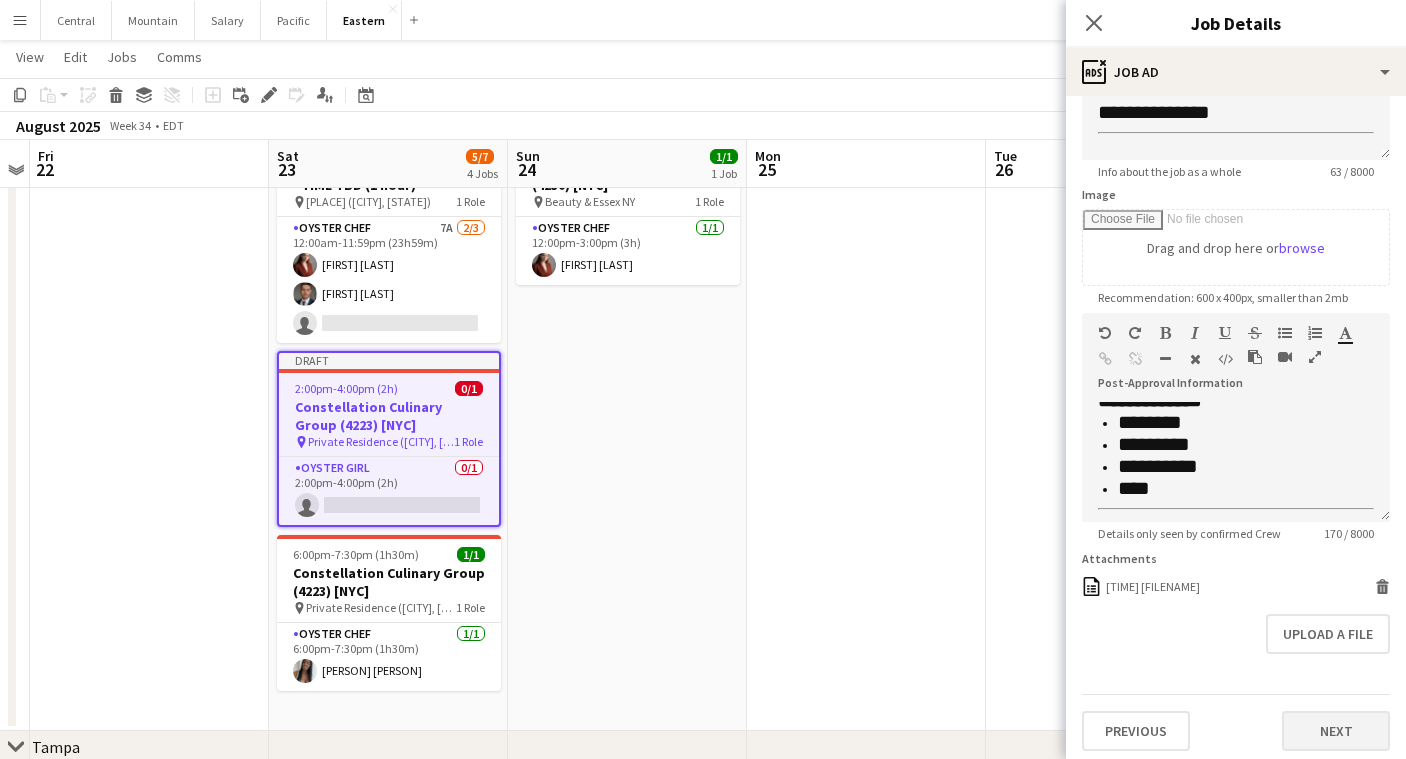 click on "Next" at bounding box center [1336, 731] 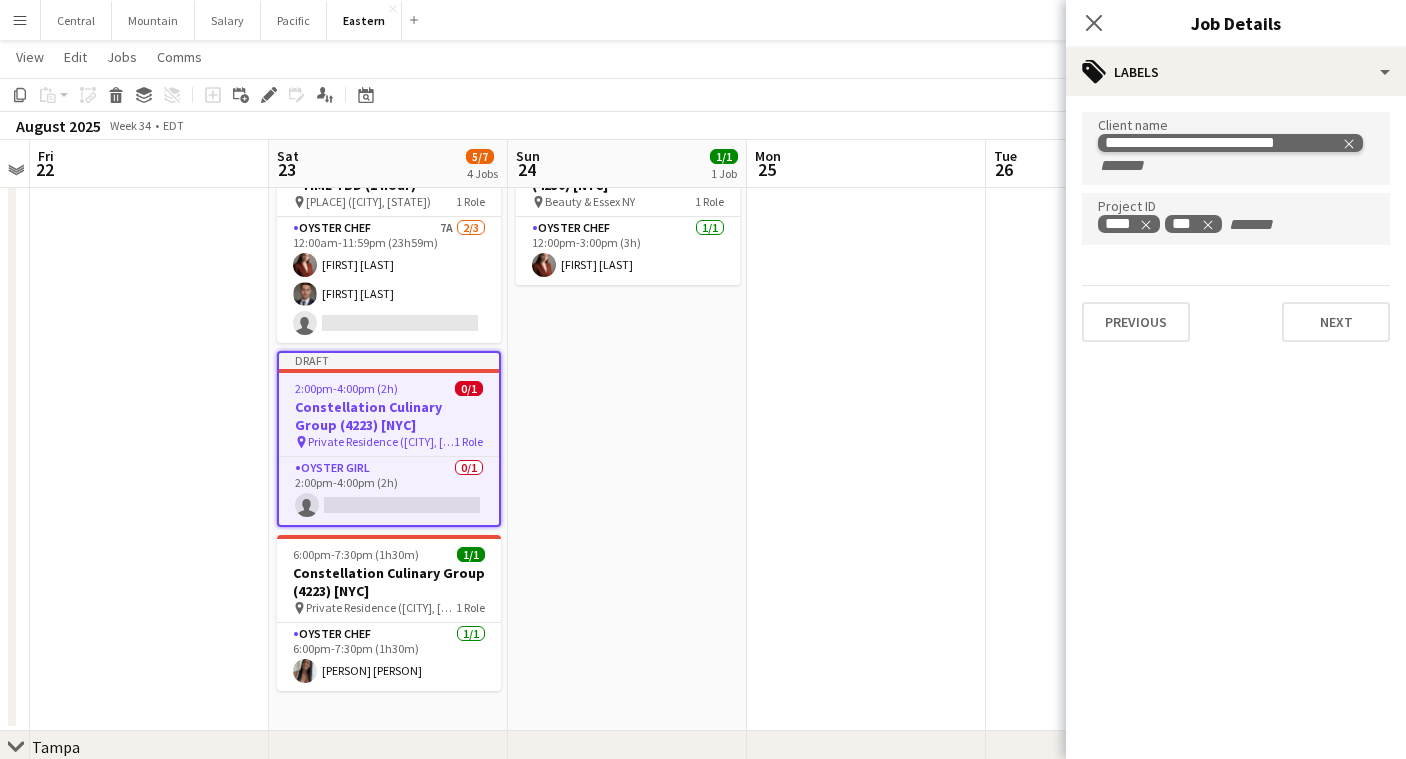 click 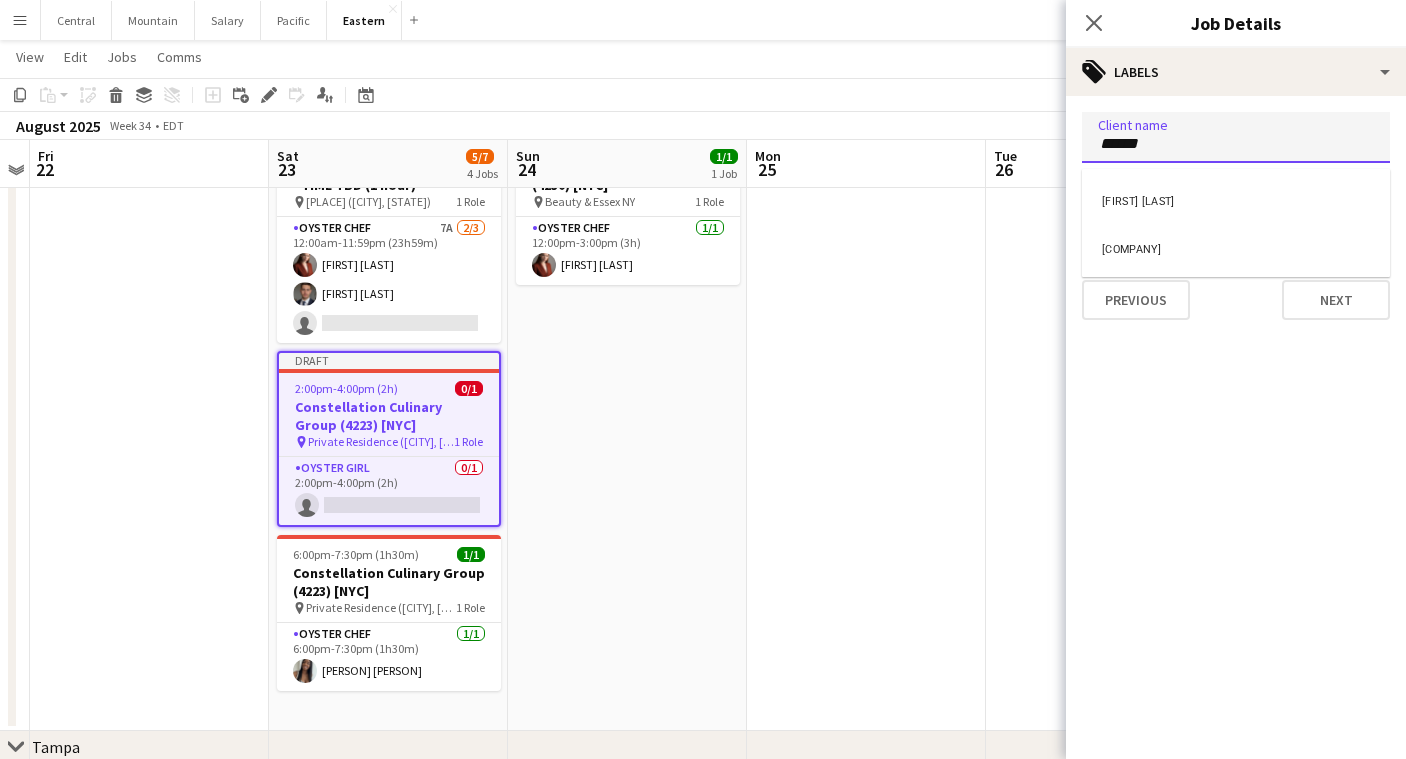 type on "******" 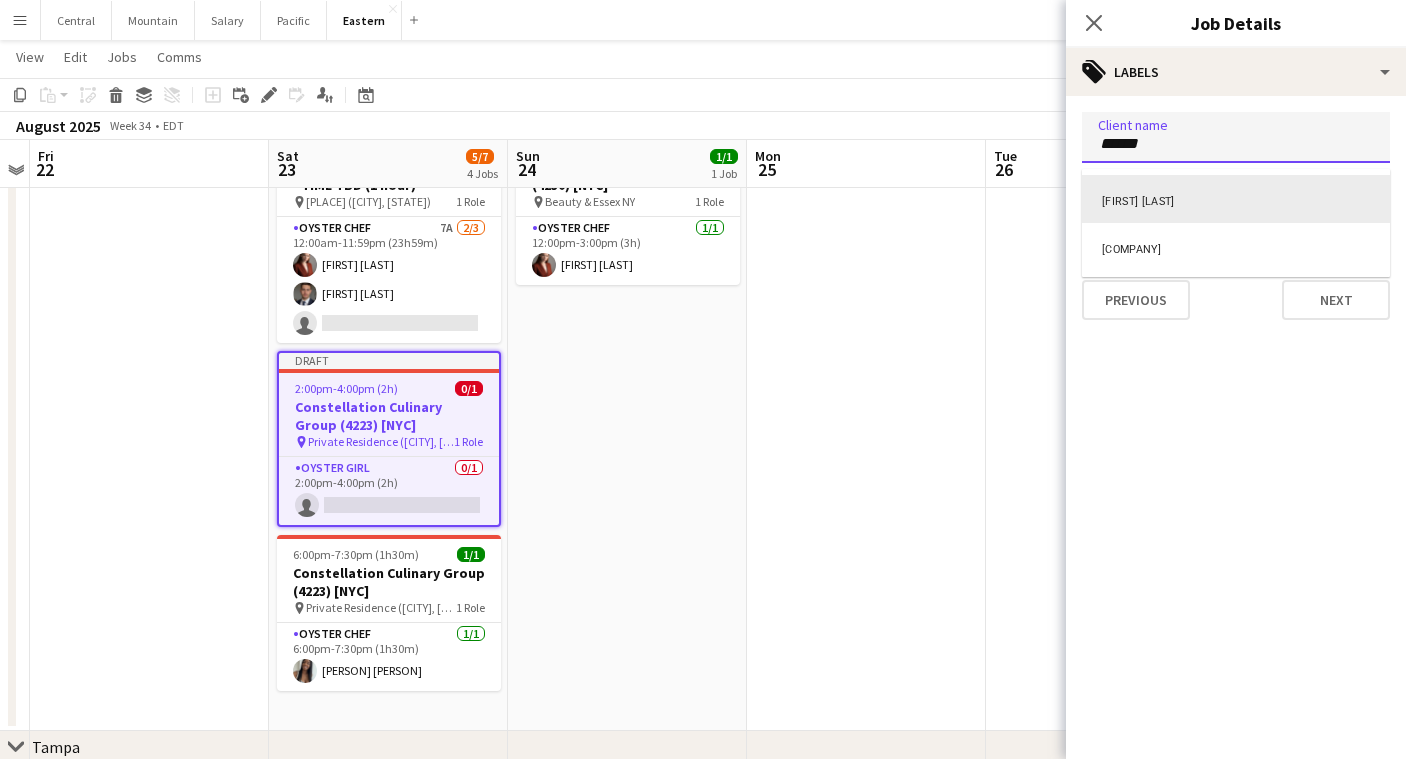 click on "[FIRST] [LAST]" at bounding box center (1236, 199) 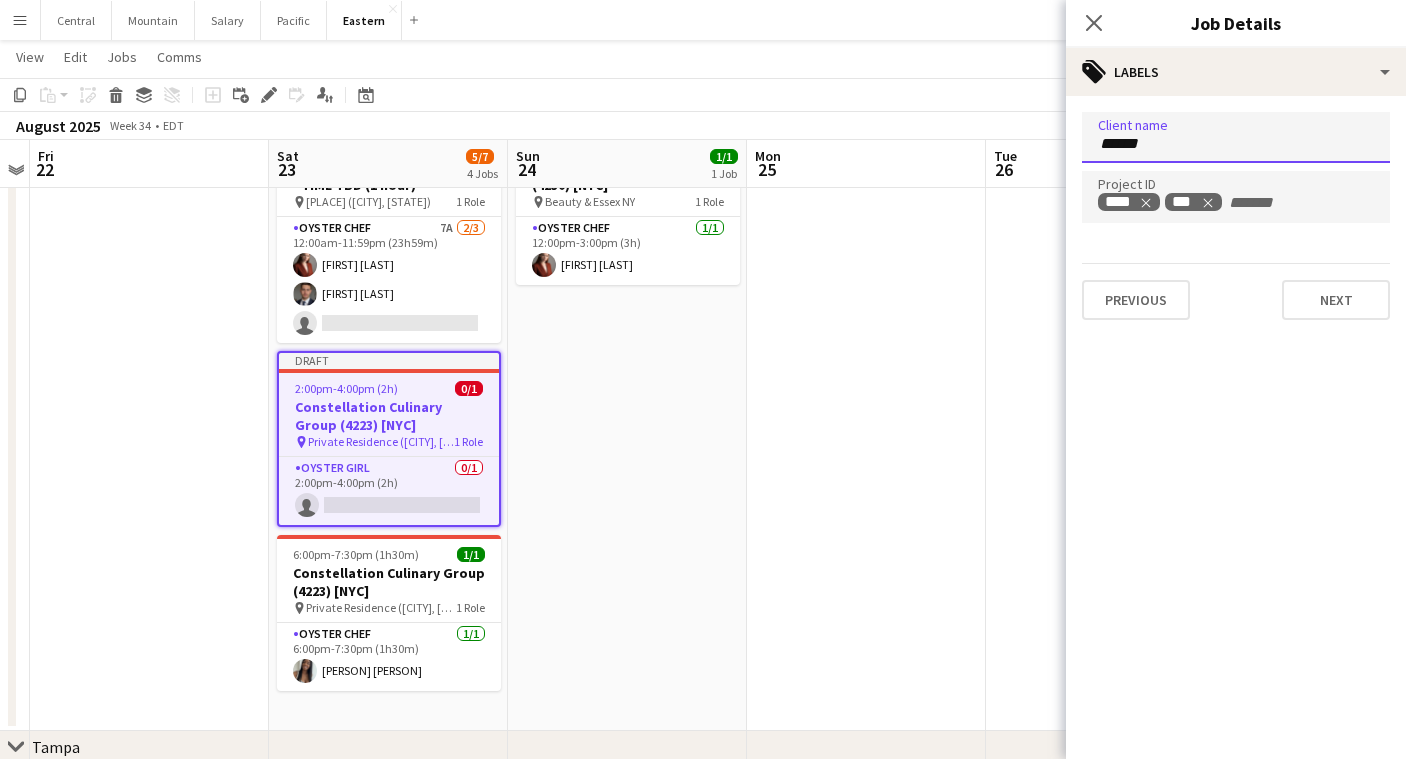 type 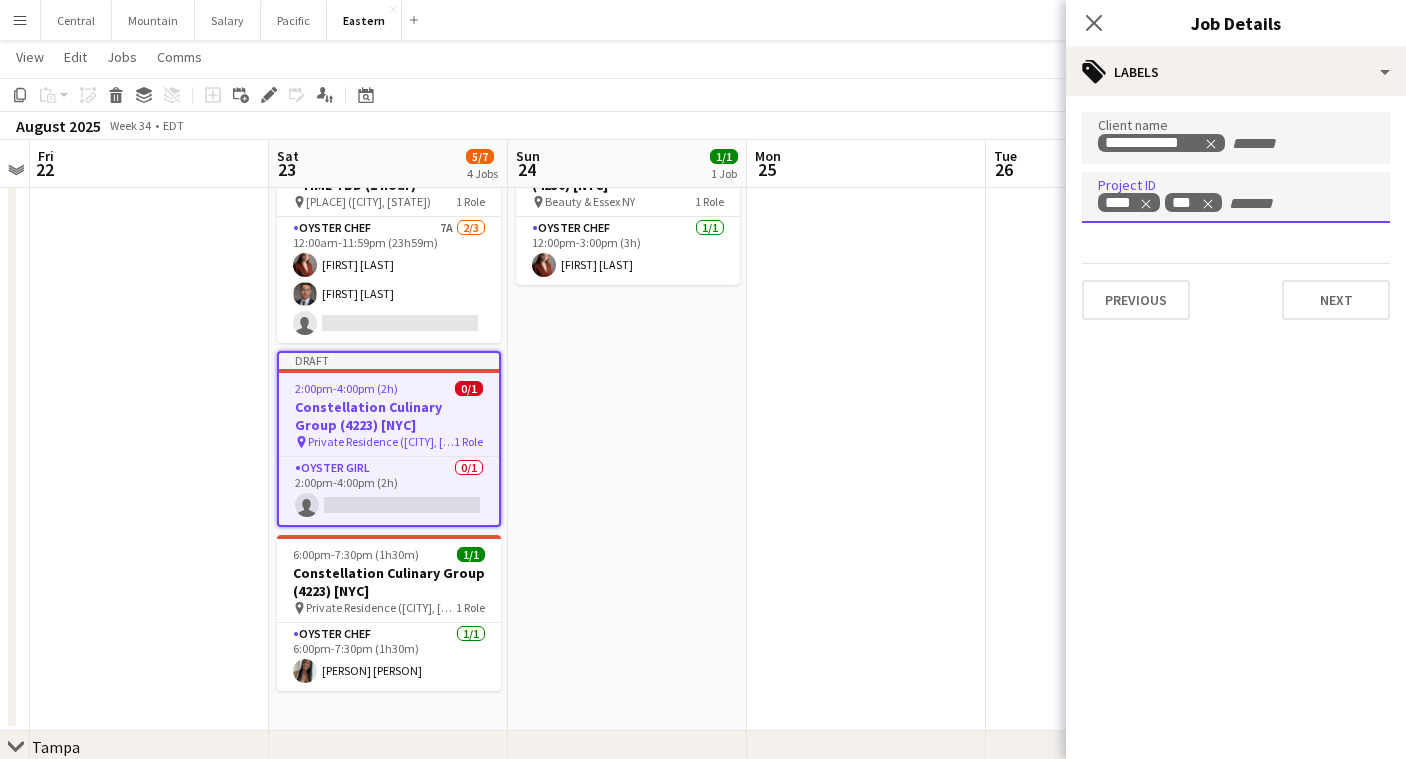 click on "**** ***" at bounding box center [1236, 198] 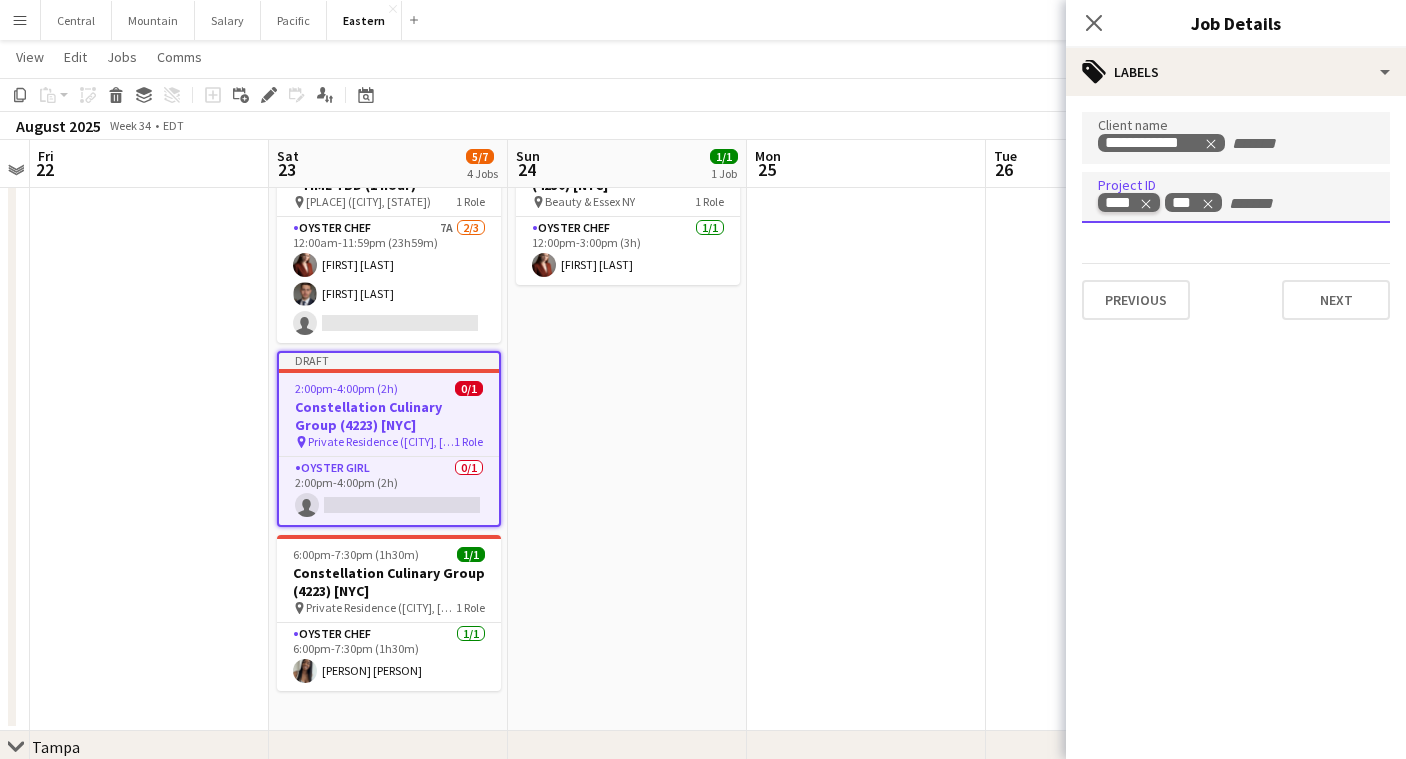 click 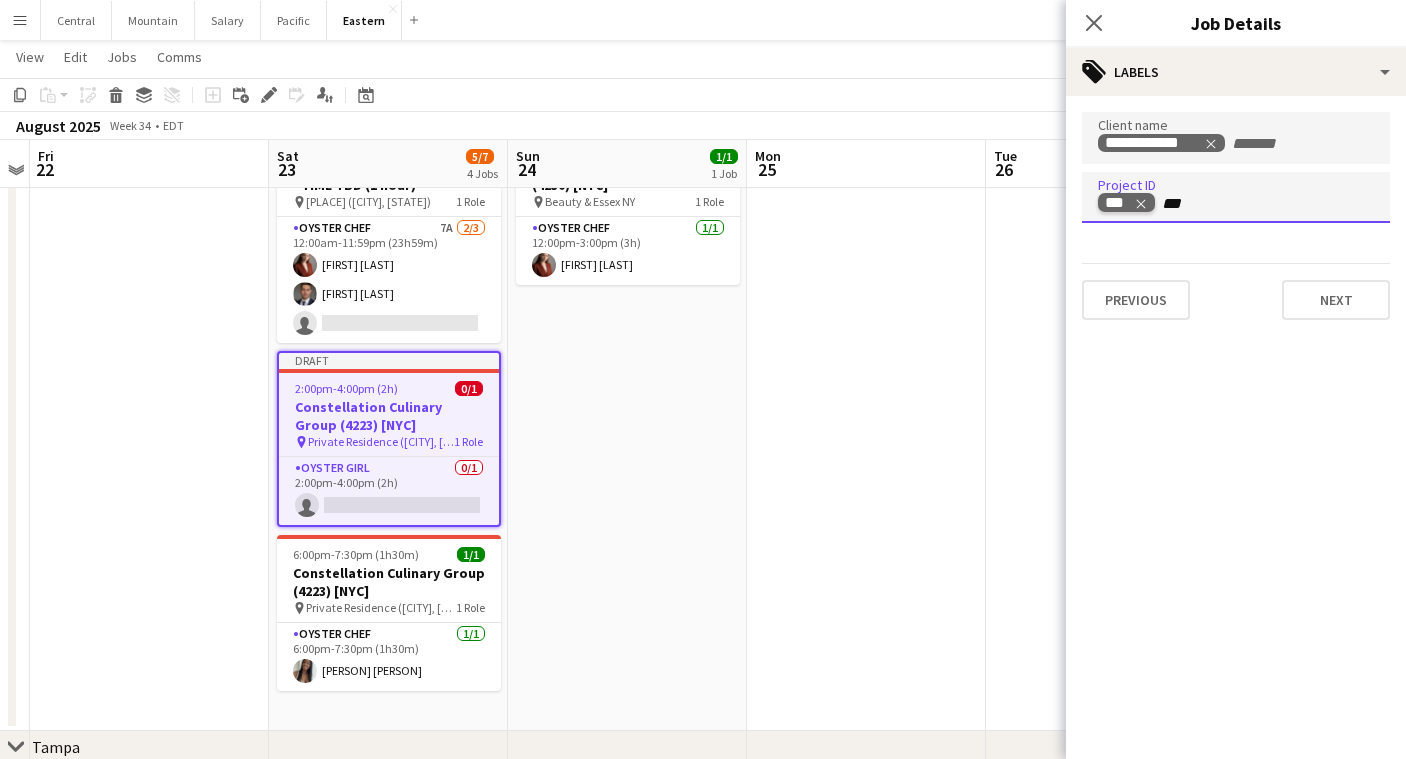 type on "****" 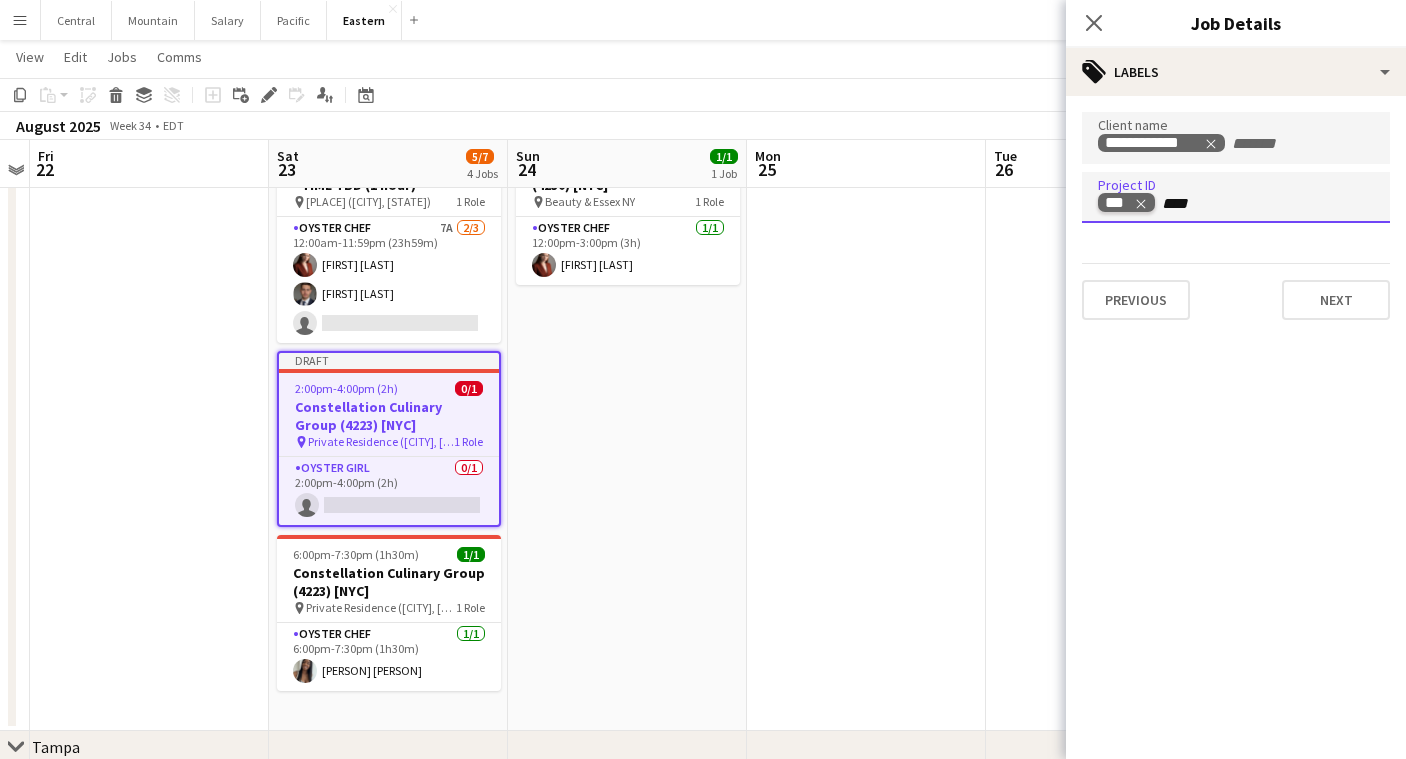 type 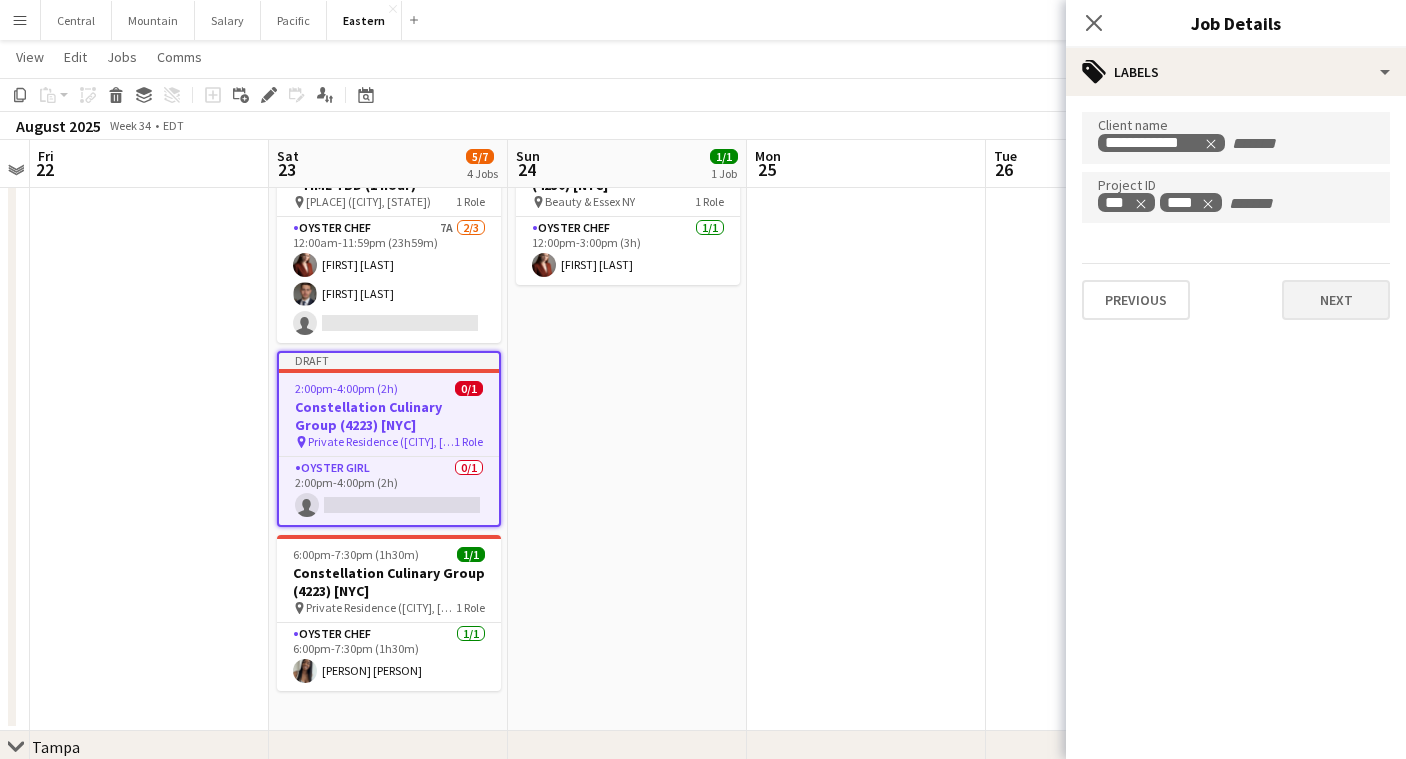 click on "Next" at bounding box center (1336, 300) 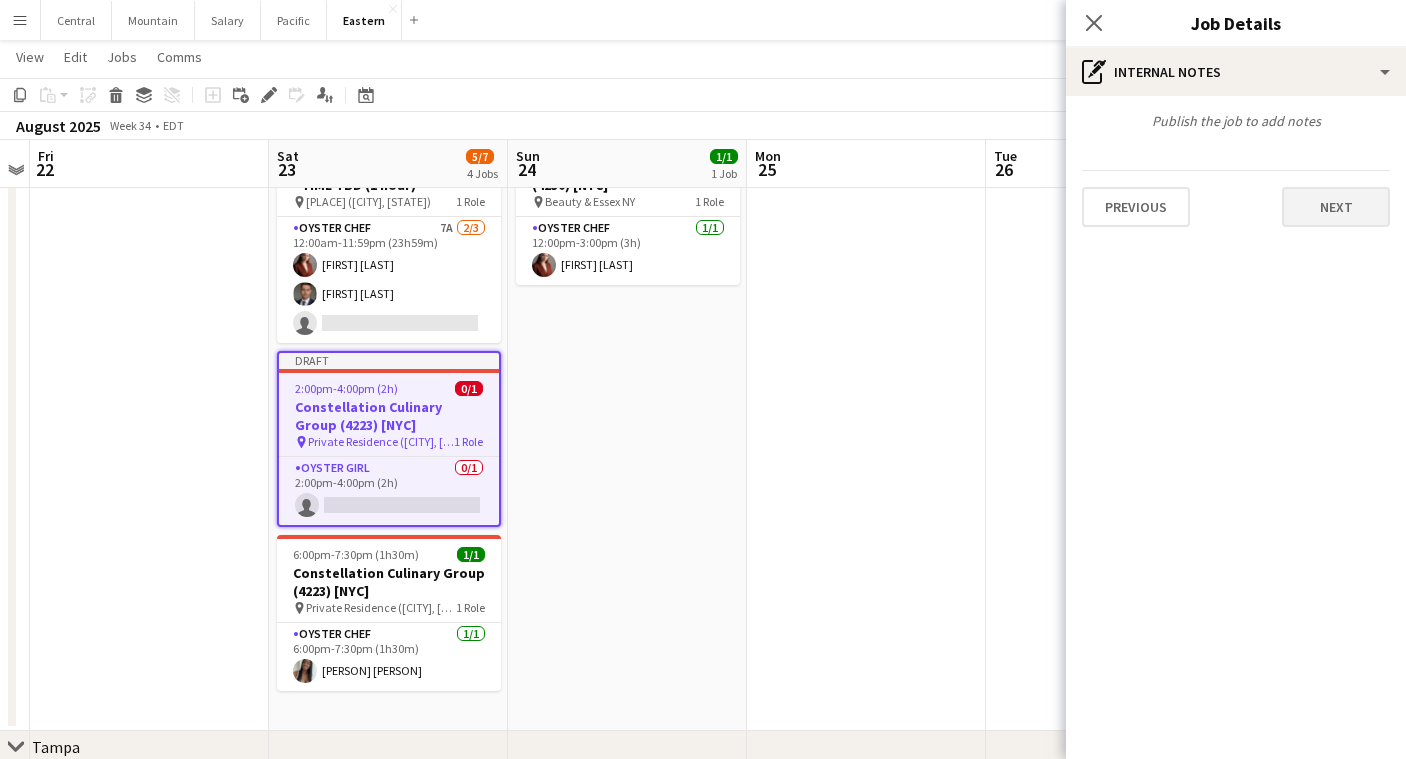 click on "Next" at bounding box center [1336, 207] 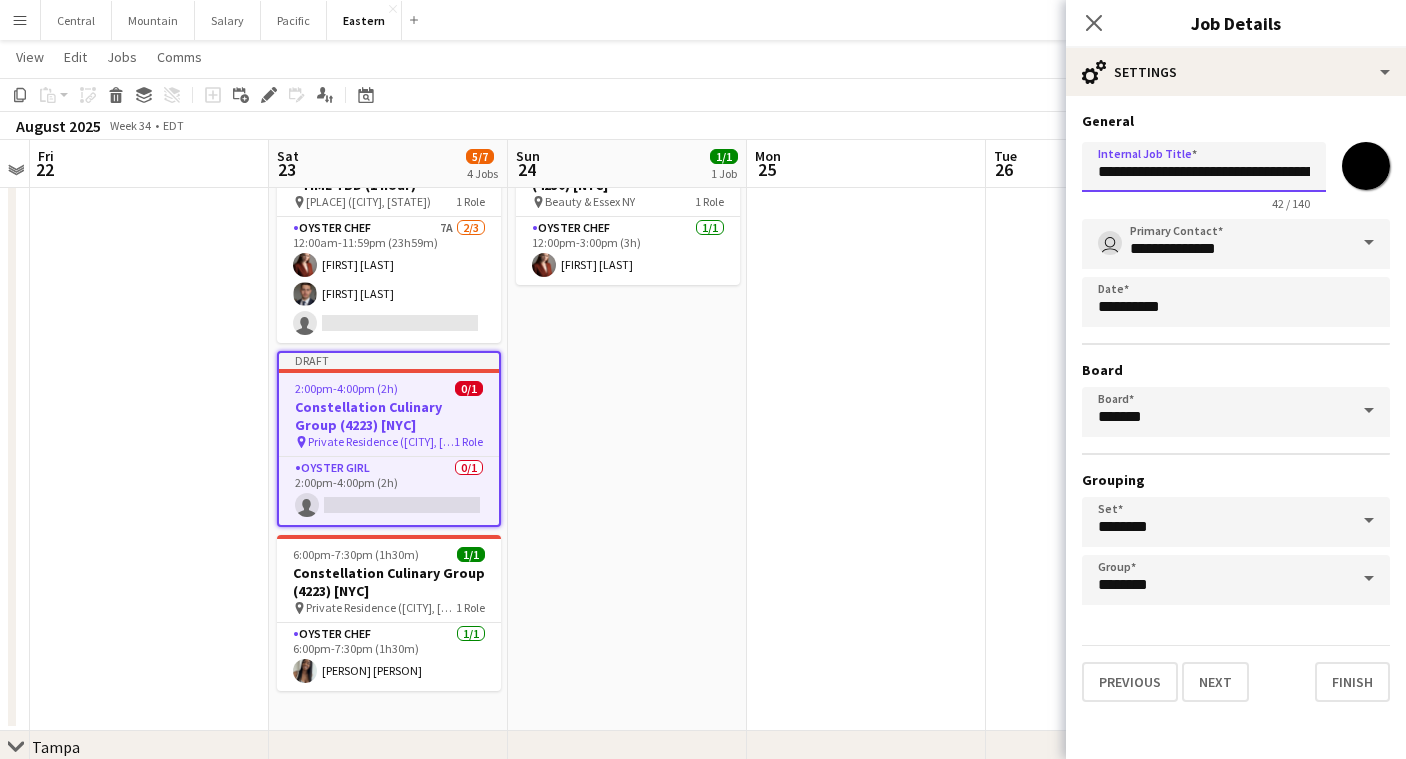 drag, startPoint x: 1294, startPoint y: 172, endPoint x: 1058, endPoint y: 163, distance: 236.17155 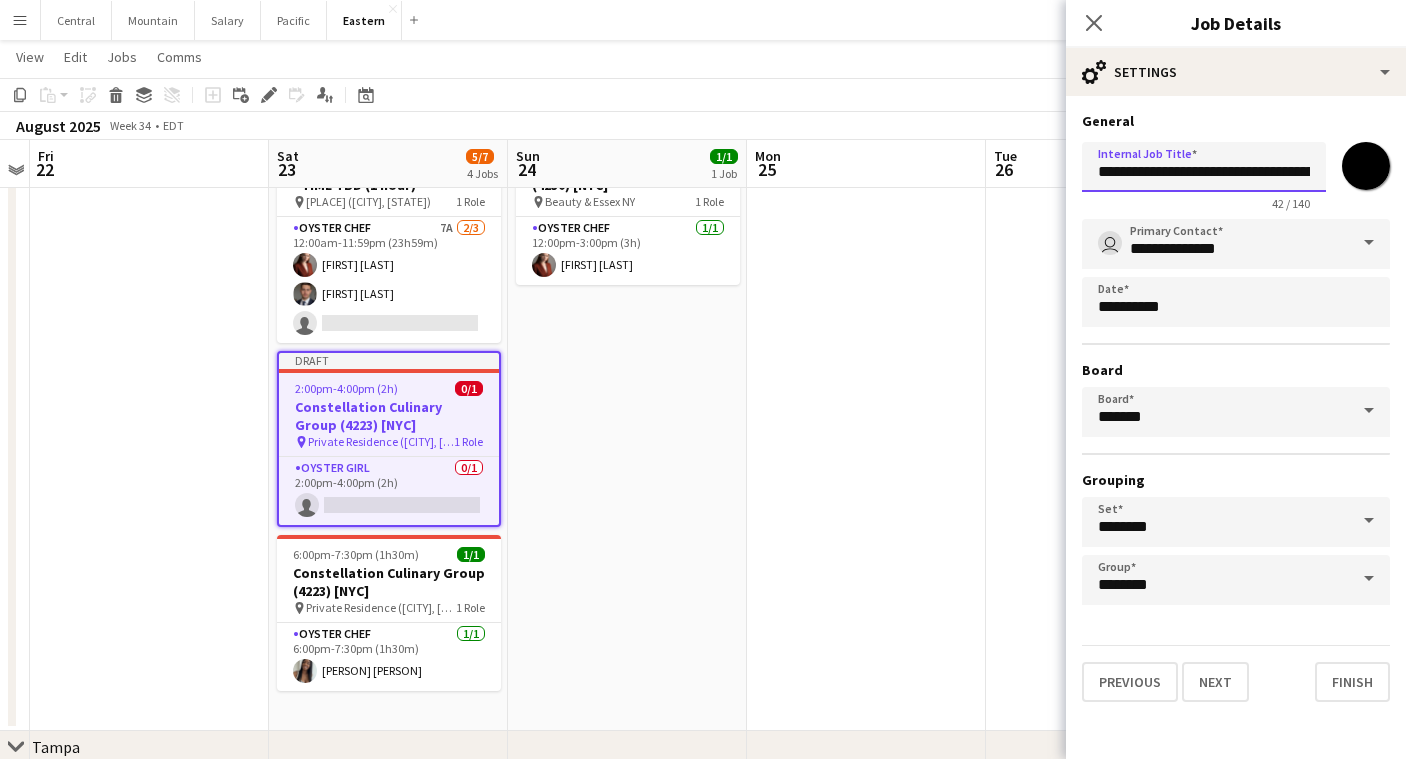 click on "Menu
Boards
Boards   Boards   All jobs   Status
Workforce
Workforce   My Workforce   Recruiting
Comms
Comms
Pay
Pay   Approvals   Payments   Reports
Platform Settings
Platform Settings   App settings   Your settings   Profiles
Training Academy
Training Academy
Knowledge Base
Knowledge Base
Product Updates
Product Updates   Log Out   Privacy   Central
Close
Mountain
Close
Salary
Close
Pacific
Close
Eastern
Close
Add
Help
Notifications
3   Eastern
user" at bounding box center [703, 377] 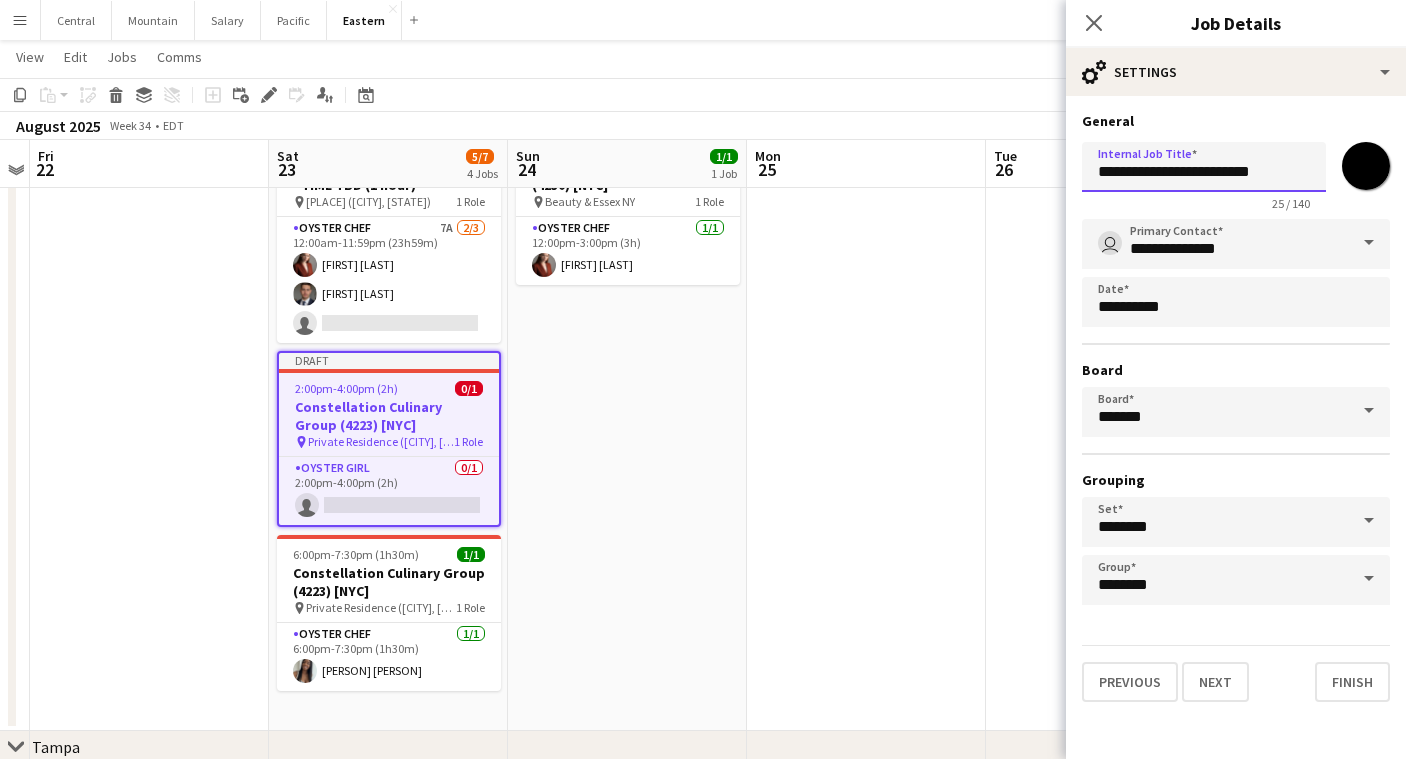 drag, startPoint x: 1224, startPoint y: 171, endPoint x: 1203, endPoint y: 172, distance: 21.023796 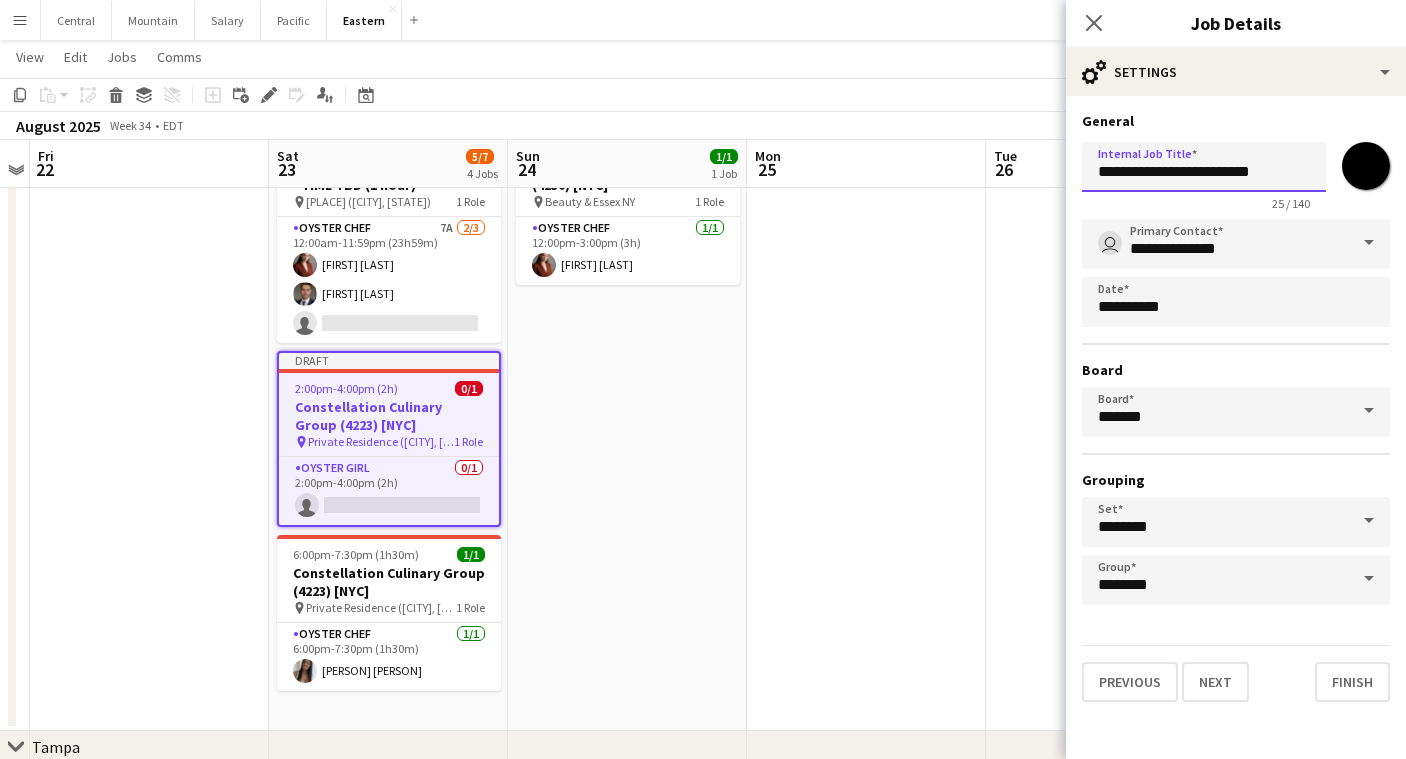 click on "**********" at bounding box center (1204, 167) 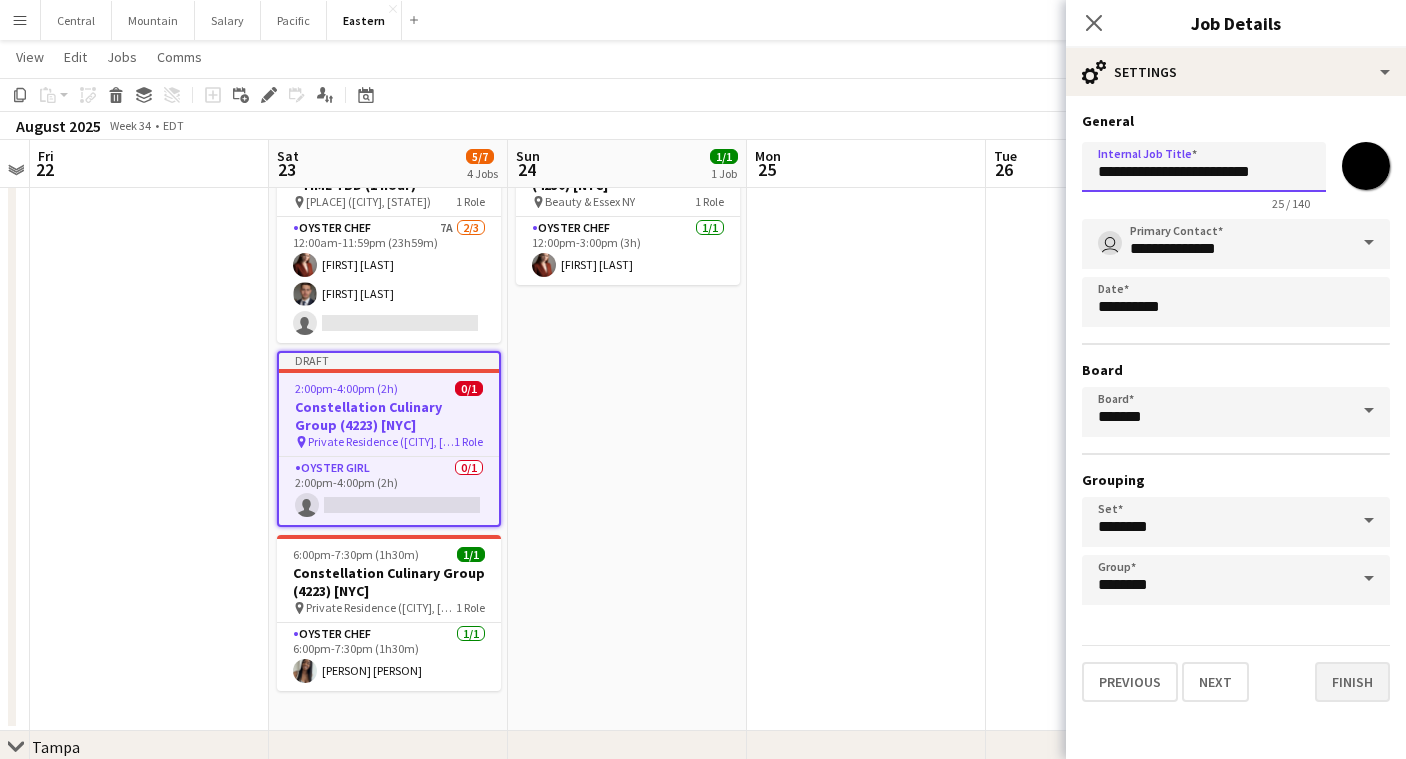 type on "**********" 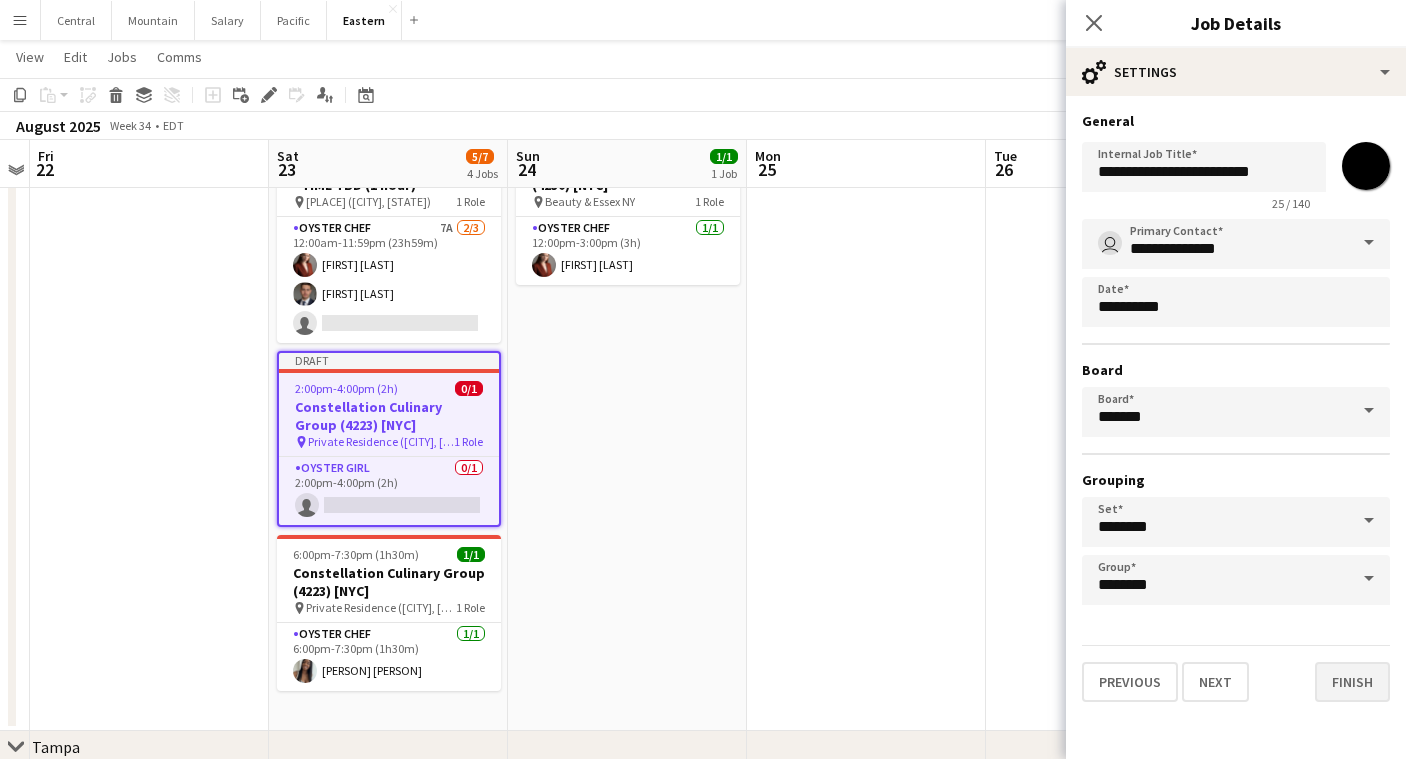 click on "Finish" at bounding box center [1352, 682] 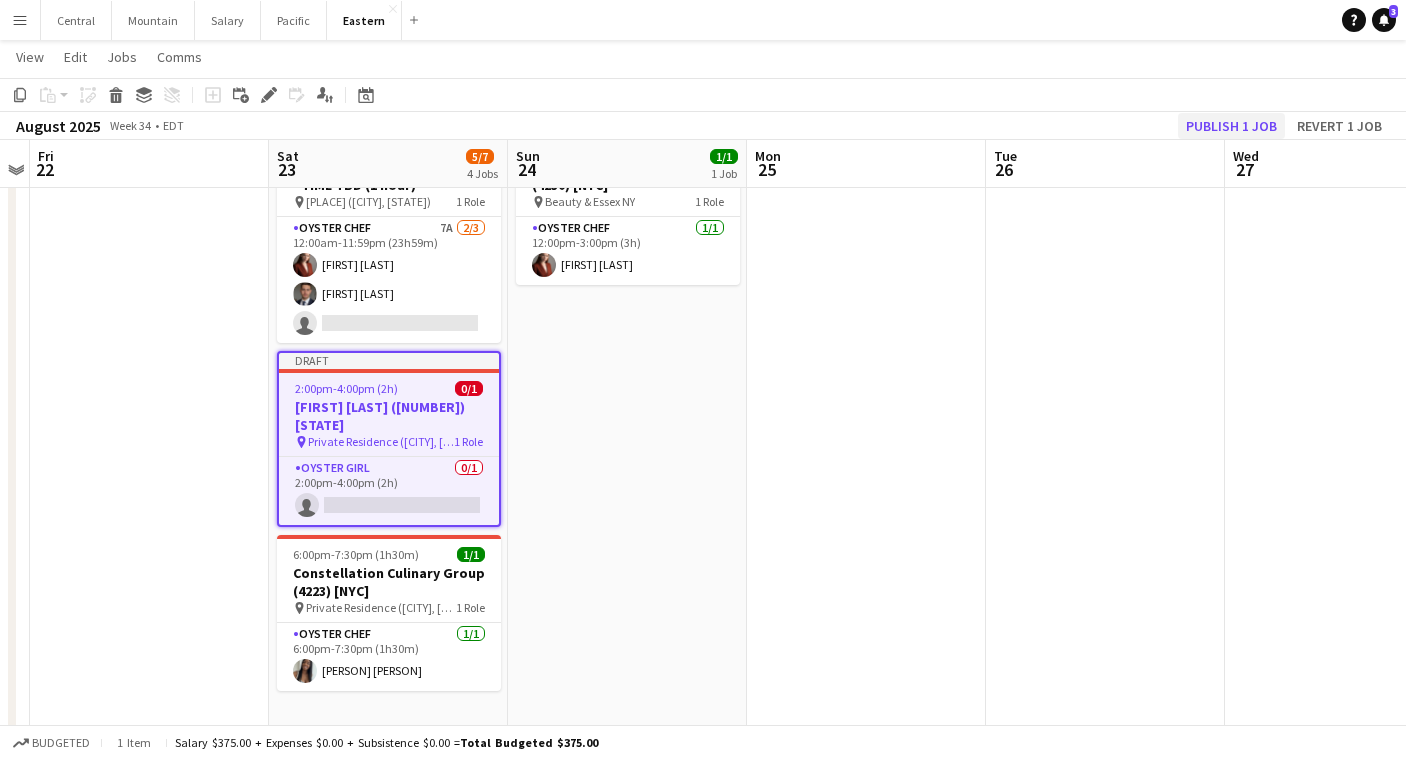 click on "Publish 1 job" 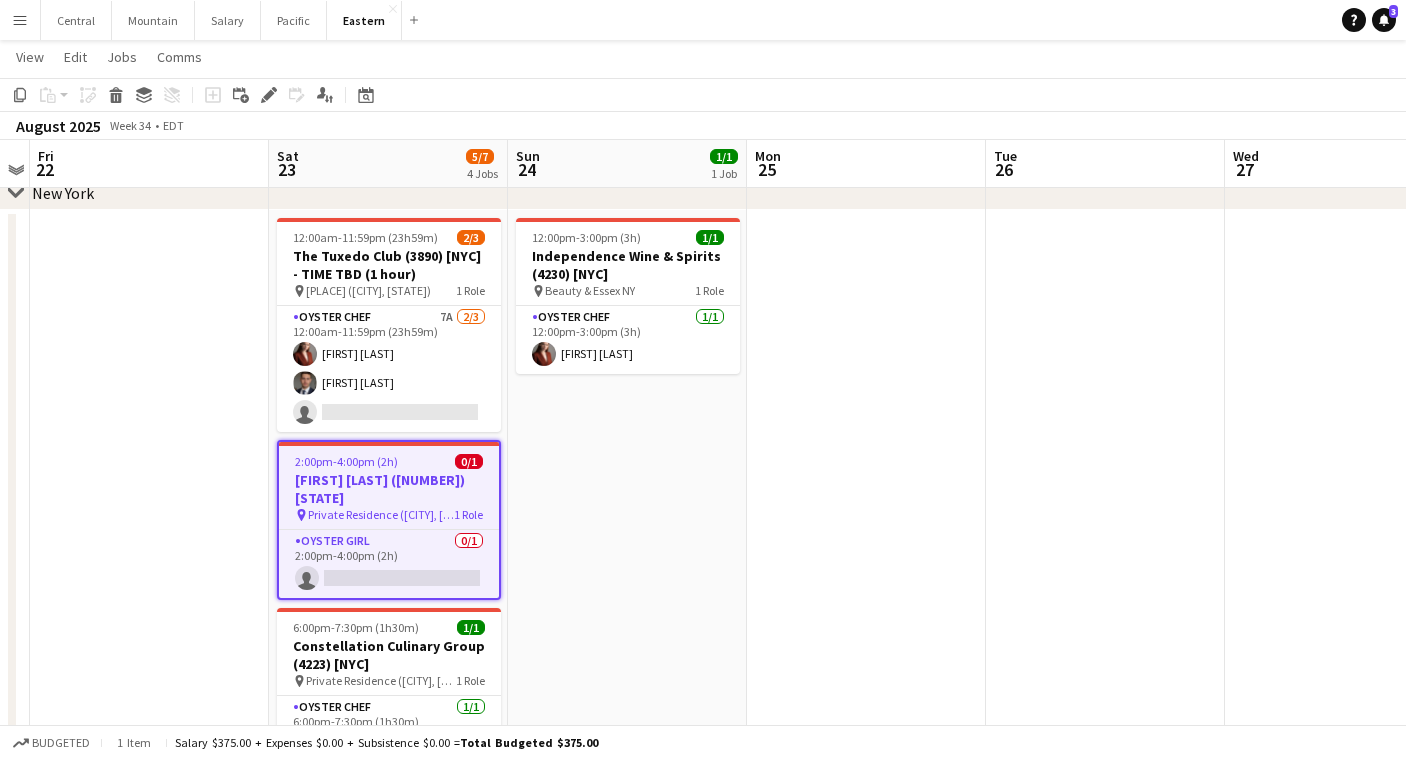 scroll, scrollTop: 615, scrollLeft: 0, axis: vertical 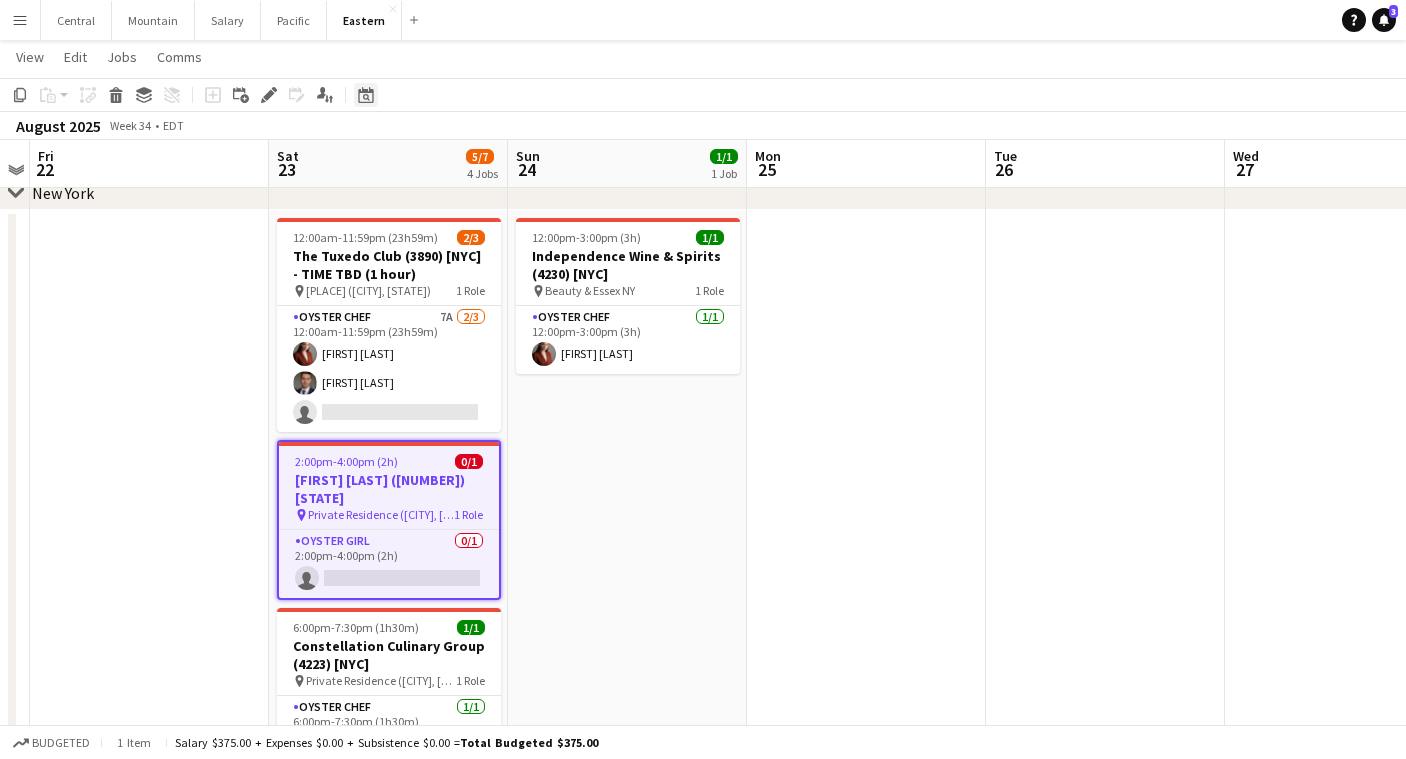 click on "Date picker" at bounding box center (366, 95) 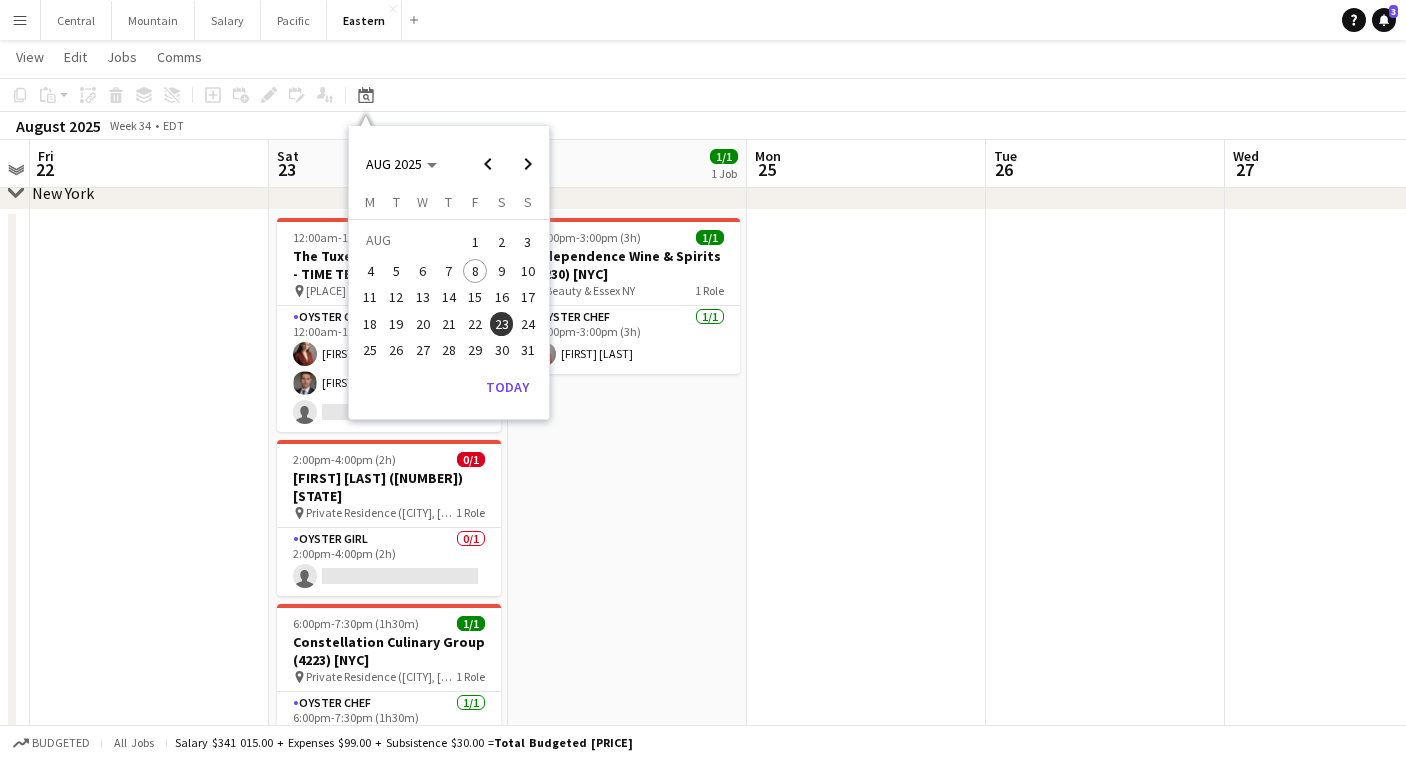 click on "AUG 2025 AUG 2025" at bounding box center (449, 164) 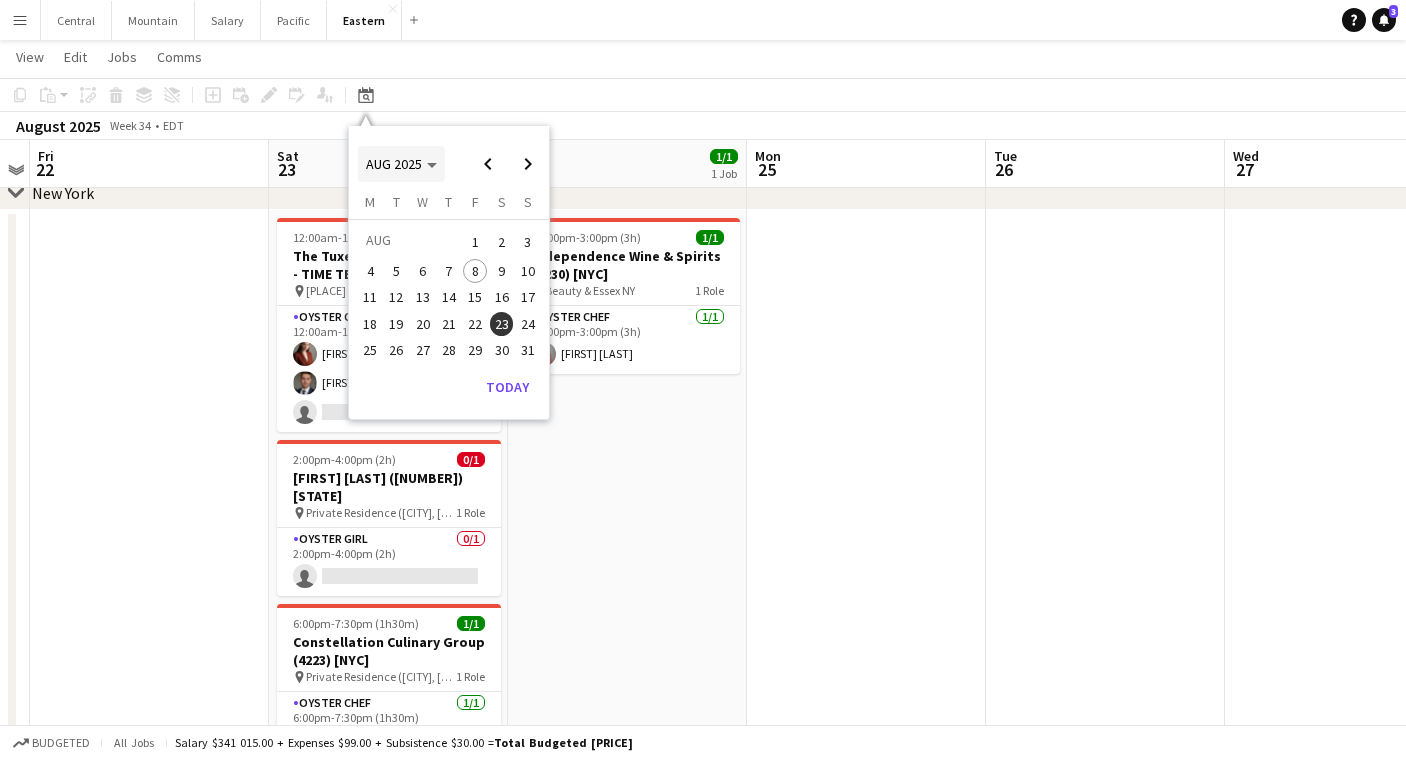 click 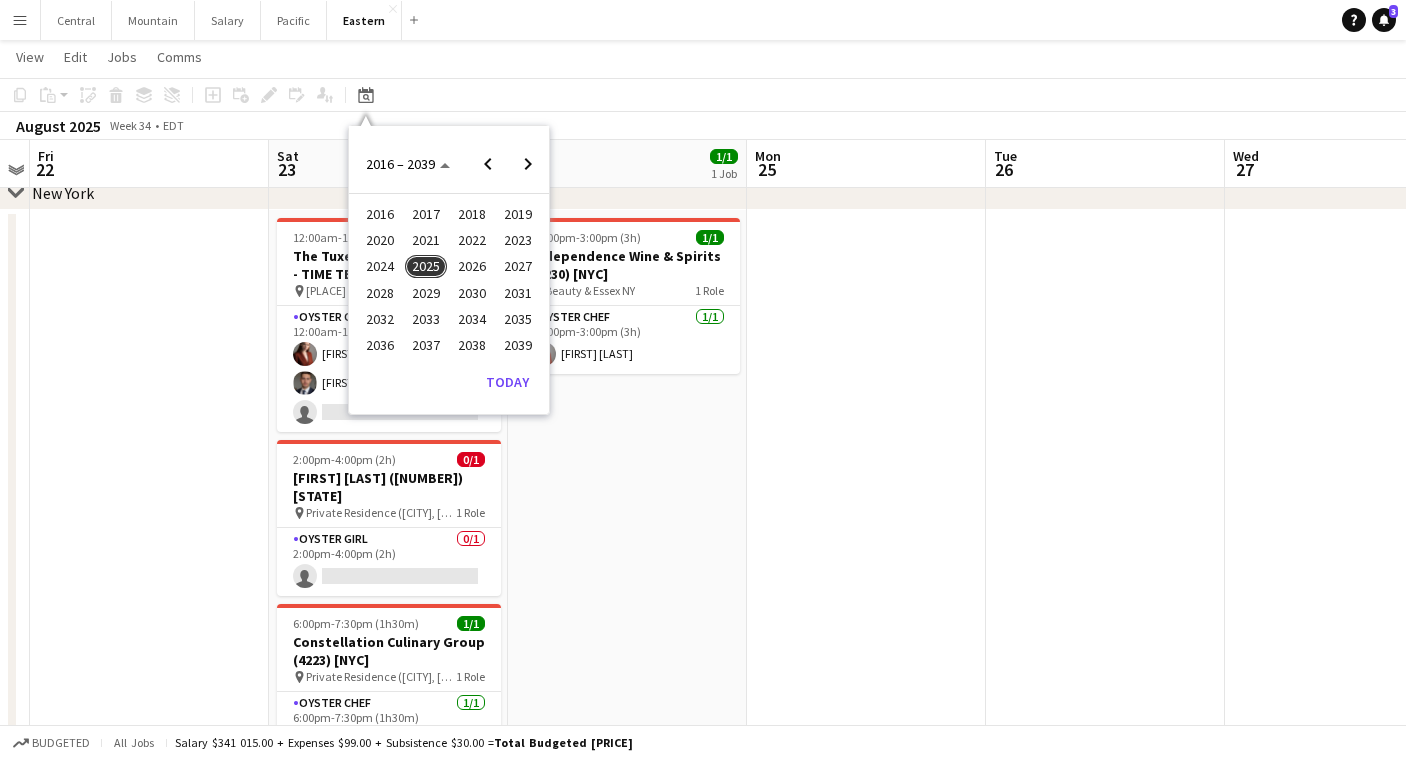 click on "2026" at bounding box center [471, 267] 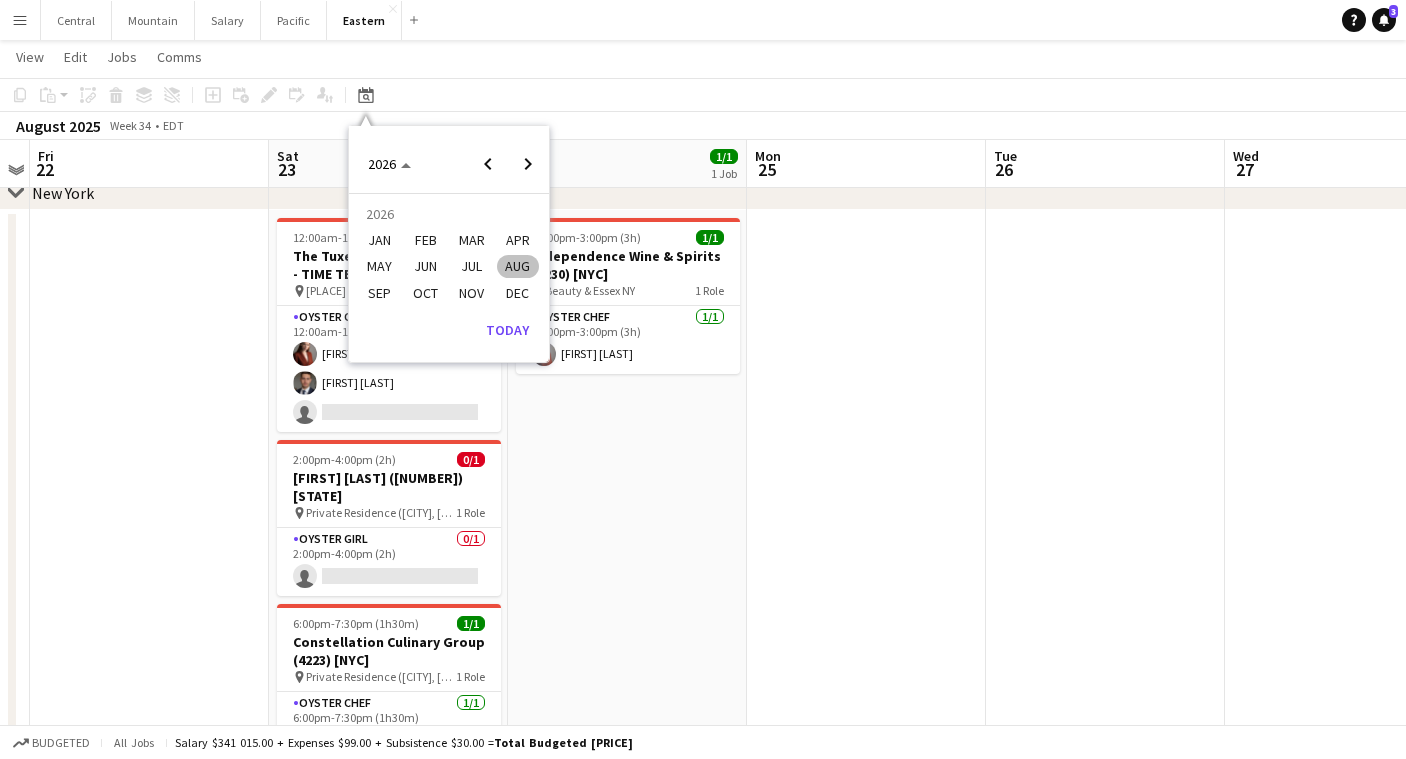 click on "JUN" at bounding box center (425, 267) 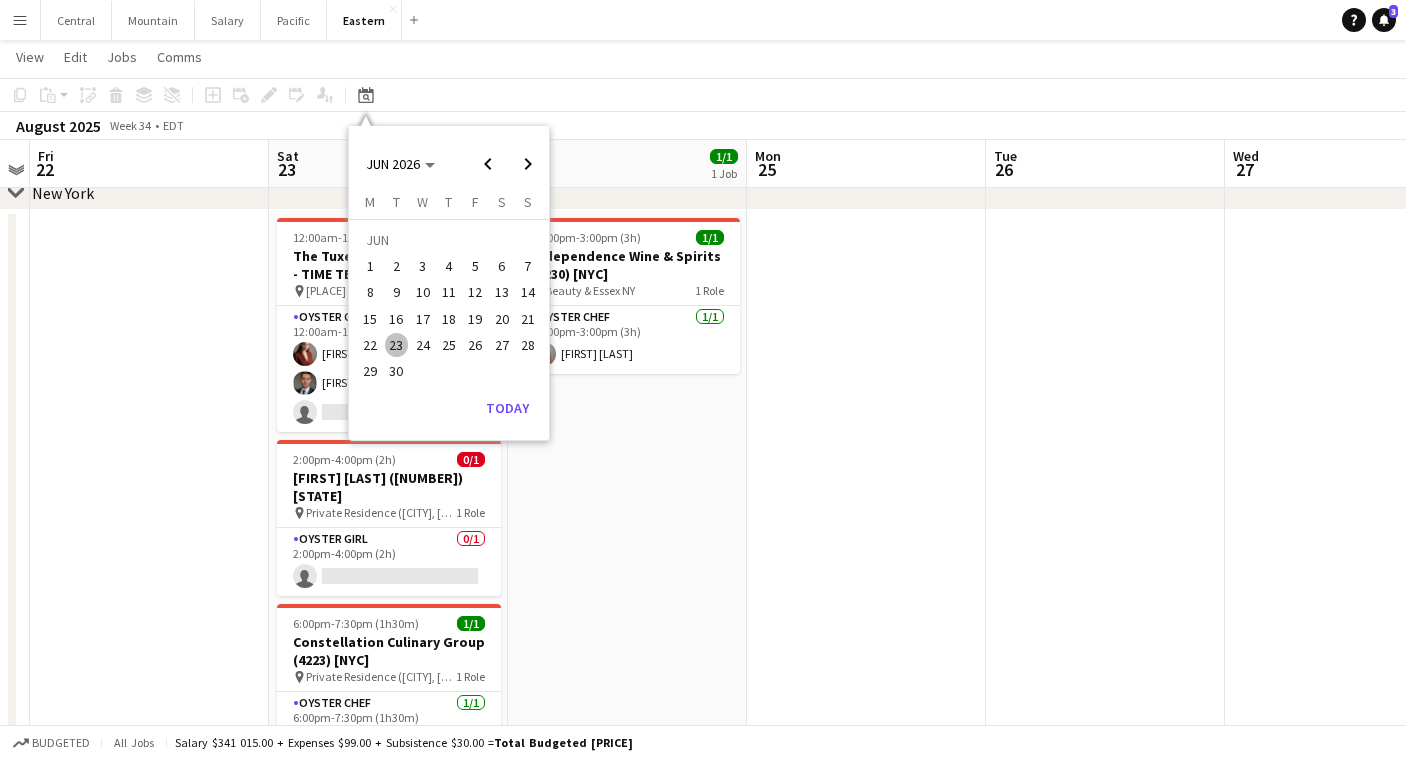 click on "20" at bounding box center (502, 319) 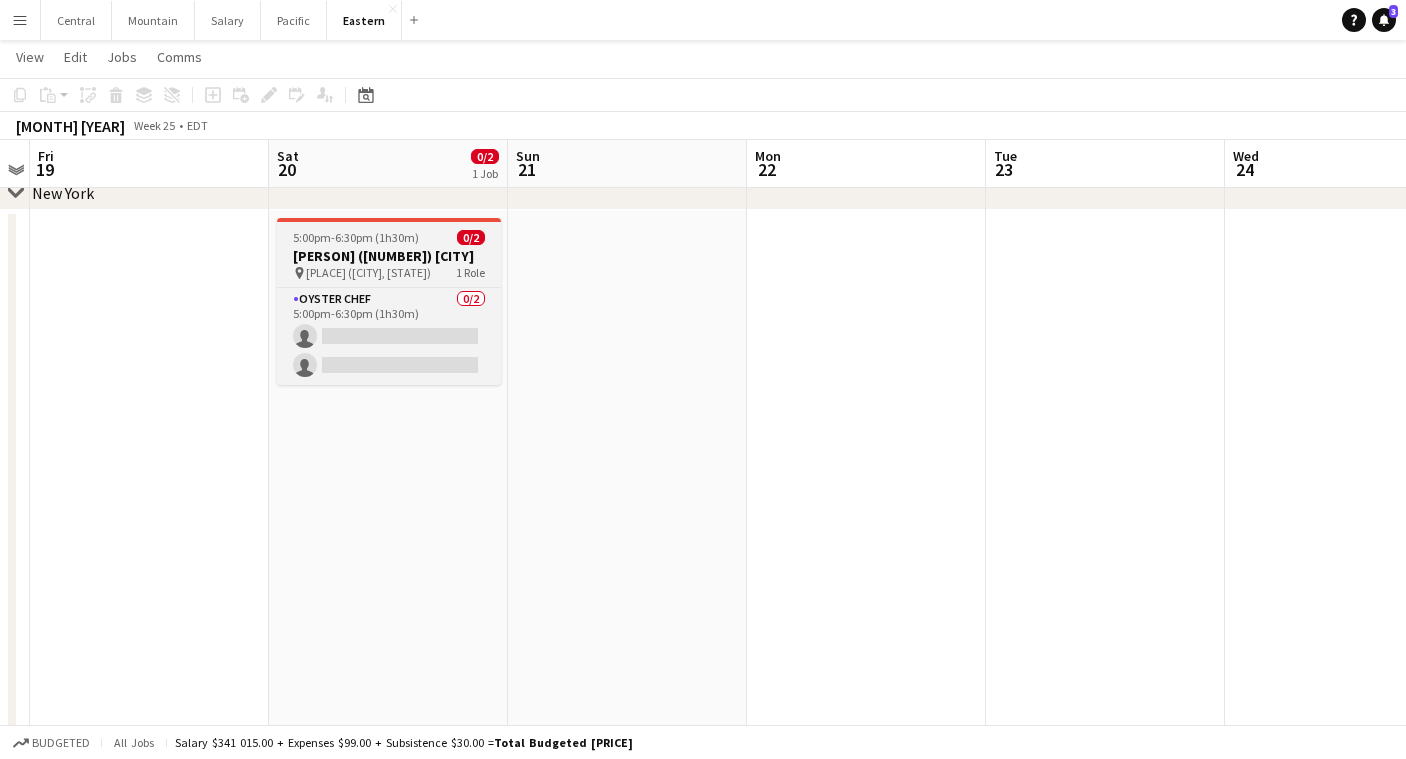 click on "[PLACE] ([CITY], [STATE])" at bounding box center (368, 272) 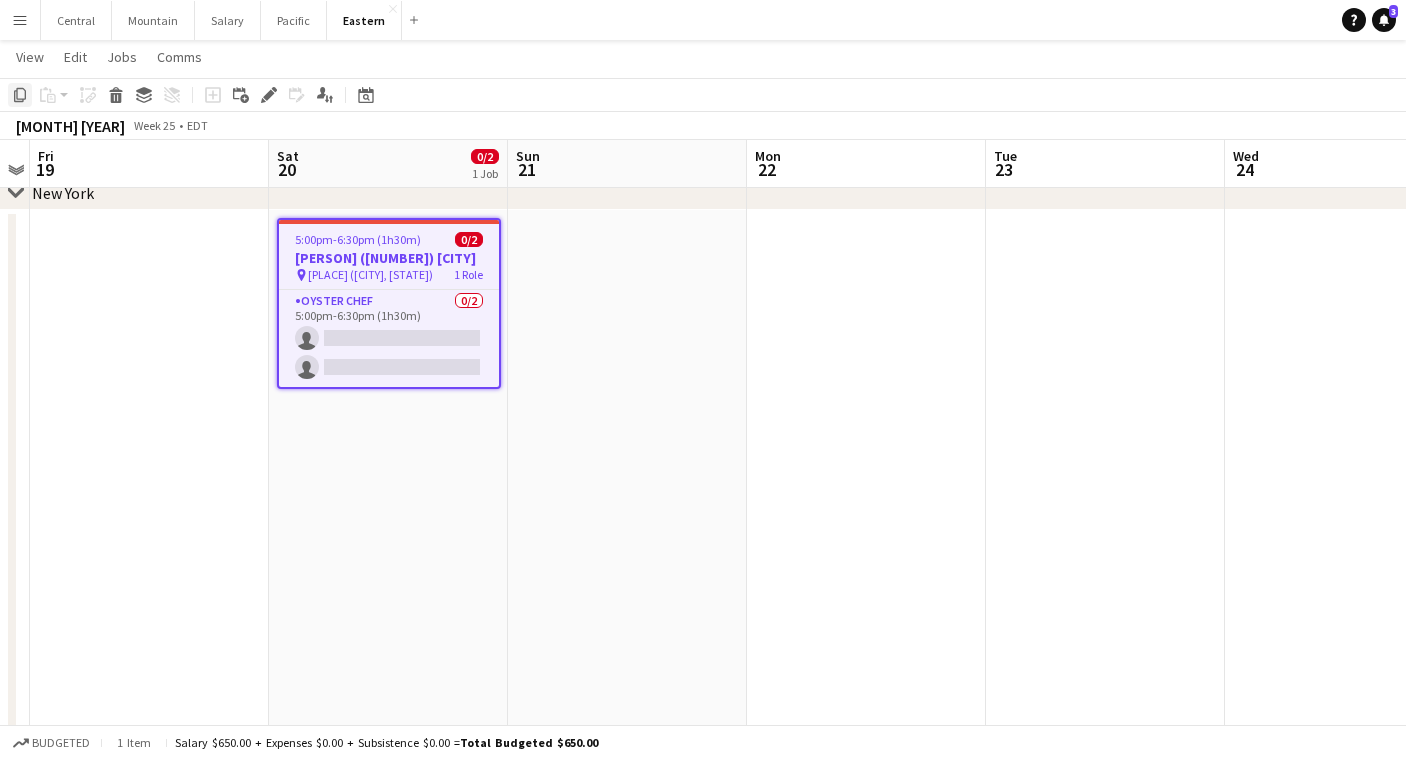 click on "Copy" 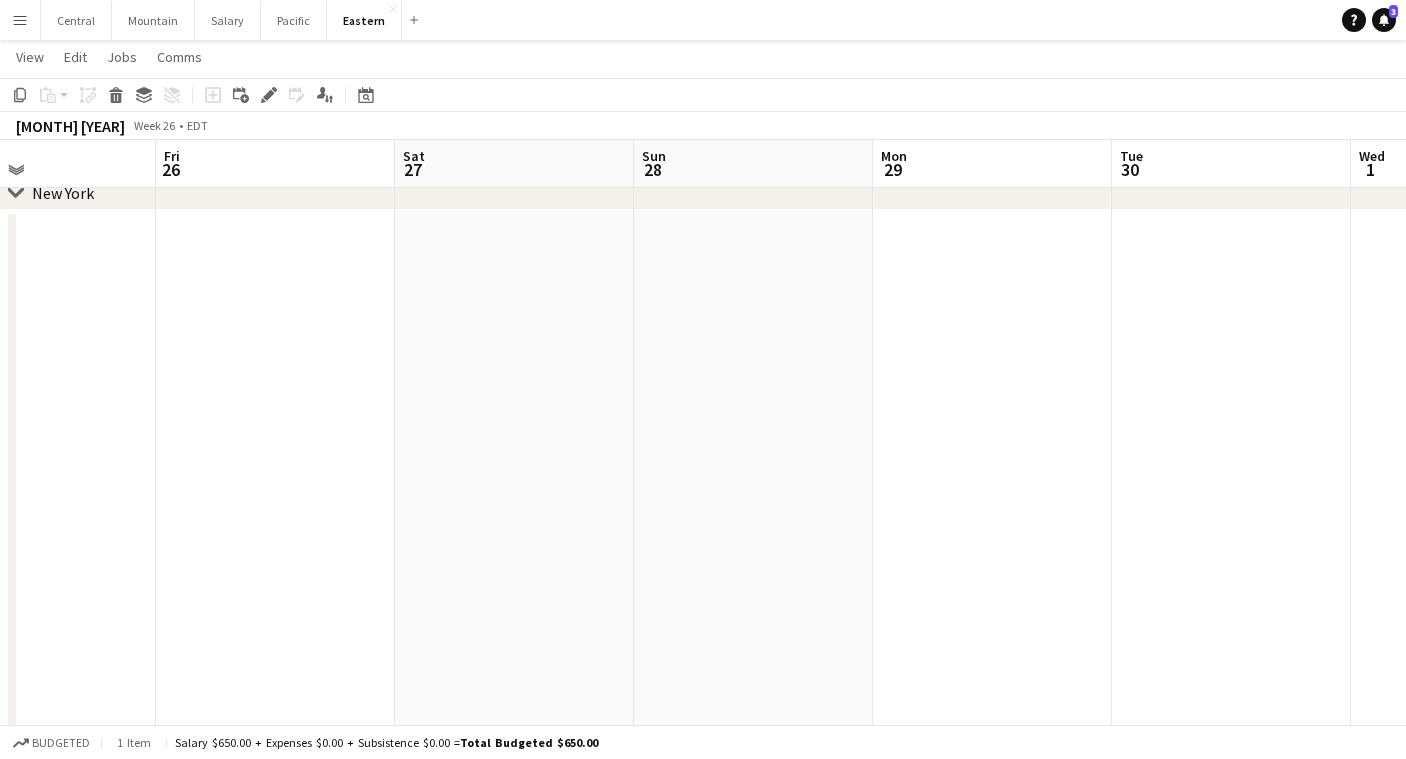 scroll, scrollTop: 0, scrollLeft: 802, axis: horizontal 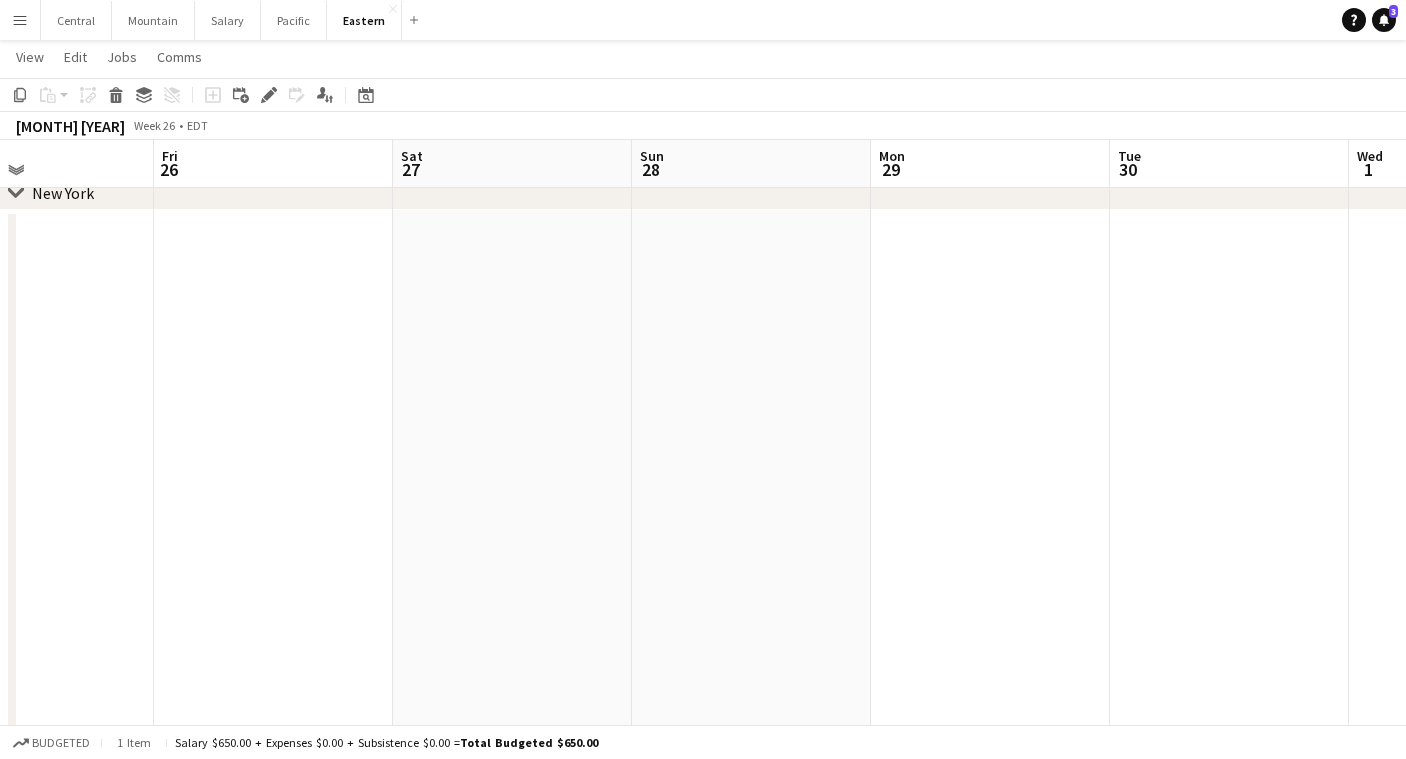 click at bounding box center (512, 507) 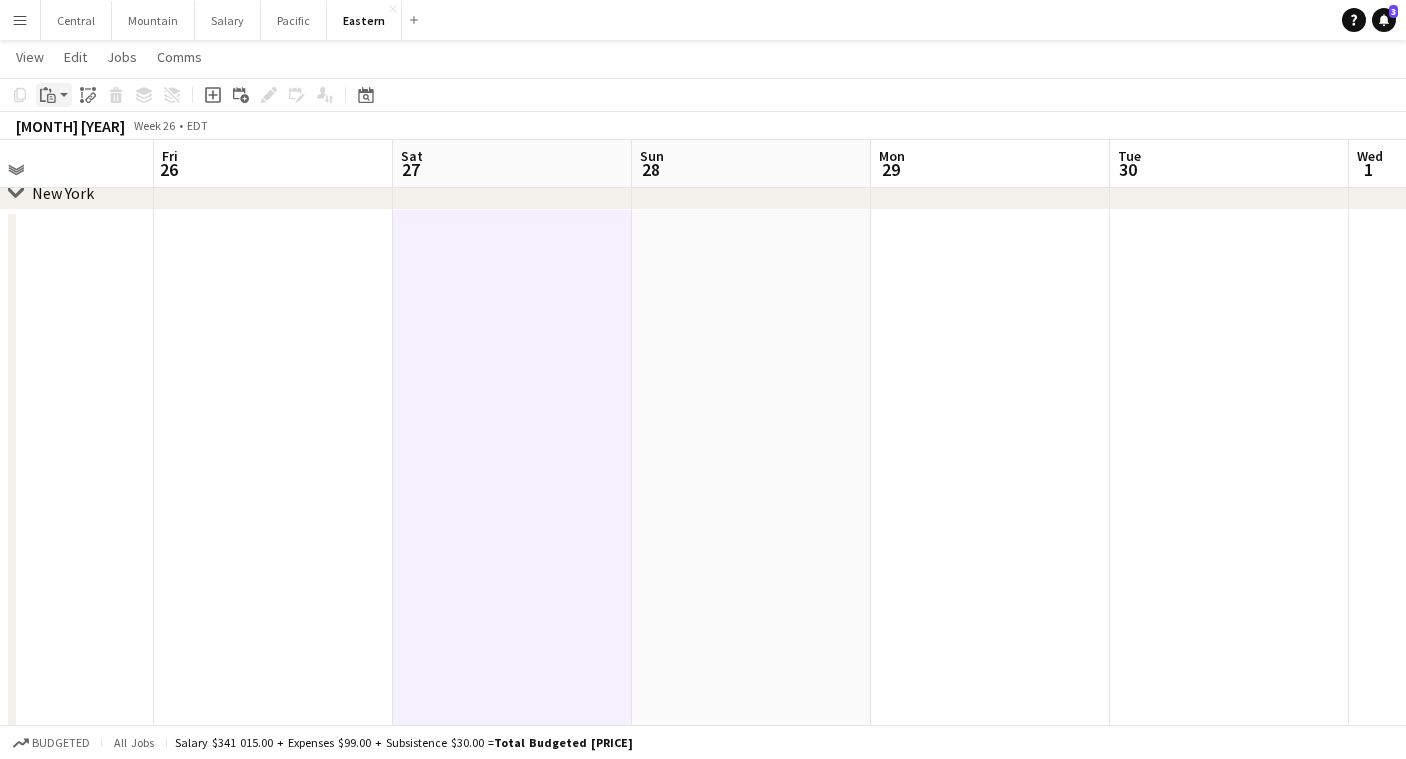 click on "Paste" at bounding box center [54, 95] 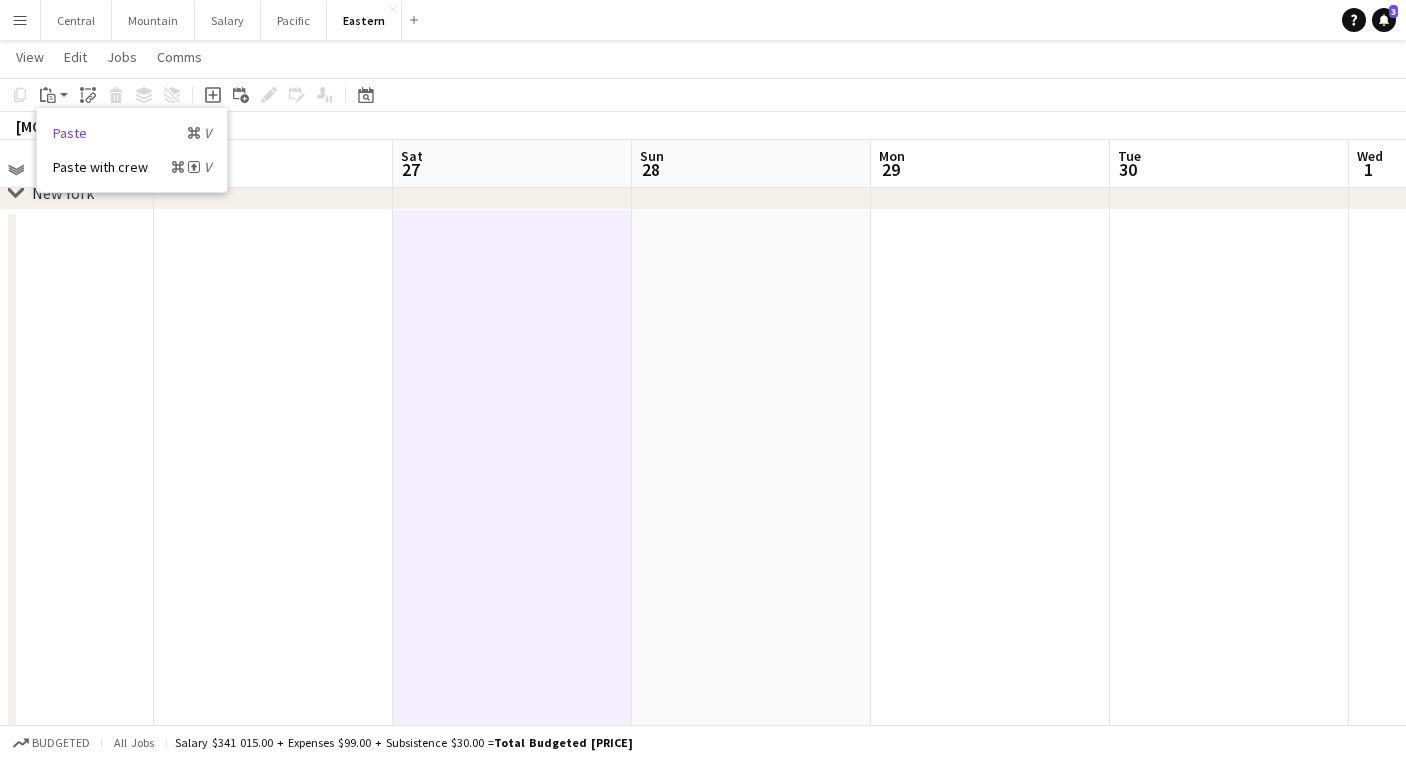 click on "Paste
Command
V" at bounding box center (132, 133) 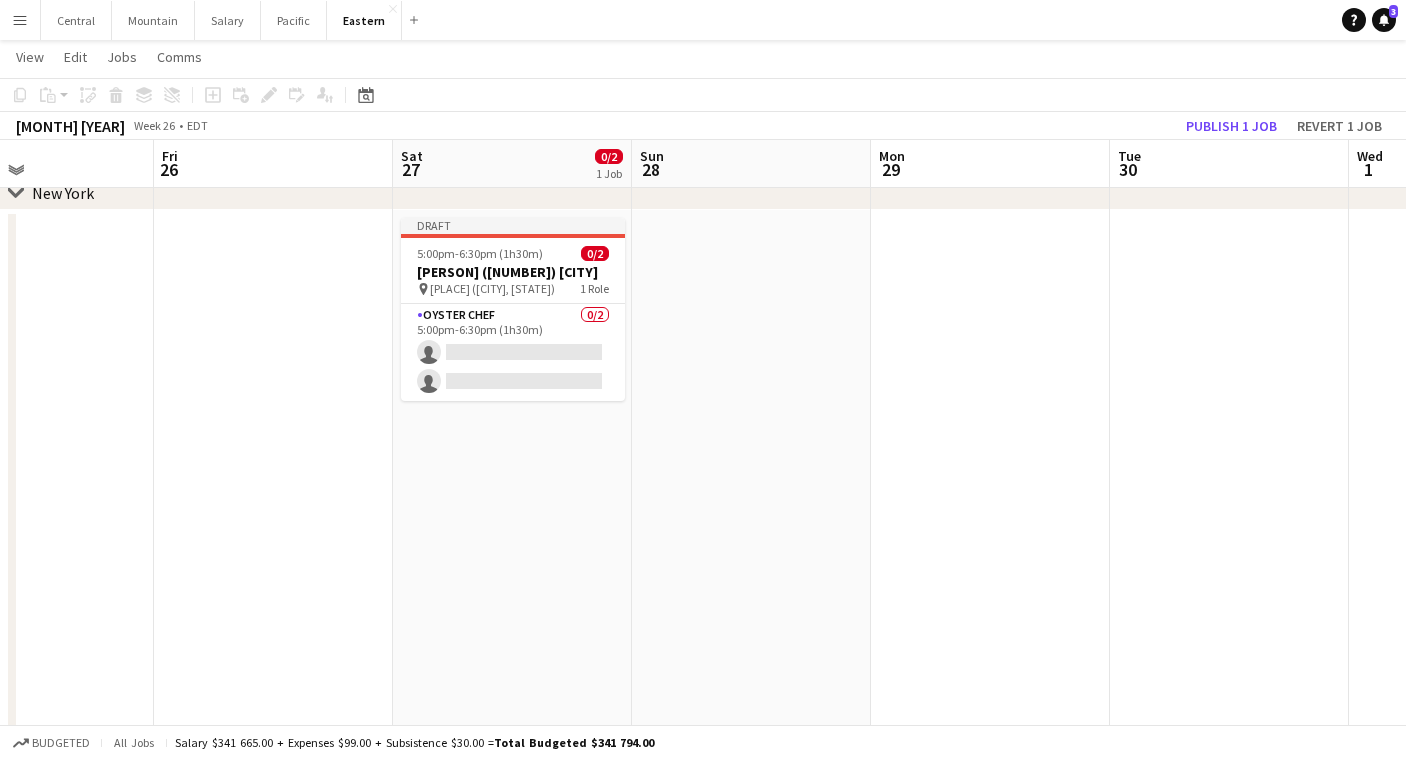 drag, startPoint x: 412, startPoint y: 198, endPoint x: 412, endPoint y: 209, distance: 11 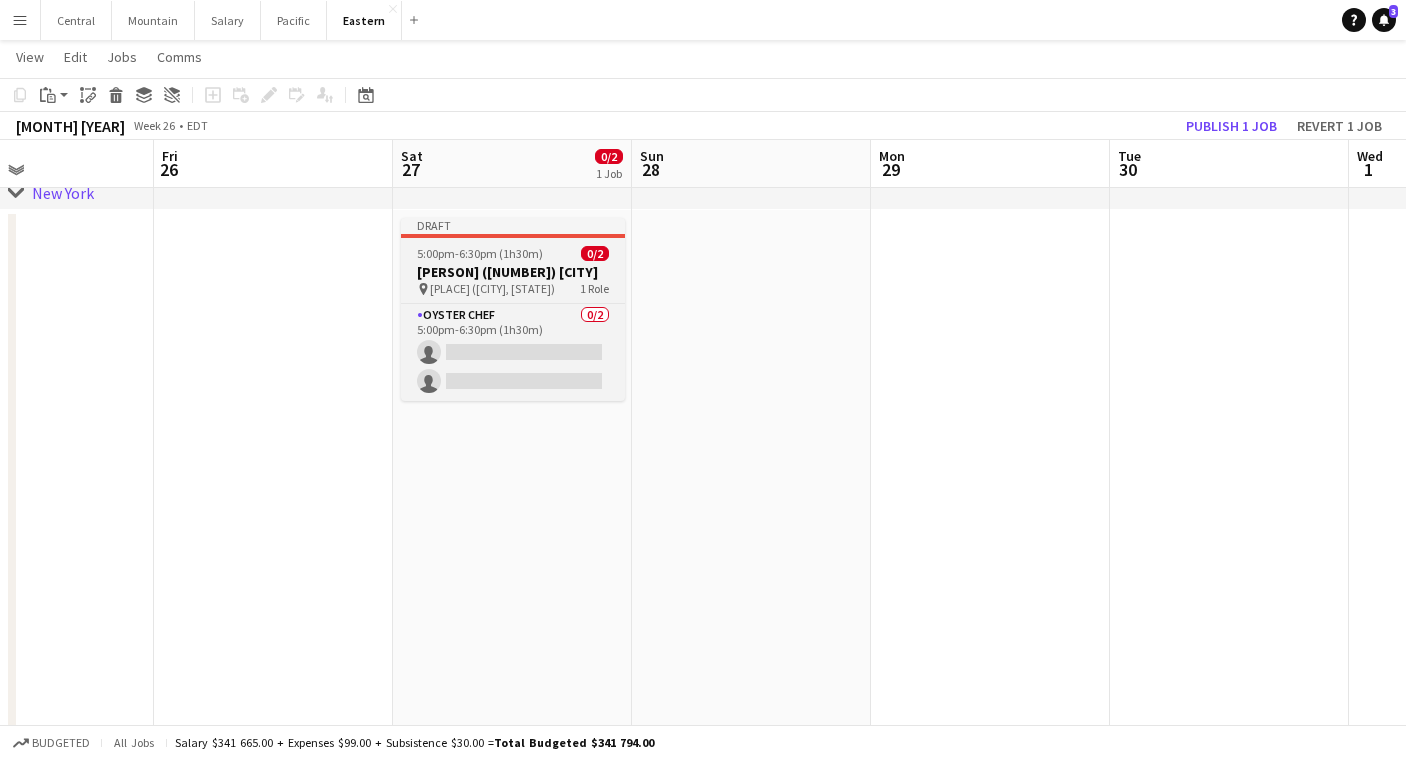 click on "Draft   [TIME]-[TIME] (1h30m)    0/2   [COMPANY] ([NUMBER]) [STATE]
pin
Stamford Yacht Club ([CITY], [STATE])   1 Role   Oyster Chef   0/2   [TIME]-[TIME] (1h30m)
single-neutral-actions
single-neutral-actions" at bounding box center [513, 309] 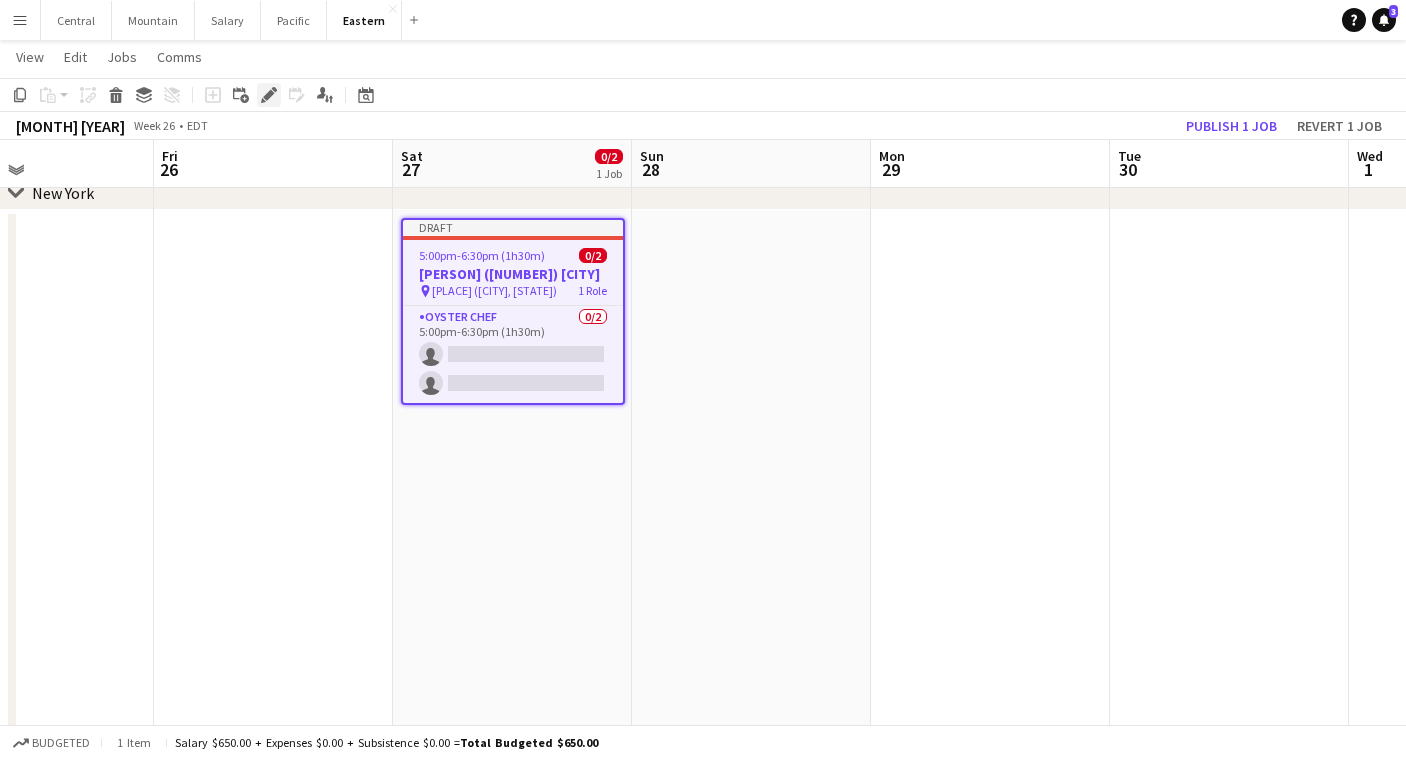 click on "Edit" 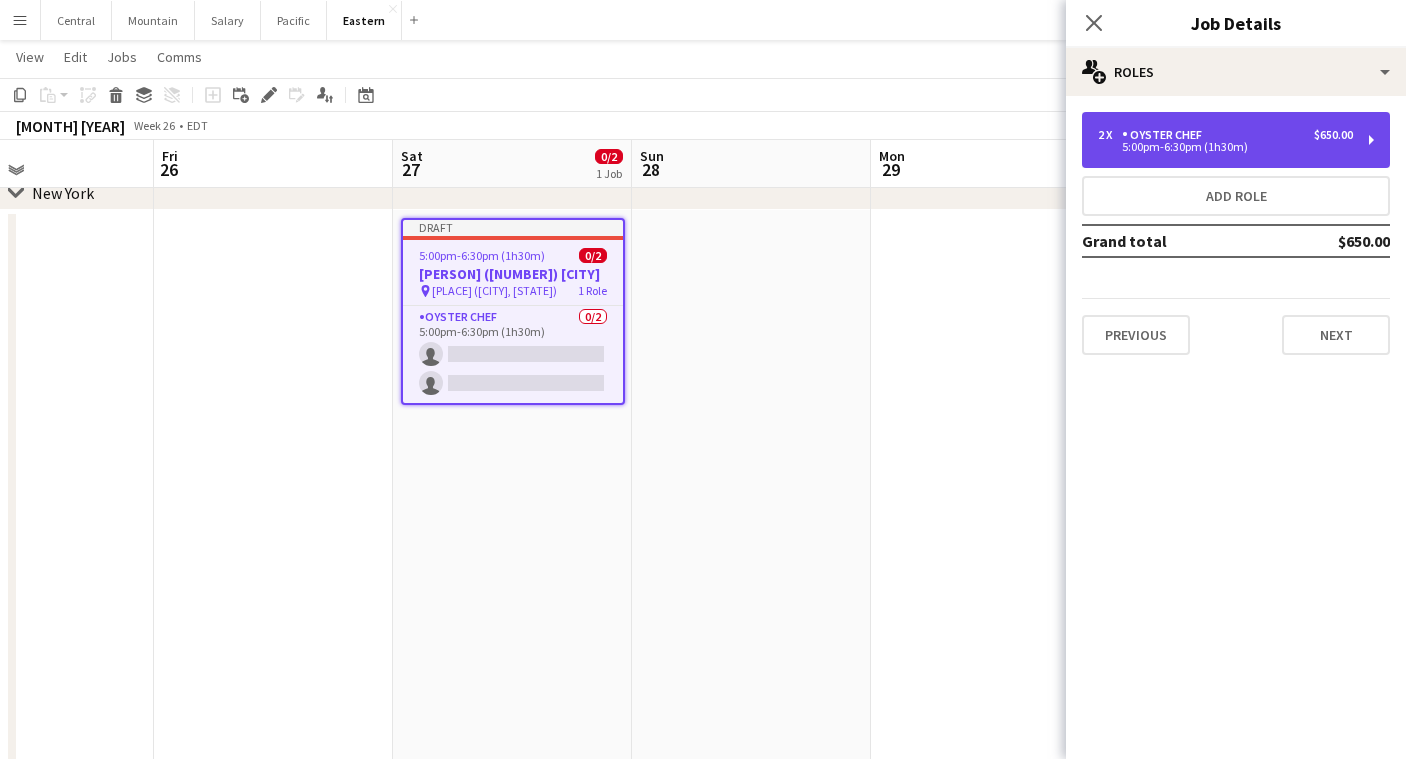 click on "Oyster Chef" at bounding box center (1166, 135) 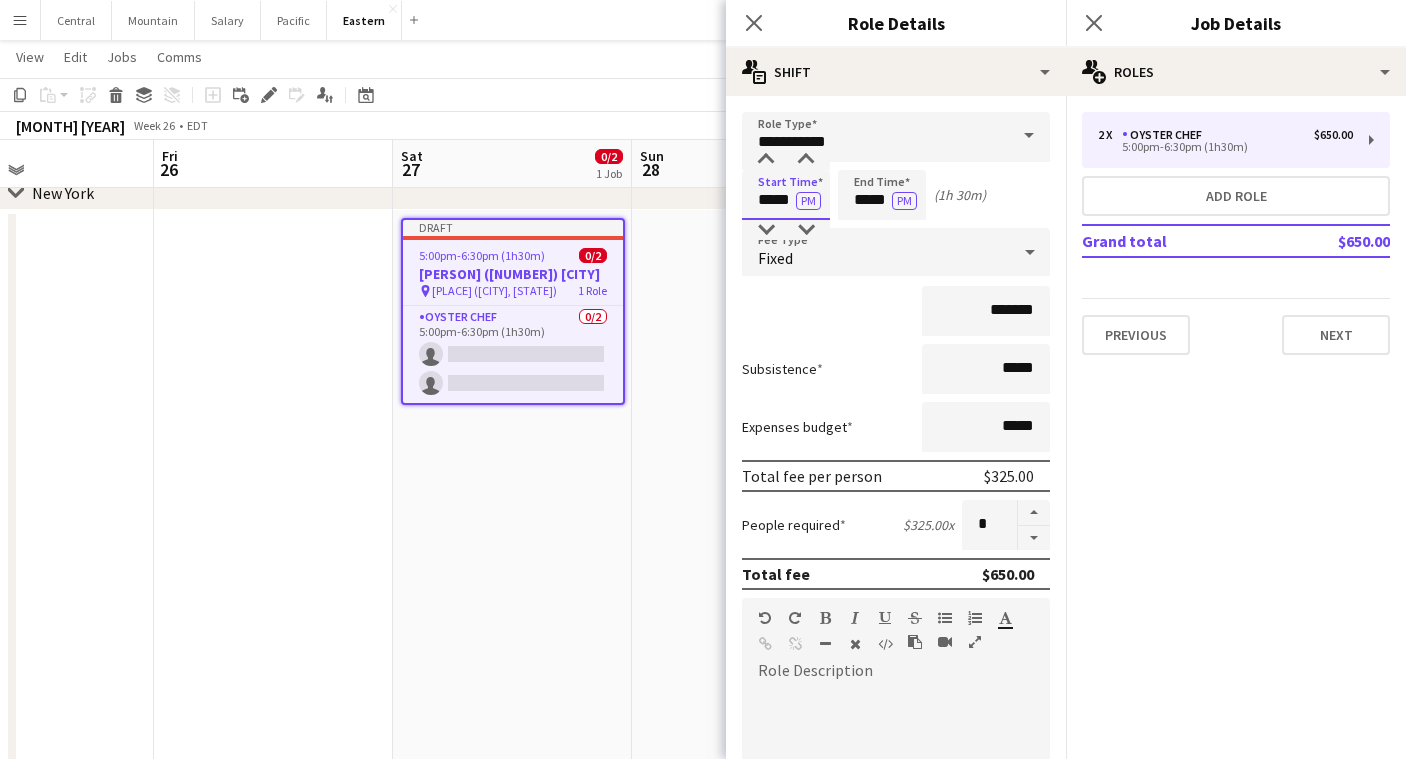 click on "*****" at bounding box center [786, 195] 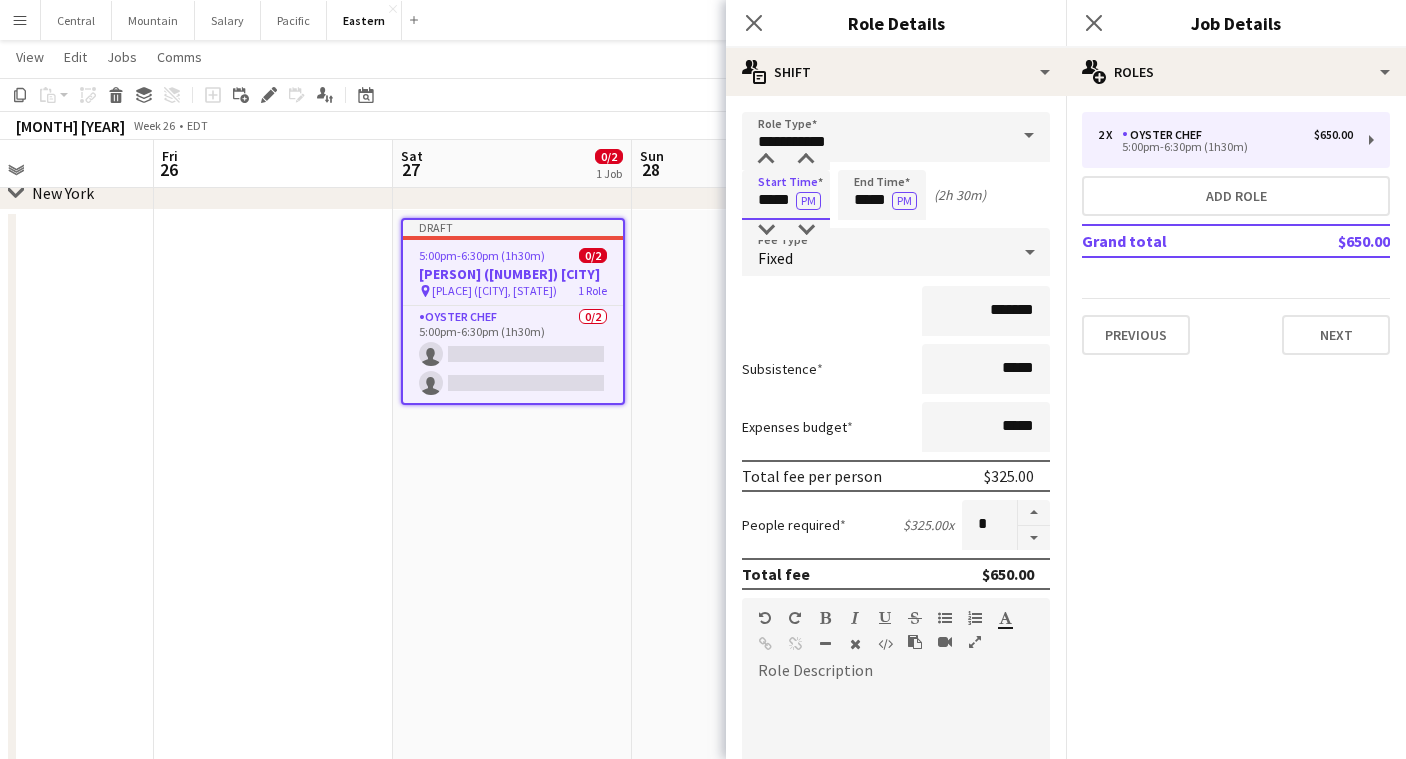 type on "*****" 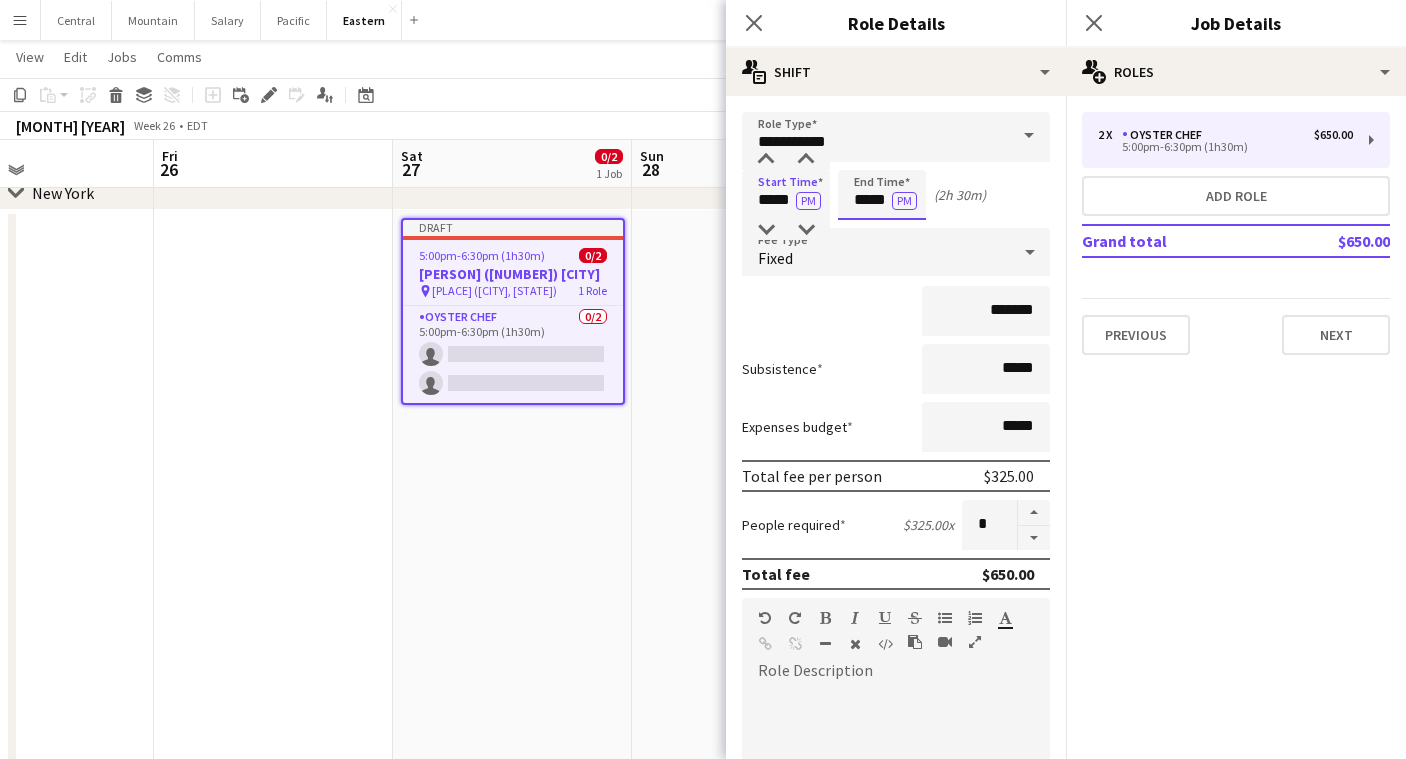 click on "*****" at bounding box center [882, 195] 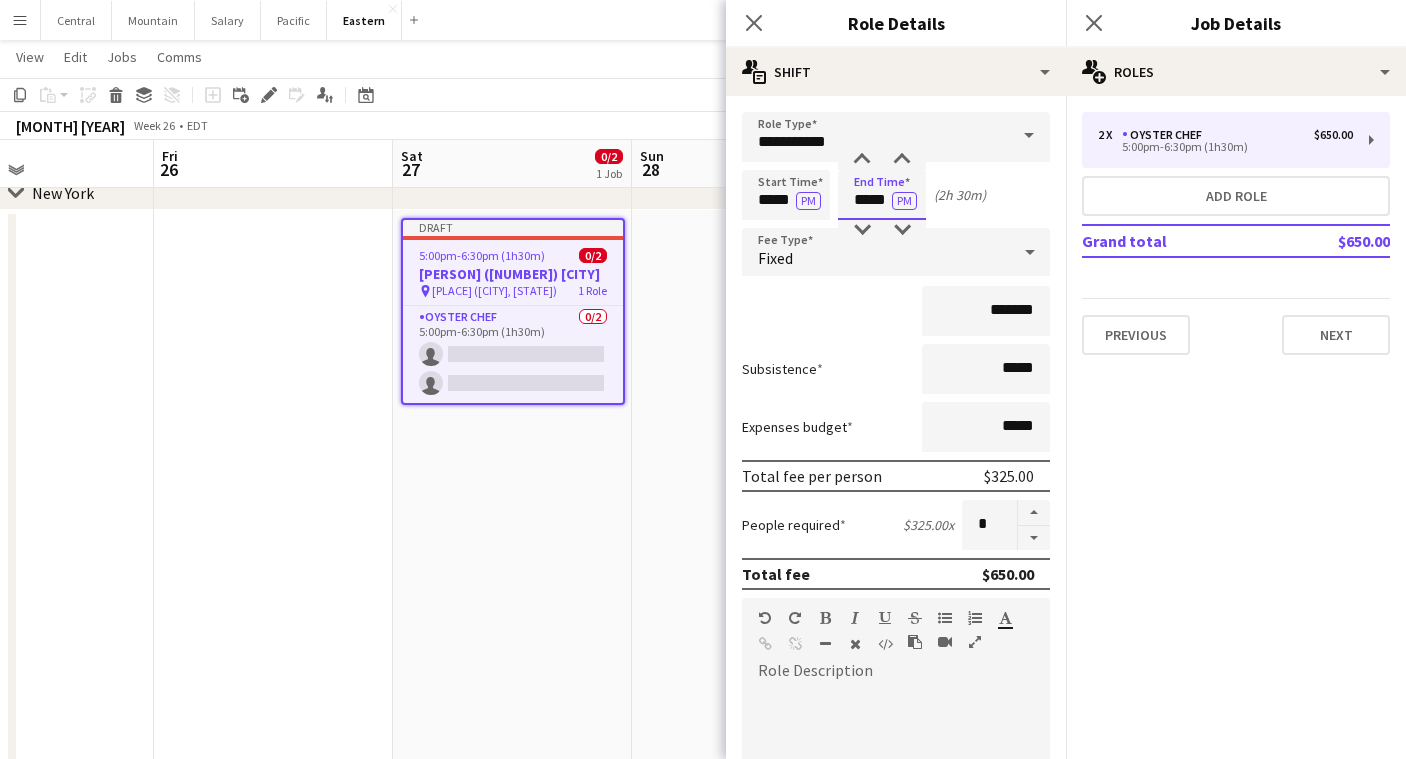type on "*****" 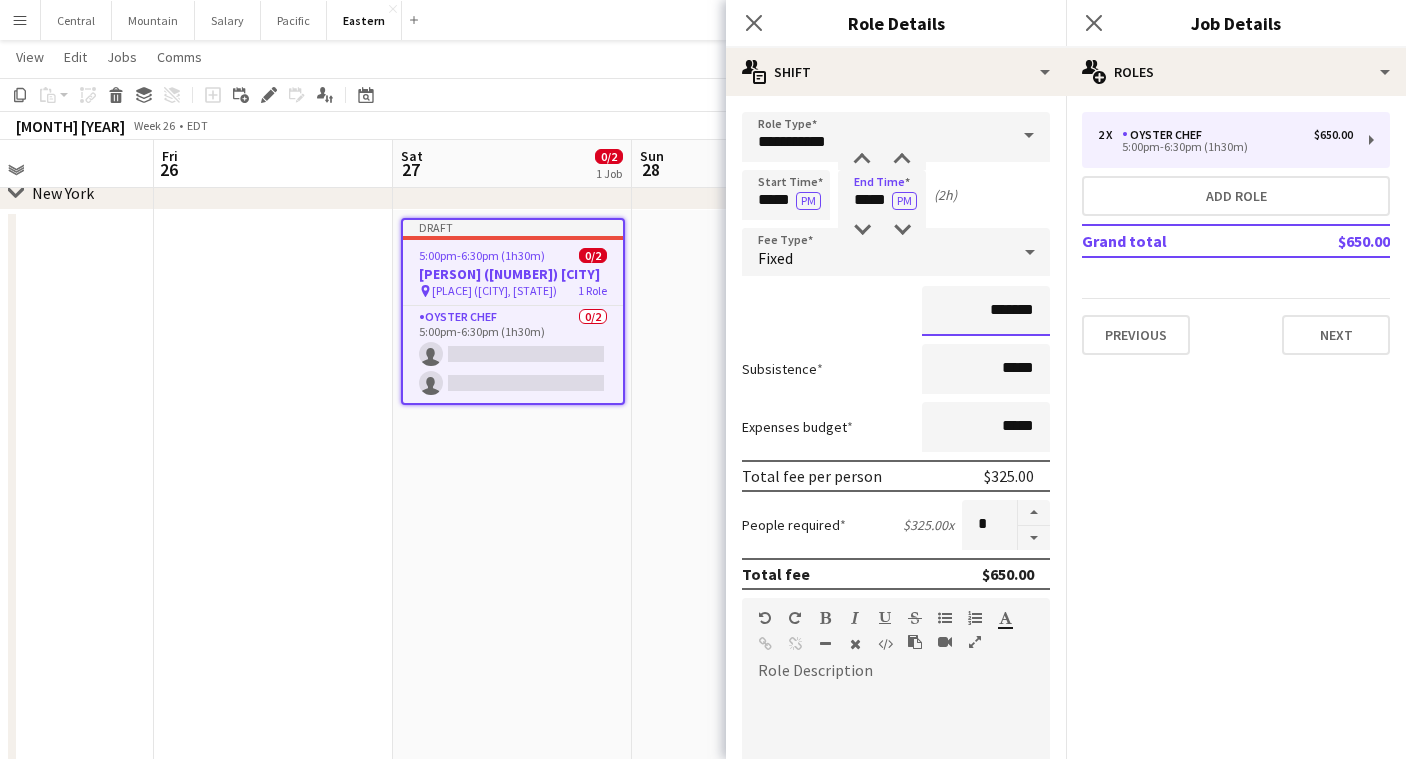 click on "*******" at bounding box center (986, 311) 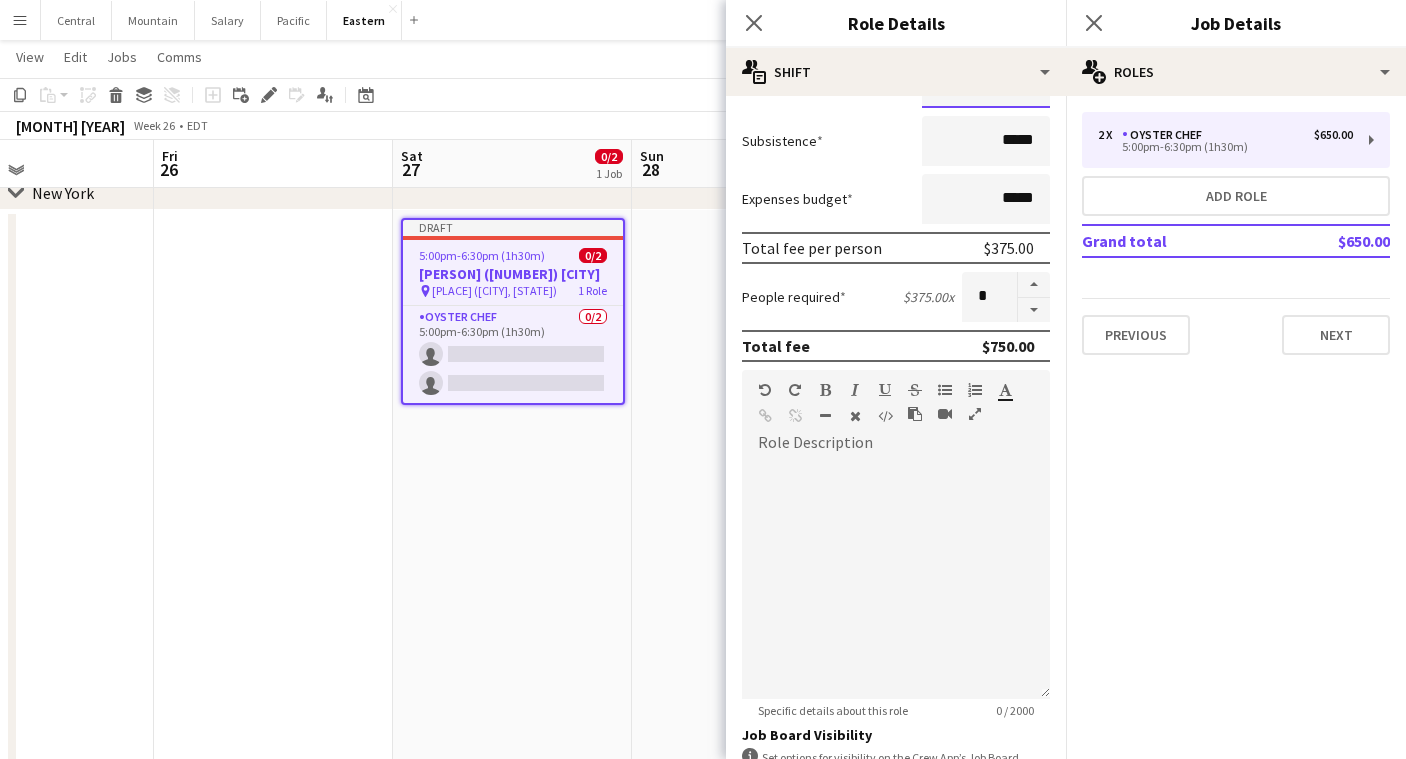 scroll, scrollTop: 329, scrollLeft: 0, axis: vertical 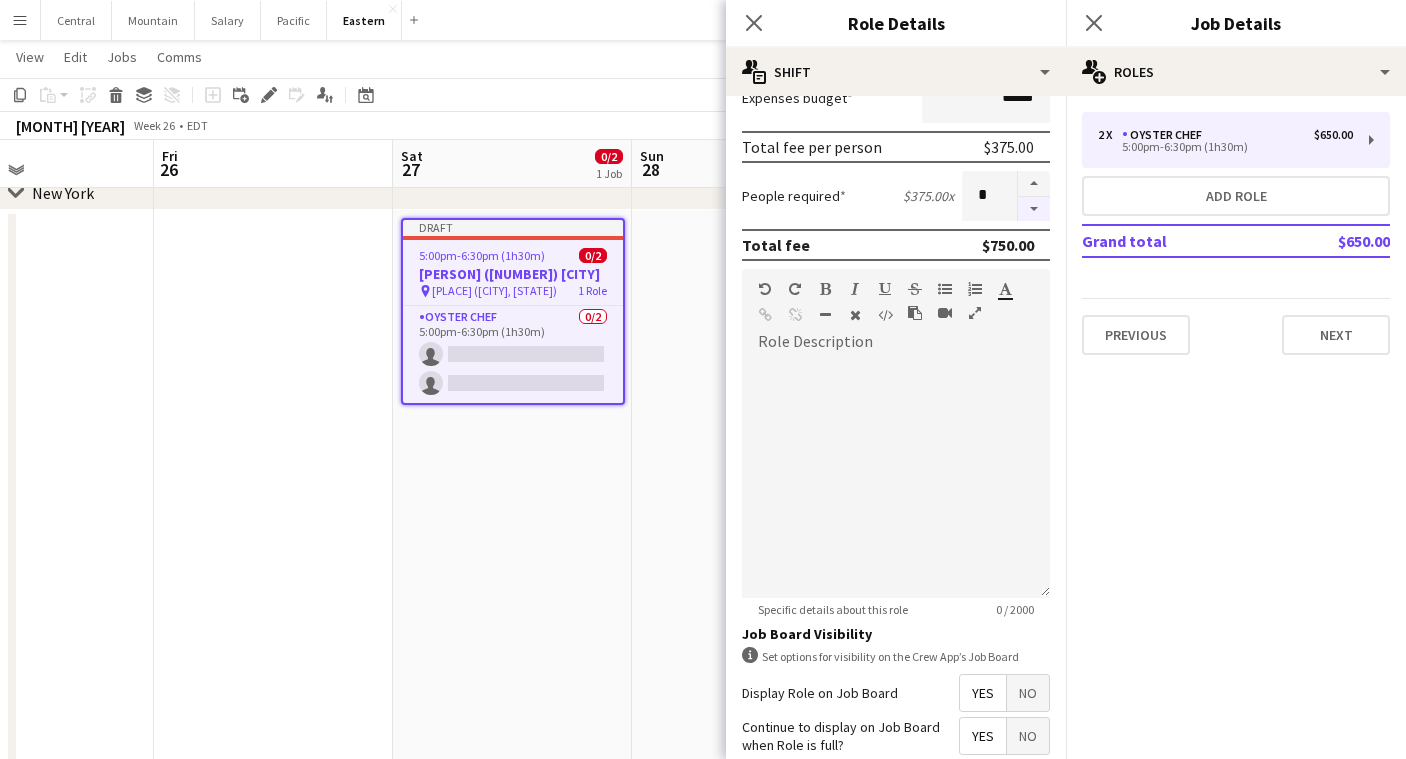 type on "*******" 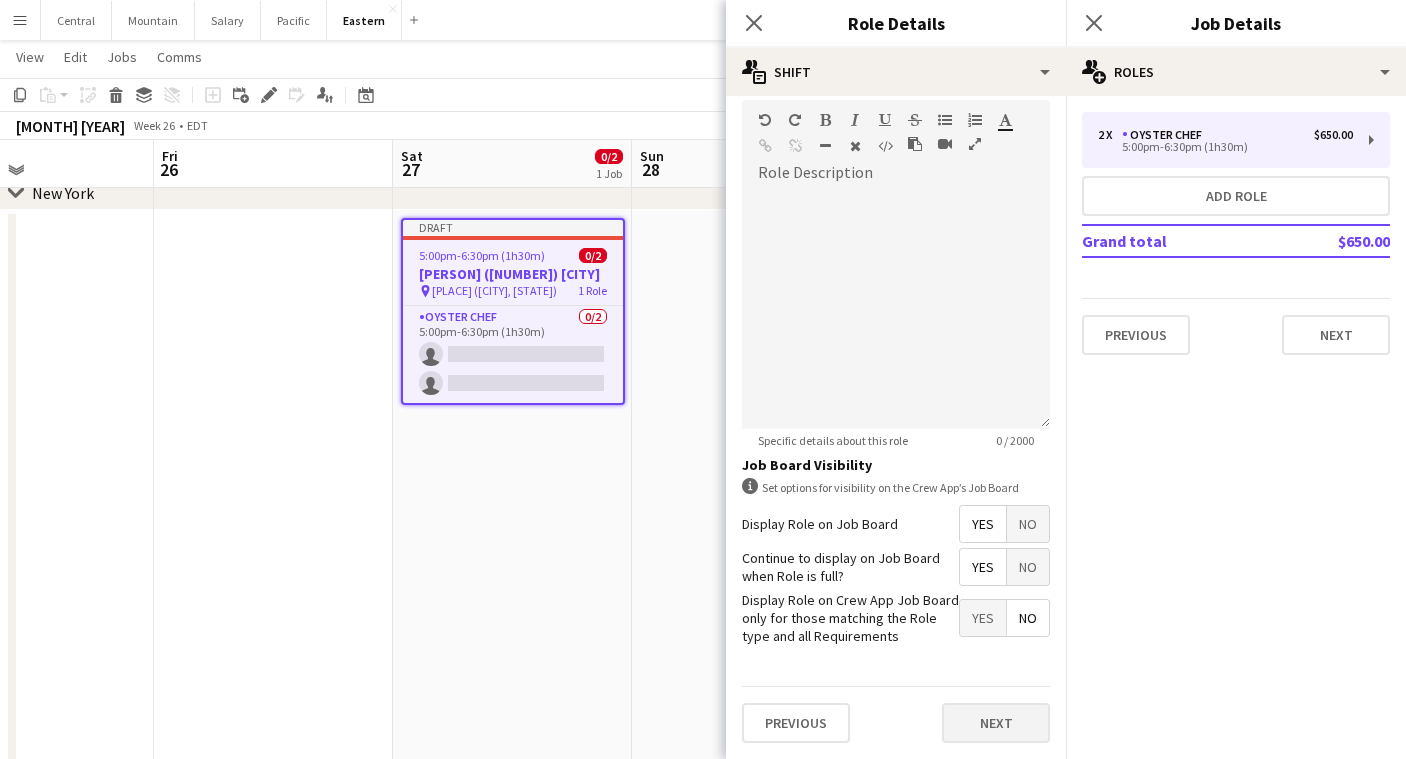 scroll, scrollTop: 497, scrollLeft: 0, axis: vertical 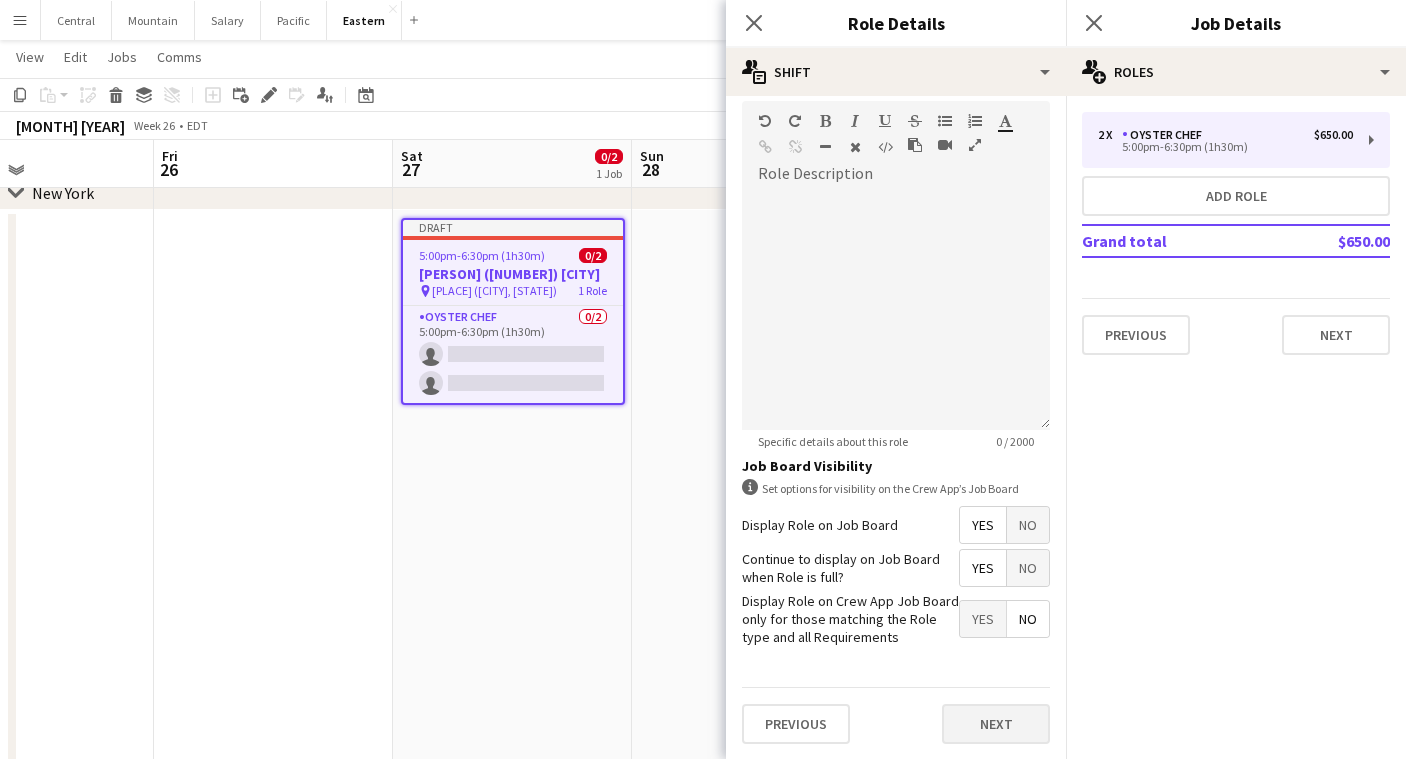 click on "Next" at bounding box center (996, 724) 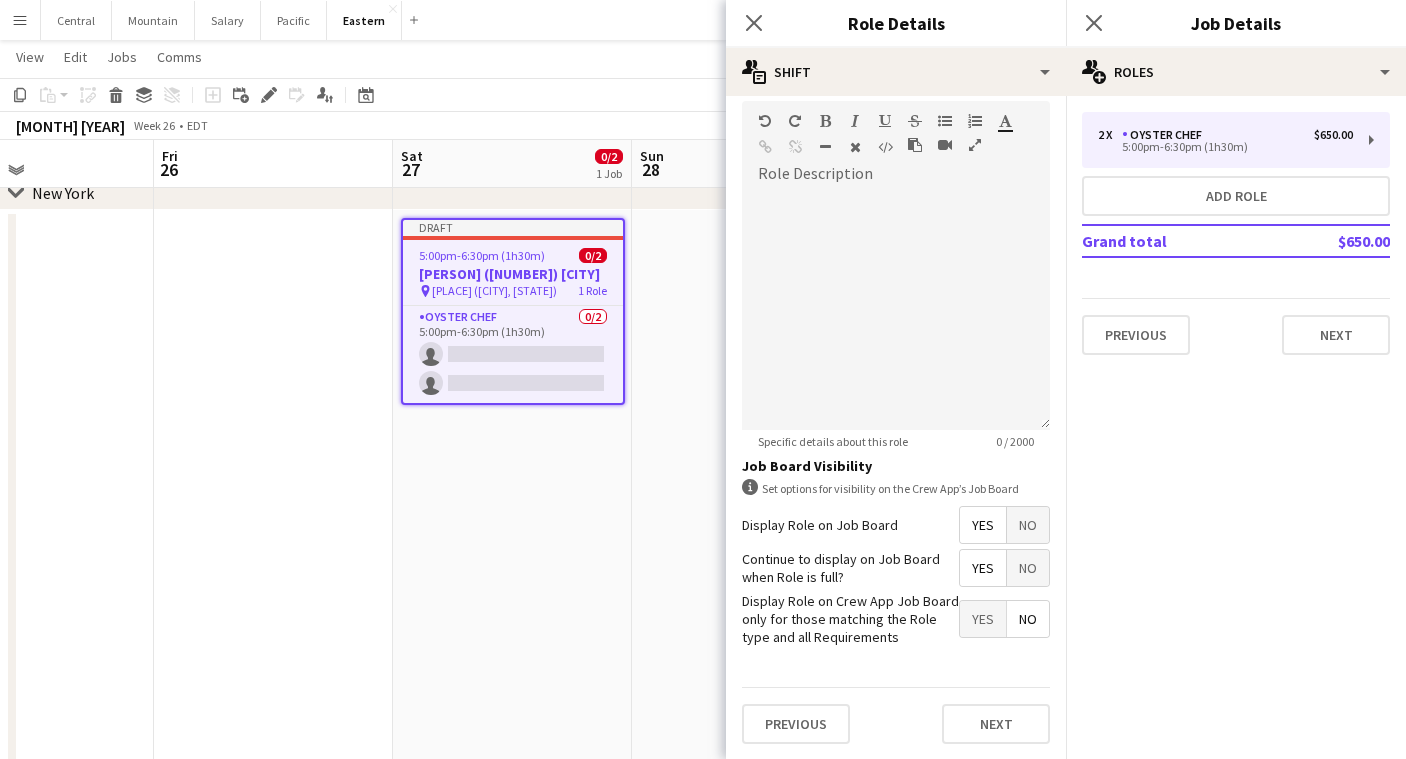 scroll, scrollTop: 0, scrollLeft: 0, axis: both 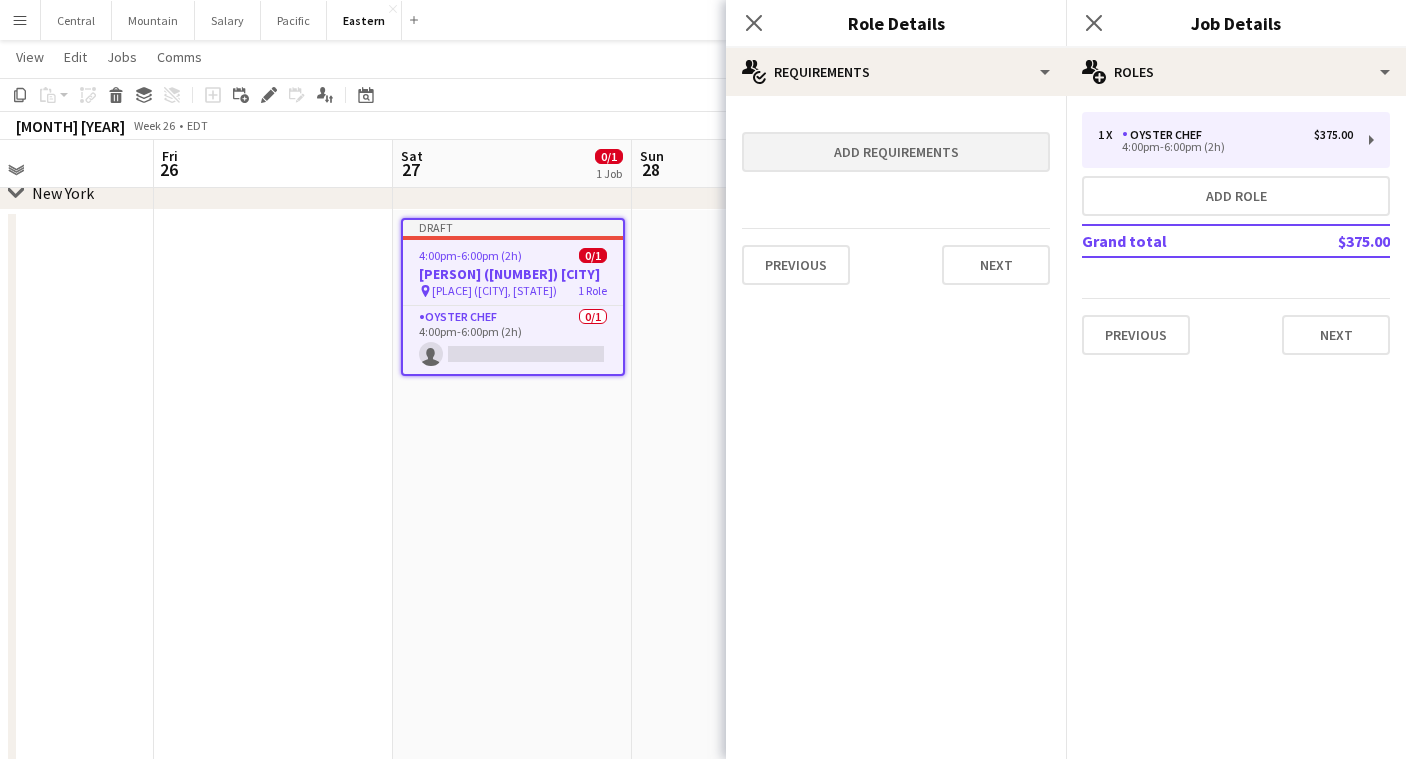 click on "Add requirements" at bounding box center (896, 152) 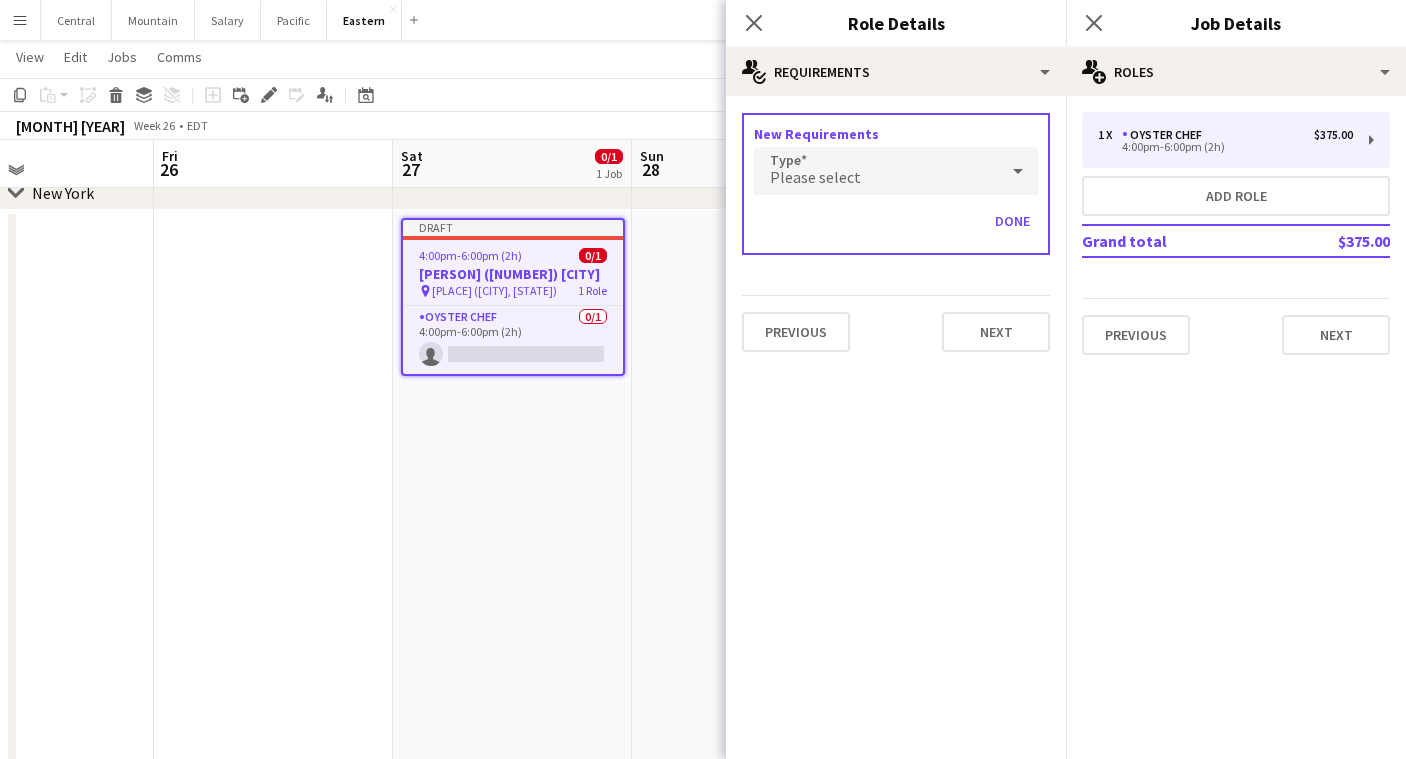 click on "Please select" at bounding box center (876, 171) 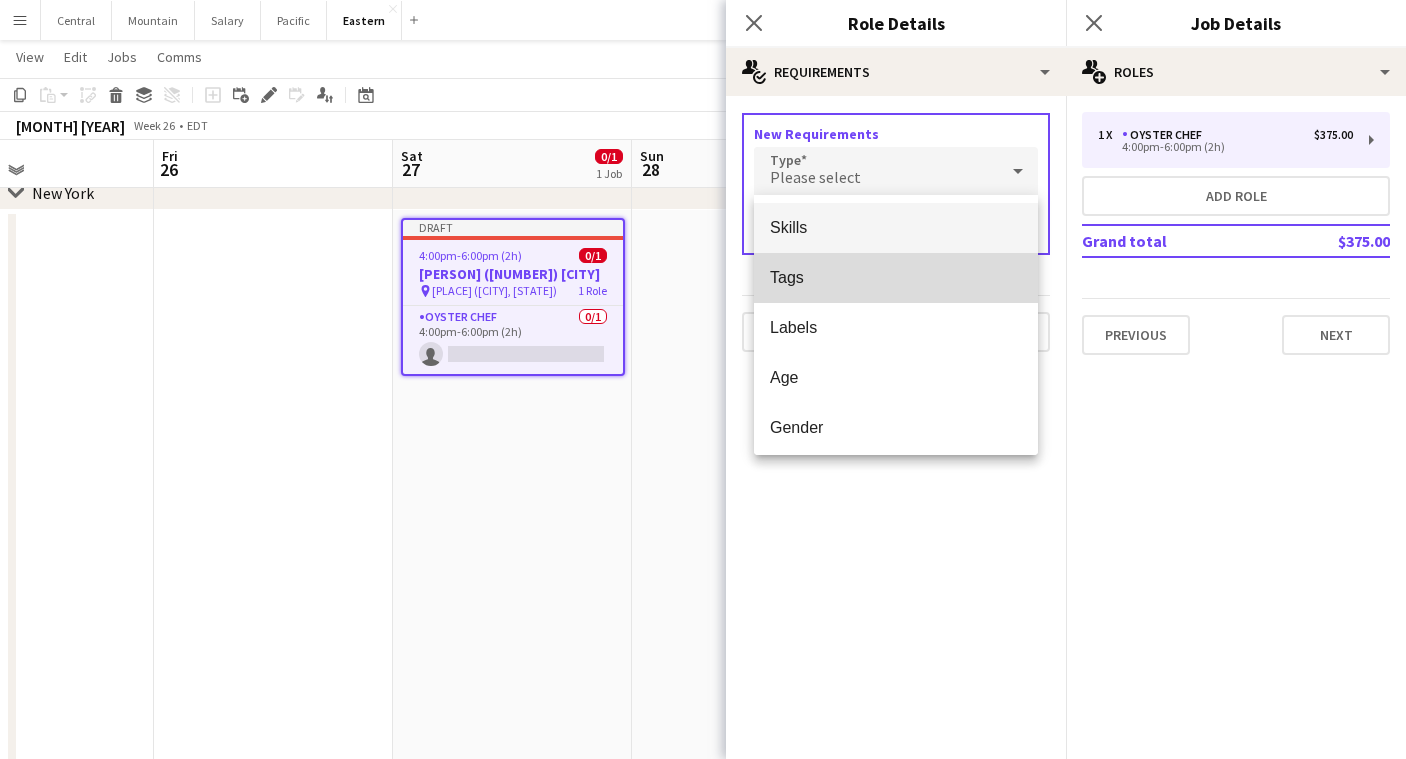 click on "Tags" at bounding box center (896, 277) 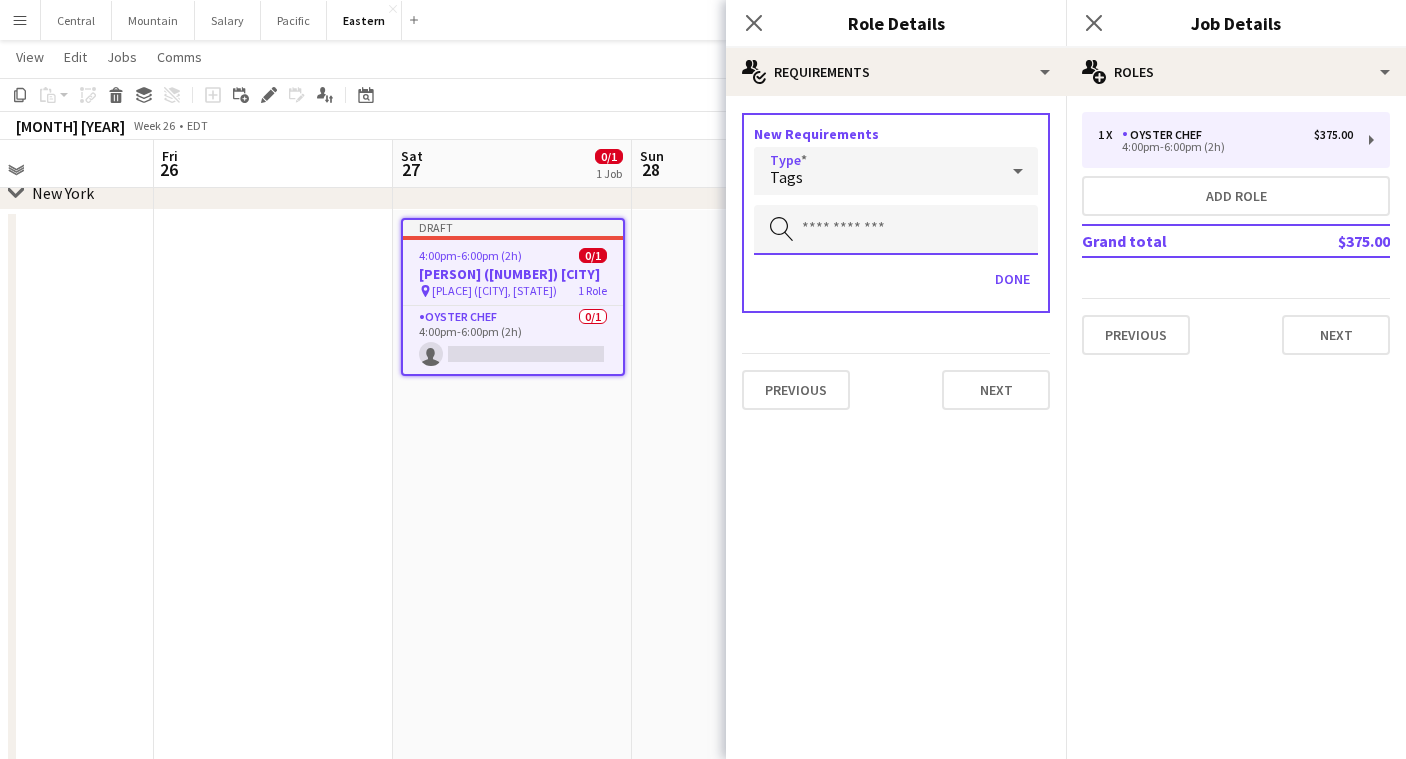 click at bounding box center [896, 230] 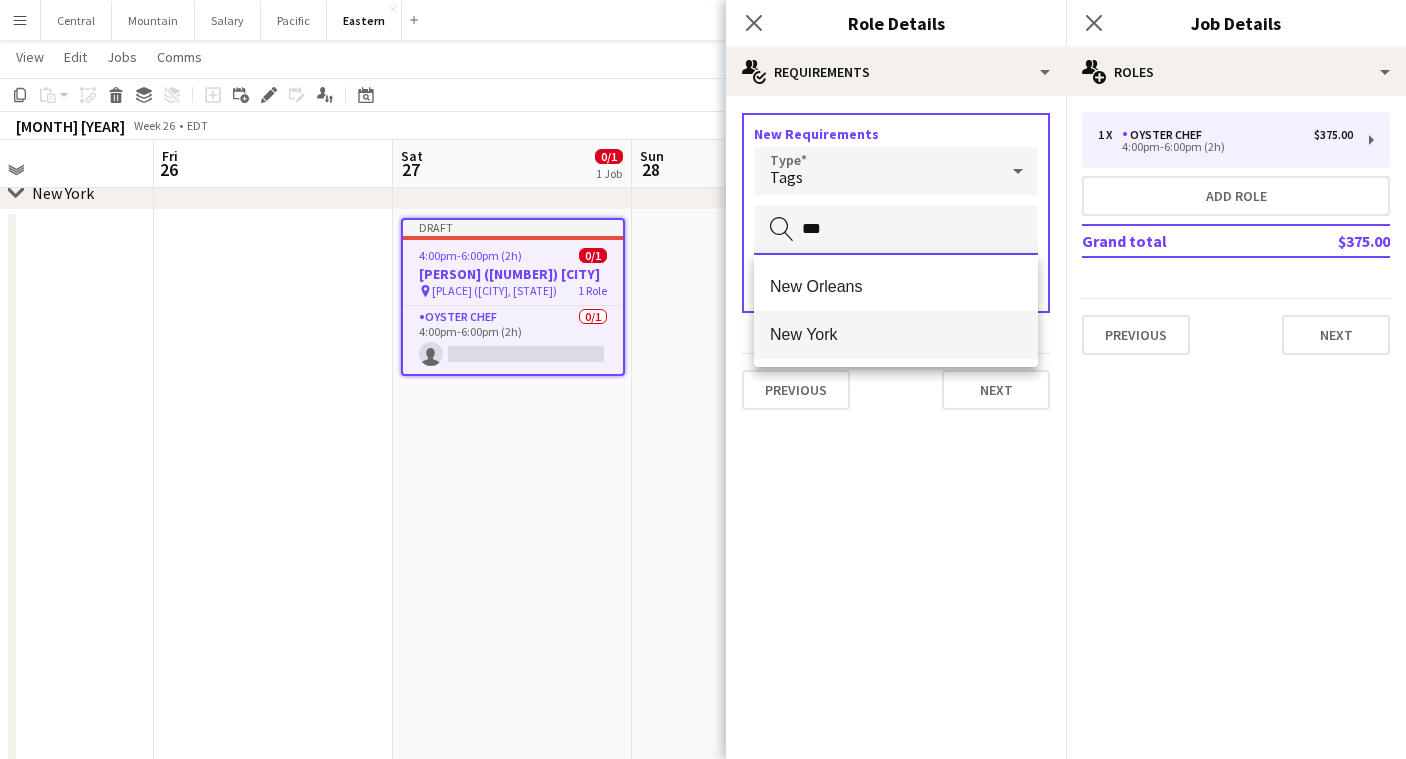 type on "***" 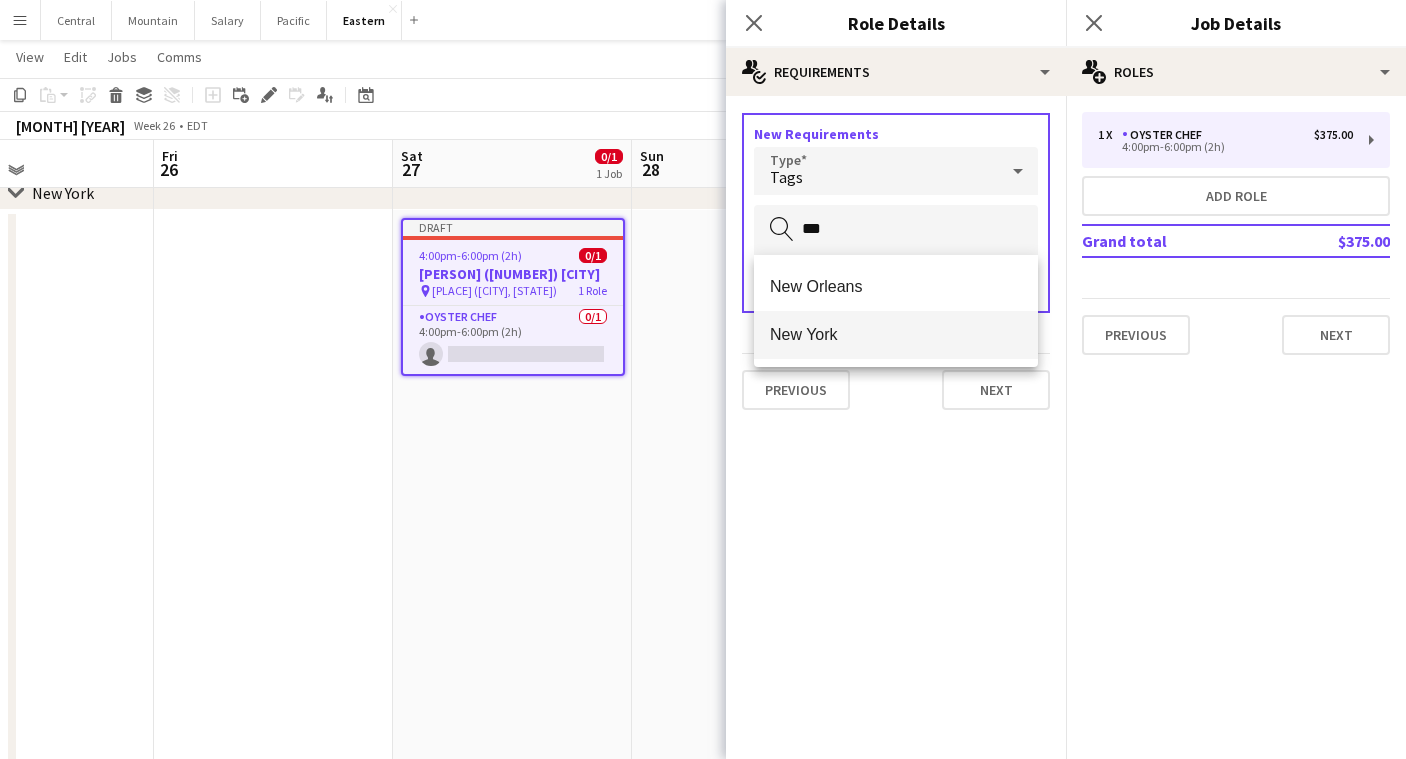 click on "New York" at bounding box center [896, 334] 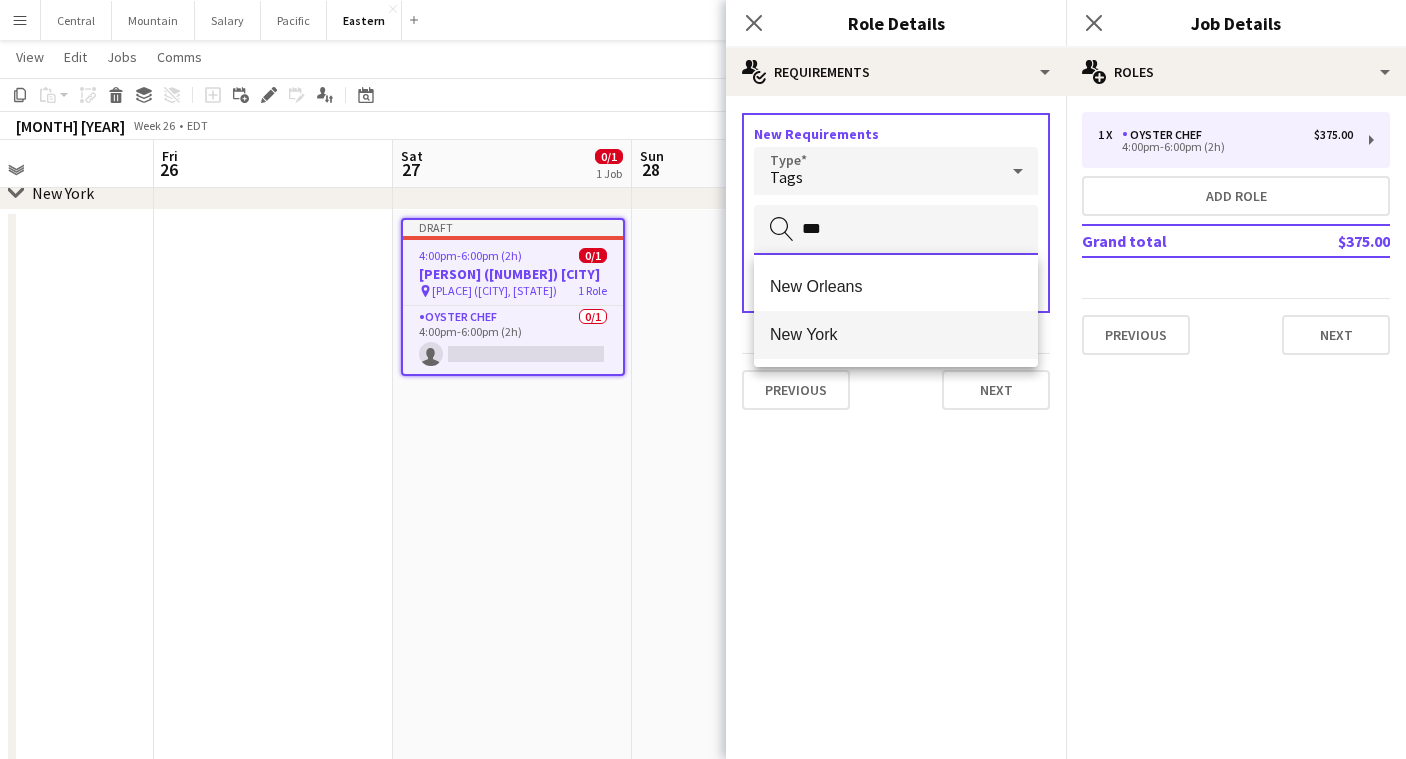 type 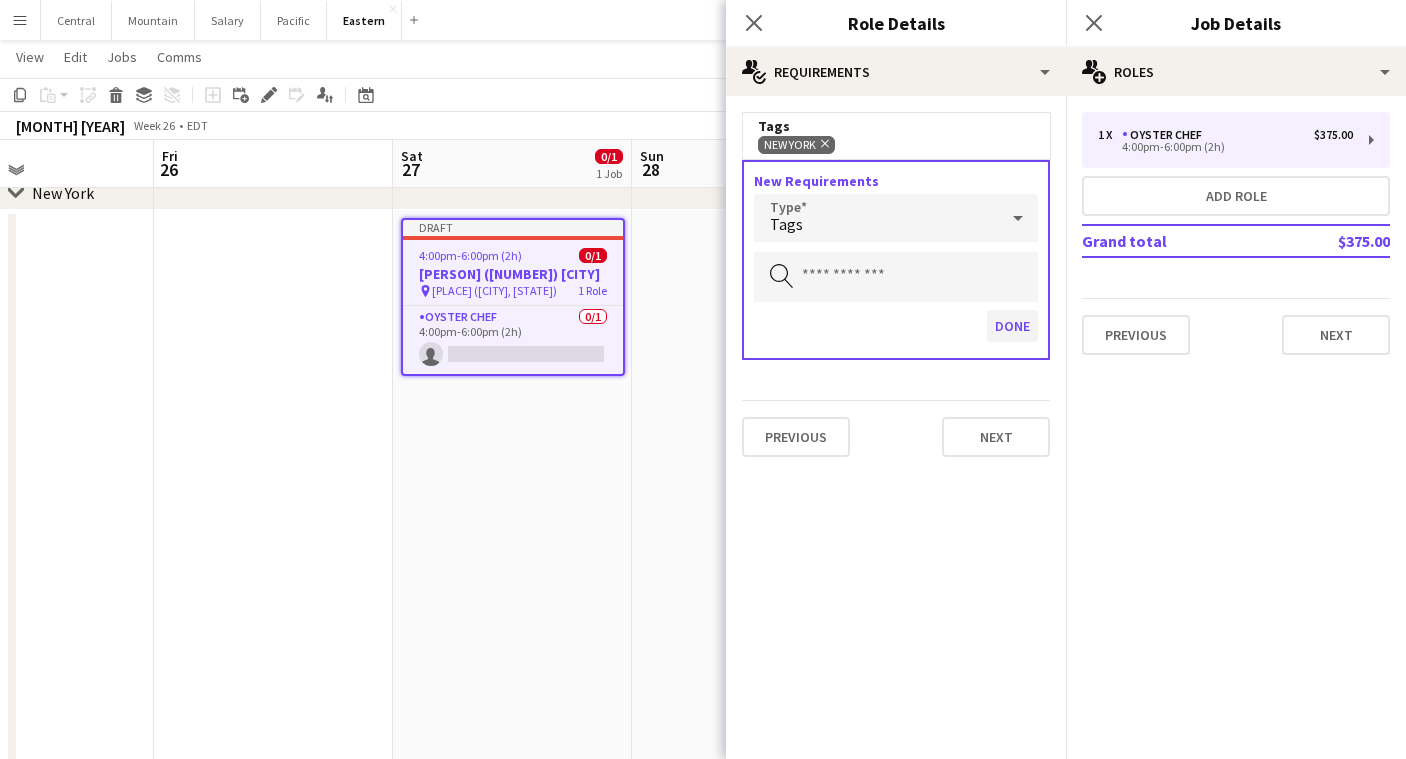 click on "Done" at bounding box center [1012, 326] 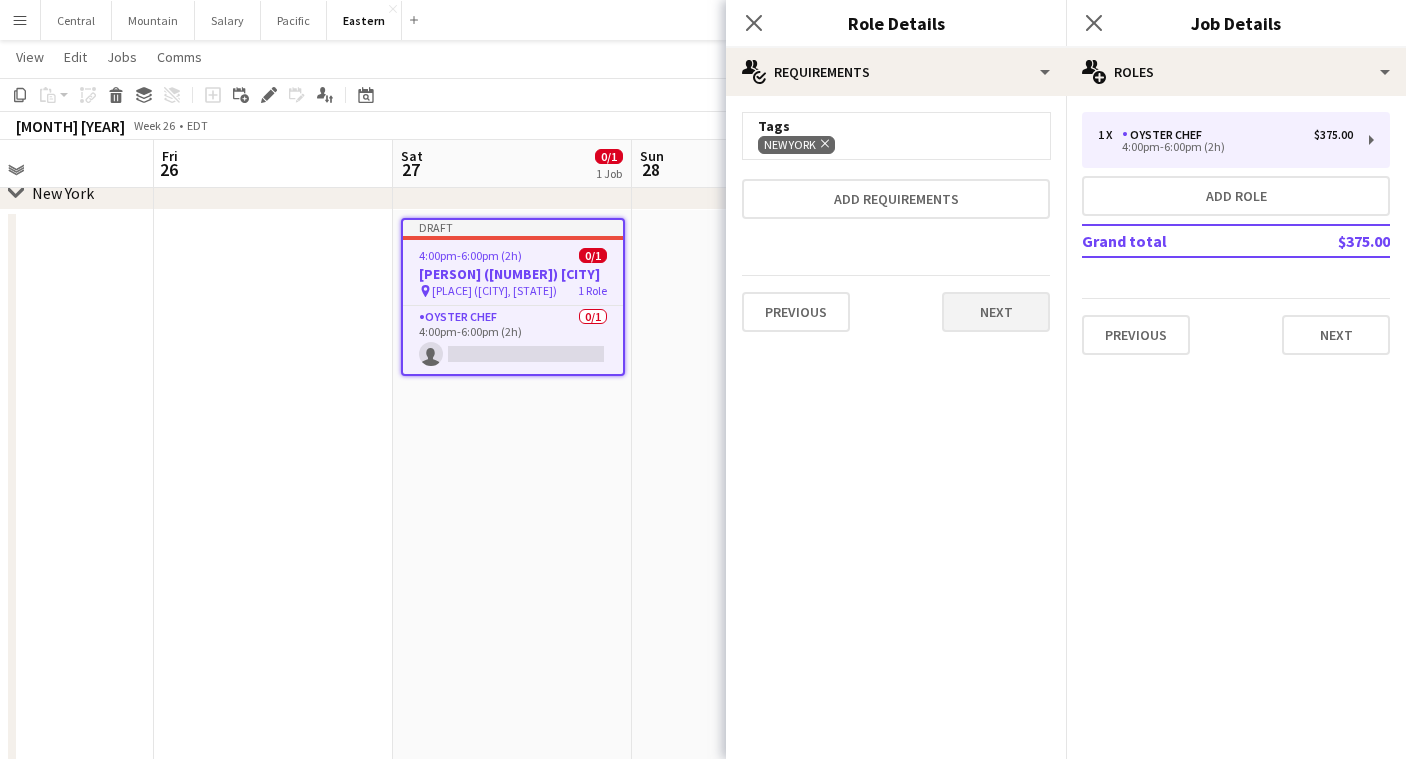 click on "Next" at bounding box center (996, 312) 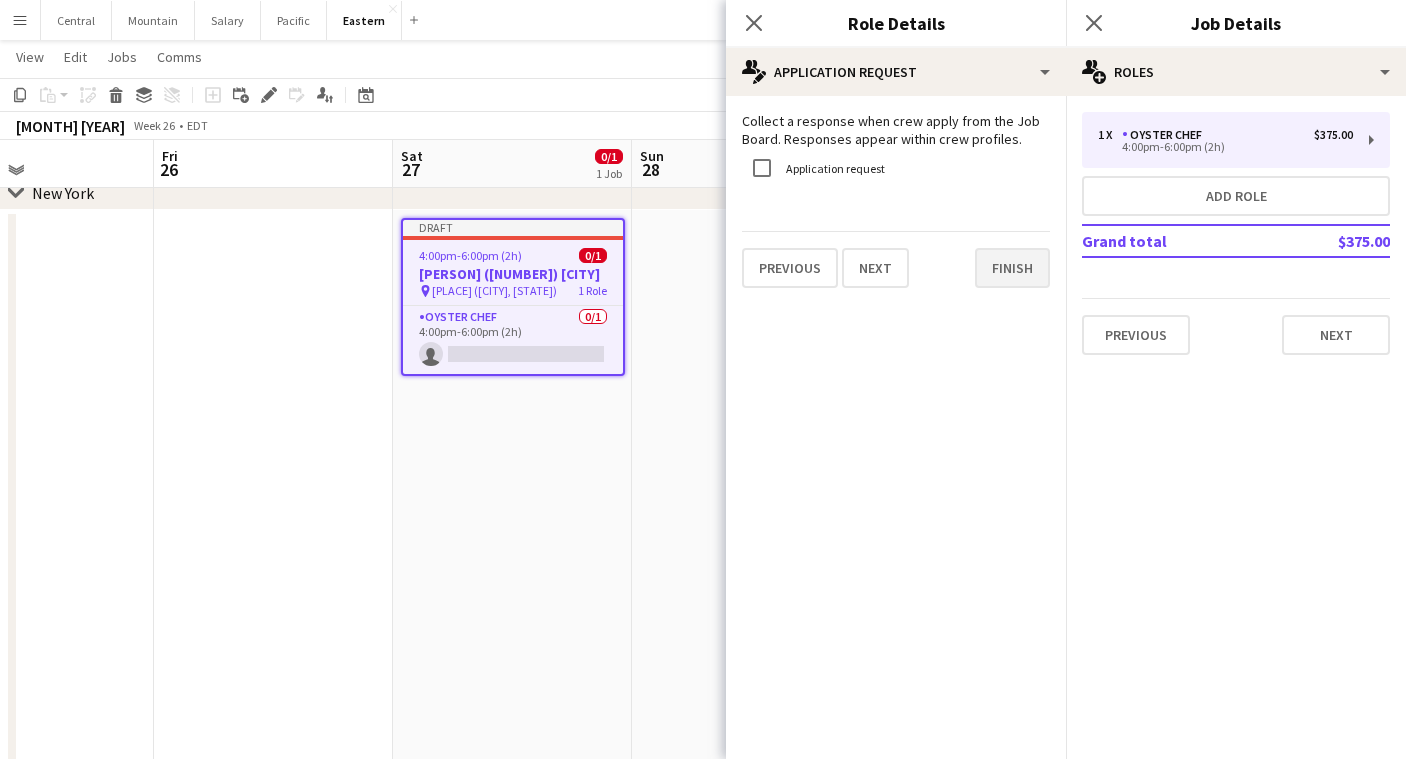 click on "Finish" at bounding box center [1012, 268] 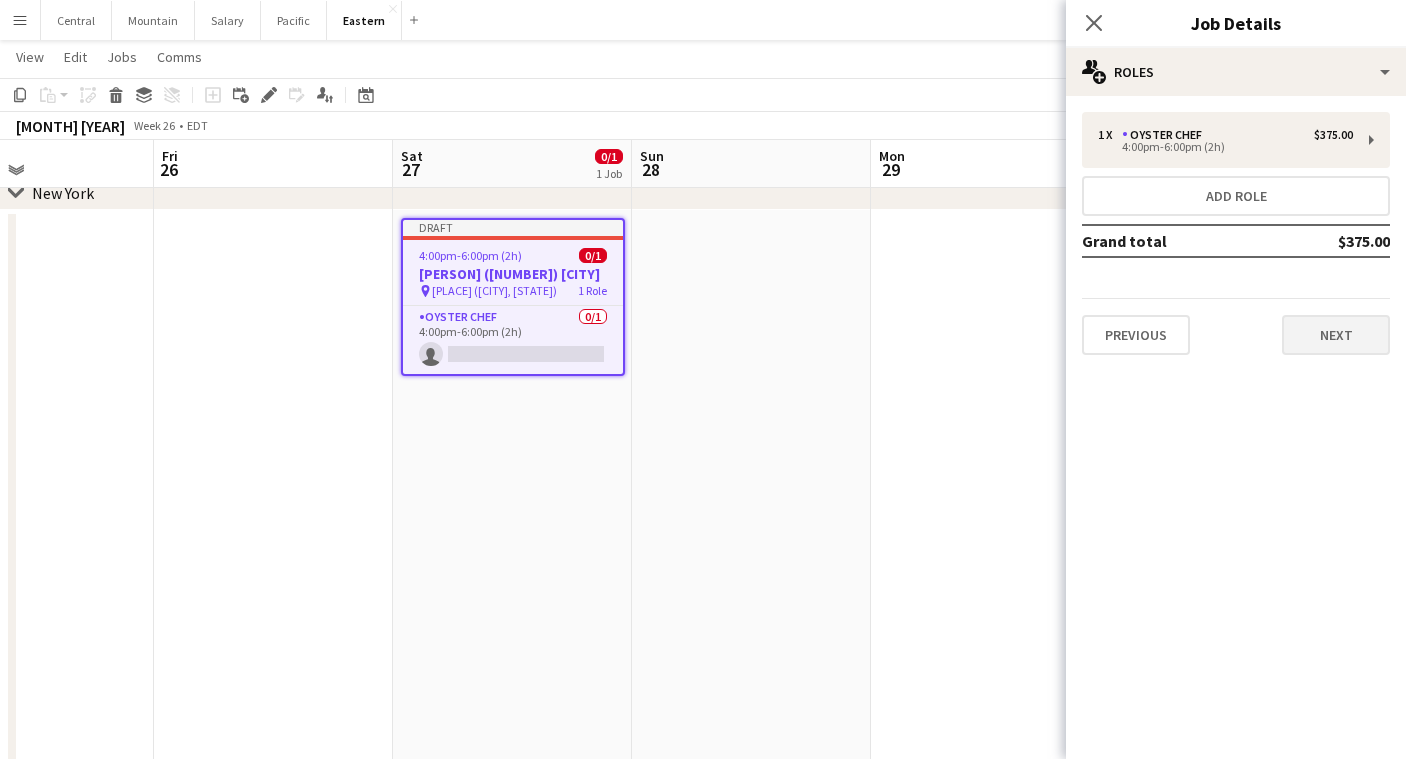 click on "Next" at bounding box center (1336, 335) 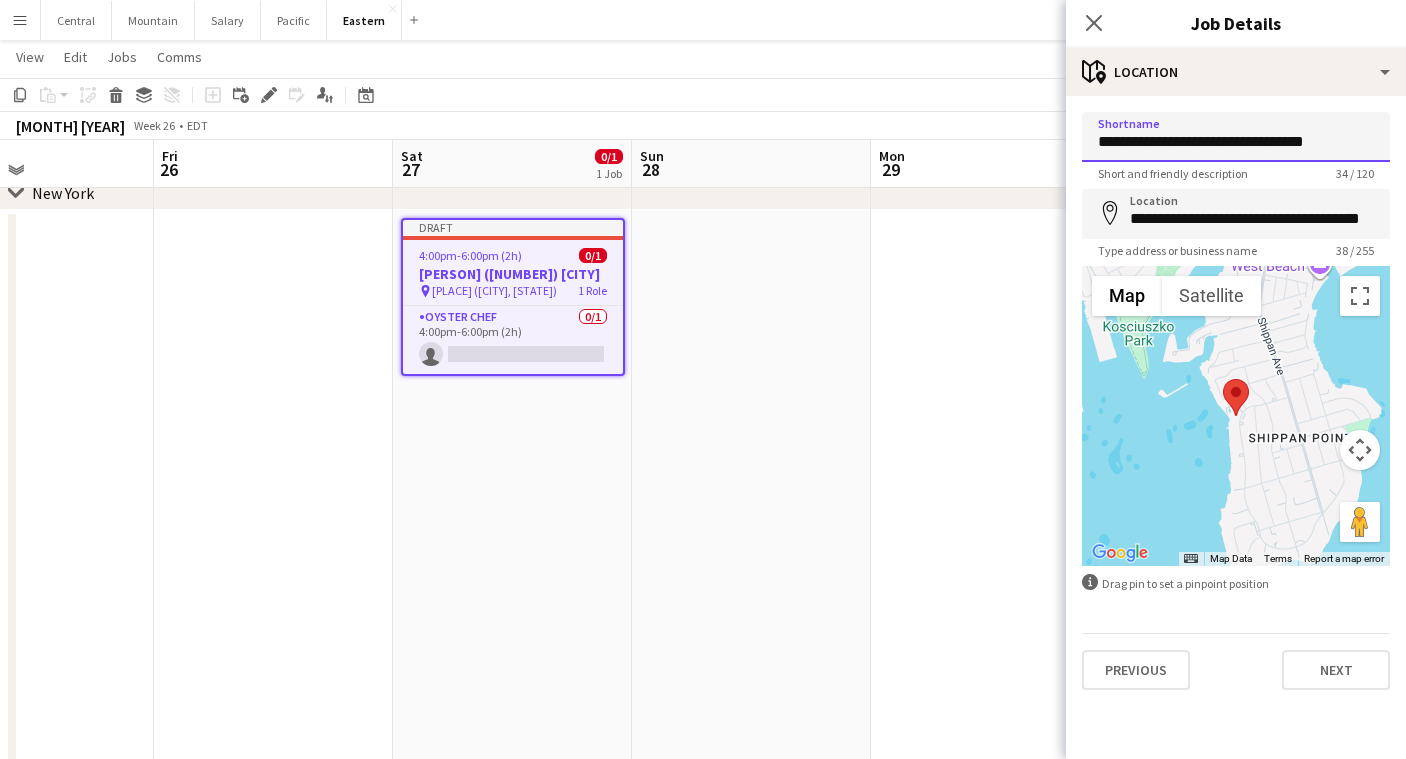 drag, startPoint x: 1233, startPoint y: 141, endPoint x: 928, endPoint y: 113, distance: 306.28256 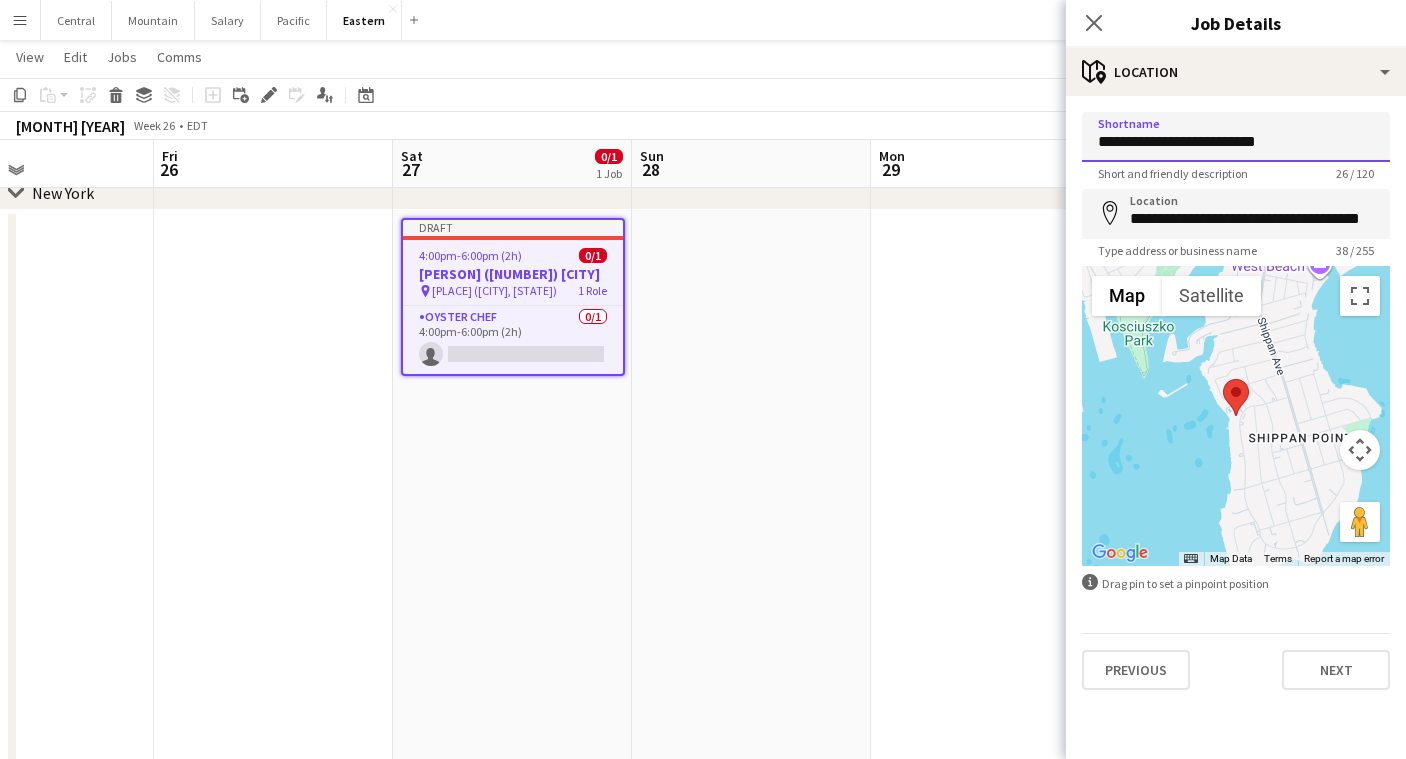 drag, startPoint x: 1193, startPoint y: 143, endPoint x: 1253, endPoint y: 149, distance: 60.299255 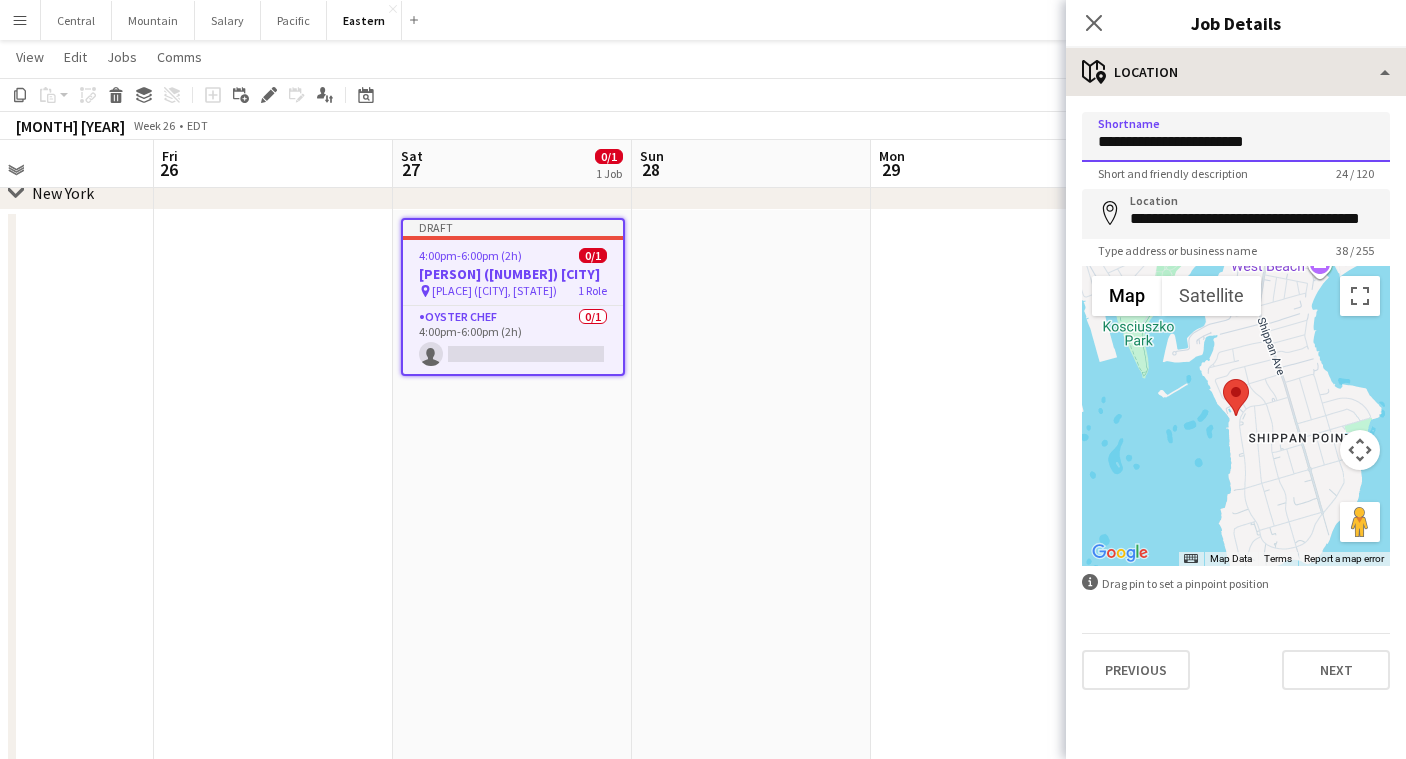 type on "**********" 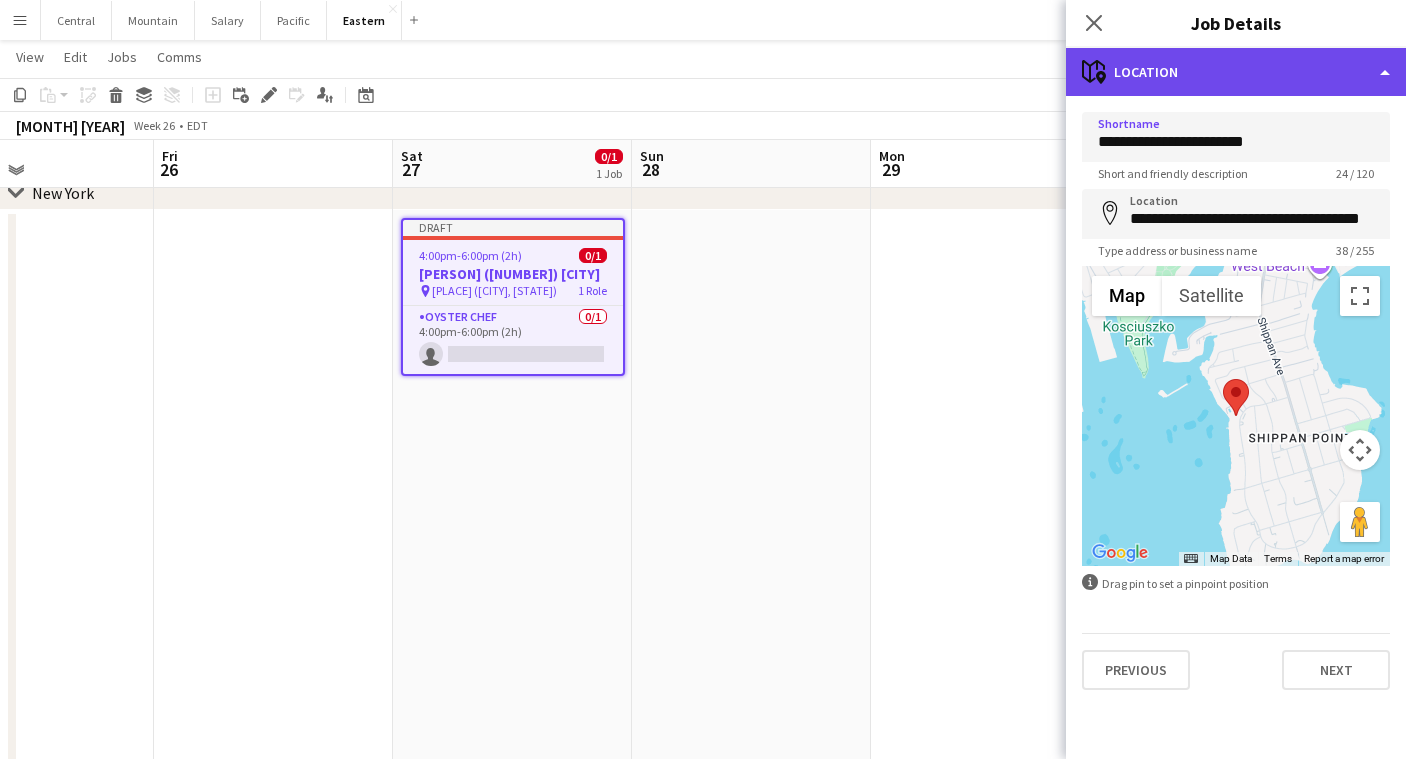 click on "maps-pin-1
Location" 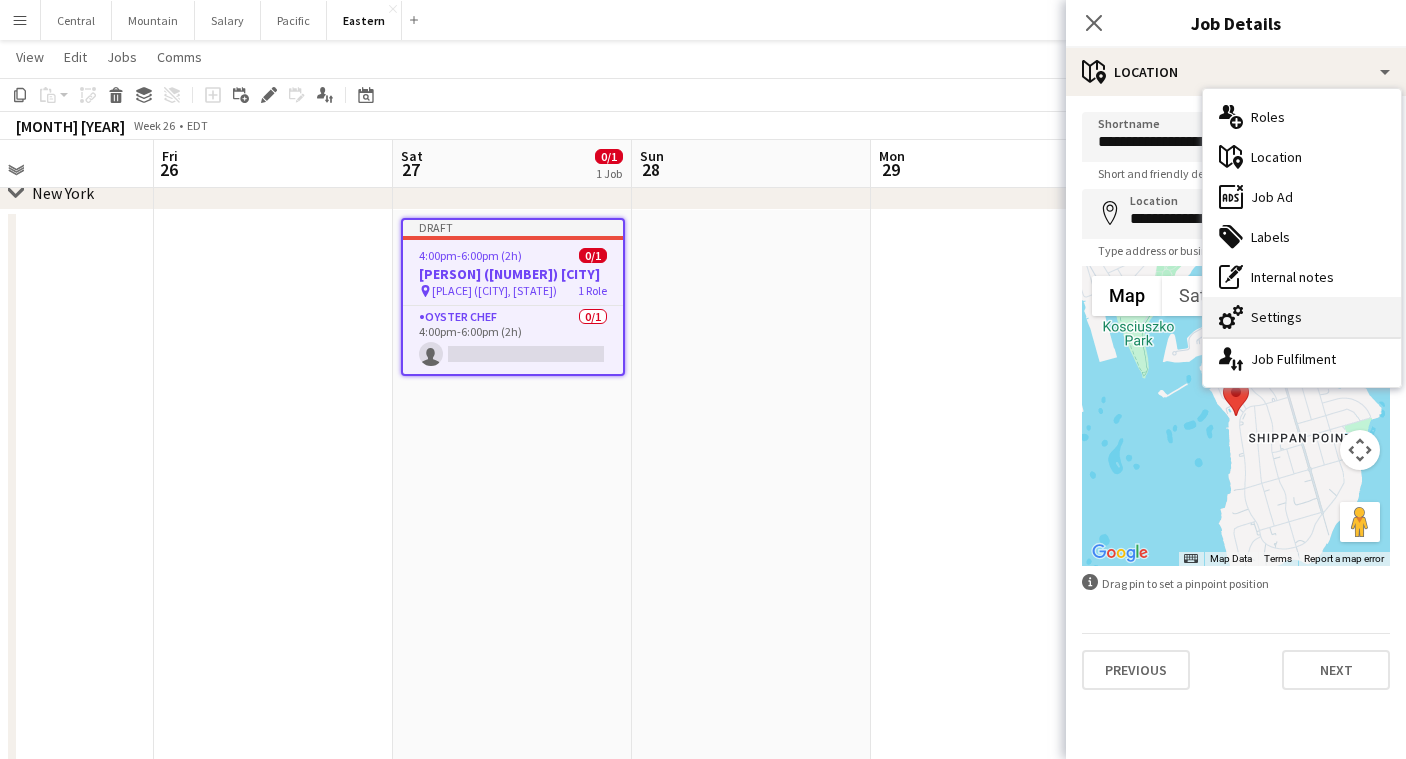 click on "cog-double-3
Settings" at bounding box center (1302, 317) 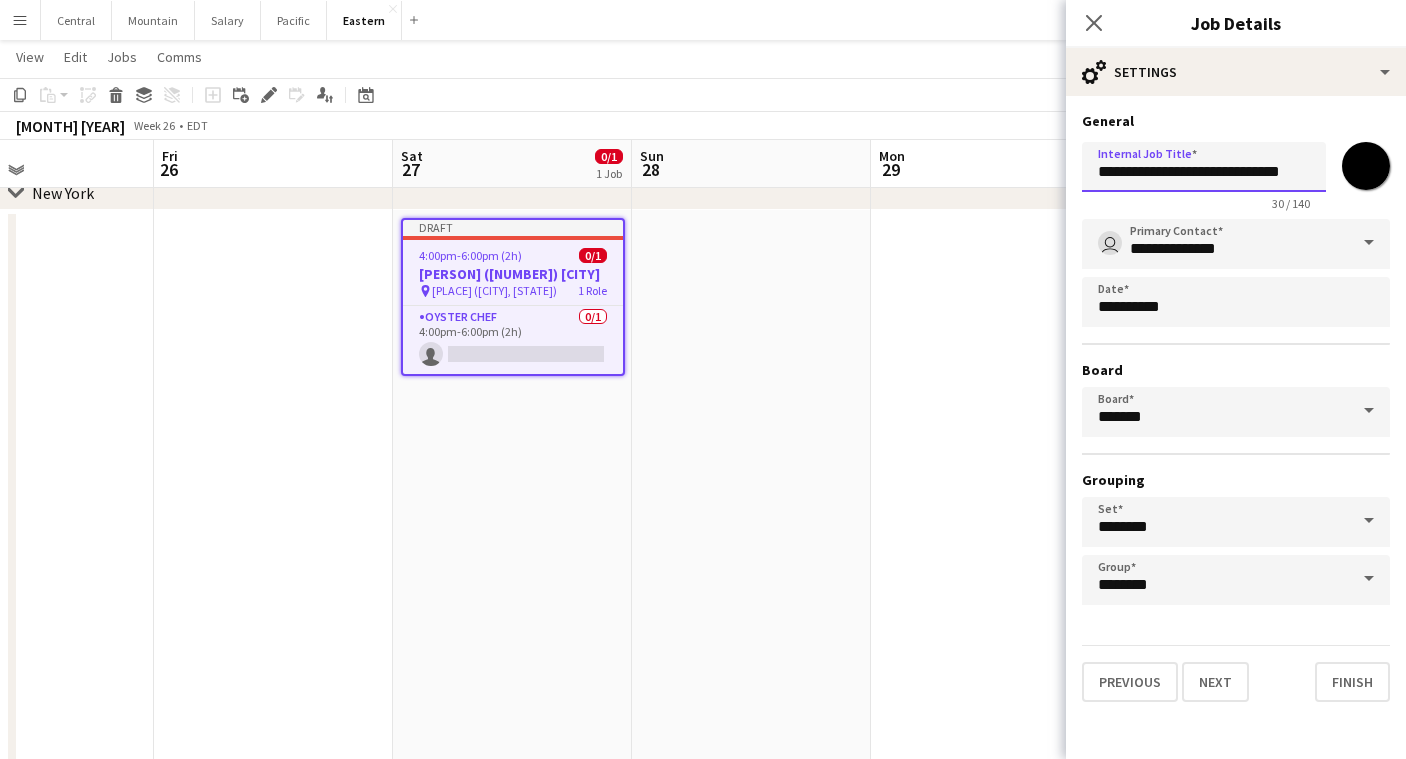 drag, startPoint x: 1218, startPoint y: 167, endPoint x: 1018, endPoint y: 173, distance: 200.08998 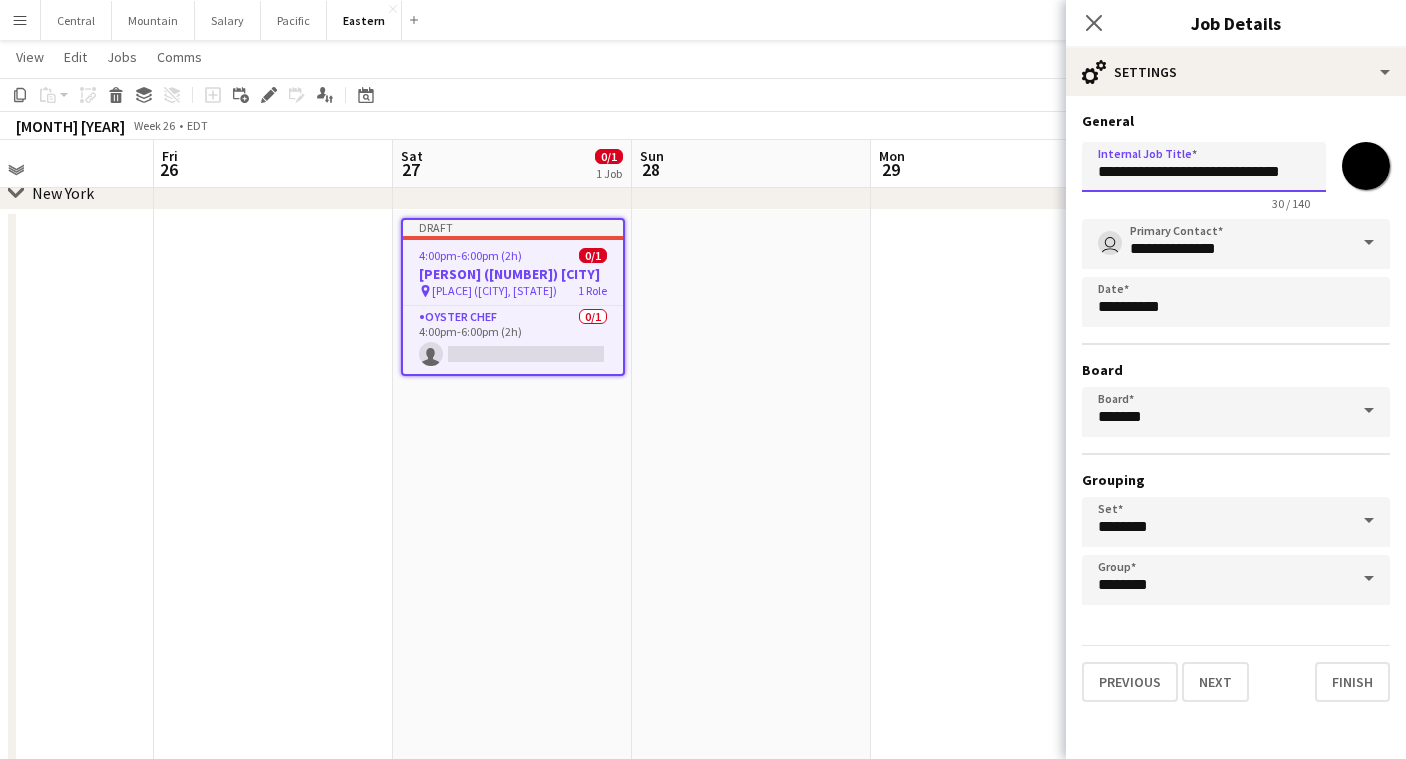 click on "Menu
Boards
Boards   Boards   All jobs   Status
Workforce
Workforce   My Workforce   Recruiting
Comms
Comms
Pay
Pay   Approvals   Payments   Reports
Platform Settings
Platform Settings   App settings   Your settings   Profiles
Training Academy
Training Academy
Knowledge Base
Knowledge Base
Product Updates
Product Updates   Log Out   Privacy   Central
Close
Mountain
Close
Salary
Close
Pacific
Close
Eastern
Close
Add
Help
Notifications
3   Eastern
user" at bounding box center [703, 458] 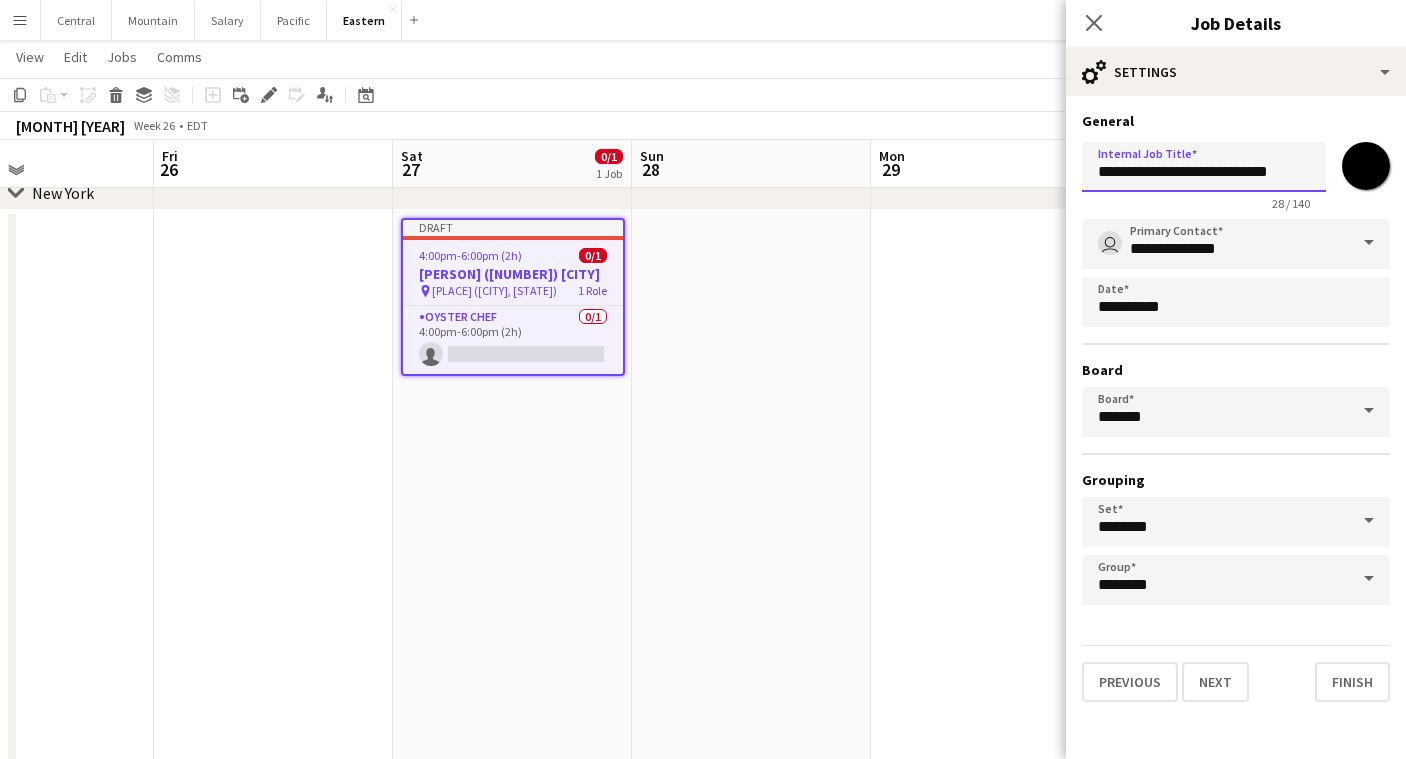 drag, startPoint x: 1252, startPoint y: 171, endPoint x: 1239, endPoint y: 172, distance: 13.038404 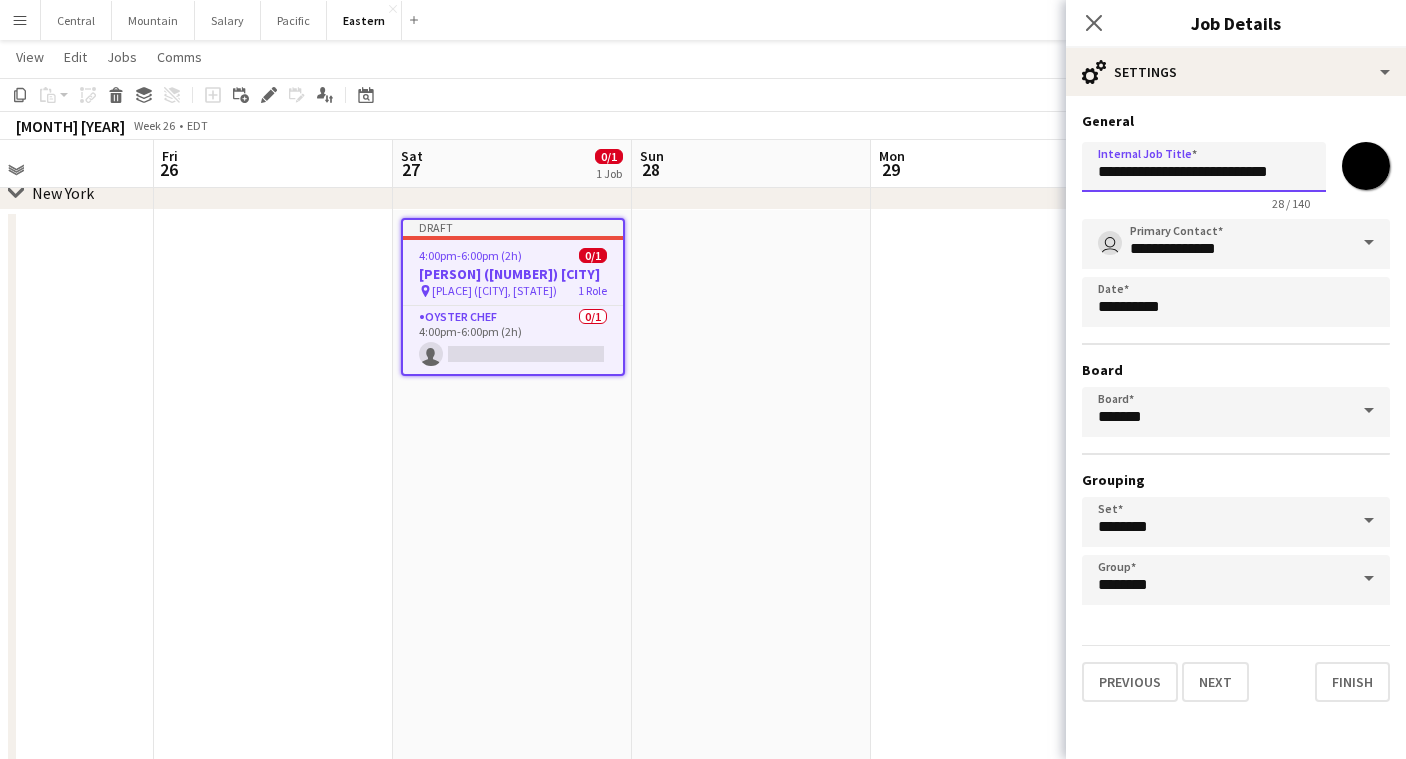 click on "**********" at bounding box center (1204, 167) 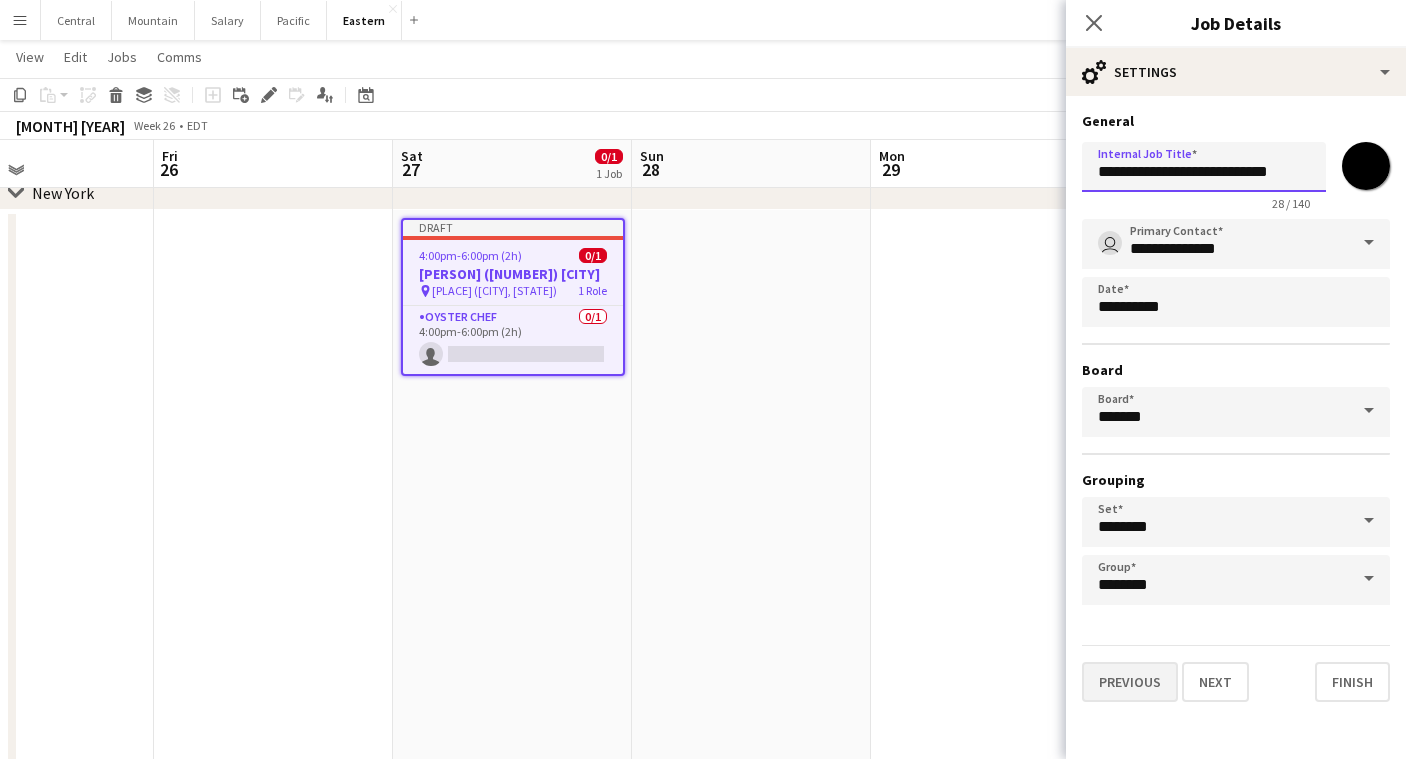 type on "**********" 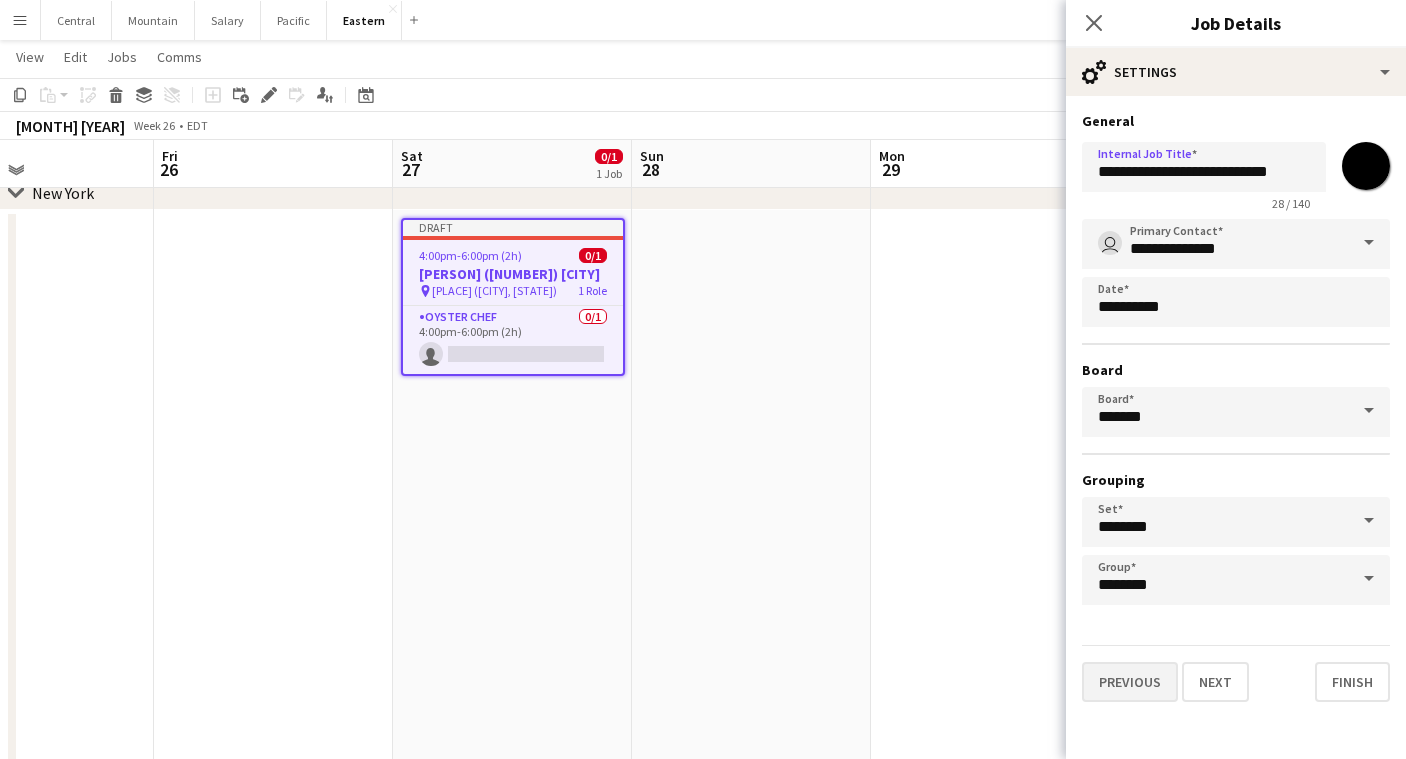 click on "Previous" at bounding box center [1130, 682] 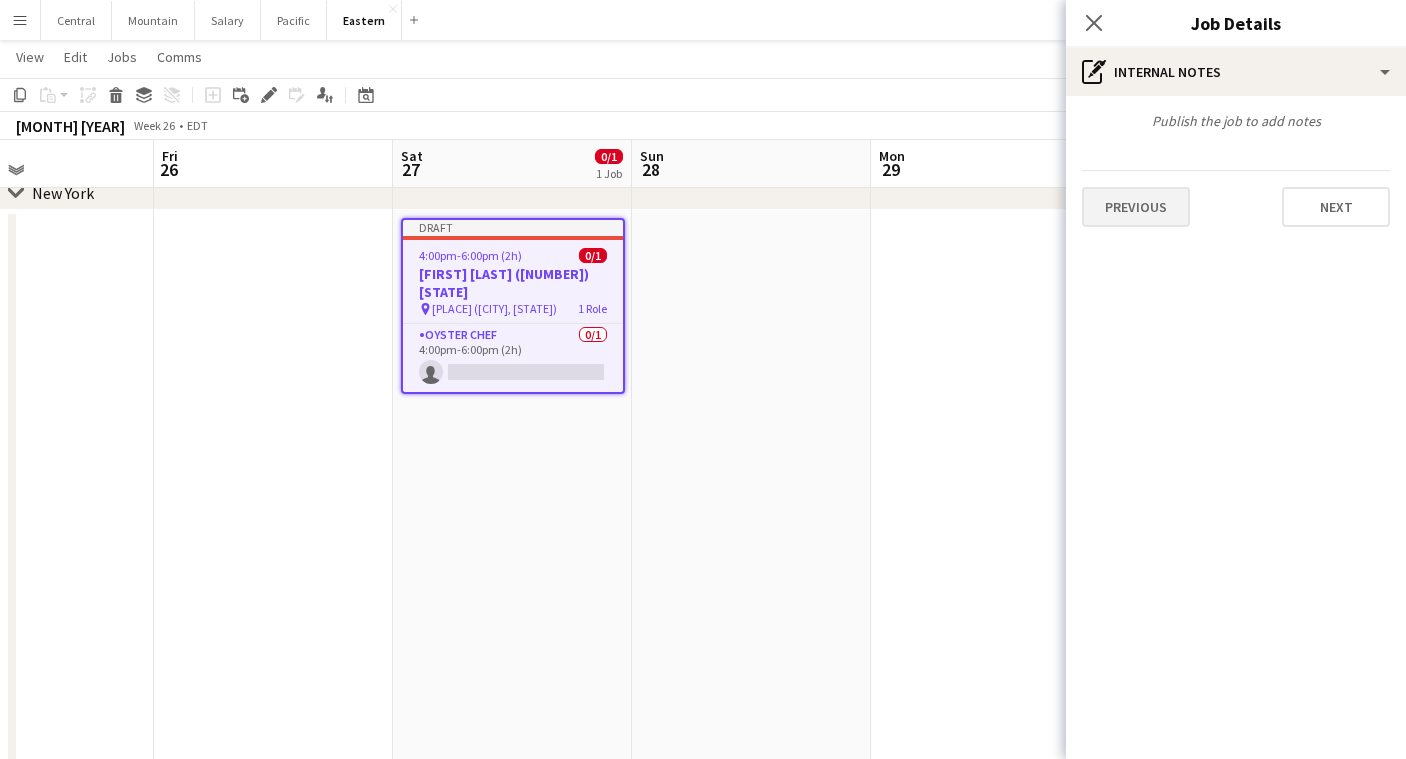 click on "Previous" at bounding box center (1136, 207) 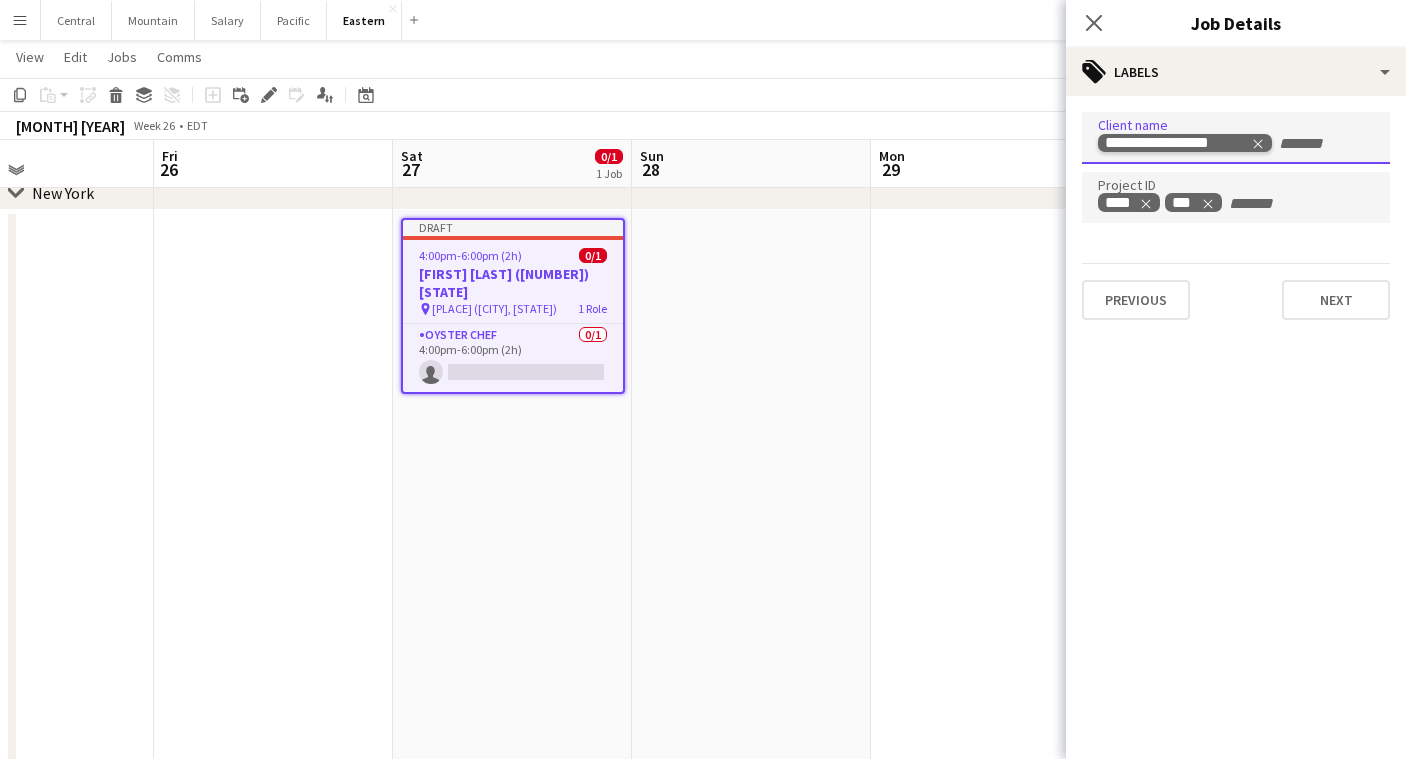 click 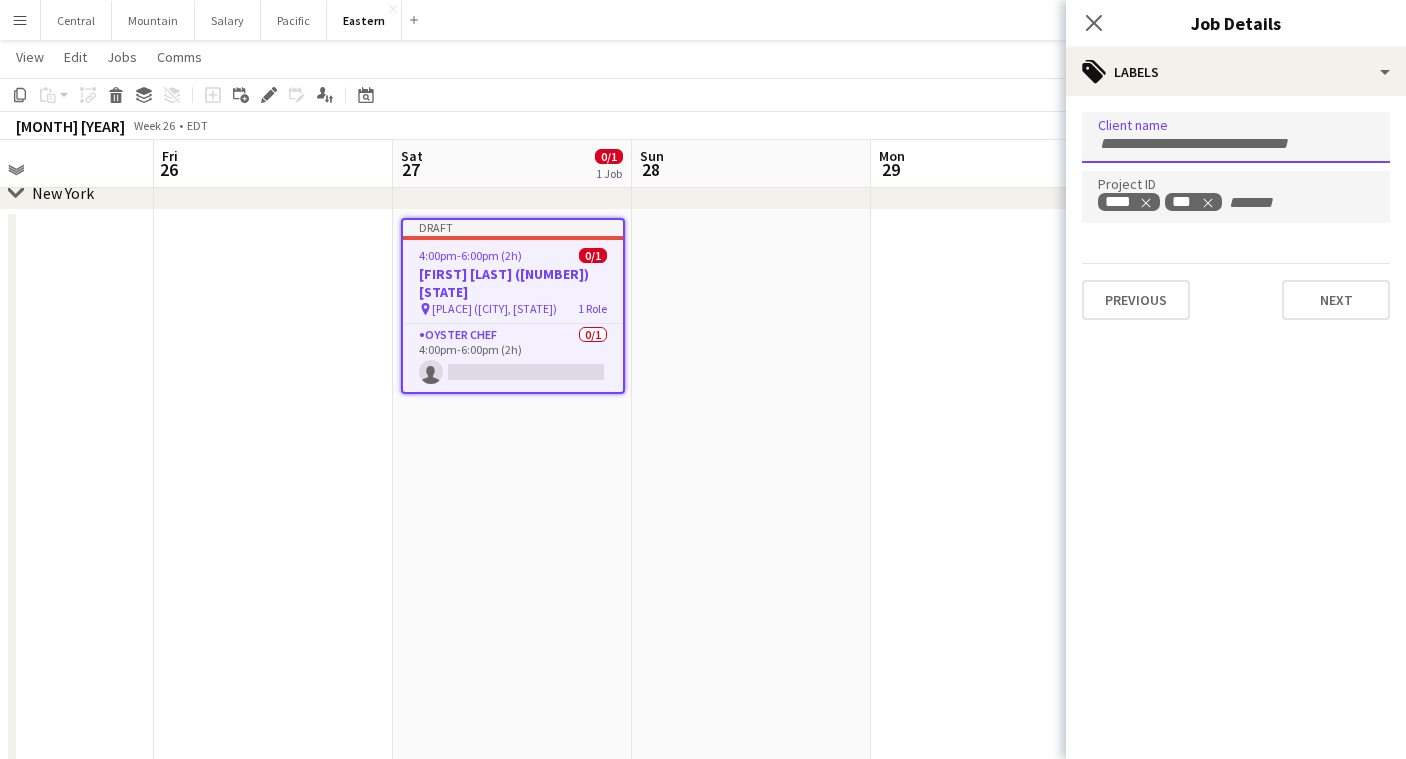 paste on "**********" 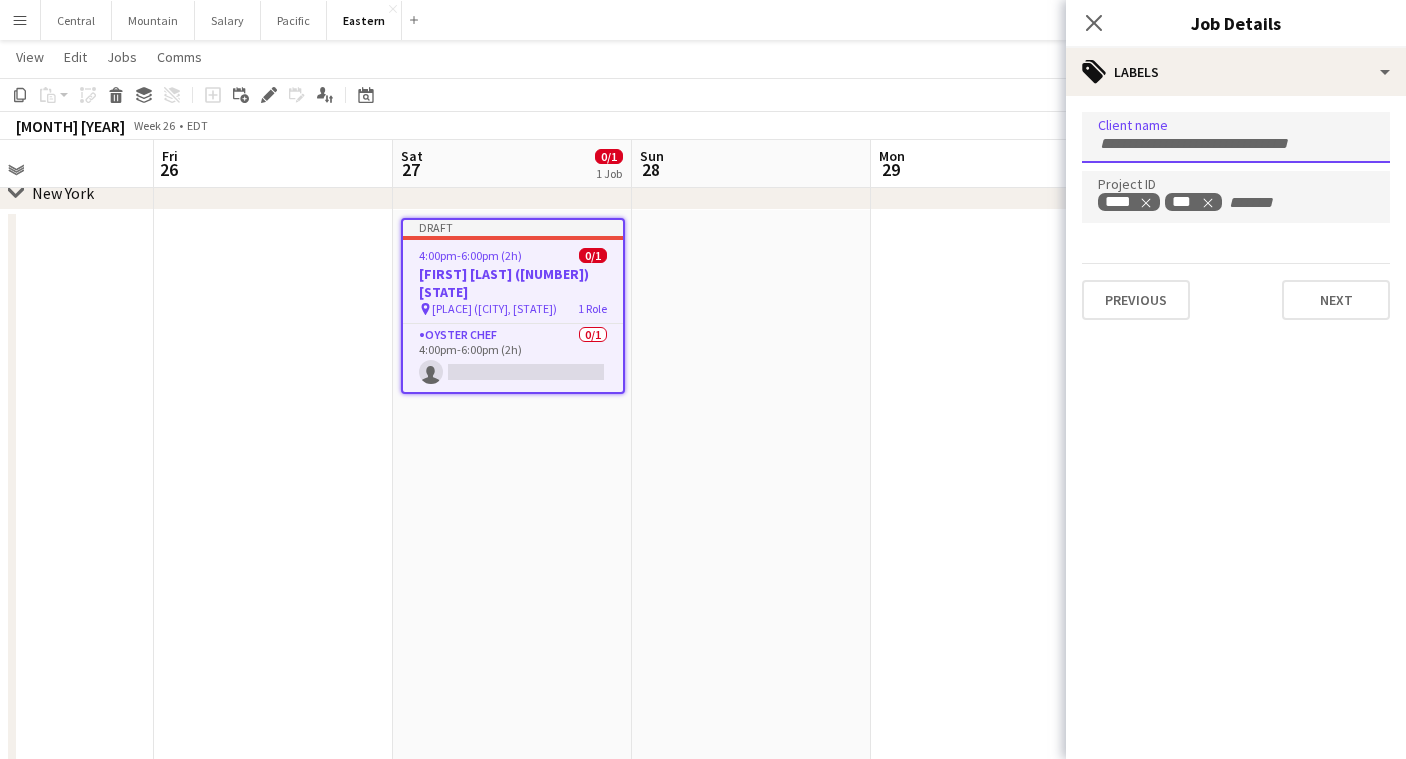 type on "**********" 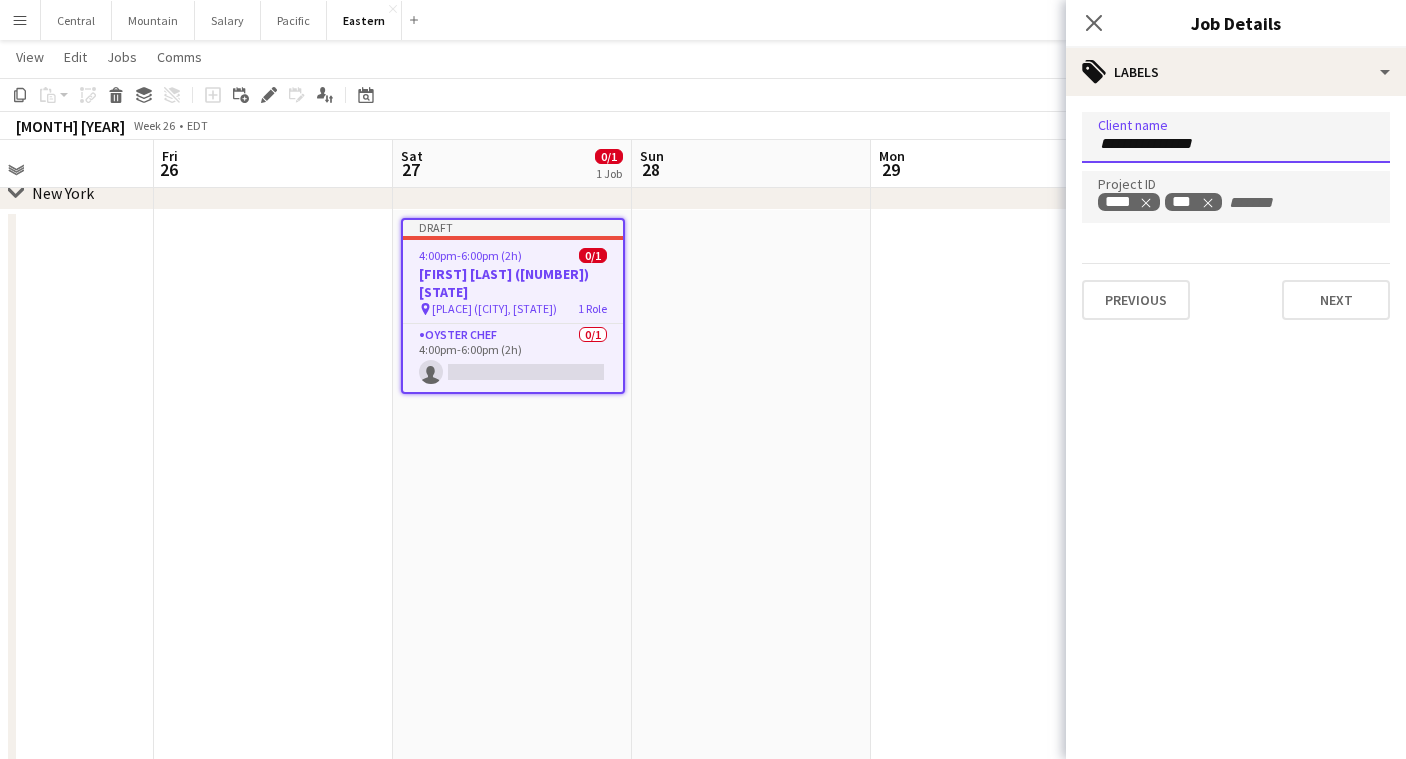 type 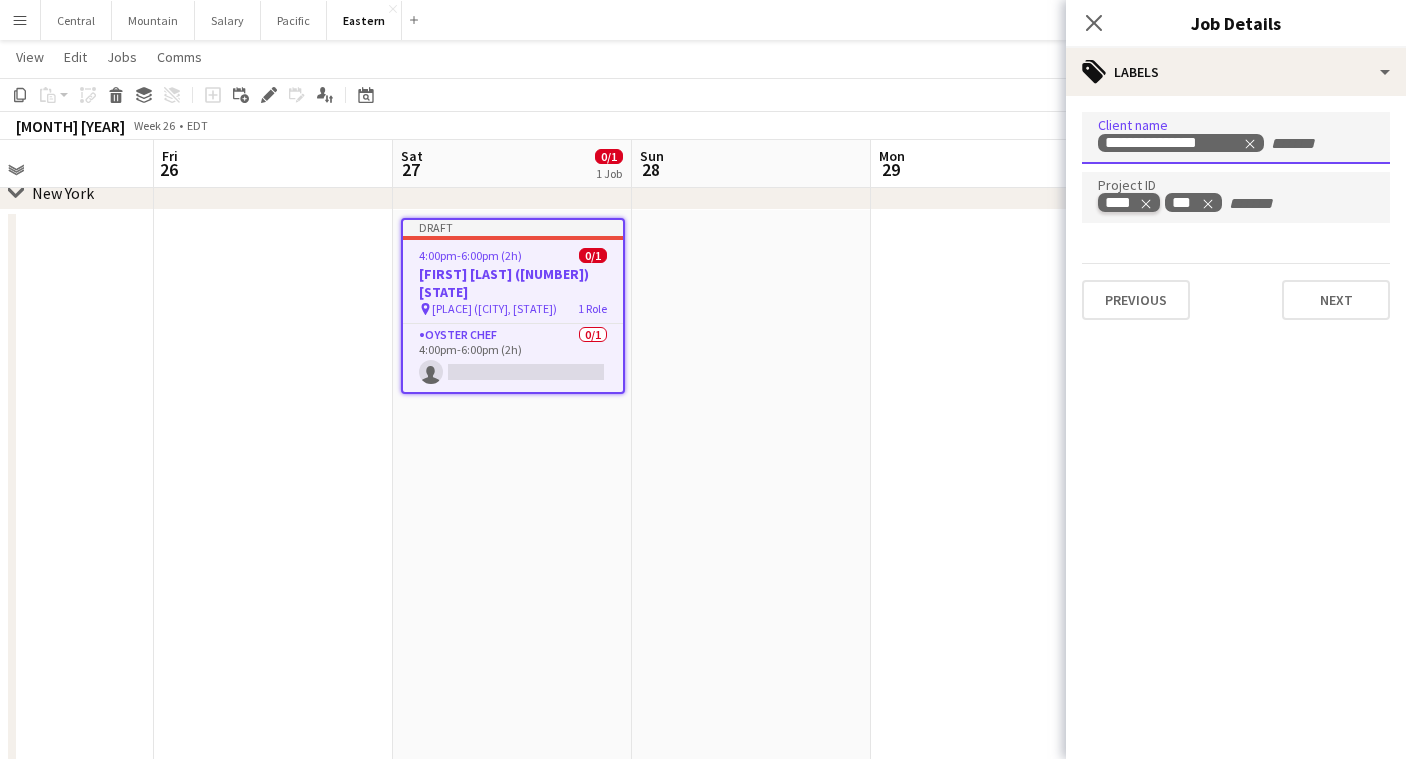 click on "****" at bounding box center (1129, 202) 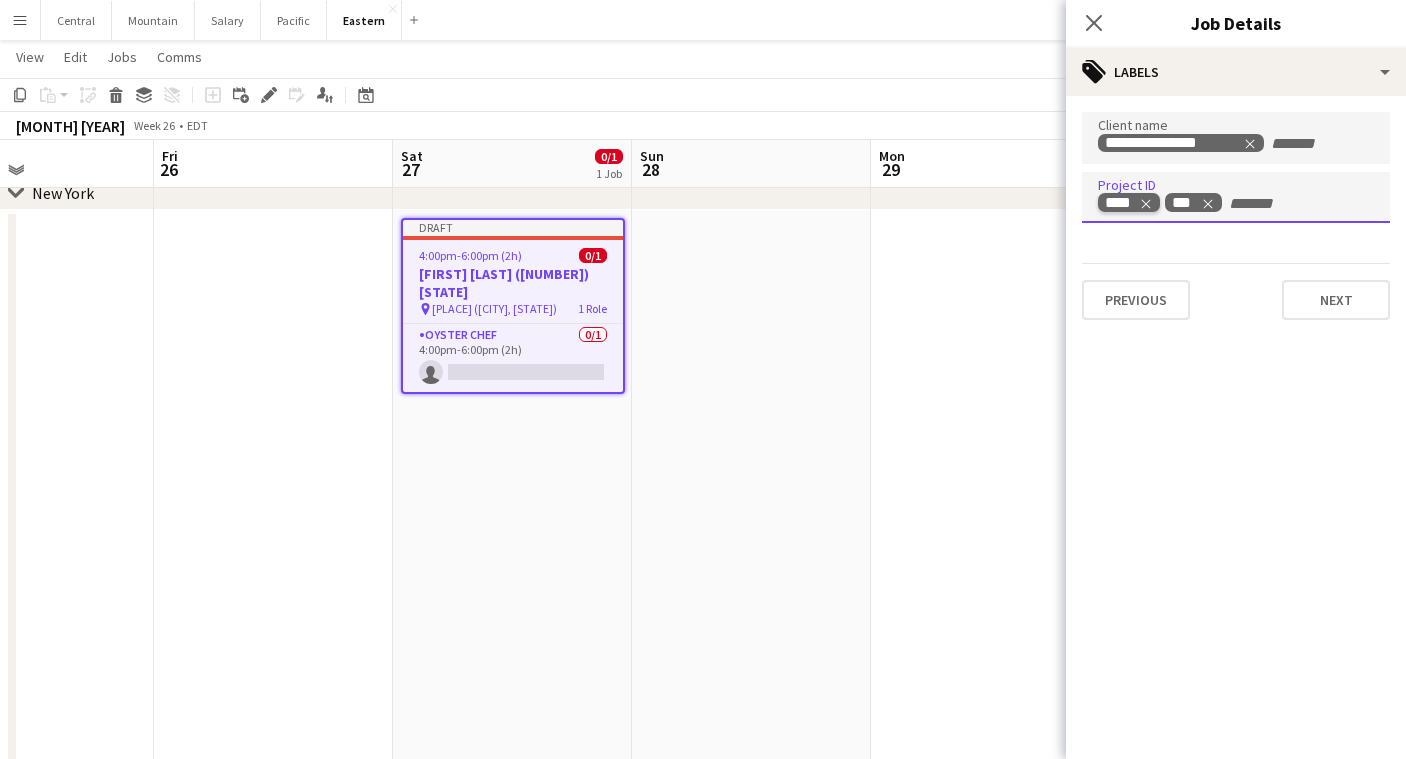 click 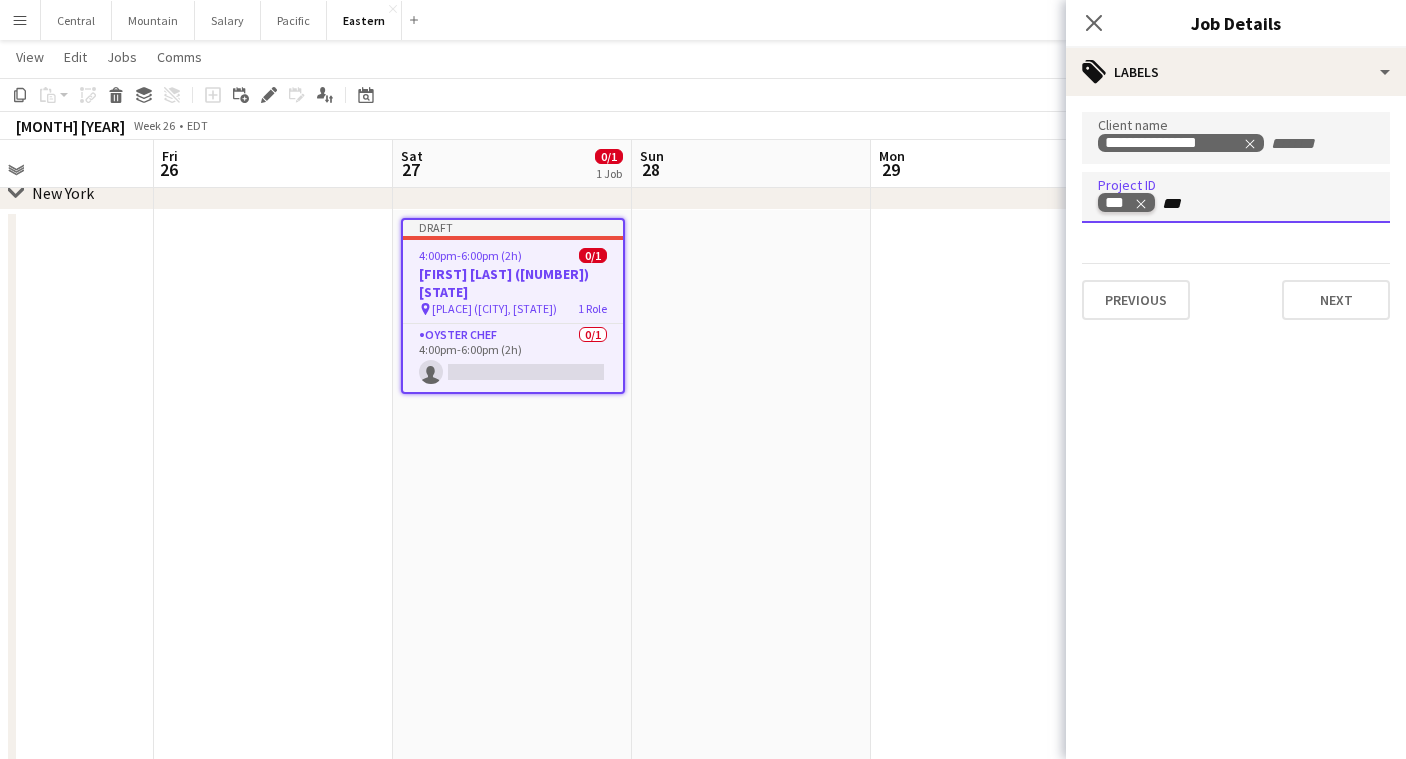 type on "****" 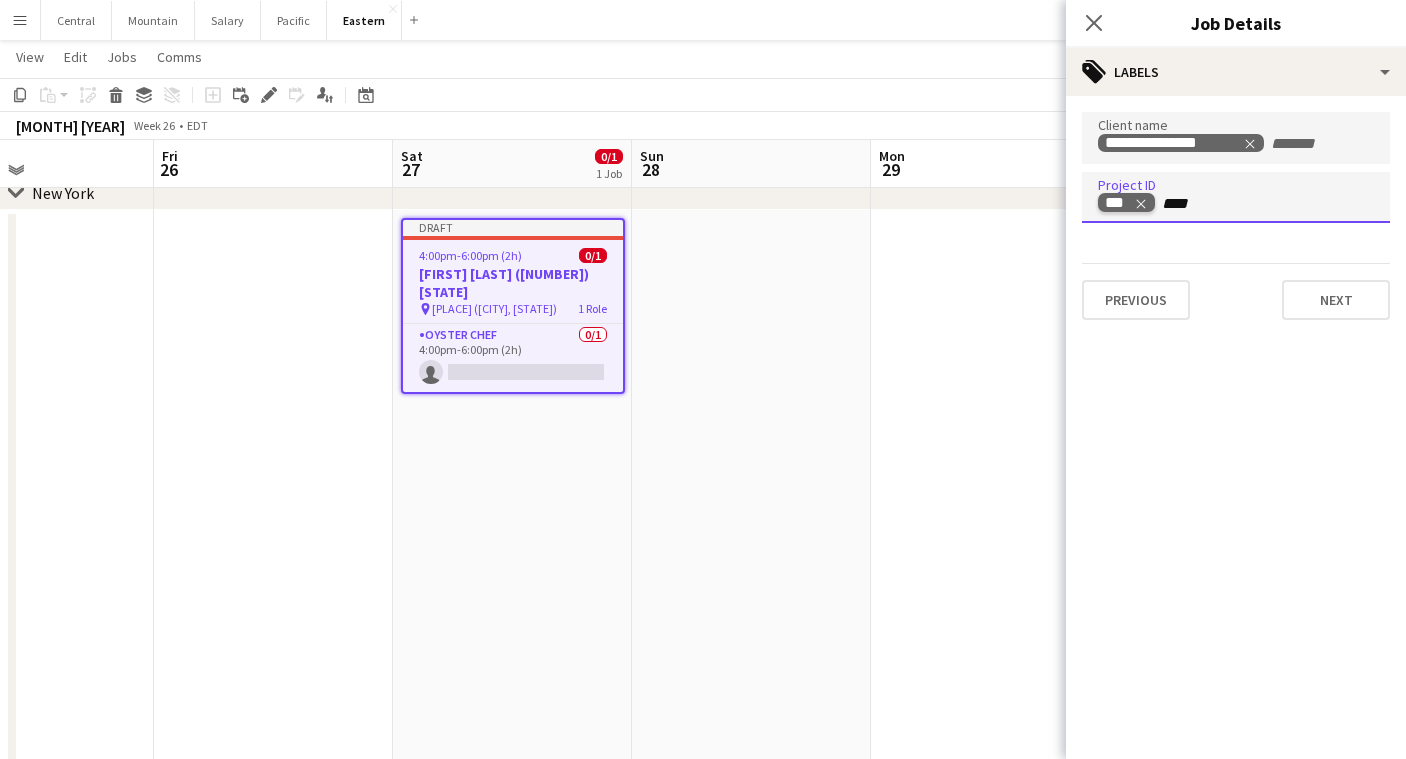 type 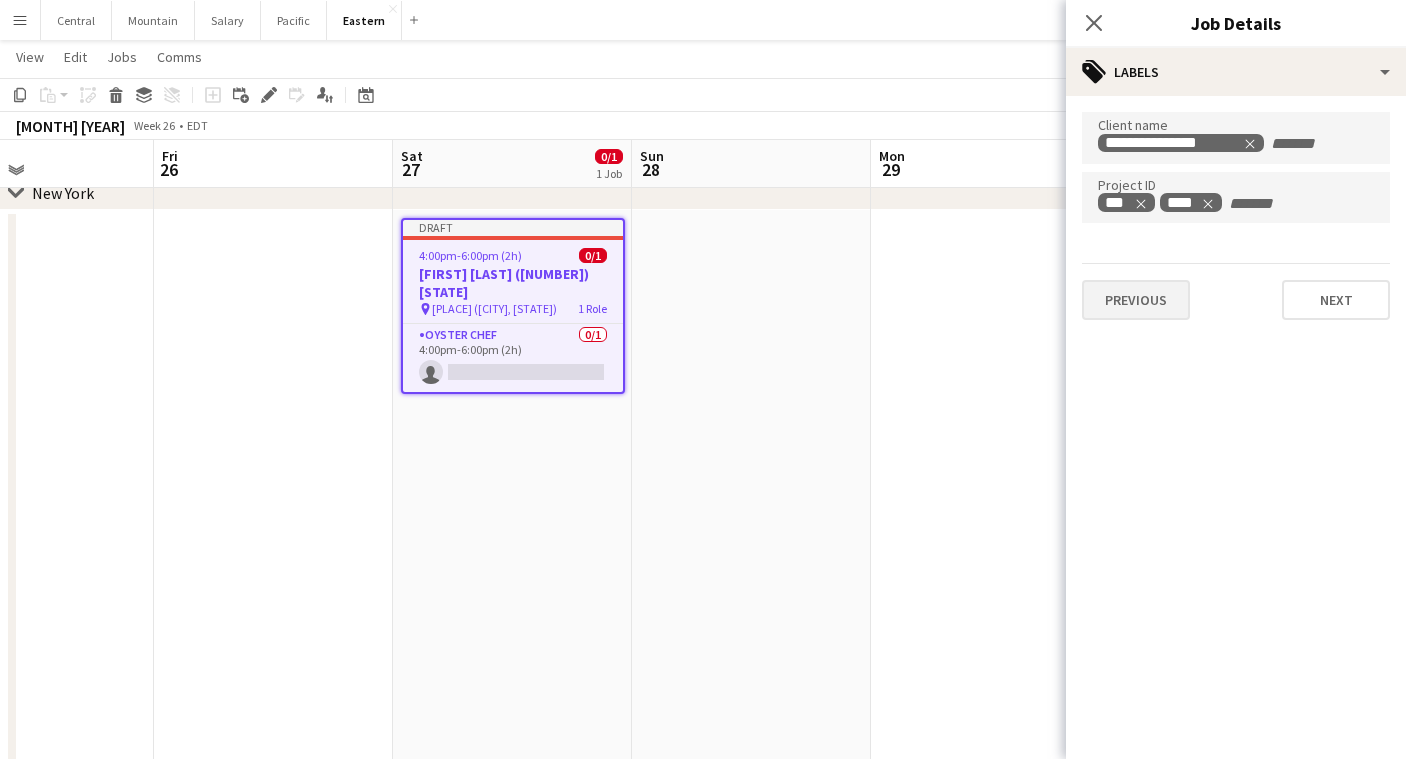 click on "Previous" at bounding box center [1136, 300] 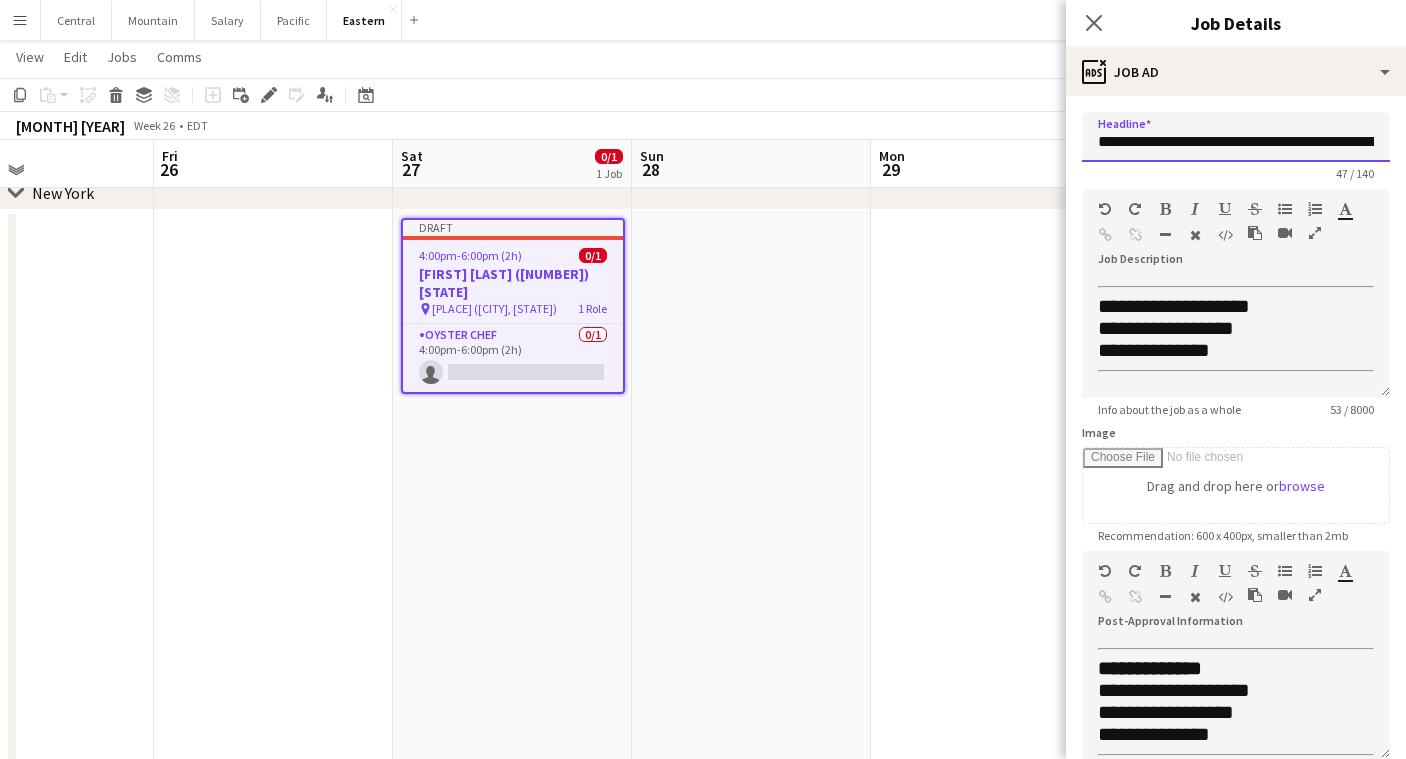 drag, startPoint x: 1231, startPoint y: 146, endPoint x: 1278, endPoint y: 146, distance: 47 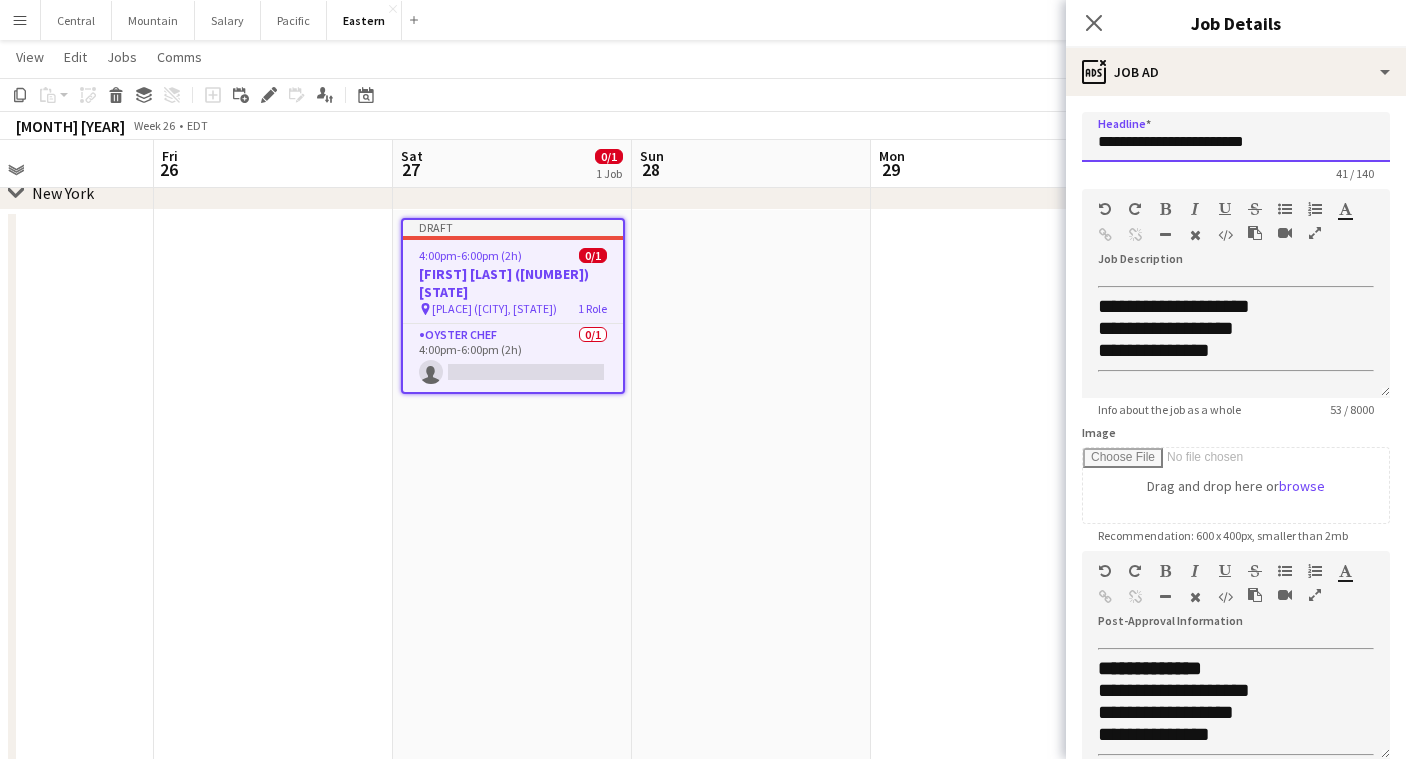drag, startPoint x: 1266, startPoint y: 146, endPoint x: 1365, endPoint y: 136, distance: 99.50377 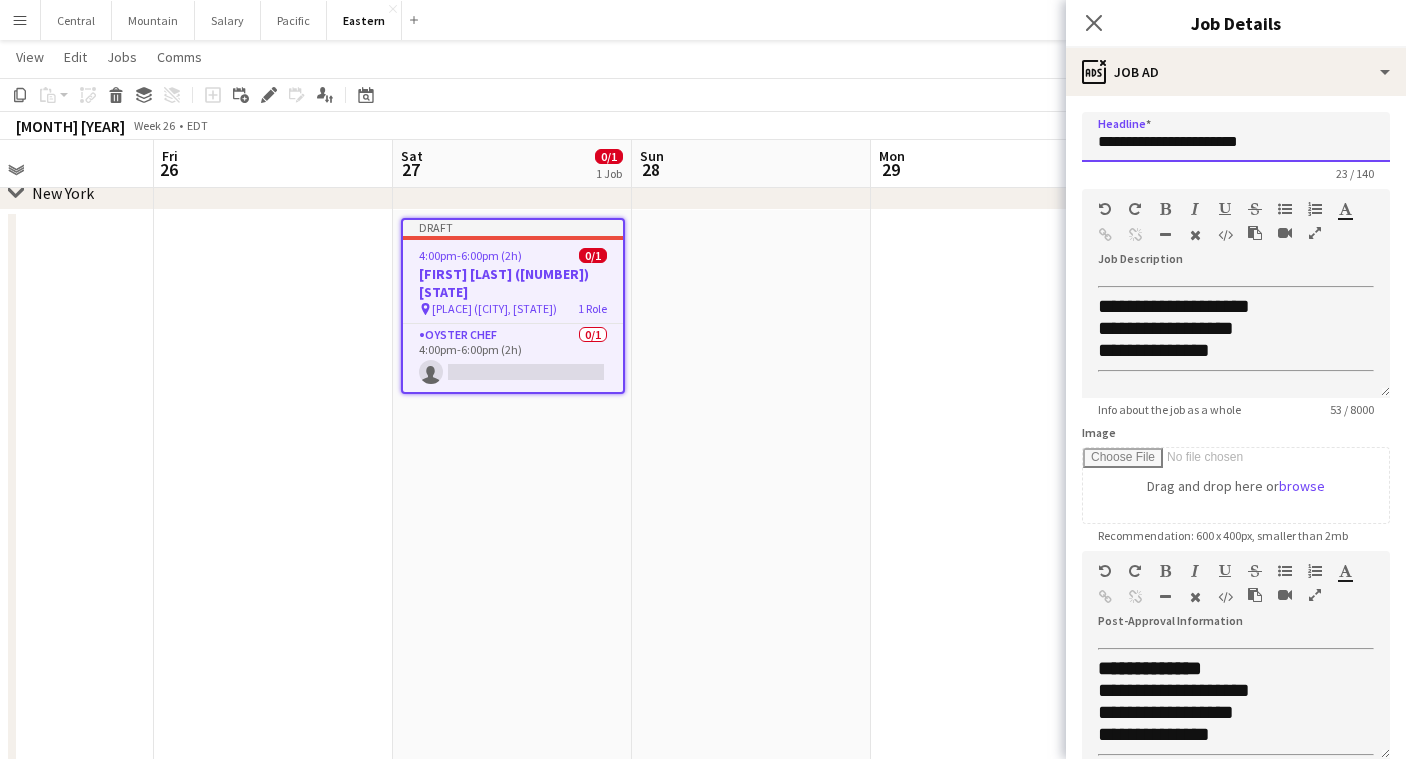 type on "**********" 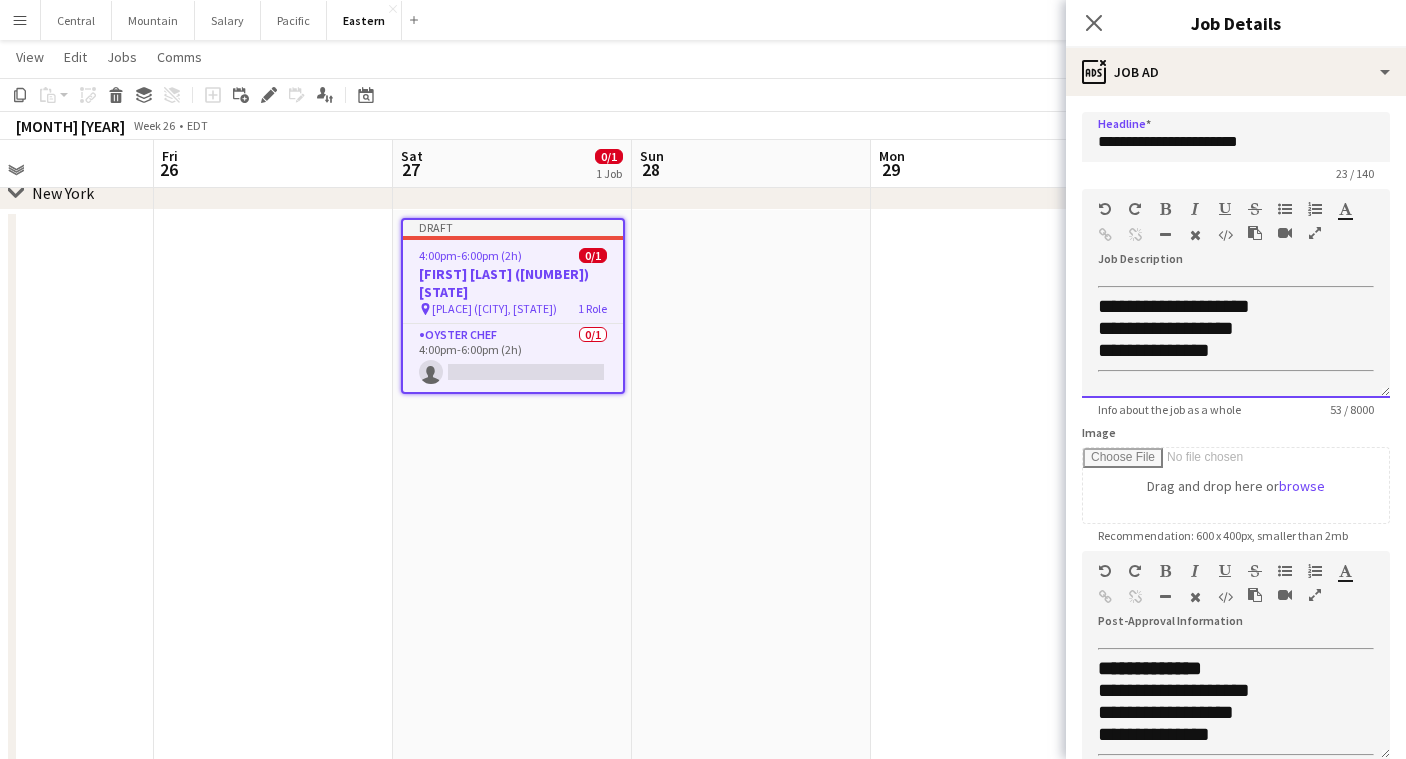 click on "**********" at bounding box center (1166, 328) 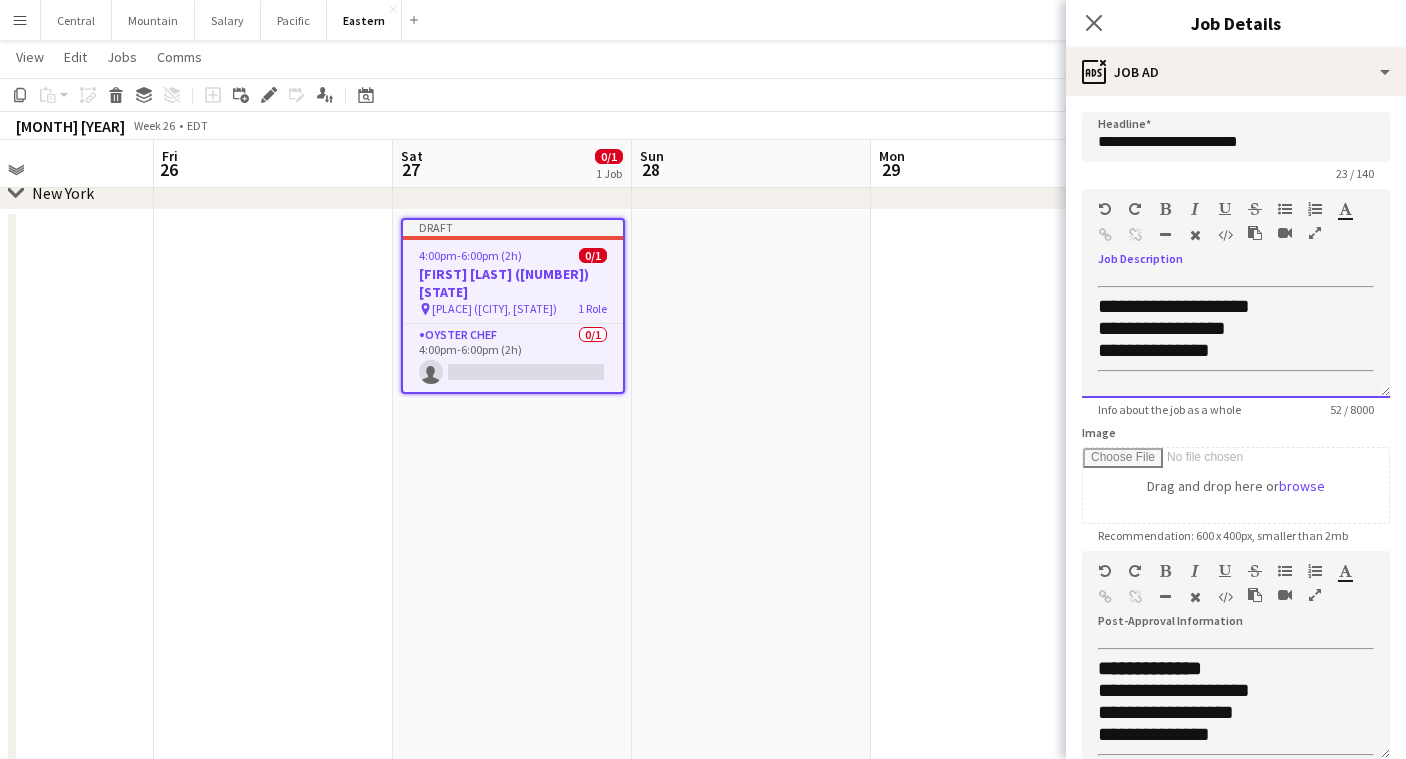 type 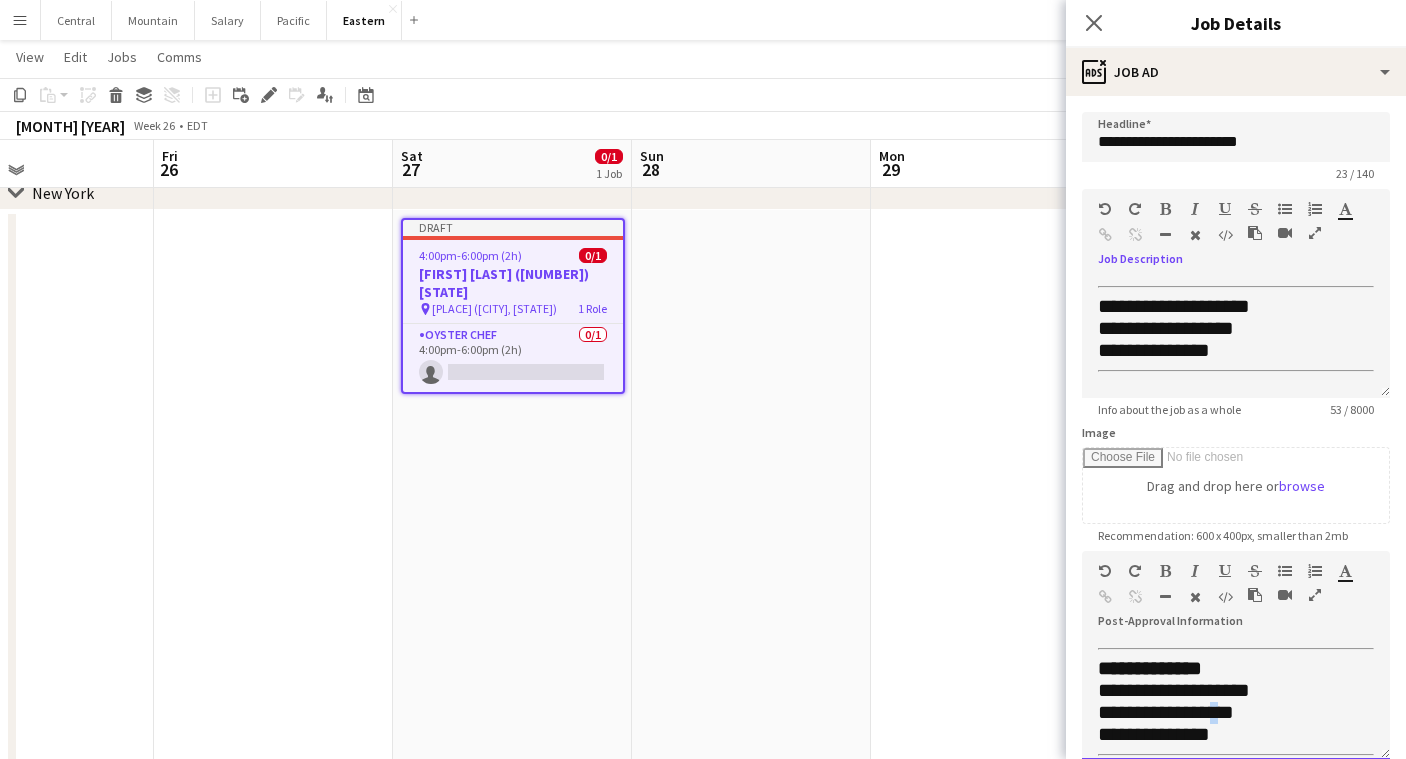 click on "**********" at bounding box center (1166, 712) 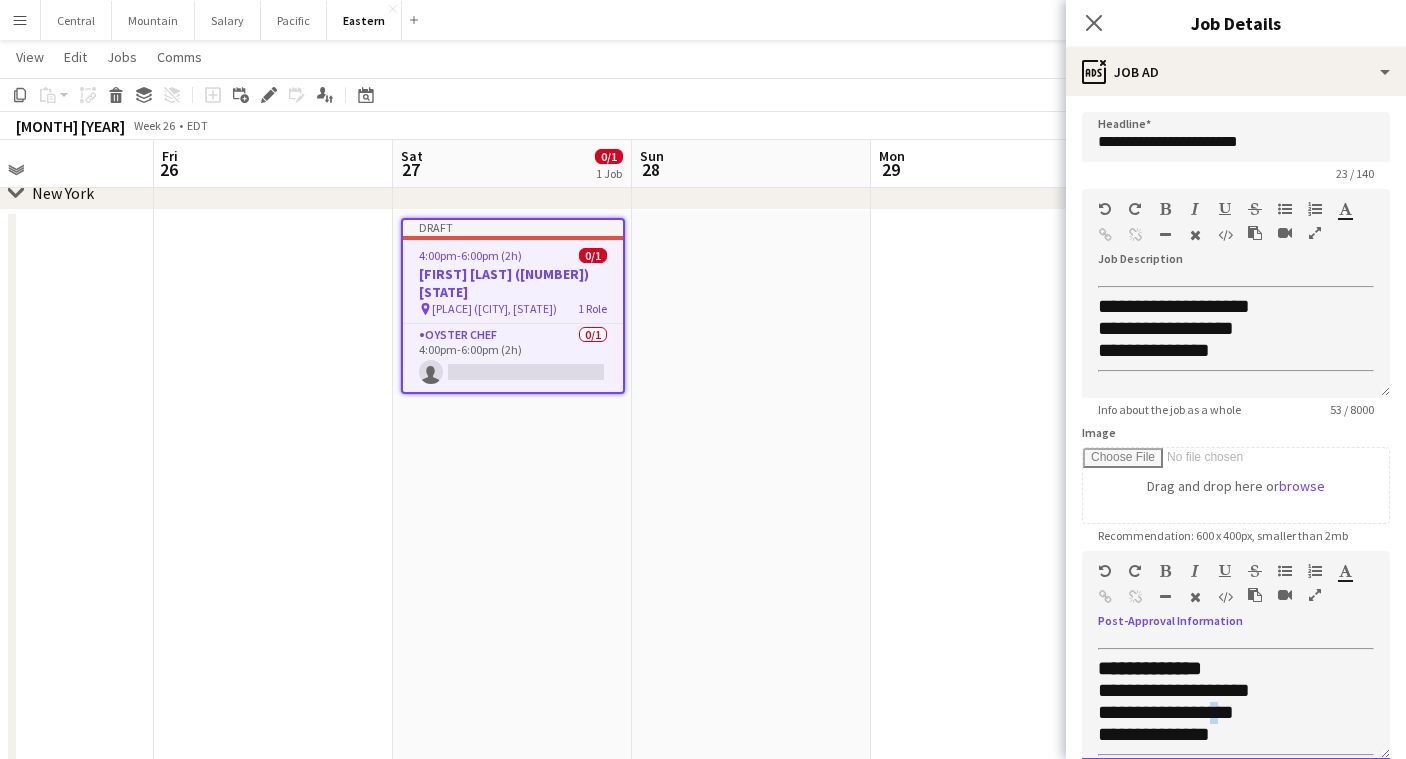type 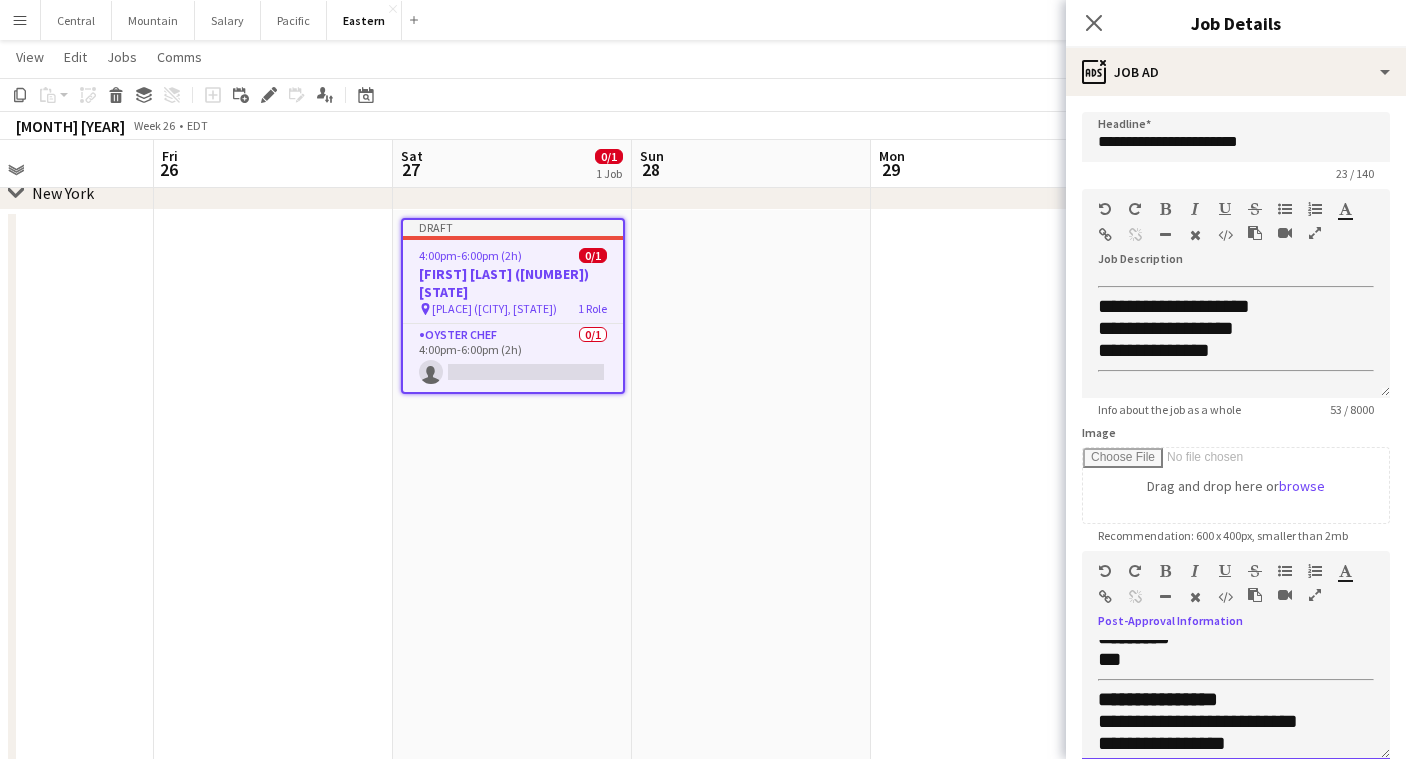 scroll, scrollTop: 147, scrollLeft: 0, axis: vertical 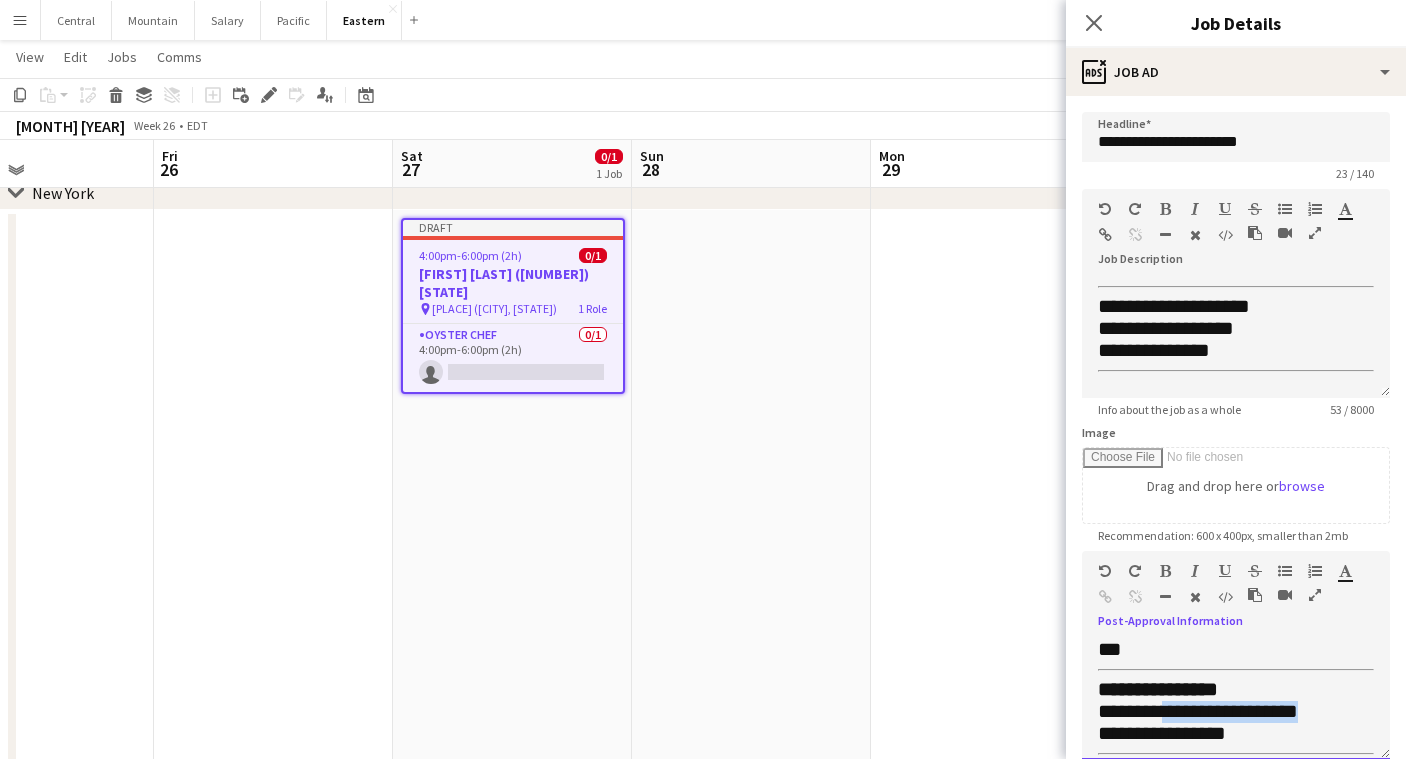 drag, startPoint x: 1317, startPoint y: 710, endPoint x: 1174, endPoint y: 710, distance: 143 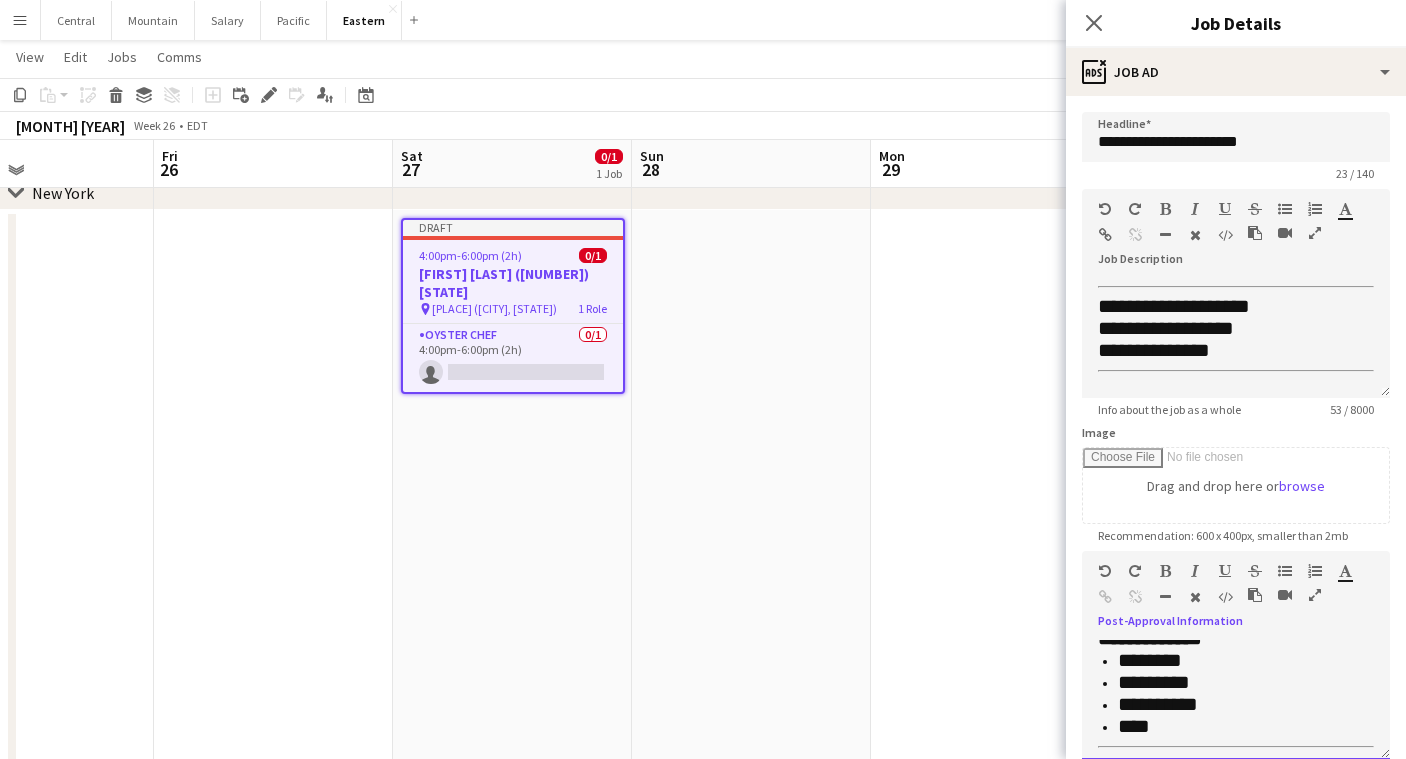 scroll, scrollTop: 280, scrollLeft: 0, axis: vertical 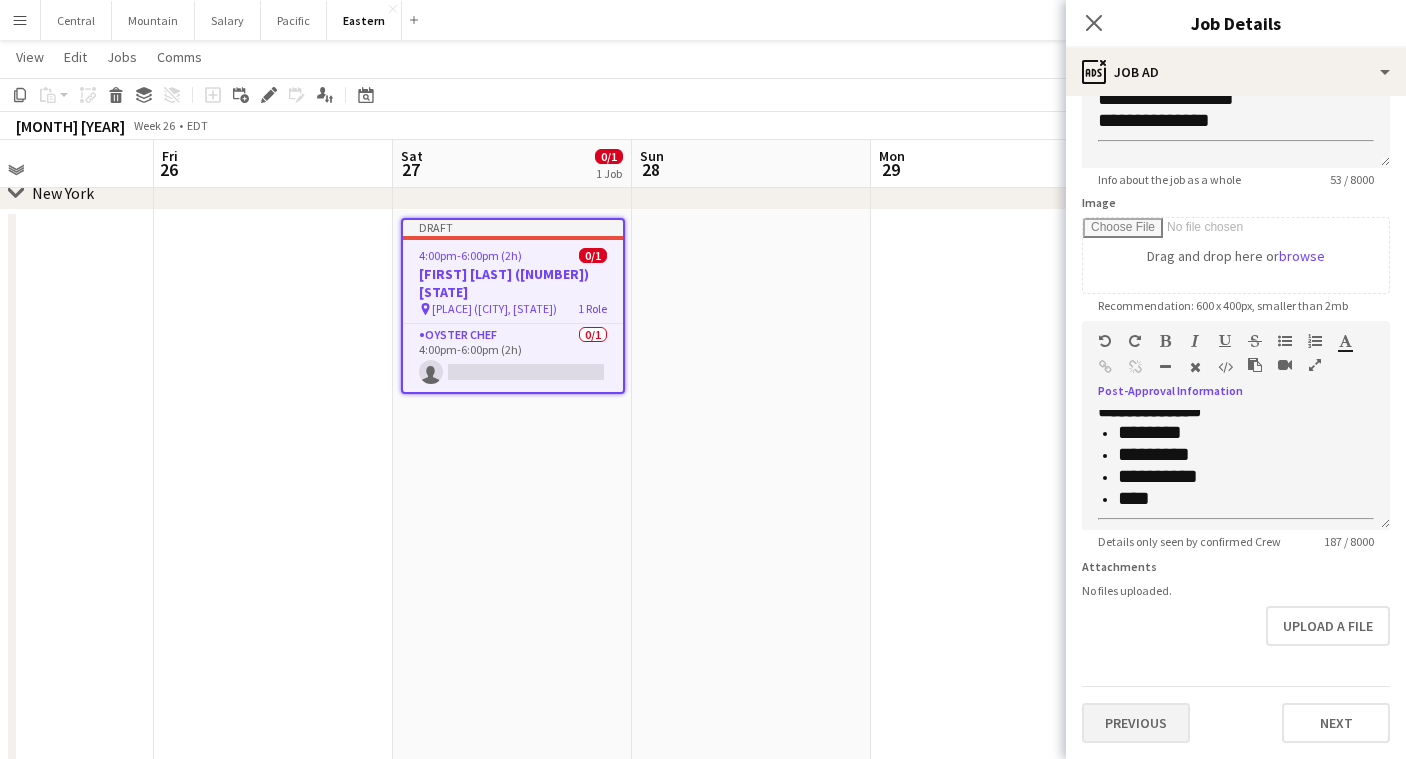 click on "Previous" at bounding box center [1136, 723] 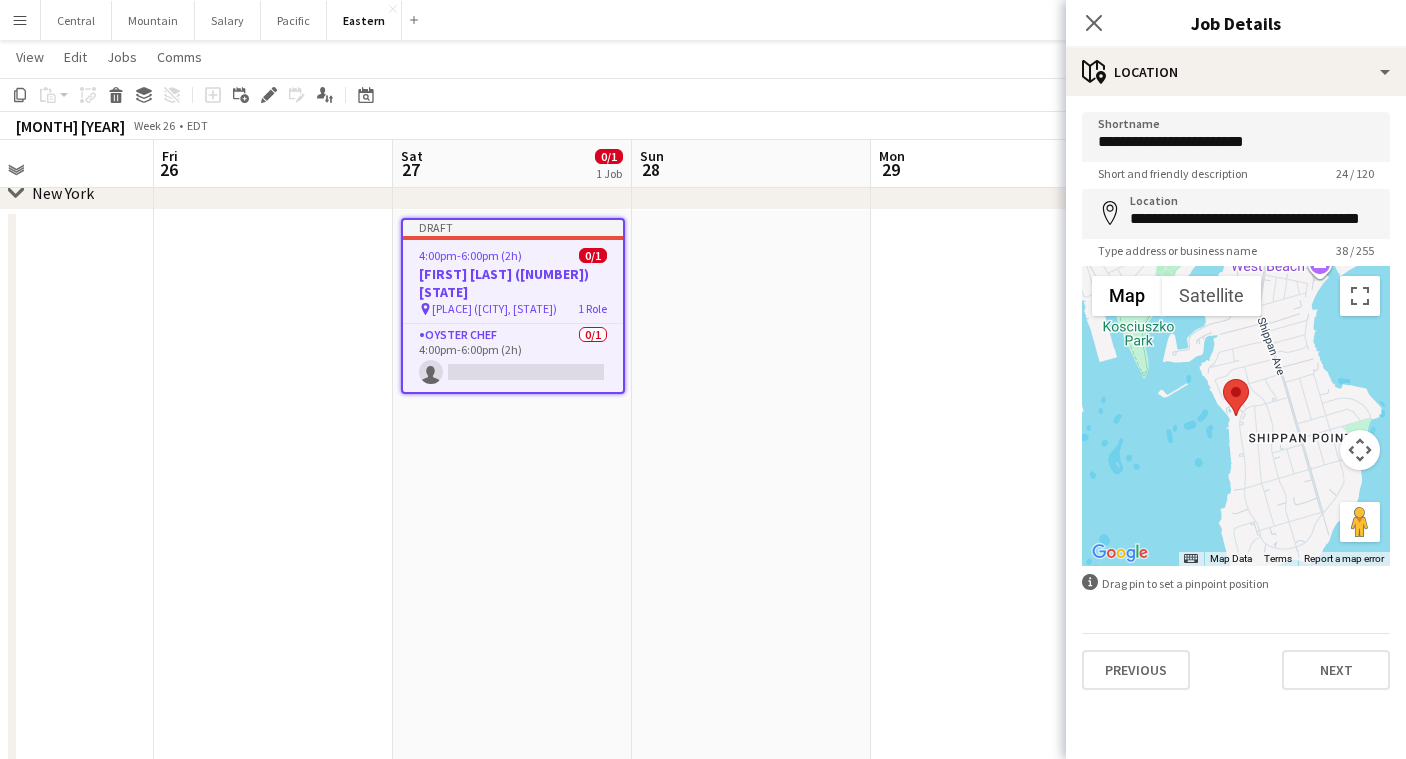 scroll, scrollTop: 0, scrollLeft: 0, axis: both 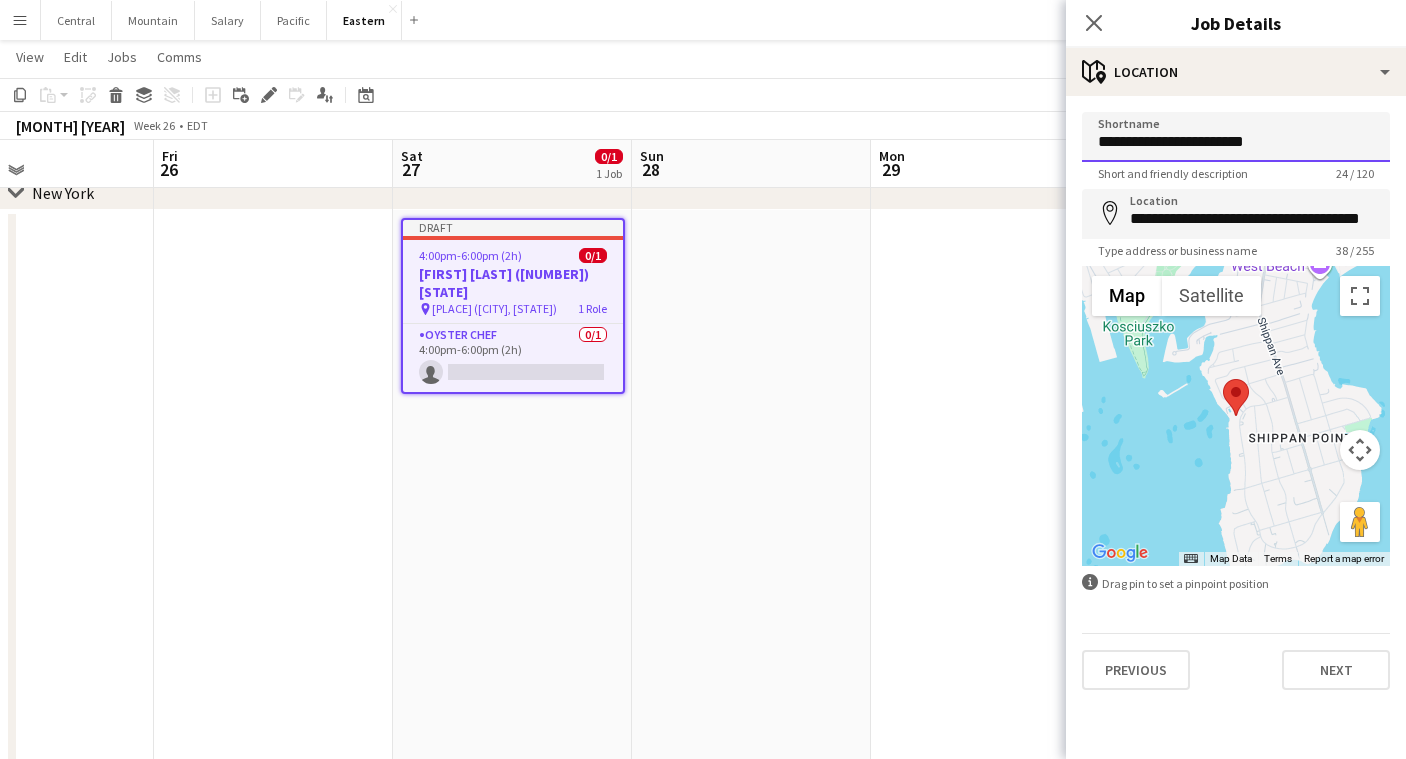 click on "**********" at bounding box center [1236, 137] 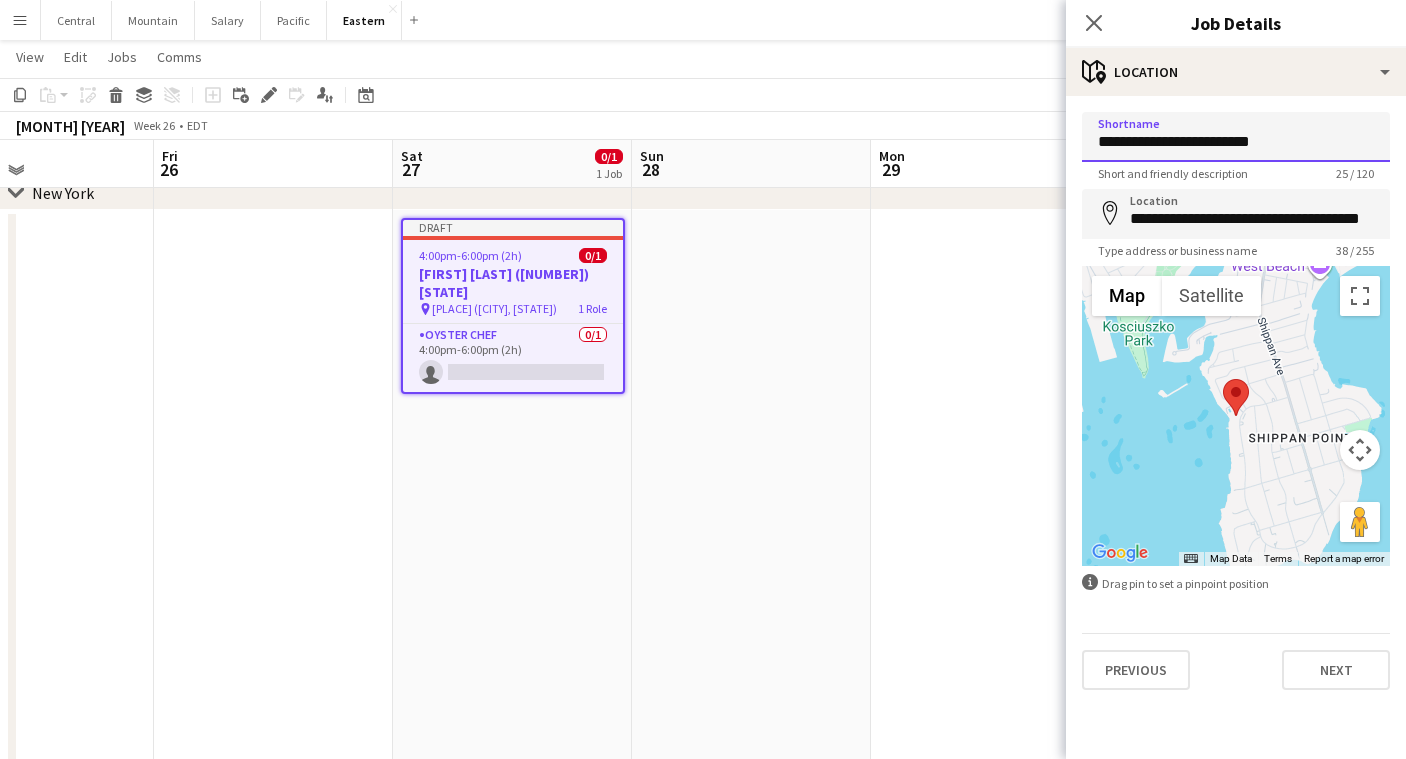 type on "**********" 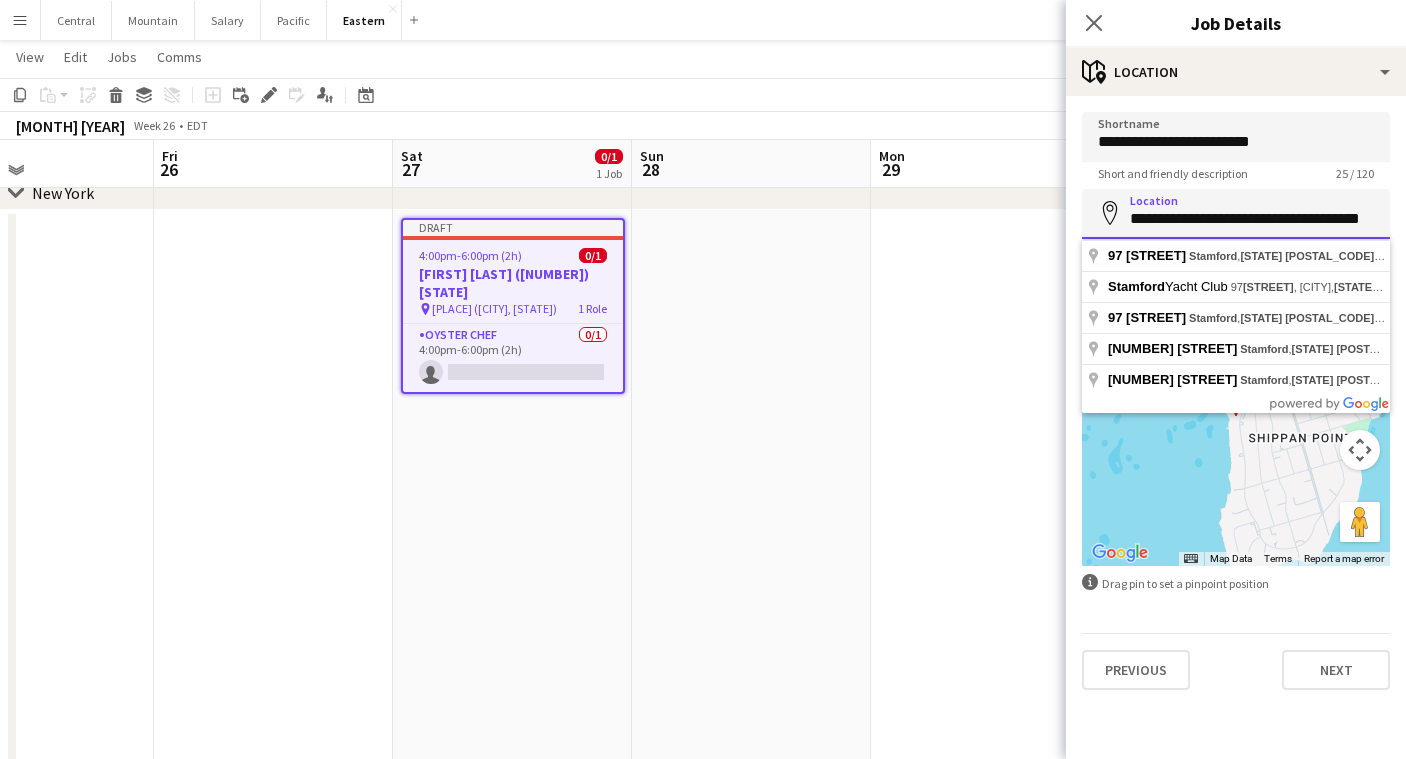 paste 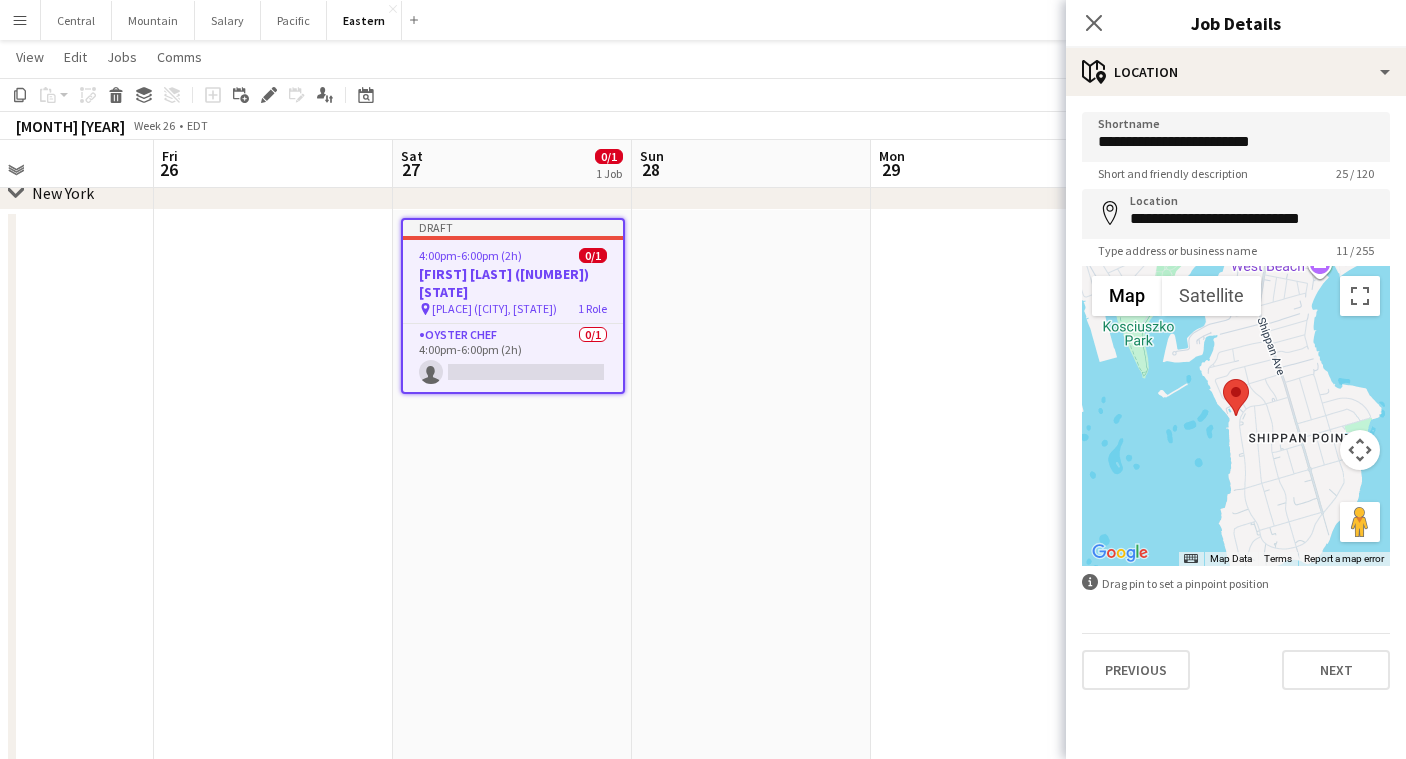 type on "**********" 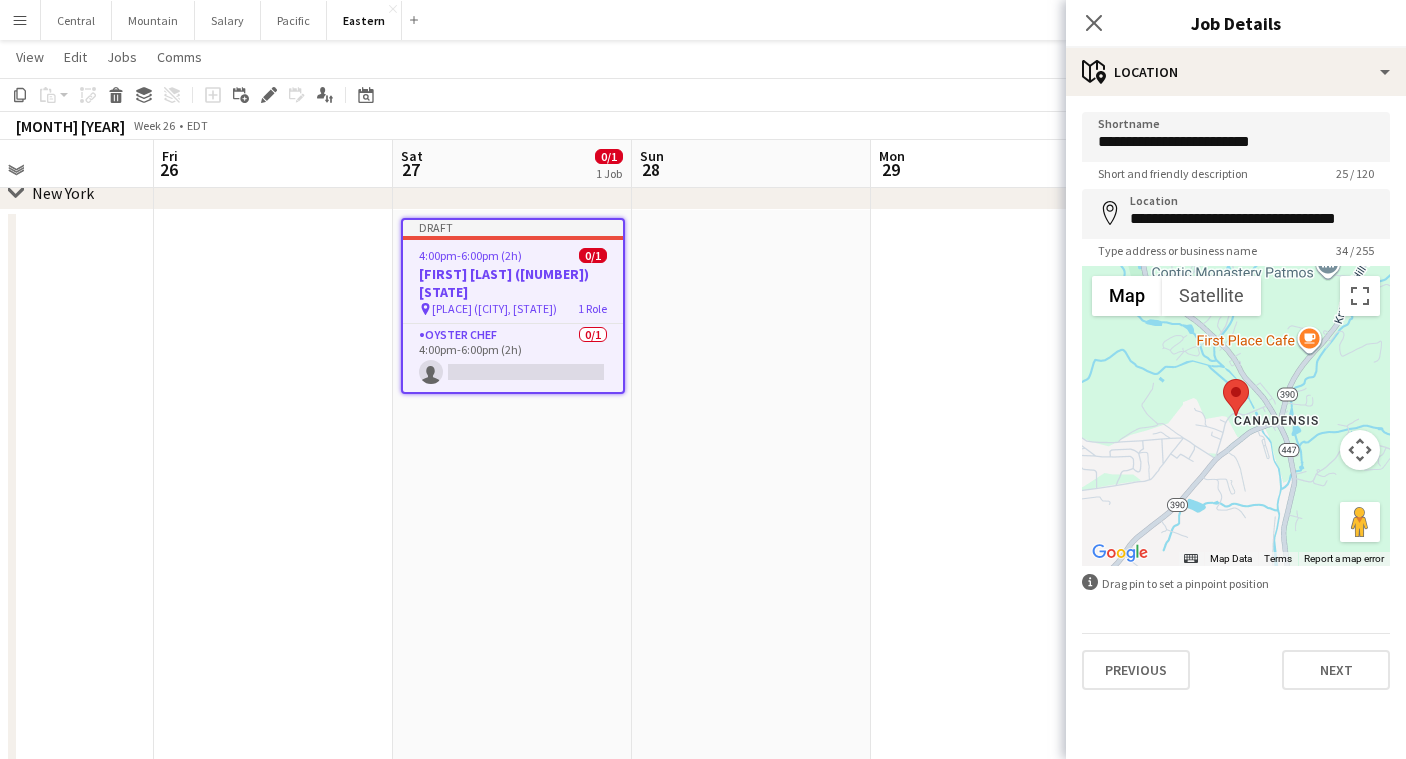 click on "**********" at bounding box center (1236, 401) 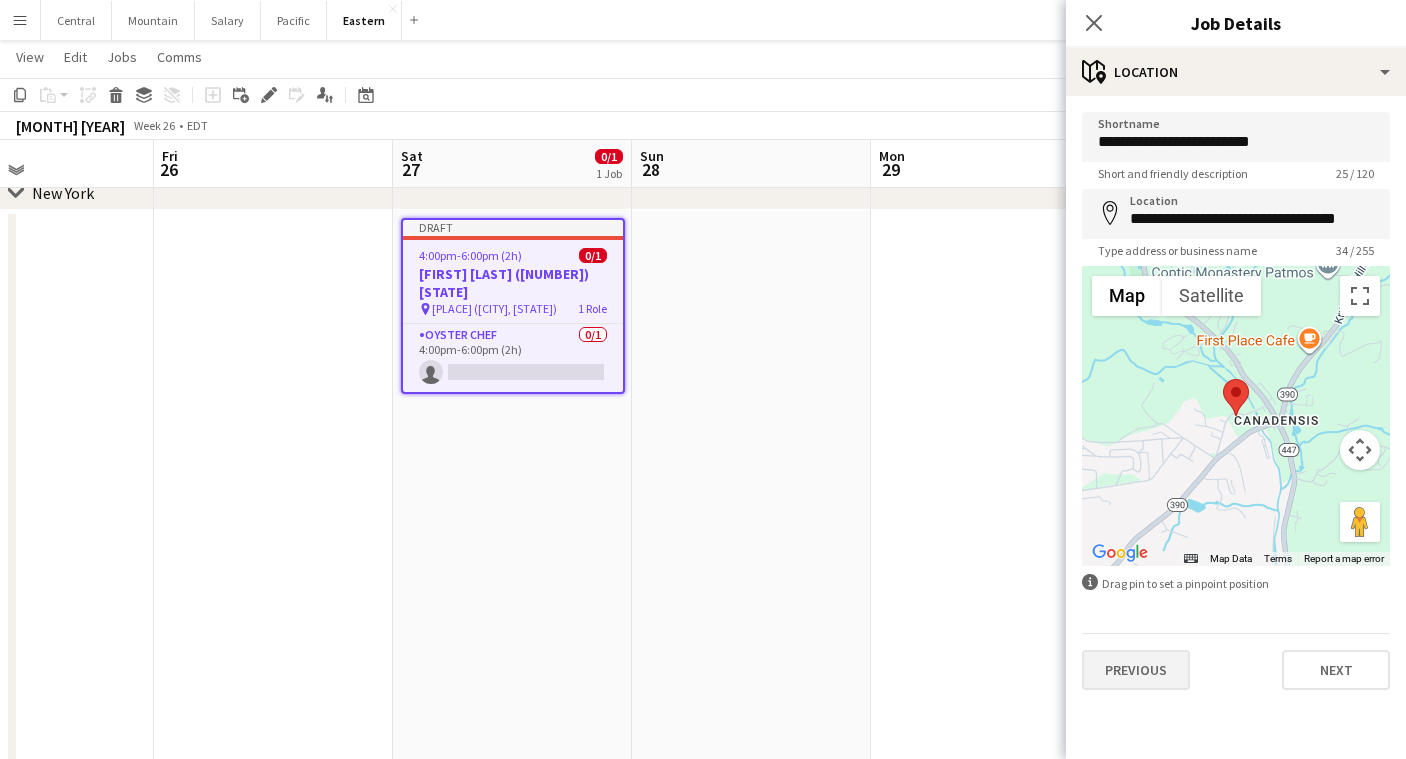 click on "Previous" at bounding box center (1136, 670) 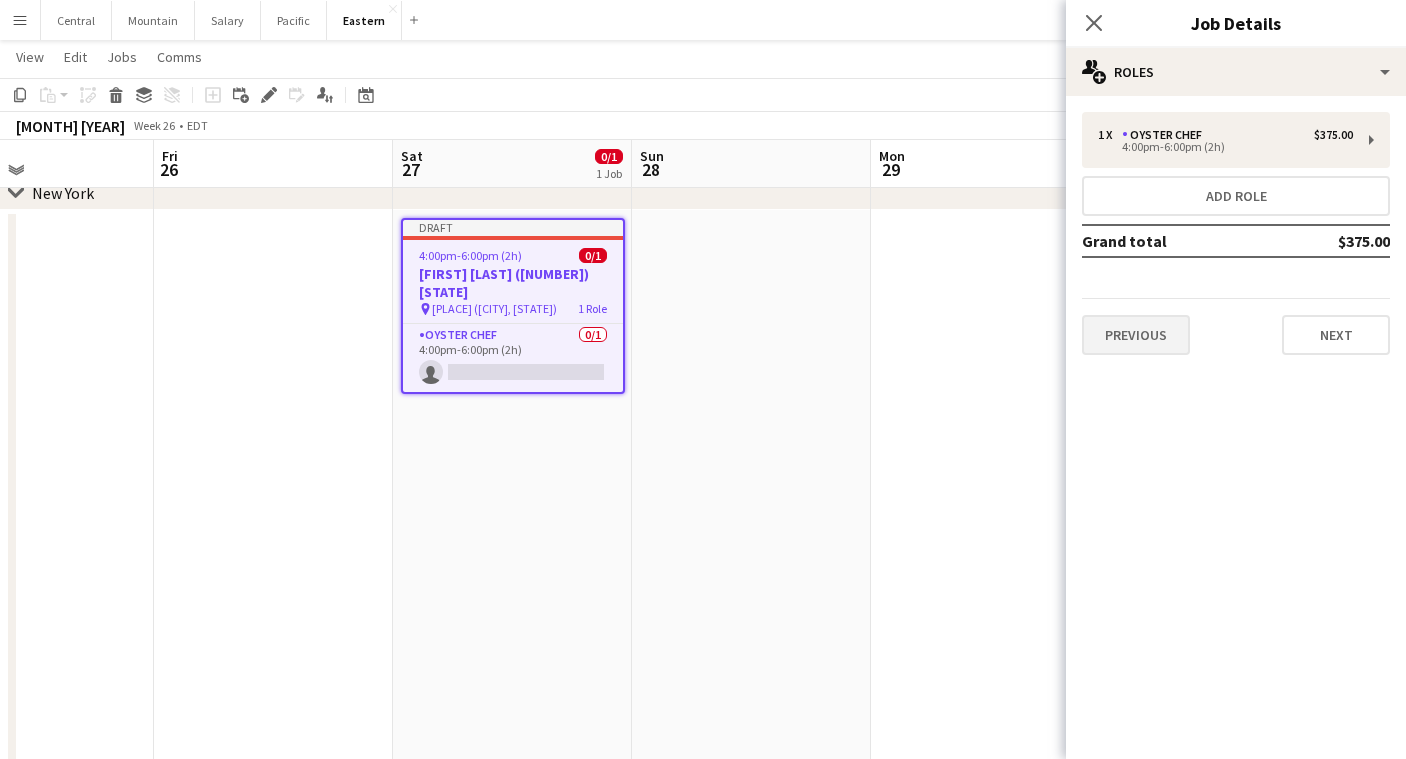 click on "Previous" at bounding box center [1136, 335] 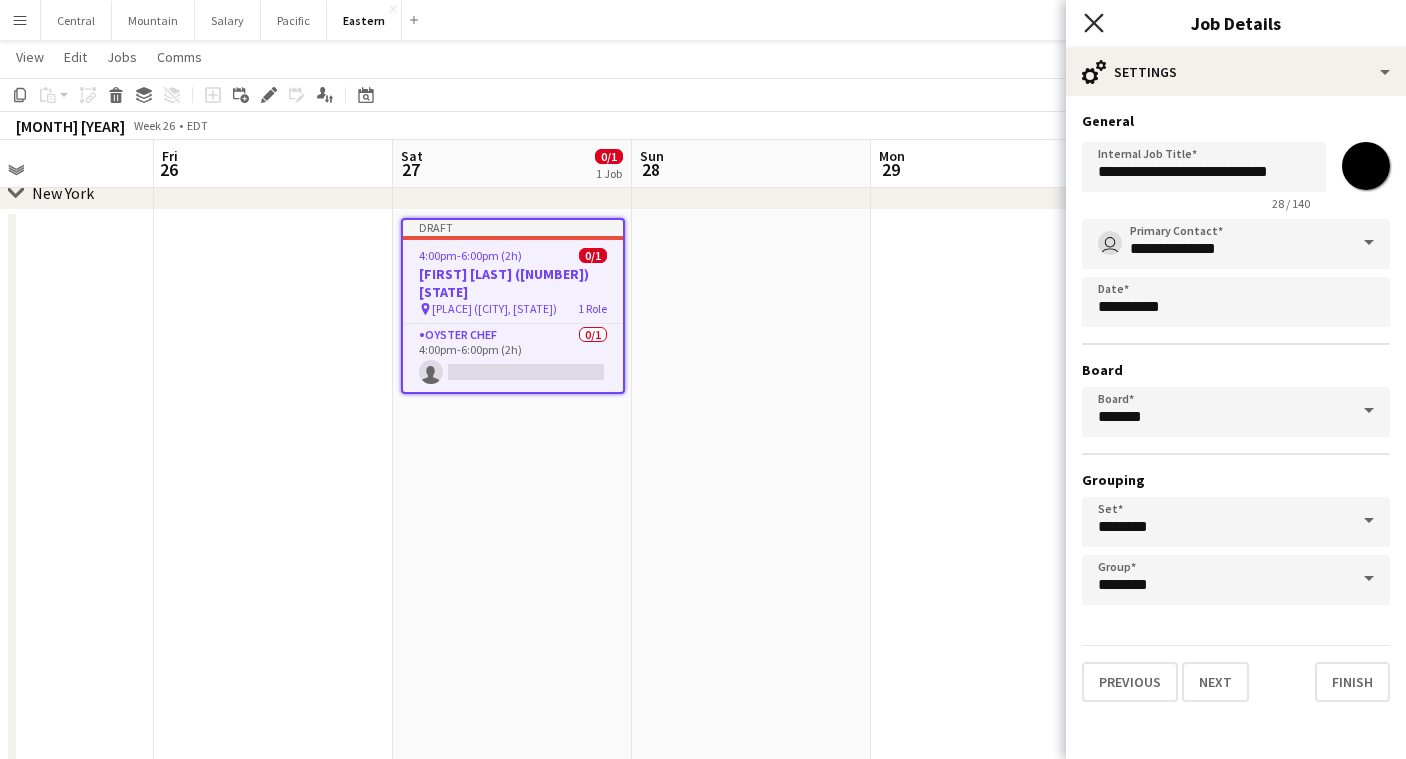click on "Close pop-in" 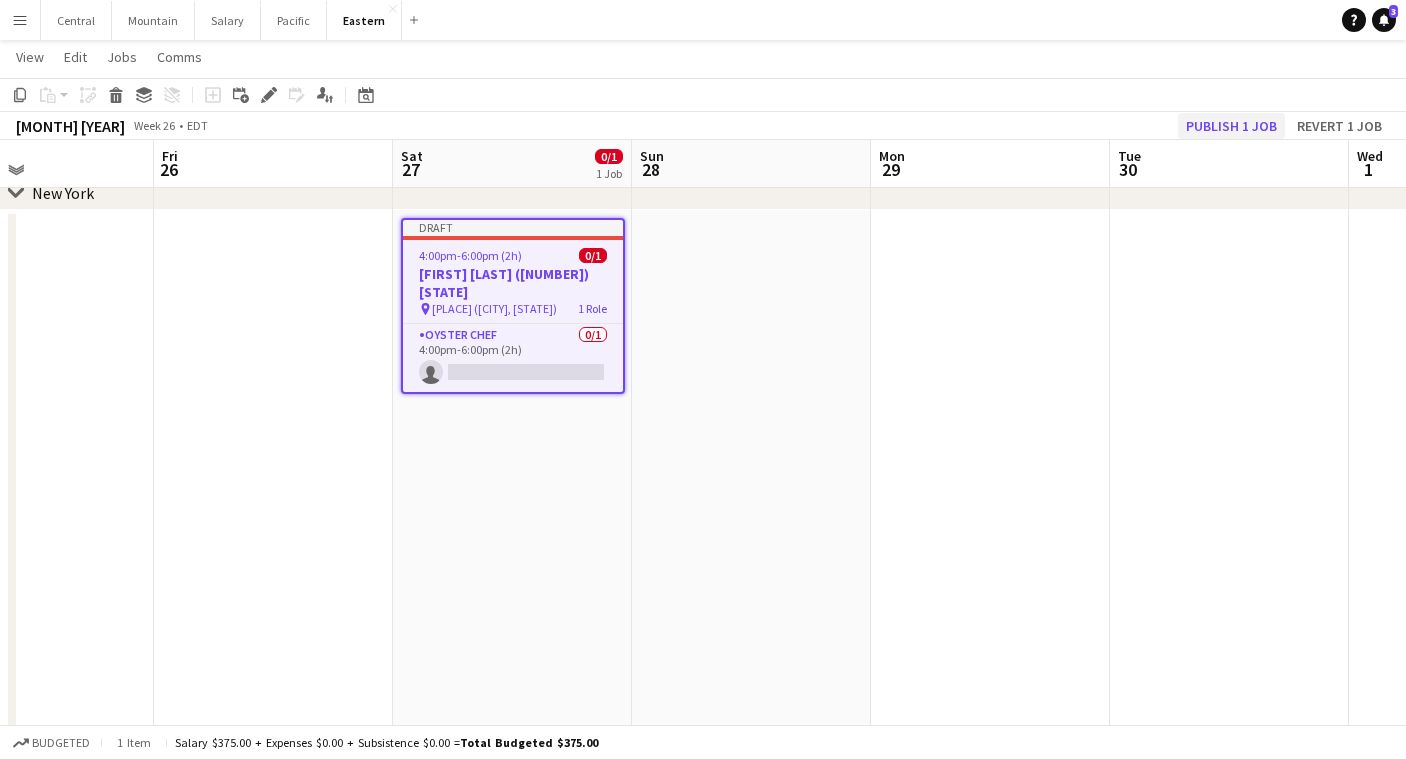 click on "Publish 1 job" 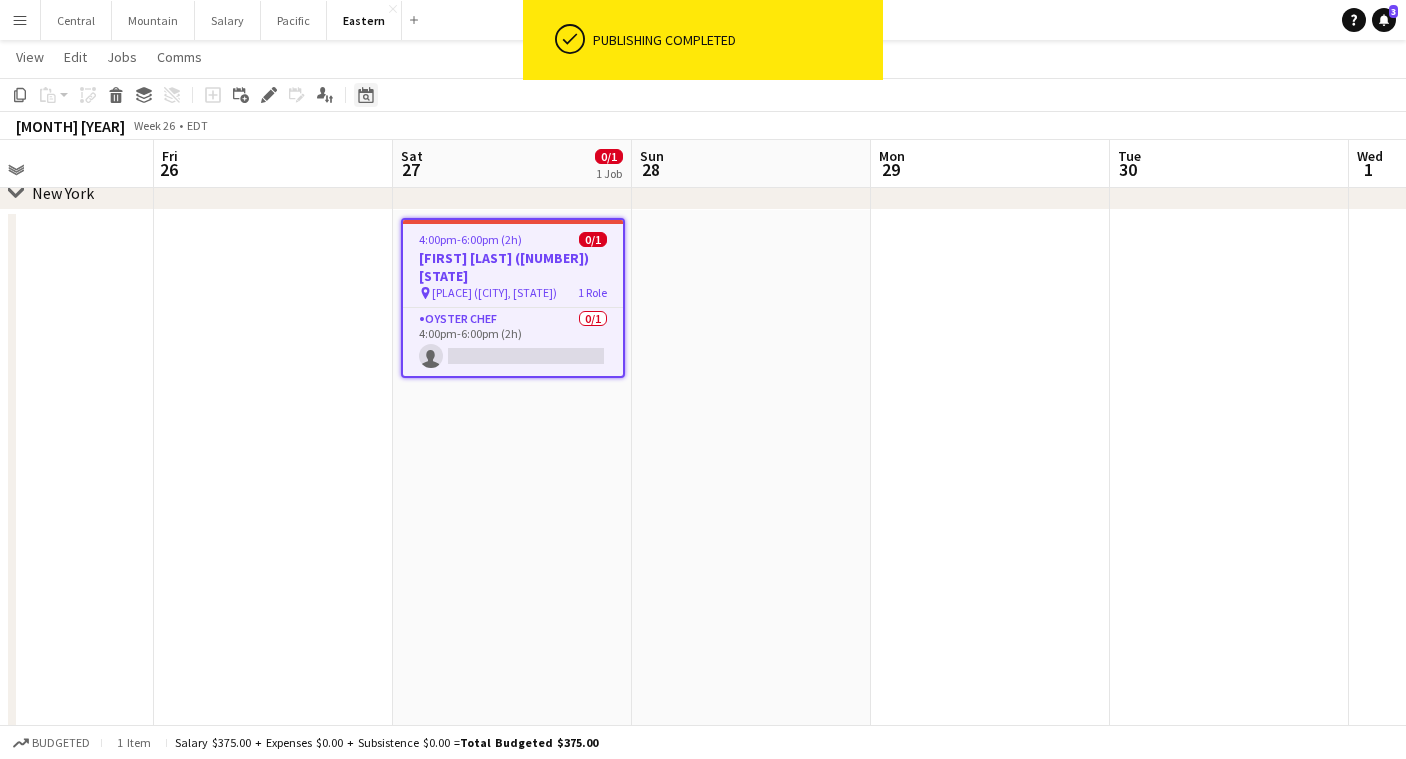 click 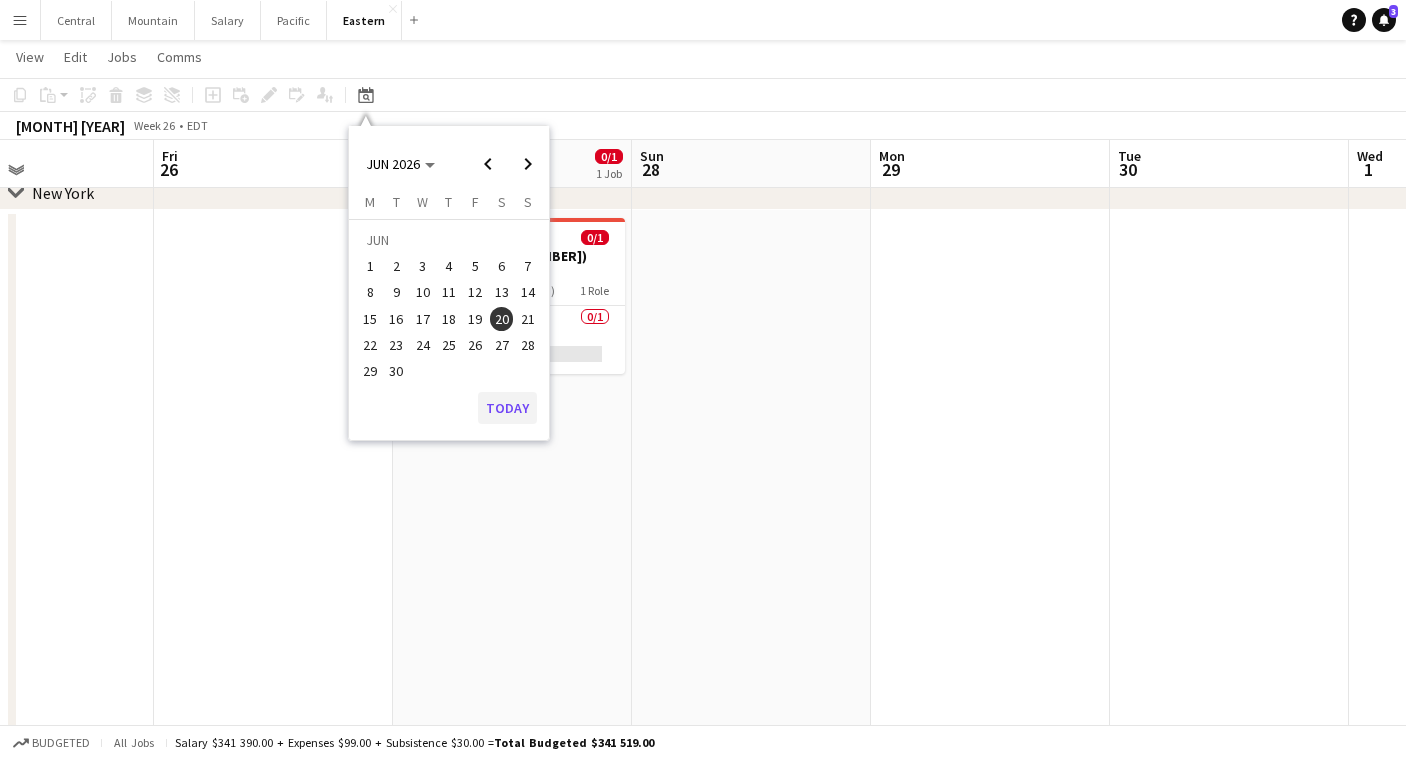 click on "Today" at bounding box center (507, 408) 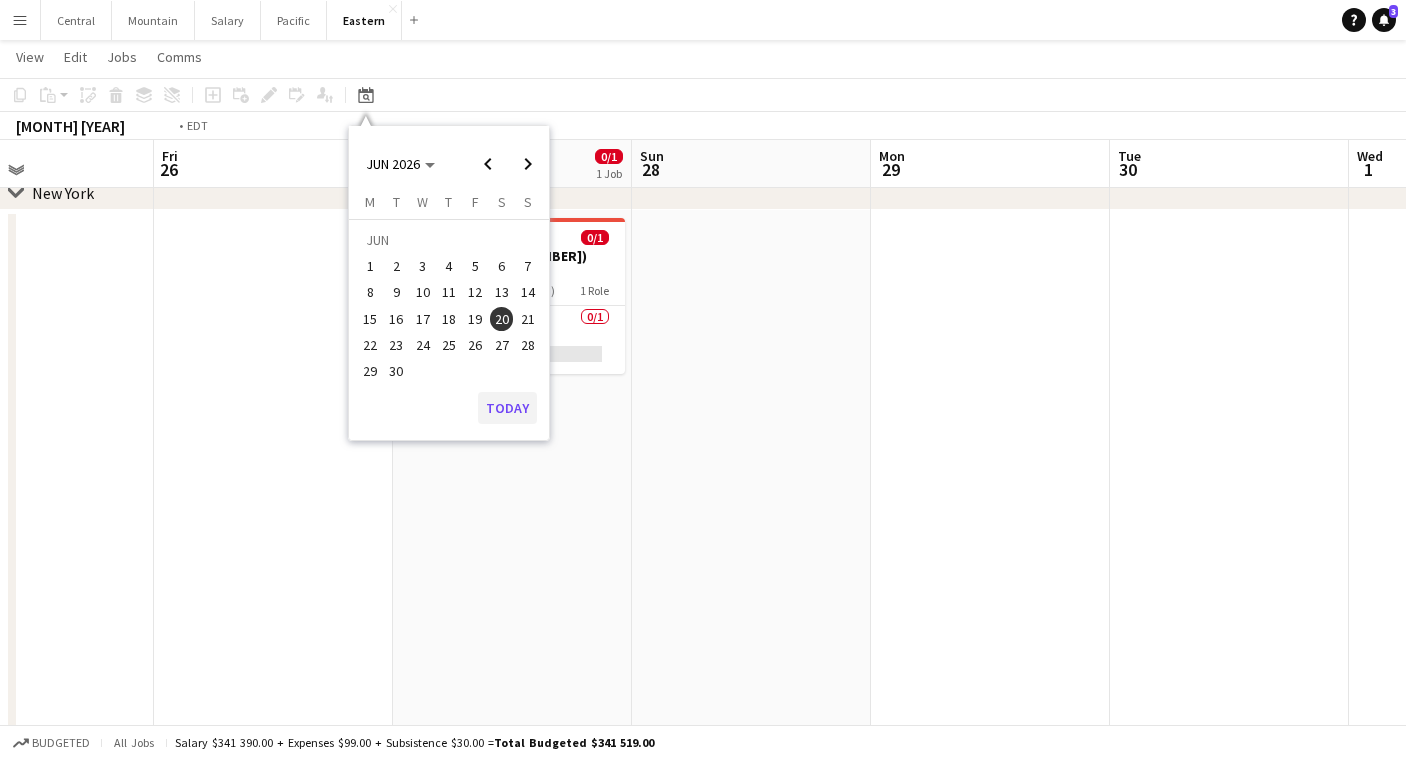 scroll, scrollTop: 0, scrollLeft: 687, axis: horizontal 